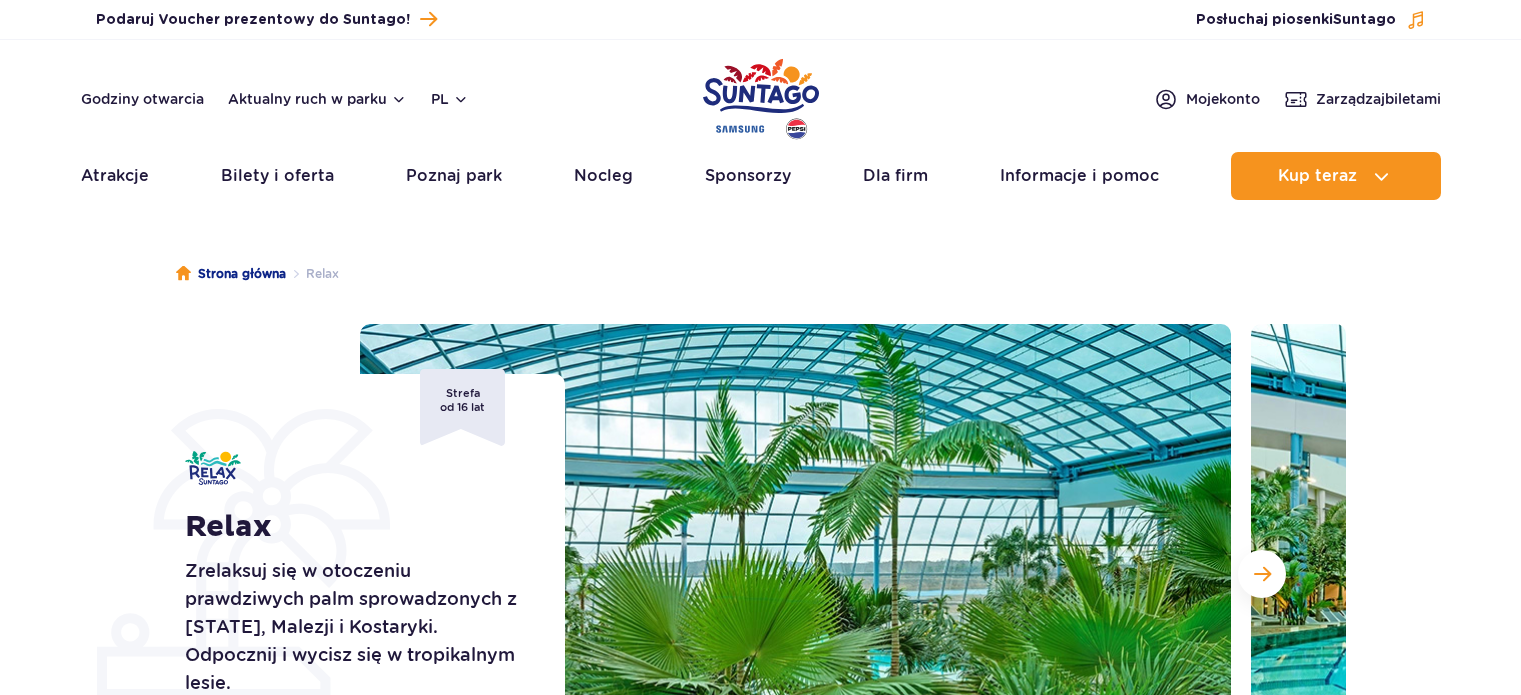 scroll, scrollTop: 0, scrollLeft: 0, axis: both 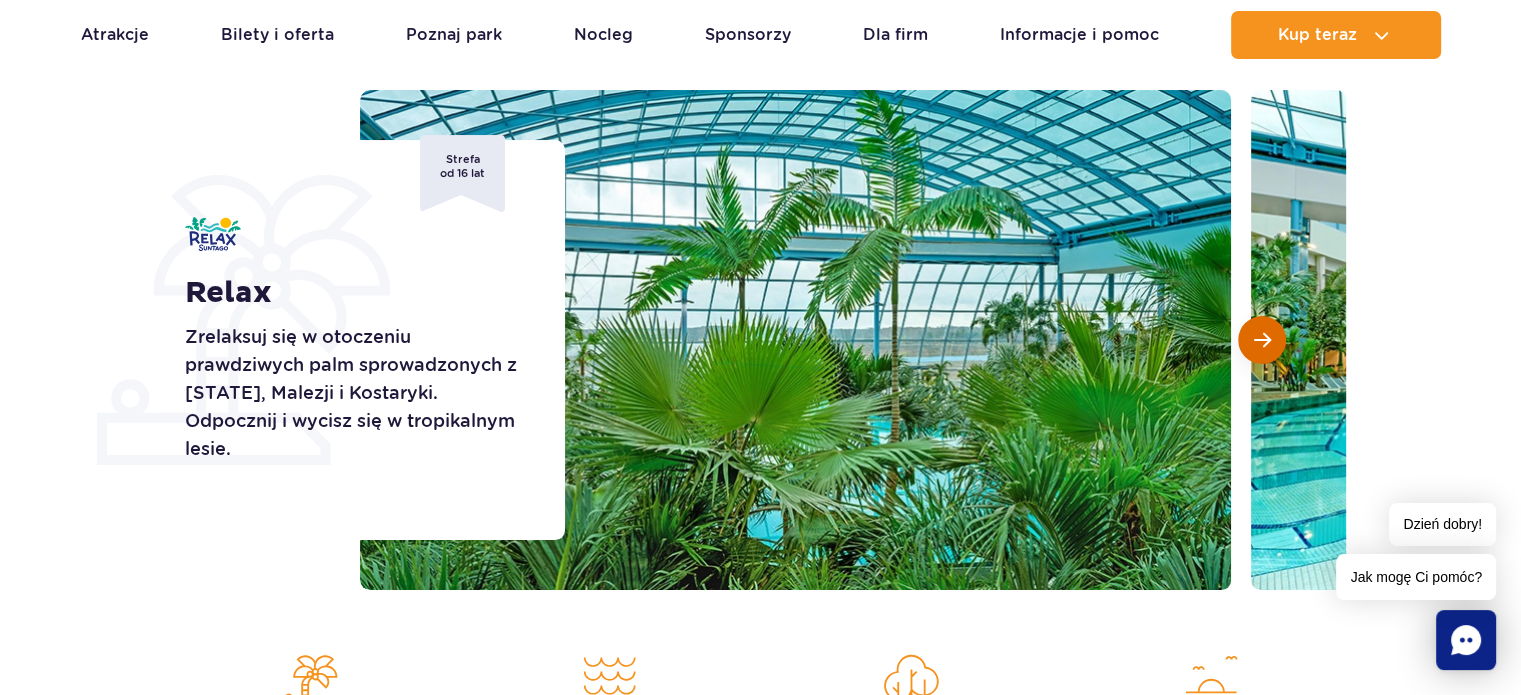 click at bounding box center [1262, 340] 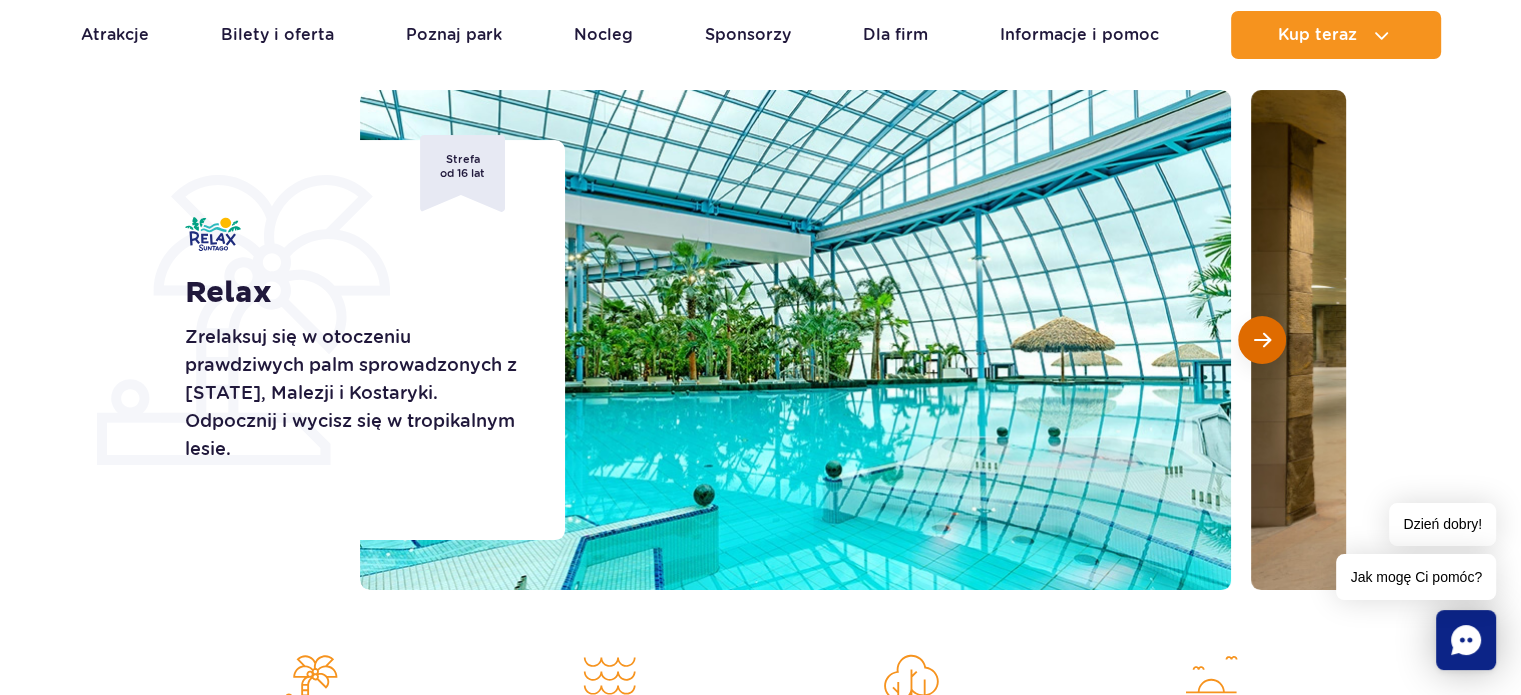 click at bounding box center (1262, 340) 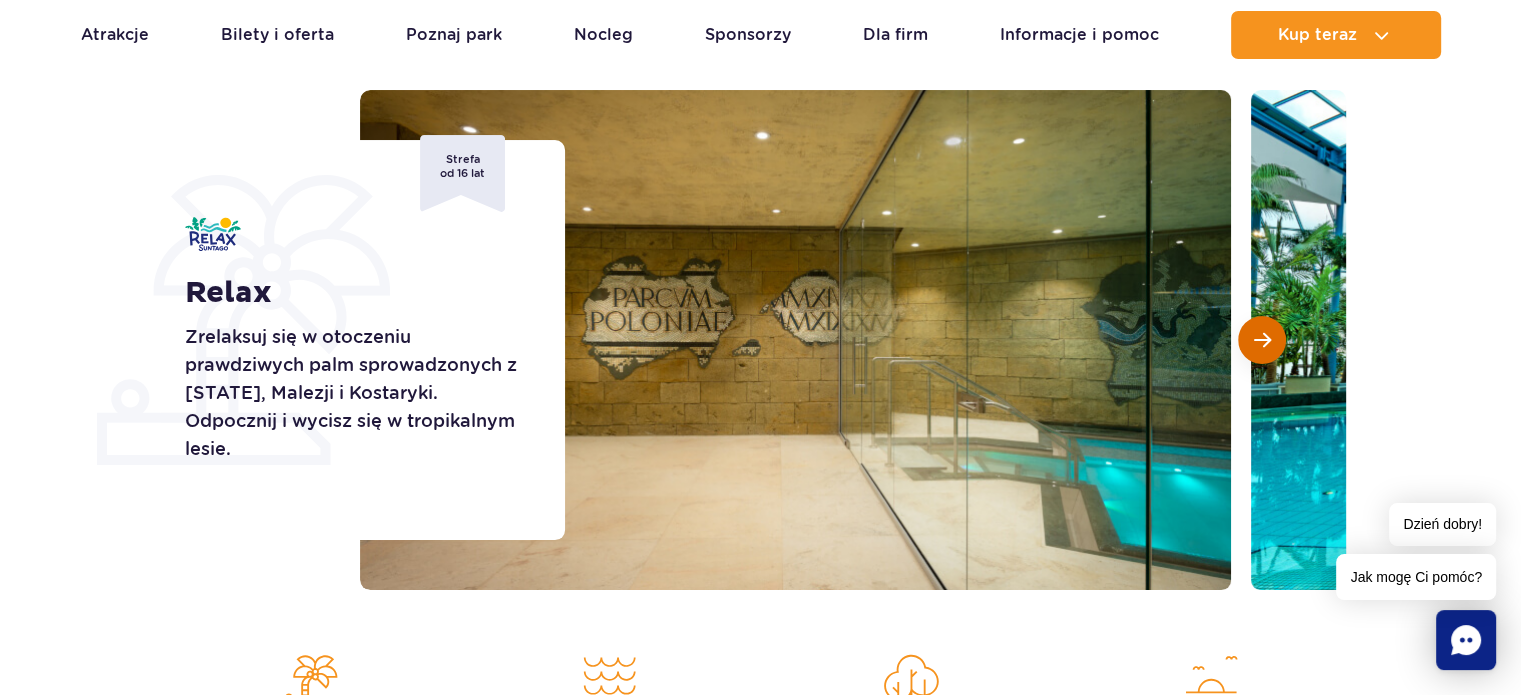 click at bounding box center [1262, 340] 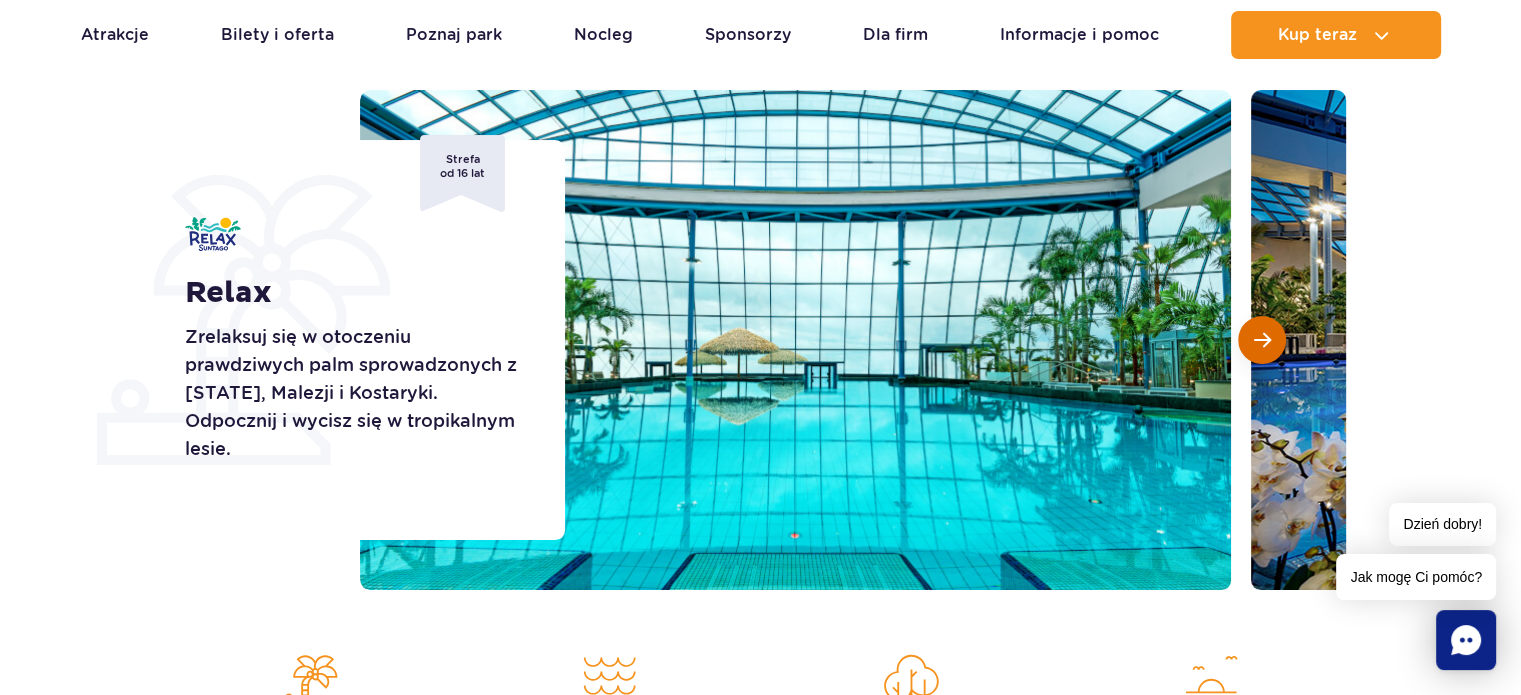 click at bounding box center (1262, 340) 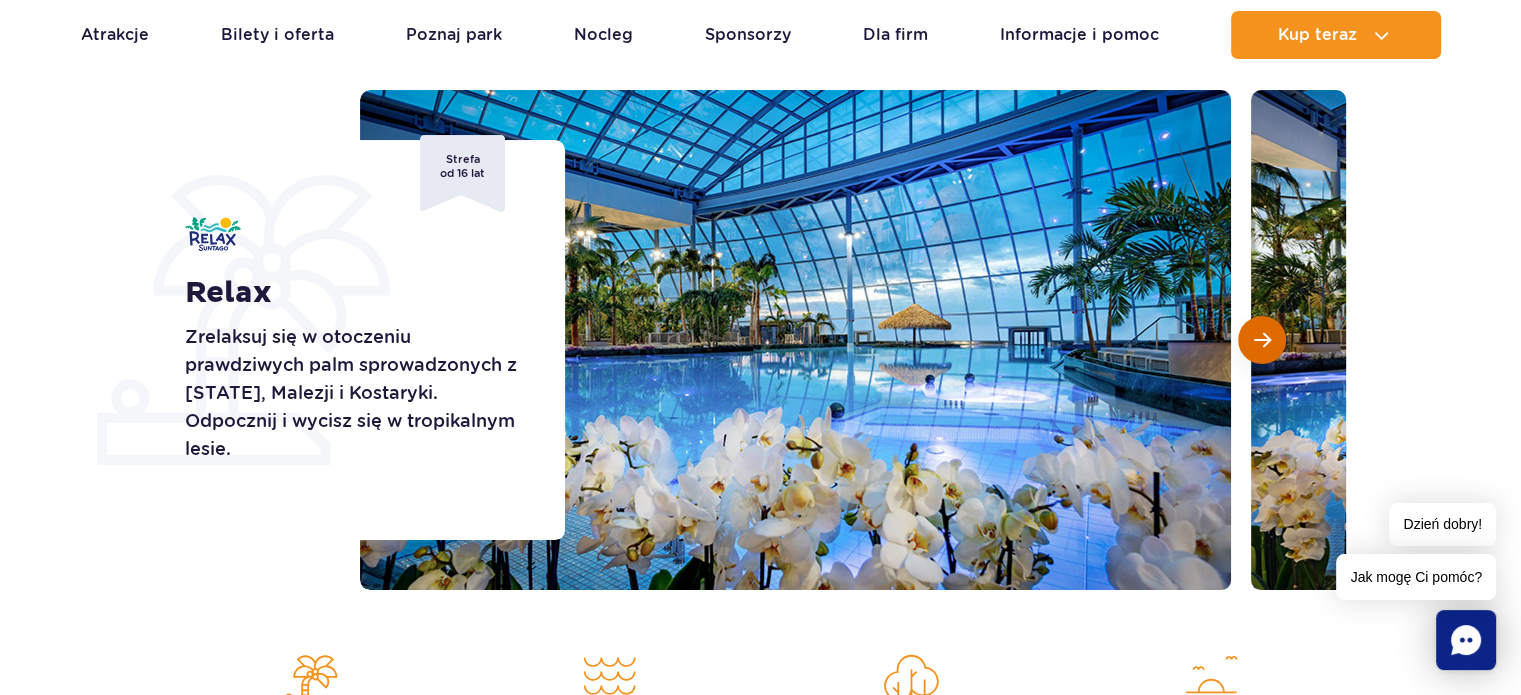 click at bounding box center (1262, 340) 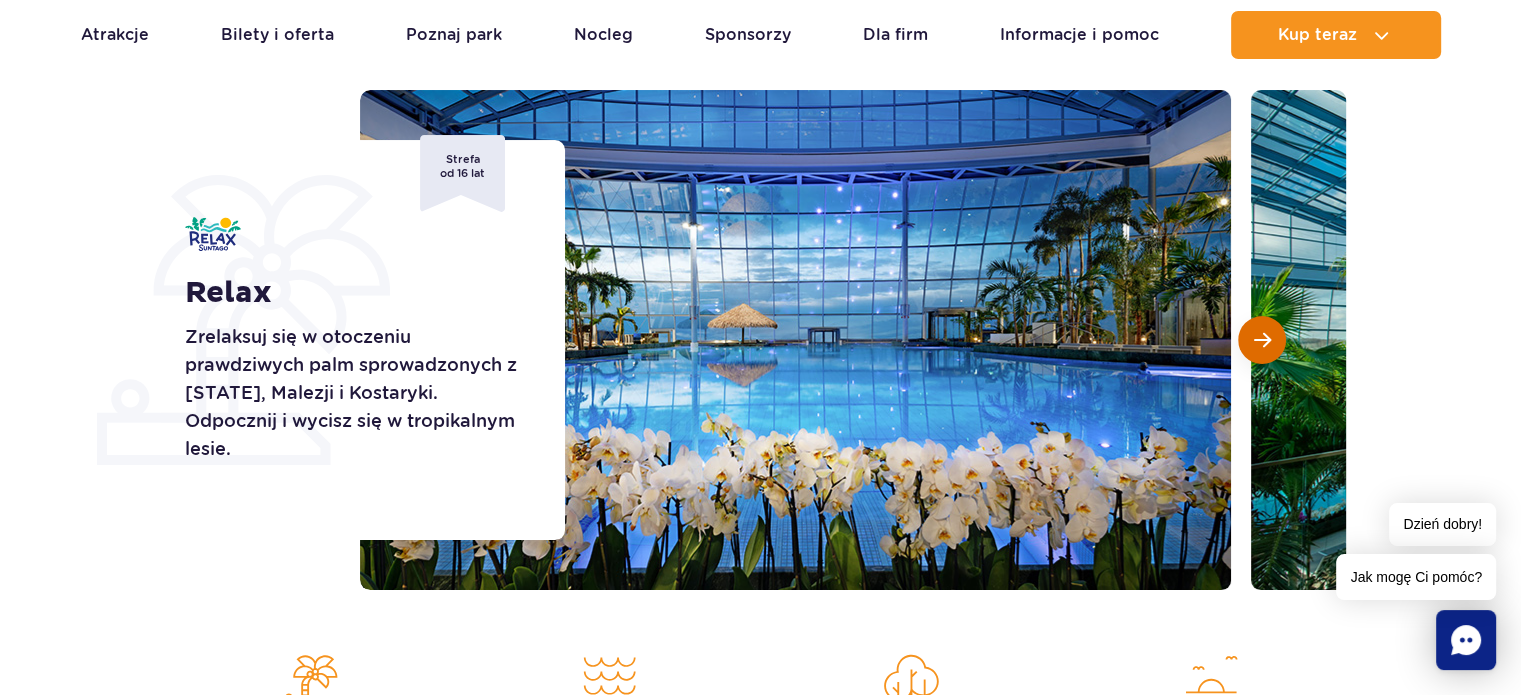 click at bounding box center (1262, 340) 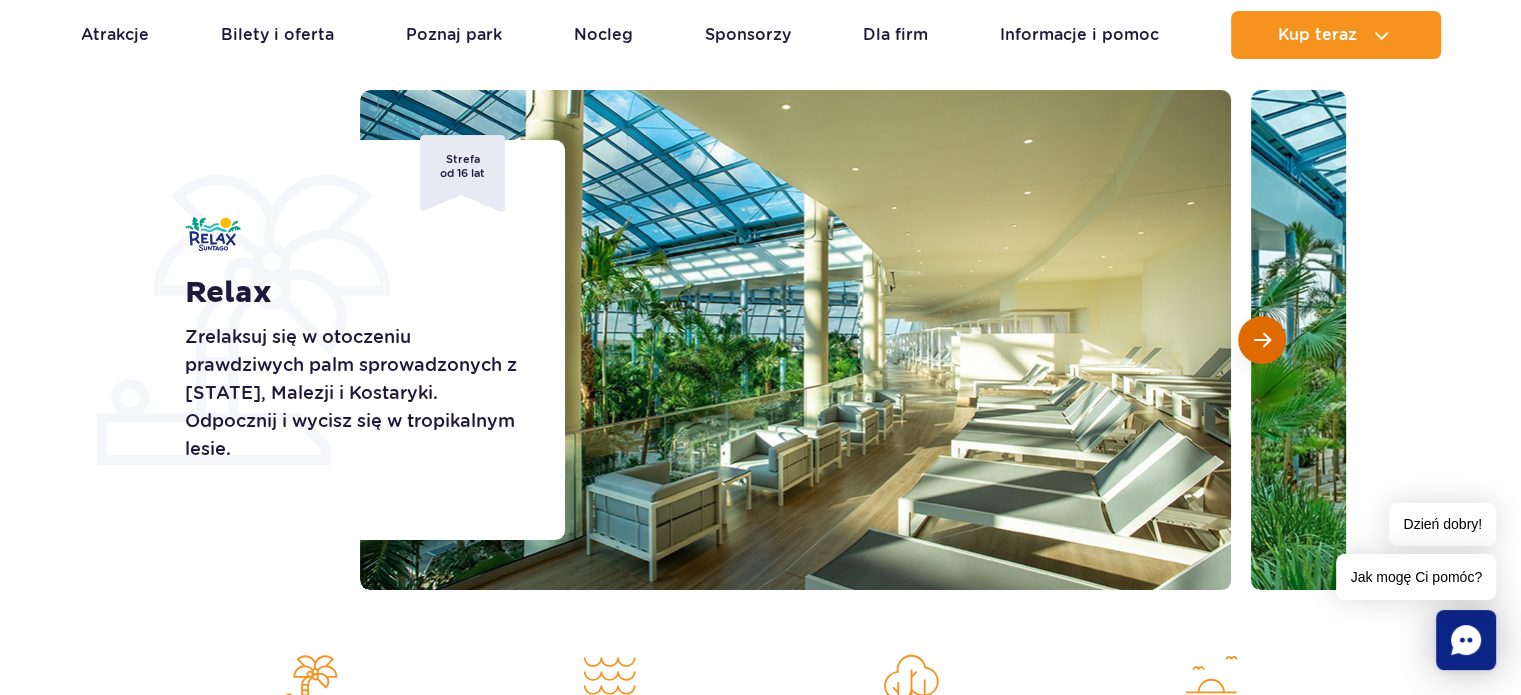 click at bounding box center (1262, 340) 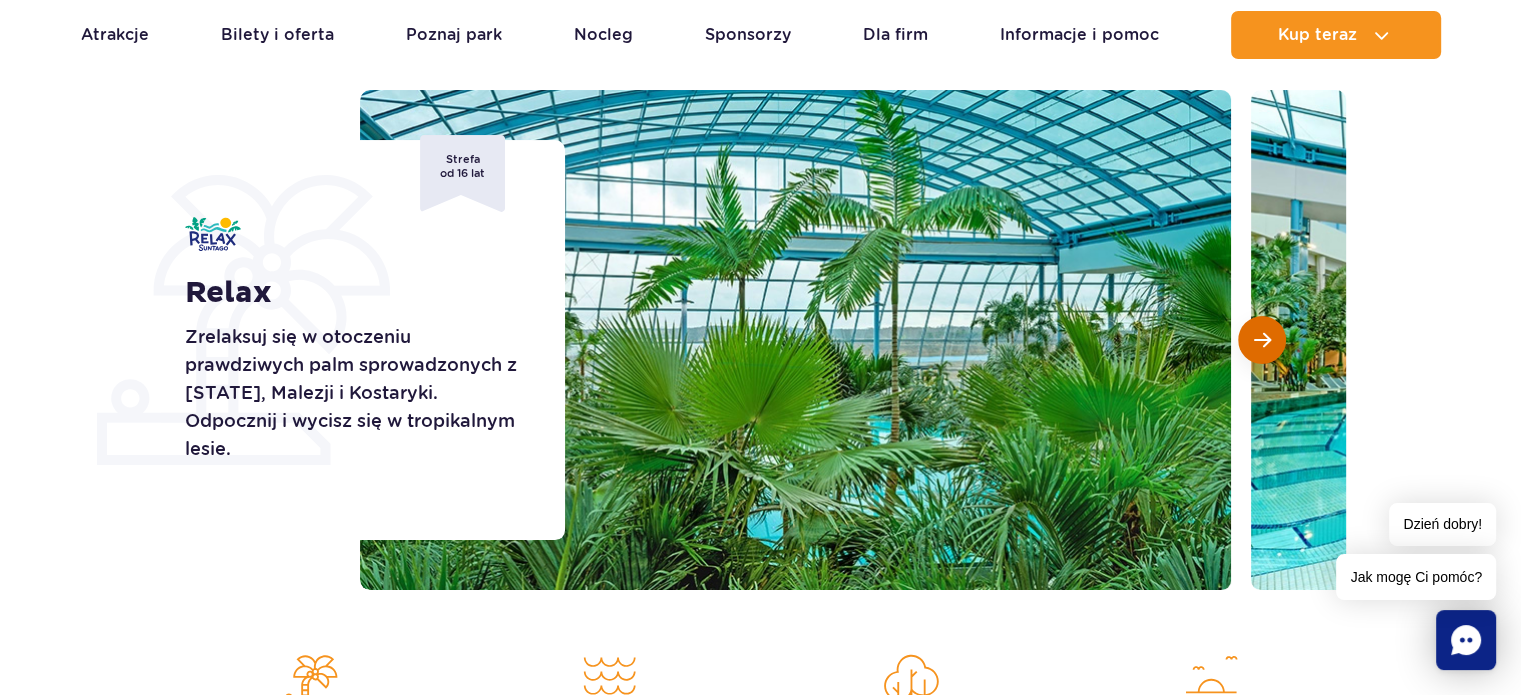 click at bounding box center [1262, 340] 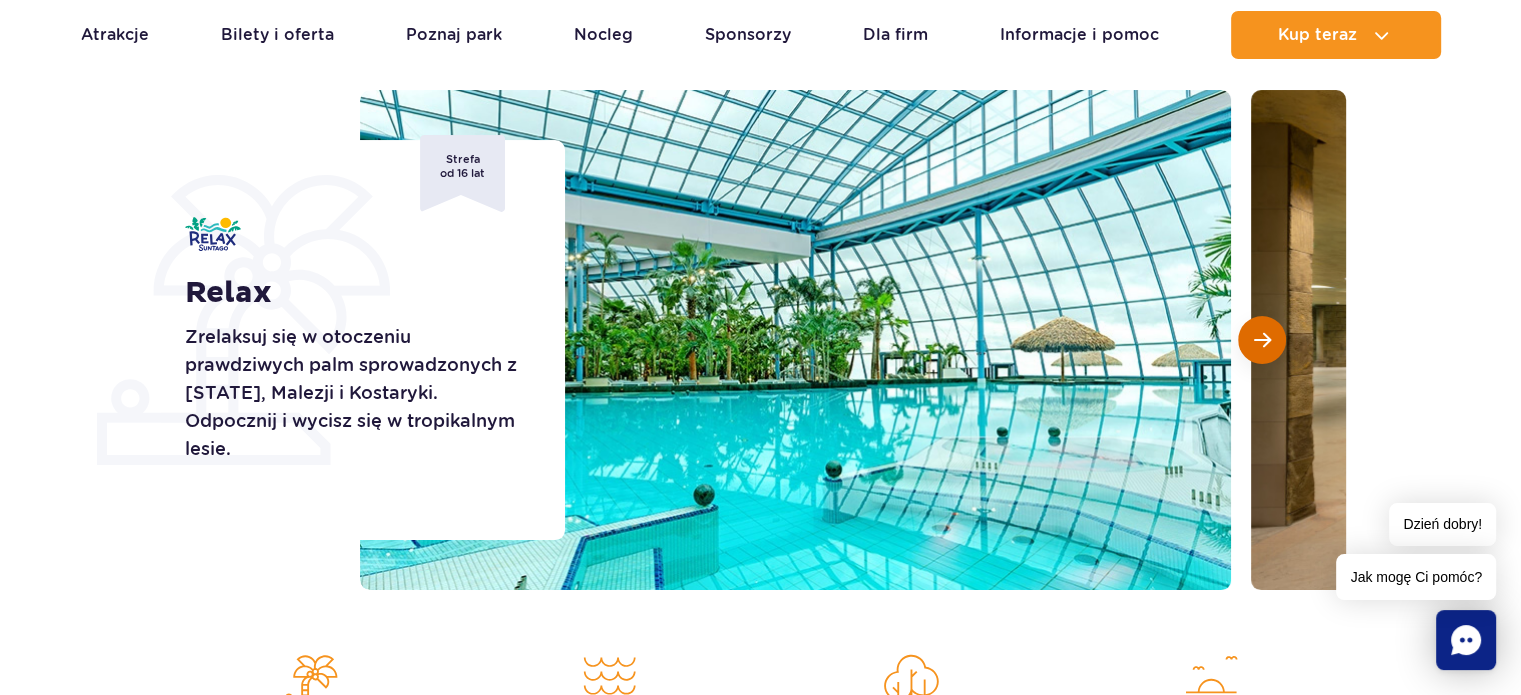 click at bounding box center [1262, 340] 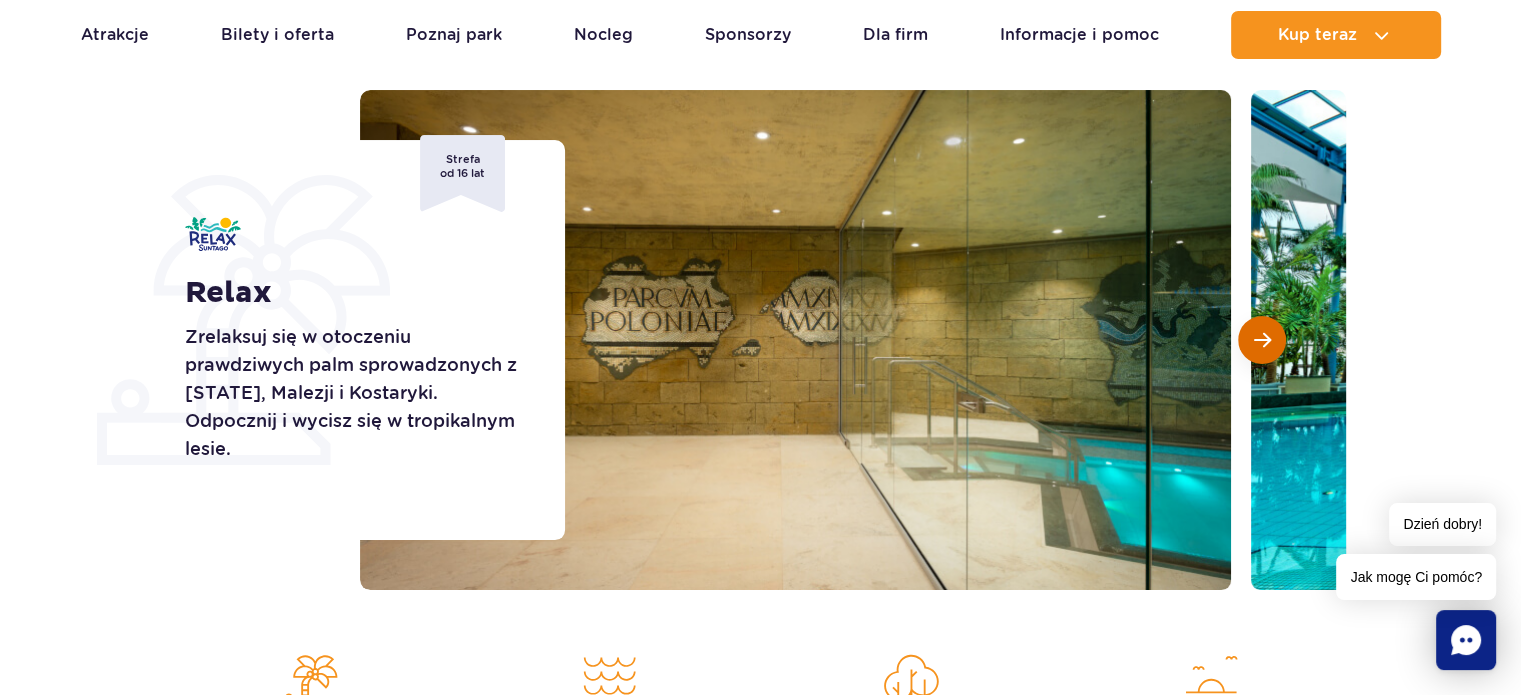click at bounding box center [1262, 340] 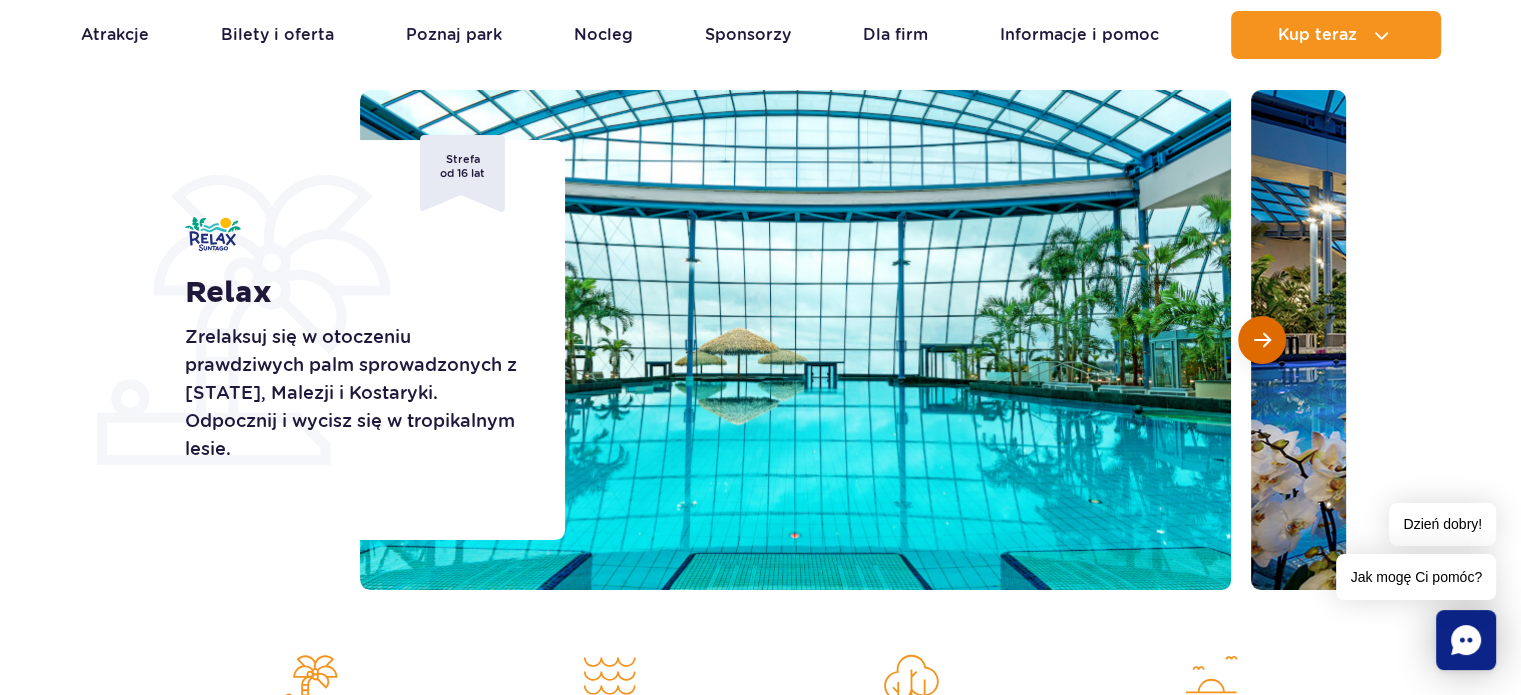 click at bounding box center [1262, 340] 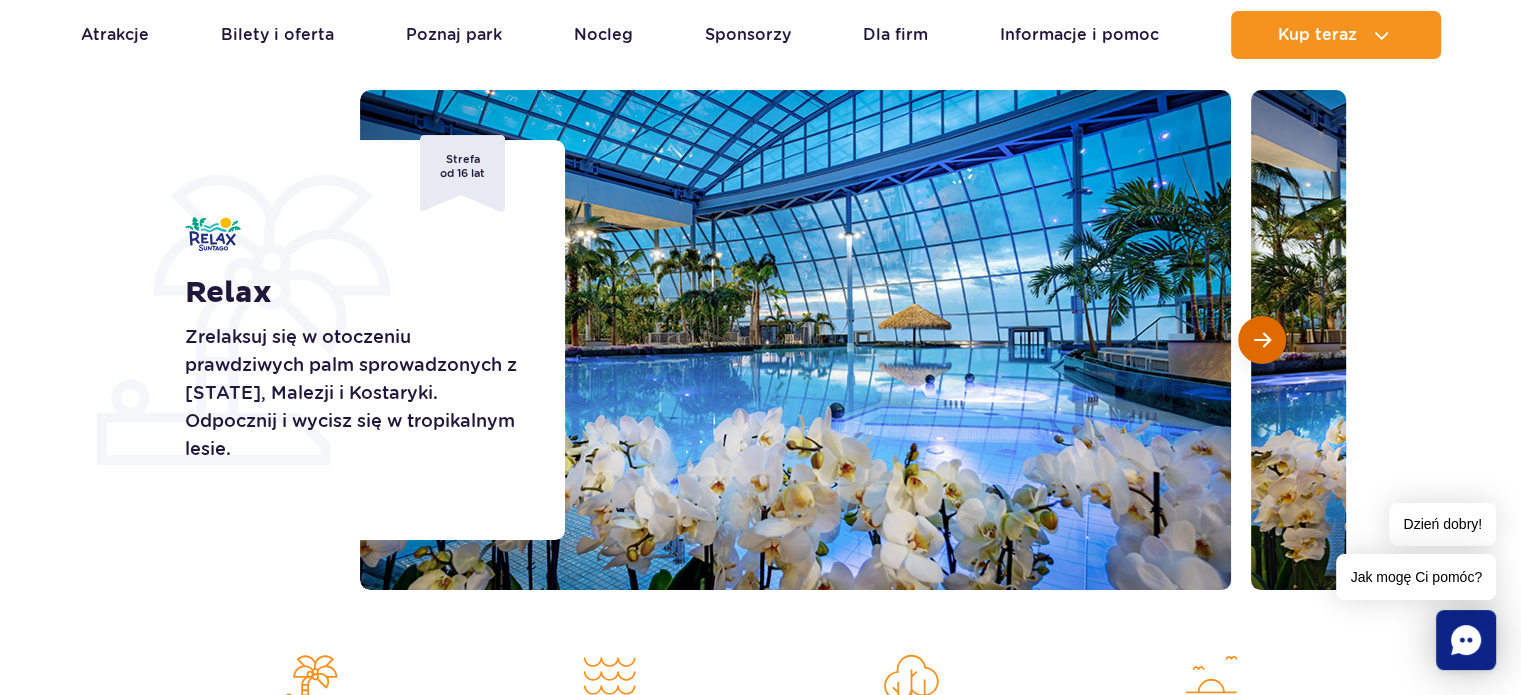 click at bounding box center (1262, 340) 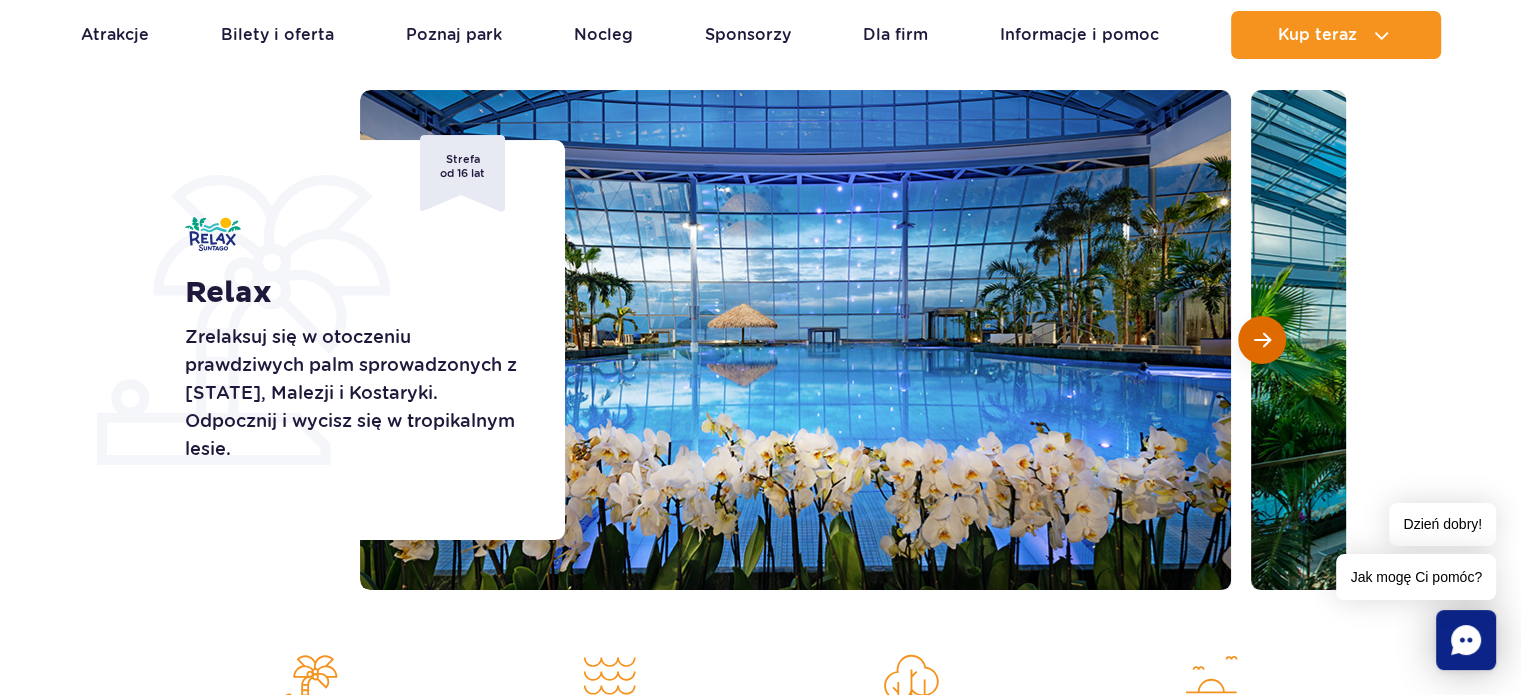 click at bounding box center (1262, 340) 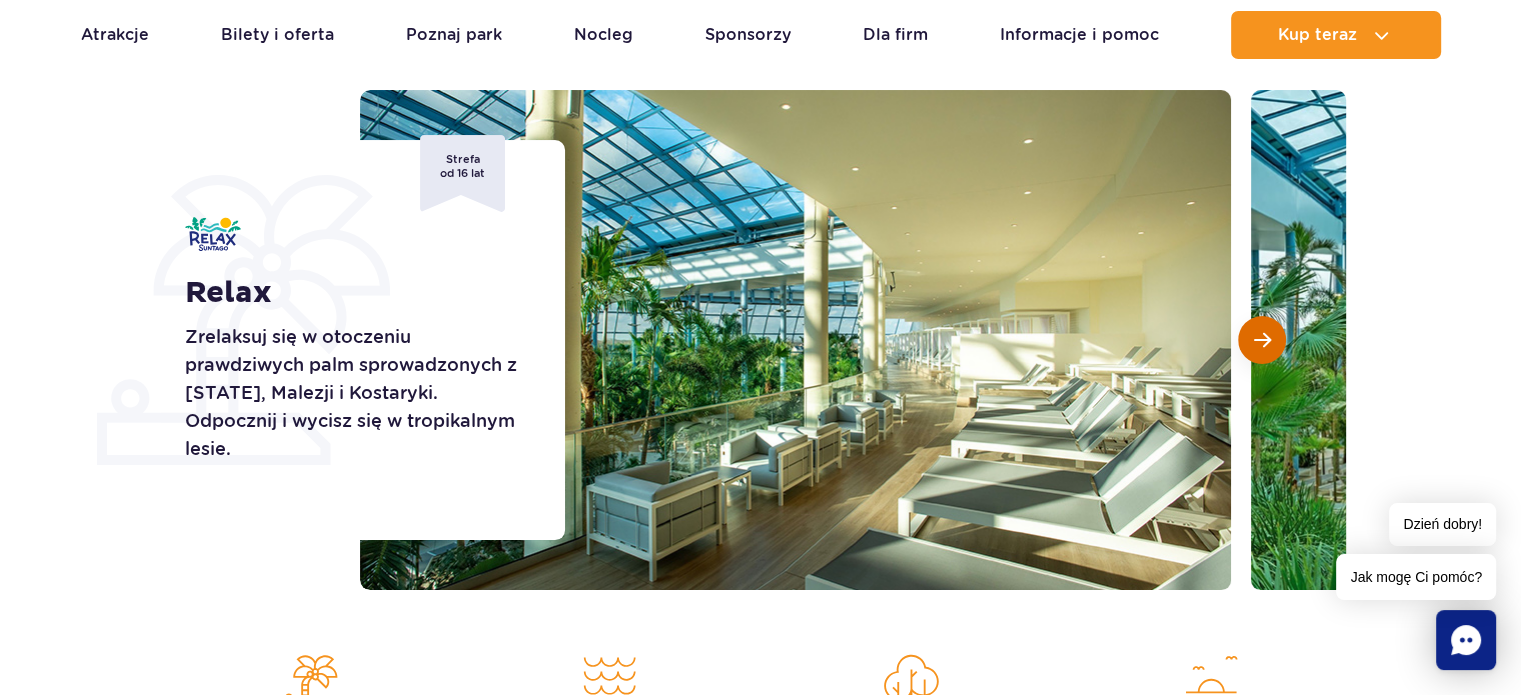 click at bounding box center (1262, 340) 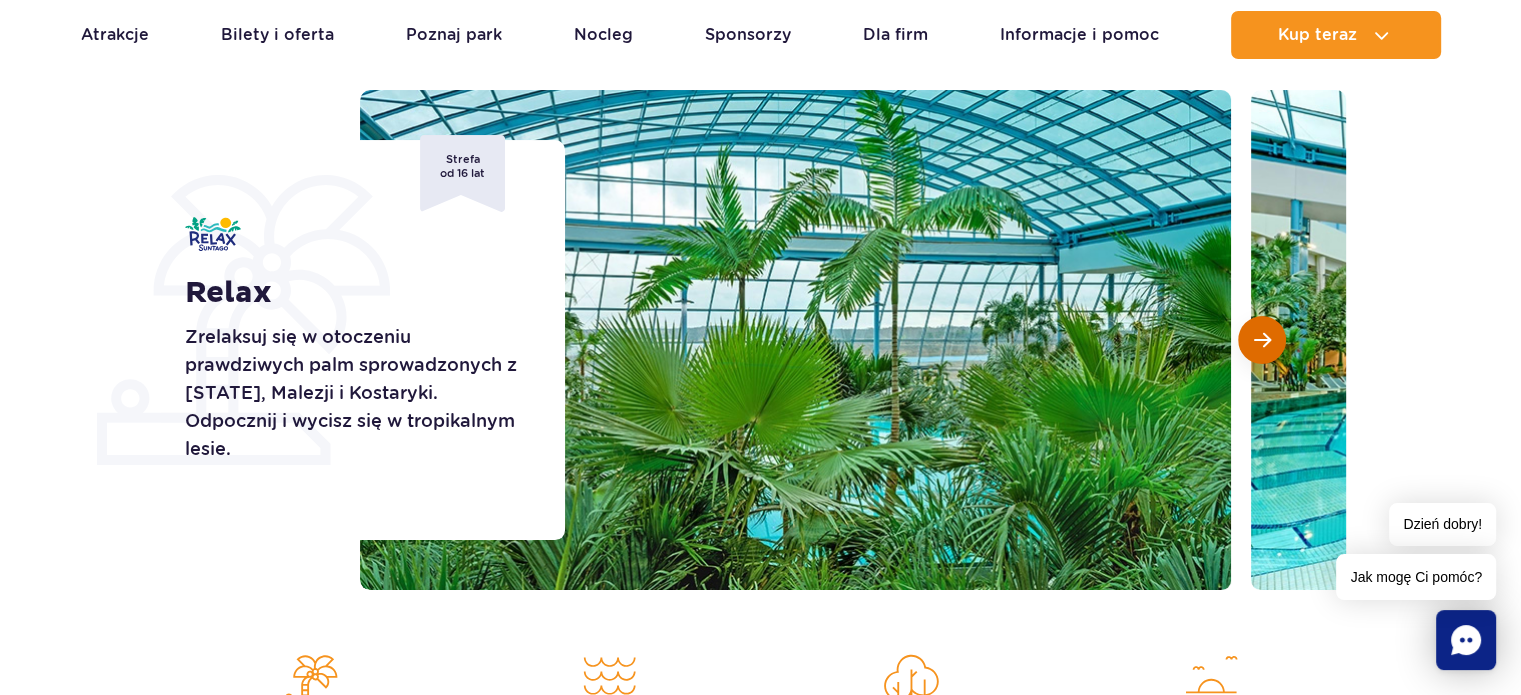 click at bounding box center (1262, 340) 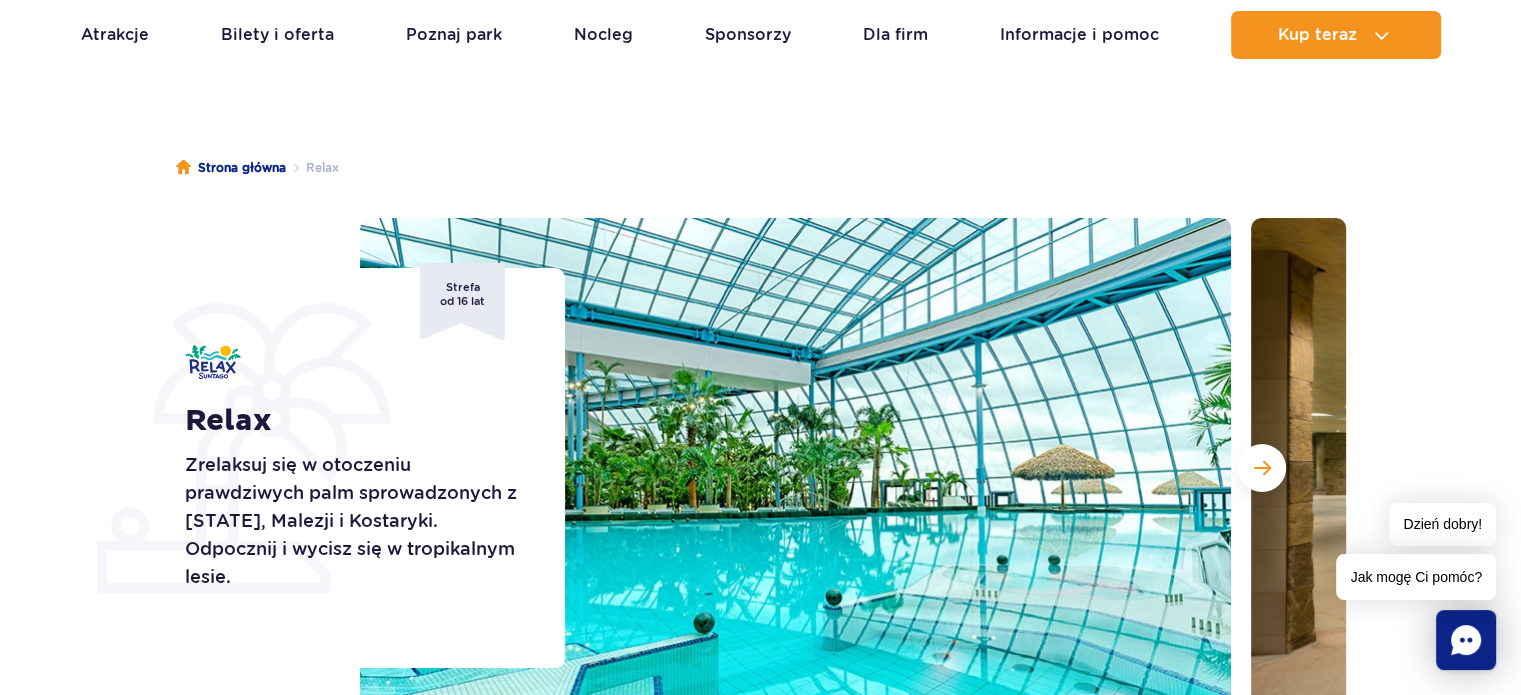 scroll, scrollTop: 0, scrollLeft: 0, axis: both 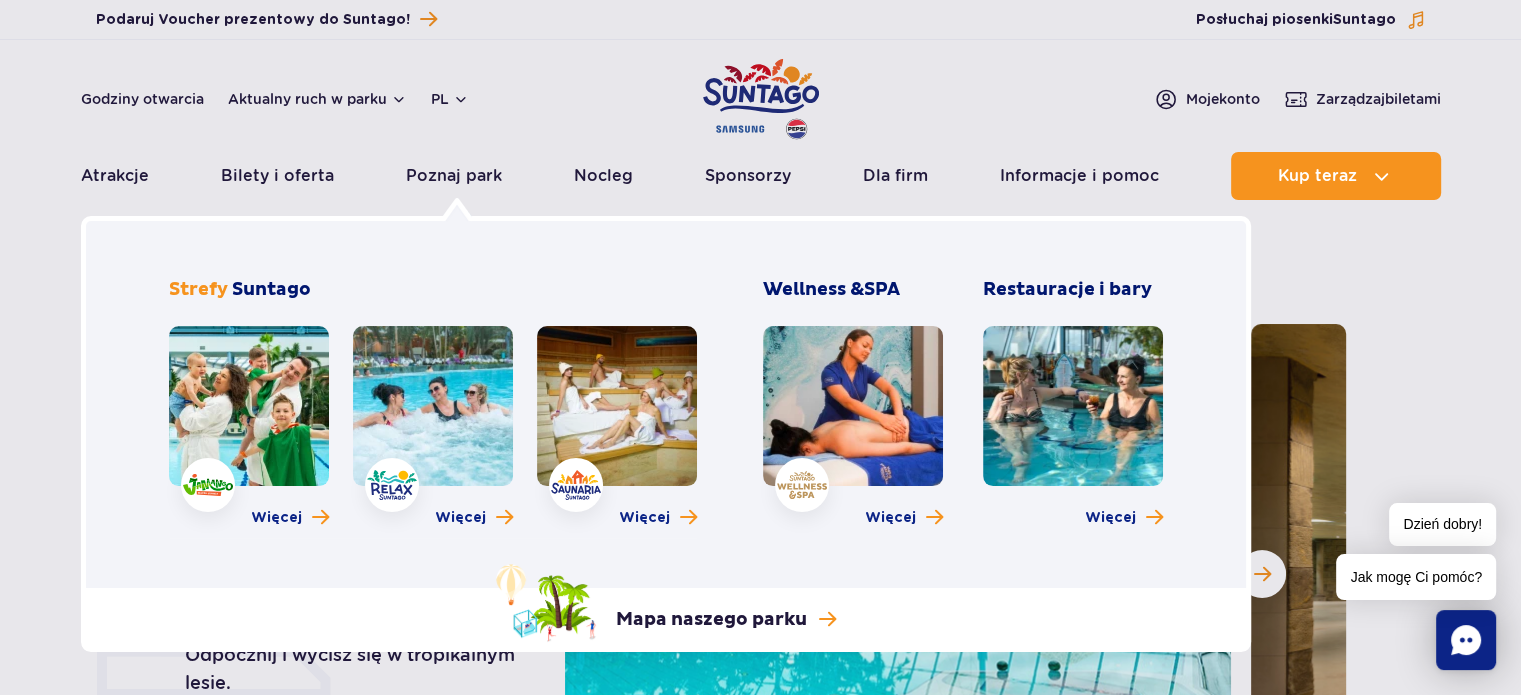 click at bounding box center [249, 406] 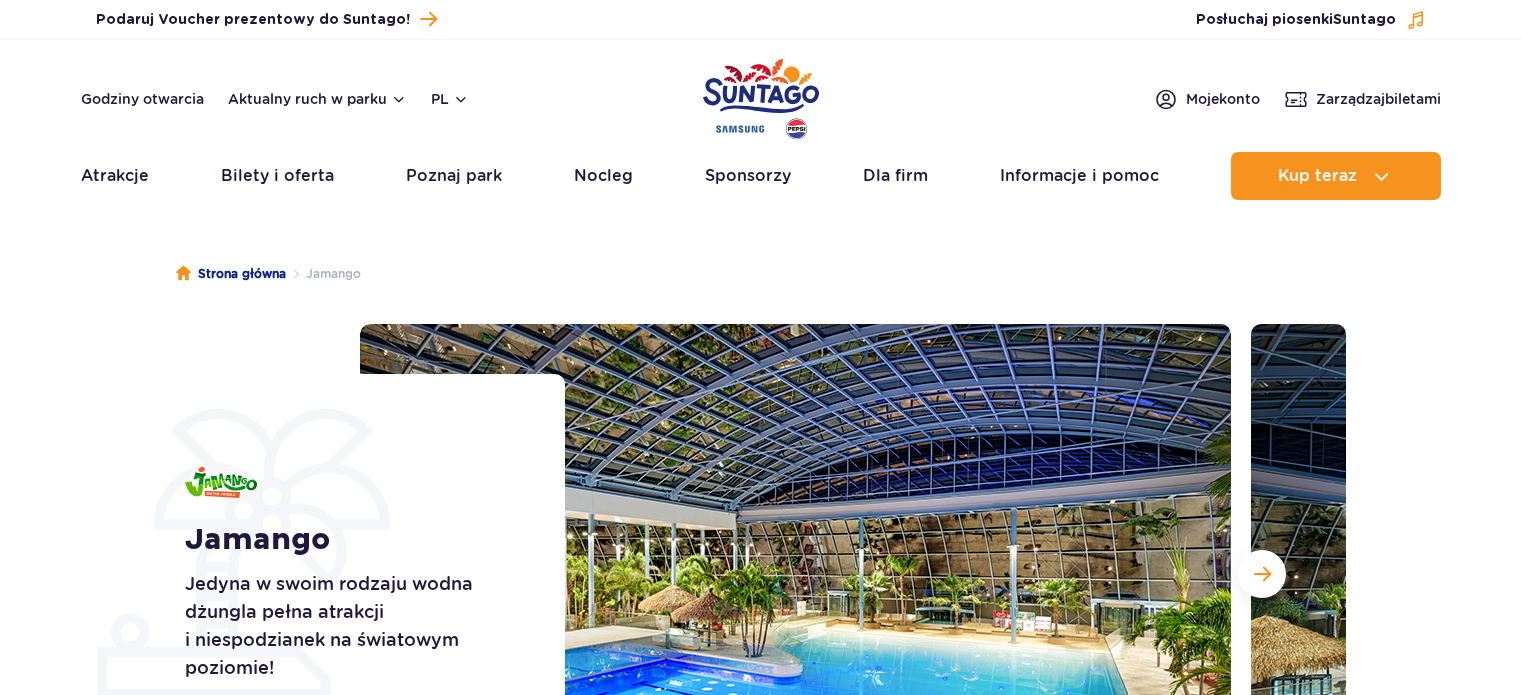 scroll, scrollTop: 0, scrollLeft: 0, axis: both 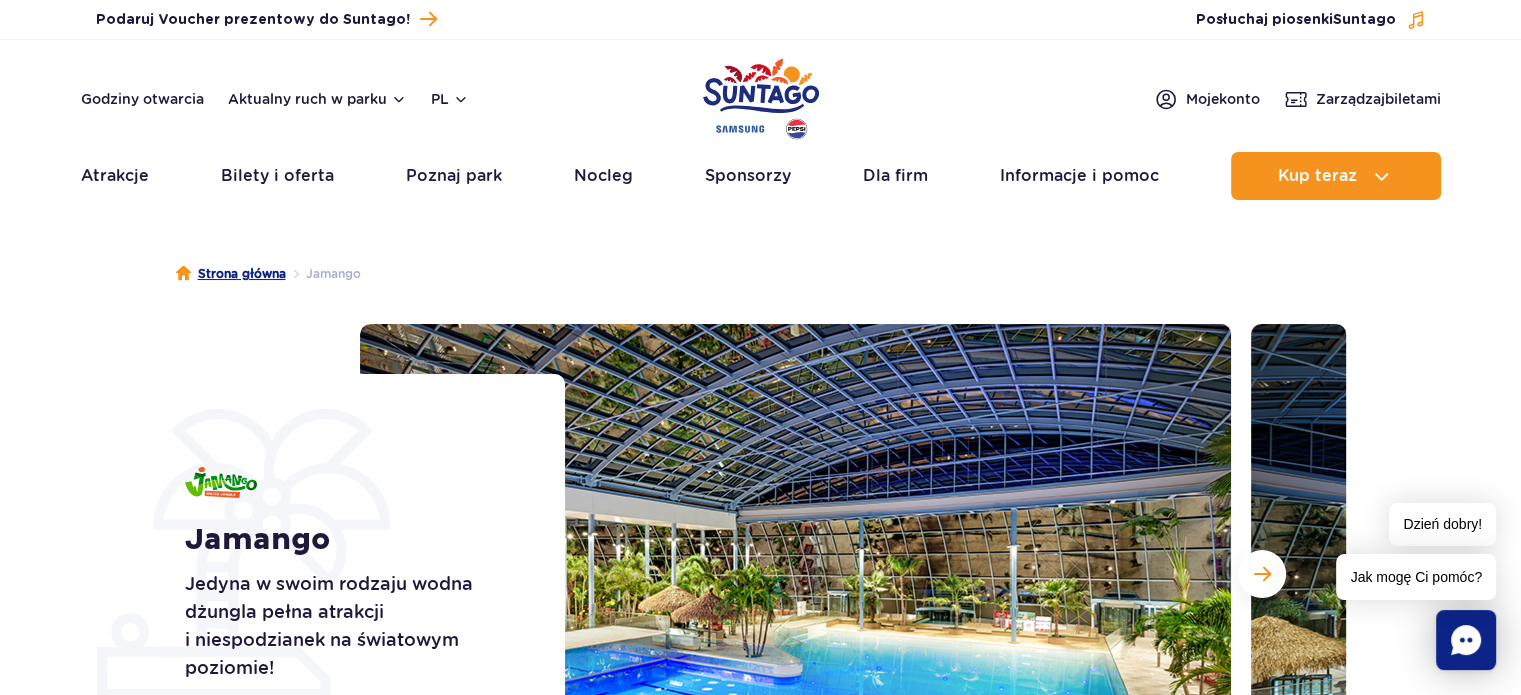 click on "Strona główna" at bounding box center (231, 274) 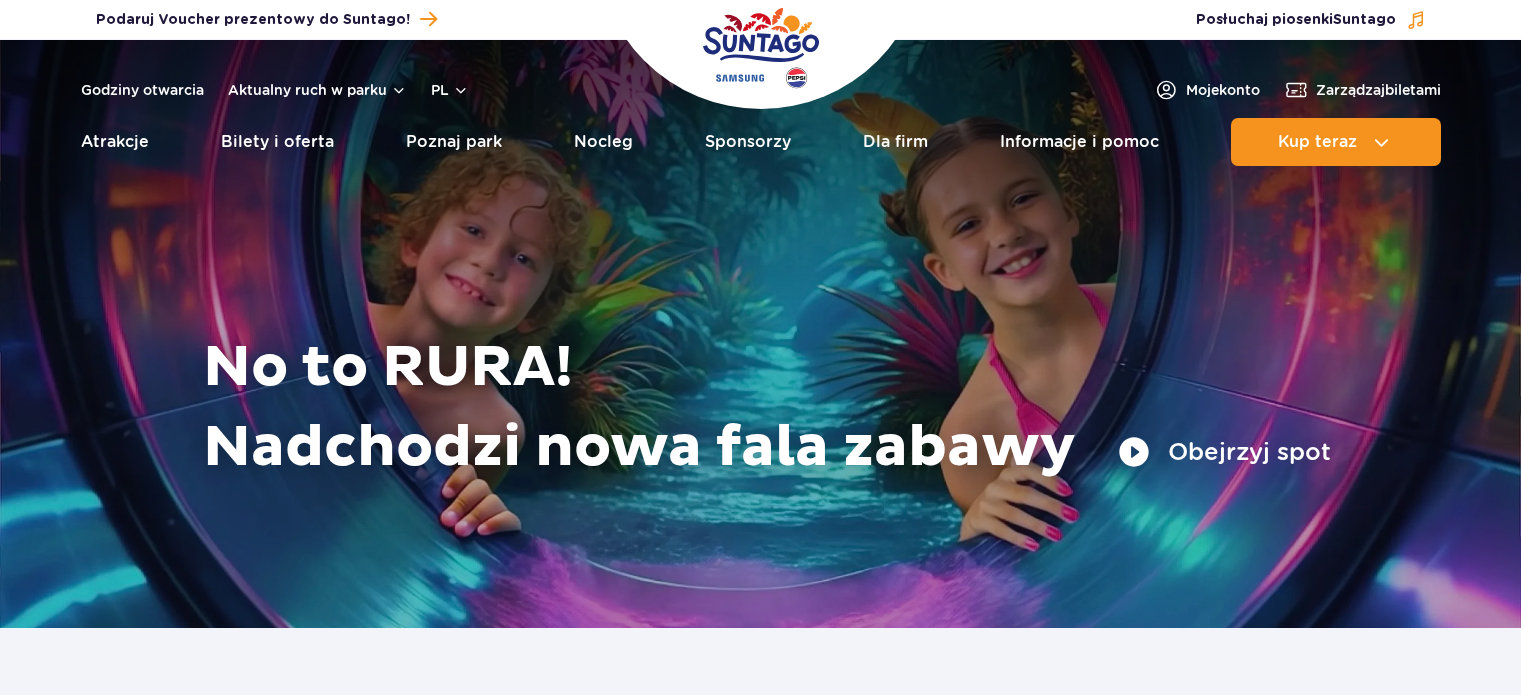 scroll, scrollTop: 0, scrollLeft: 0, axis: both 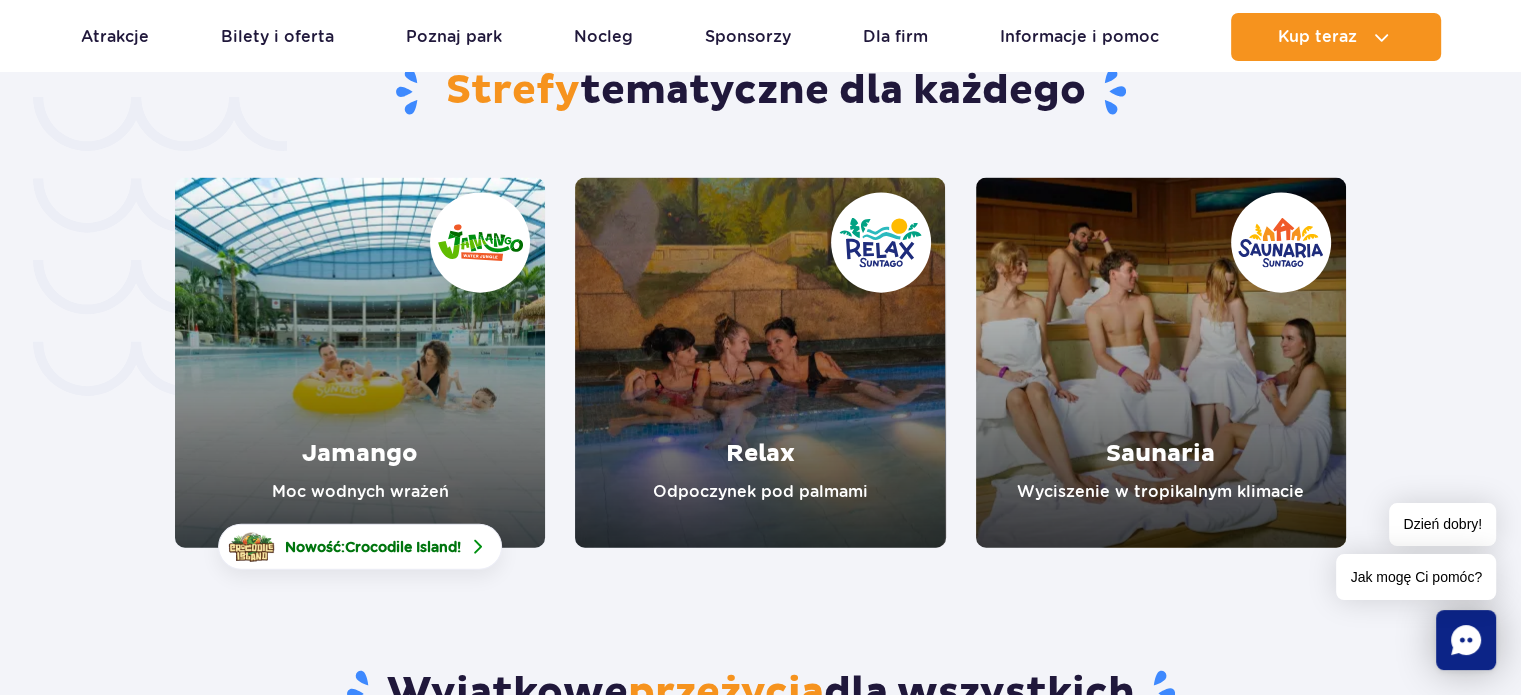 click at bounding box center (1161, 363) 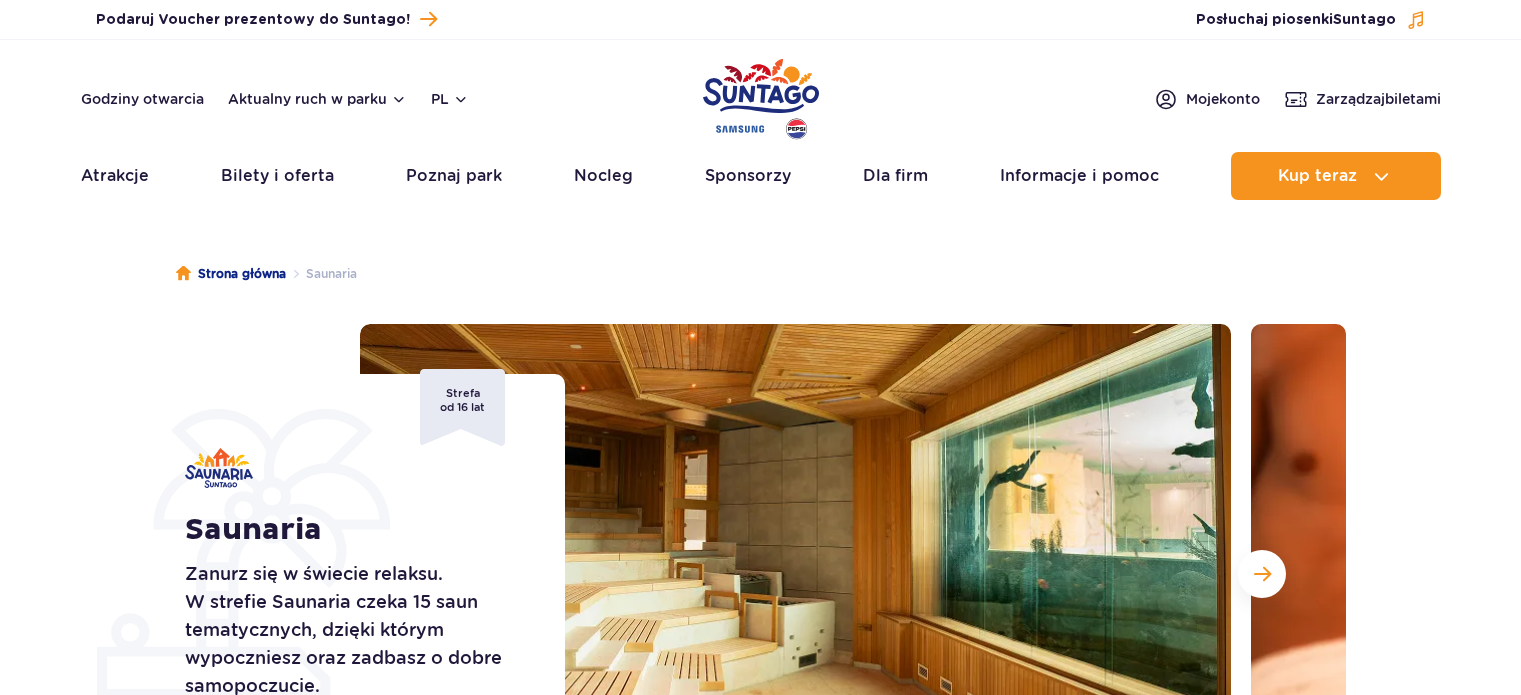 scroll, scrollTop: 0, scrollLeft: 0, axis: both 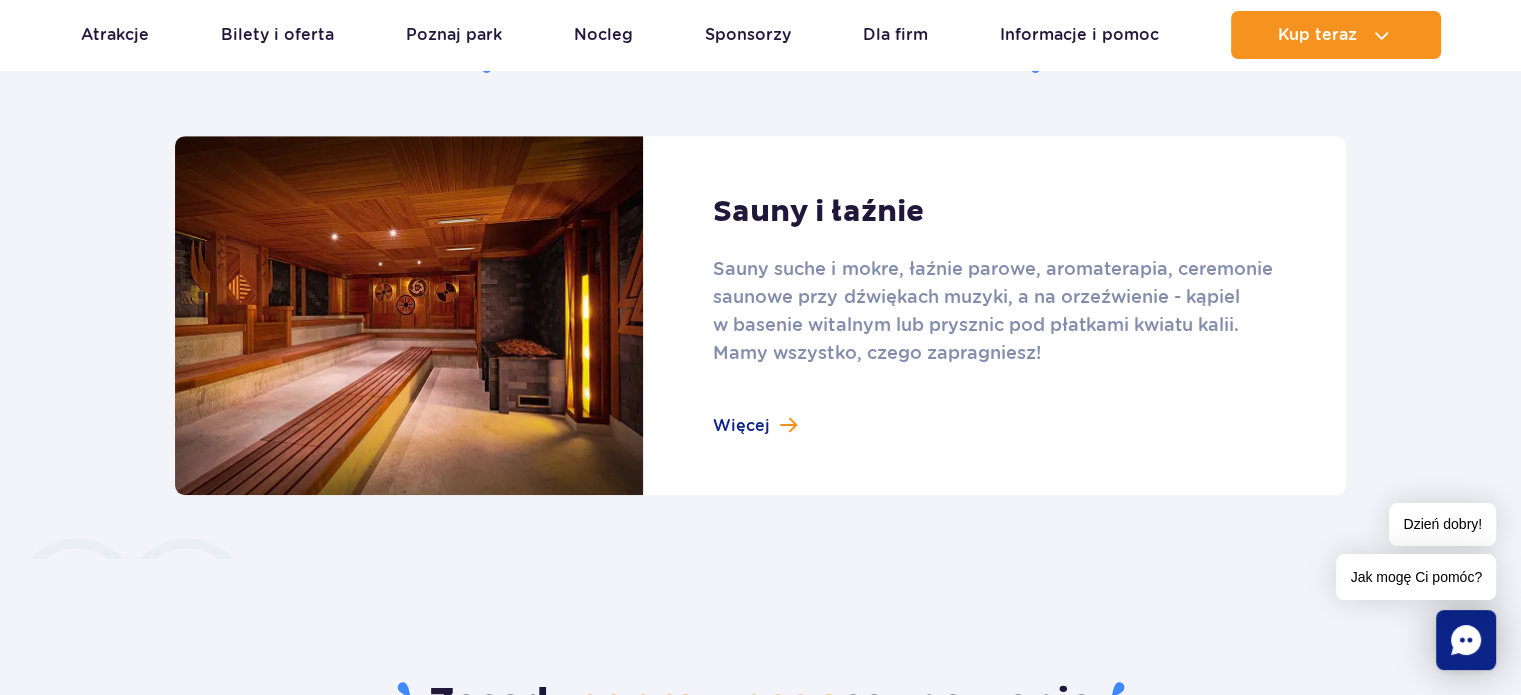 click at bounding box center [760, 315] 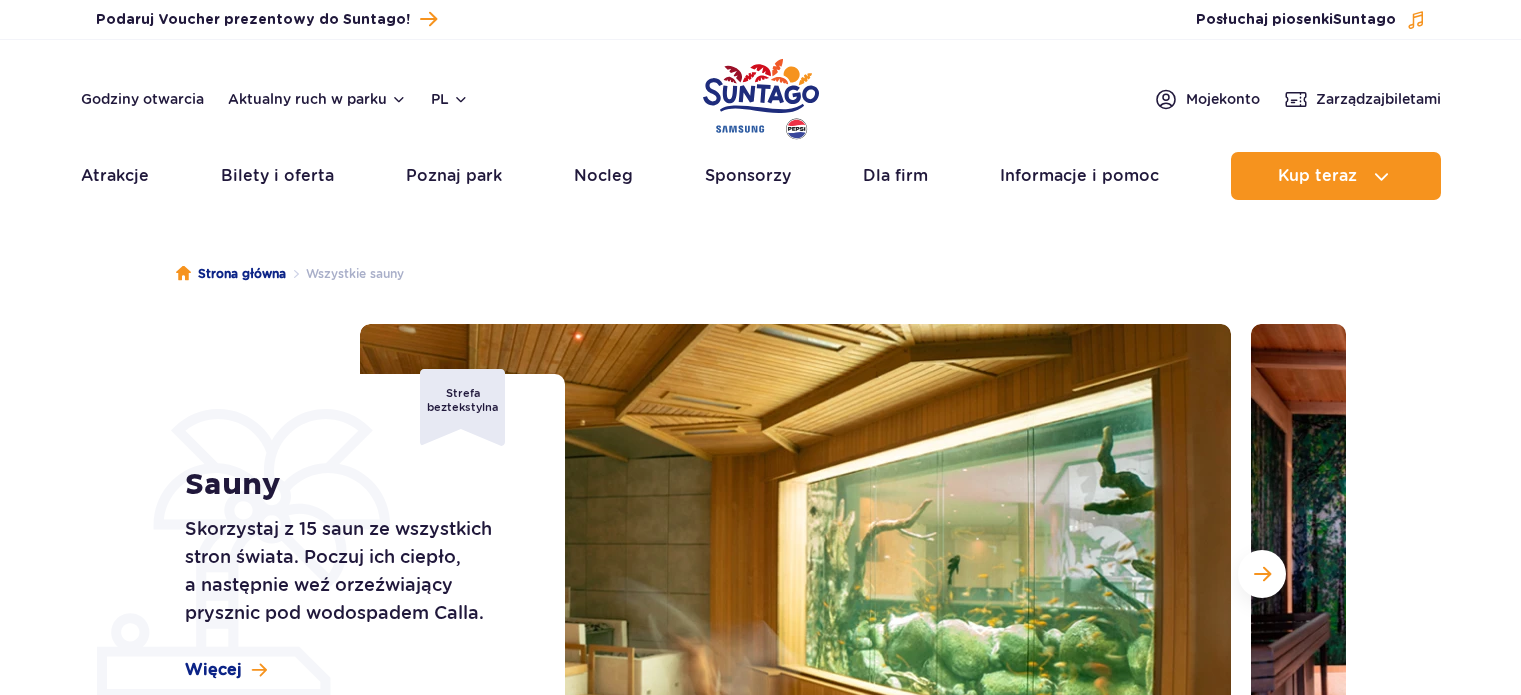 scroll, scrollTop: 0, scrollLeft: 0, axis: both 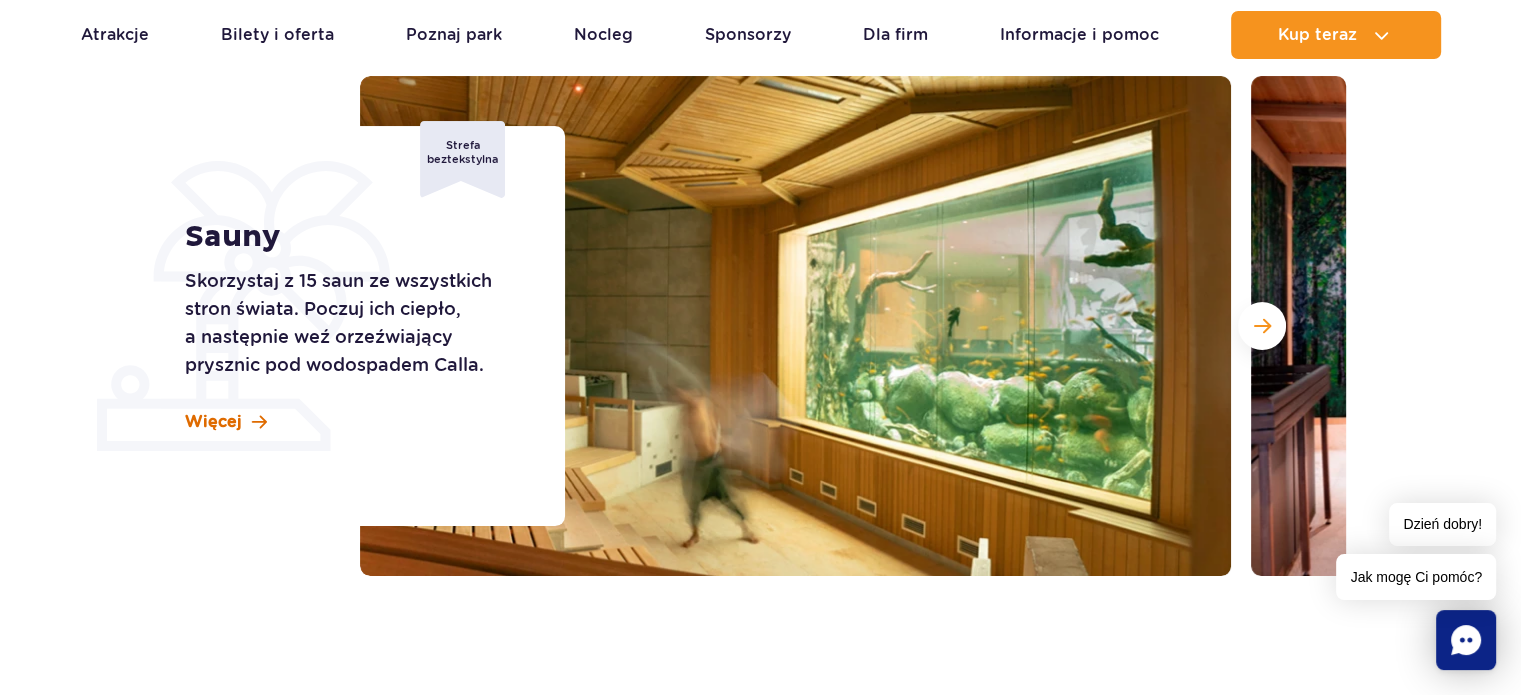 click on "Więcej" at bounding box center [213, 422] 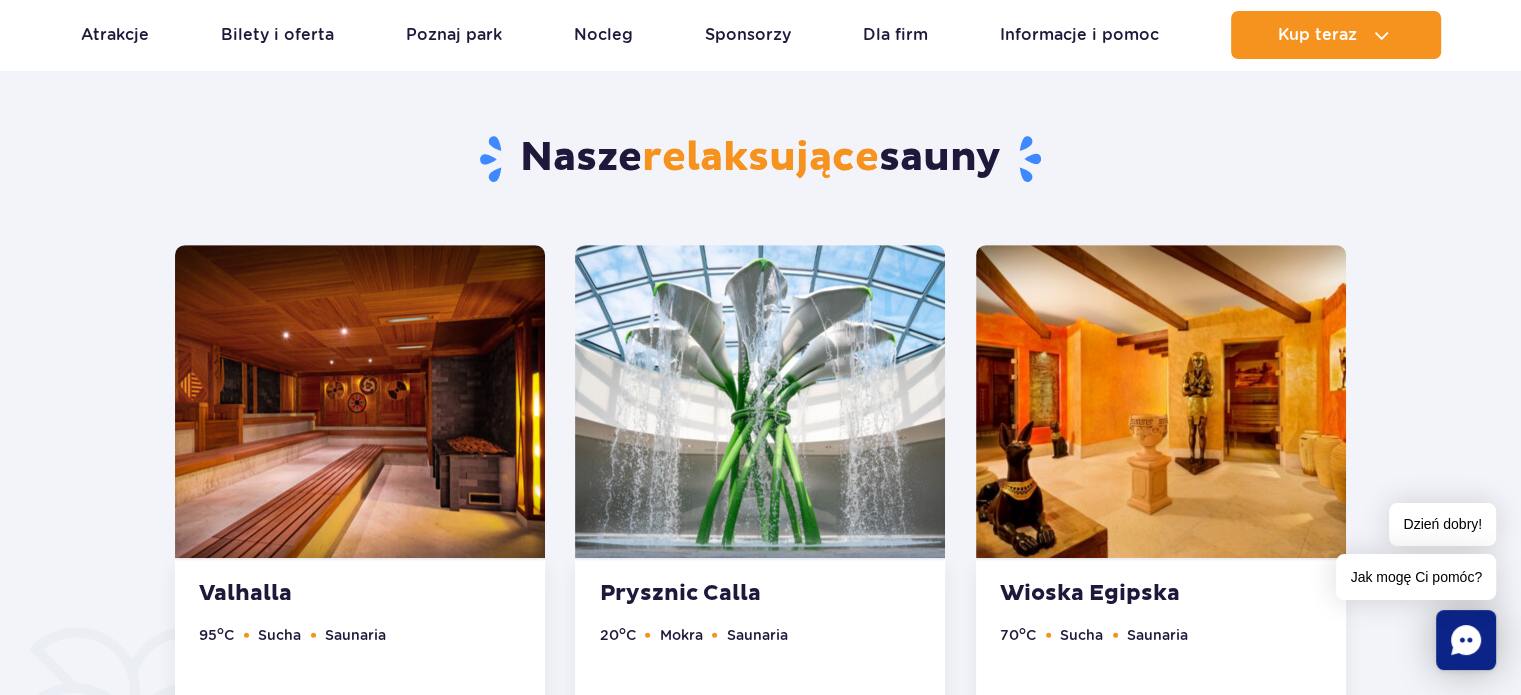 scroll, scrollTop: 1008, scrollLeft: 0, axis: vertical 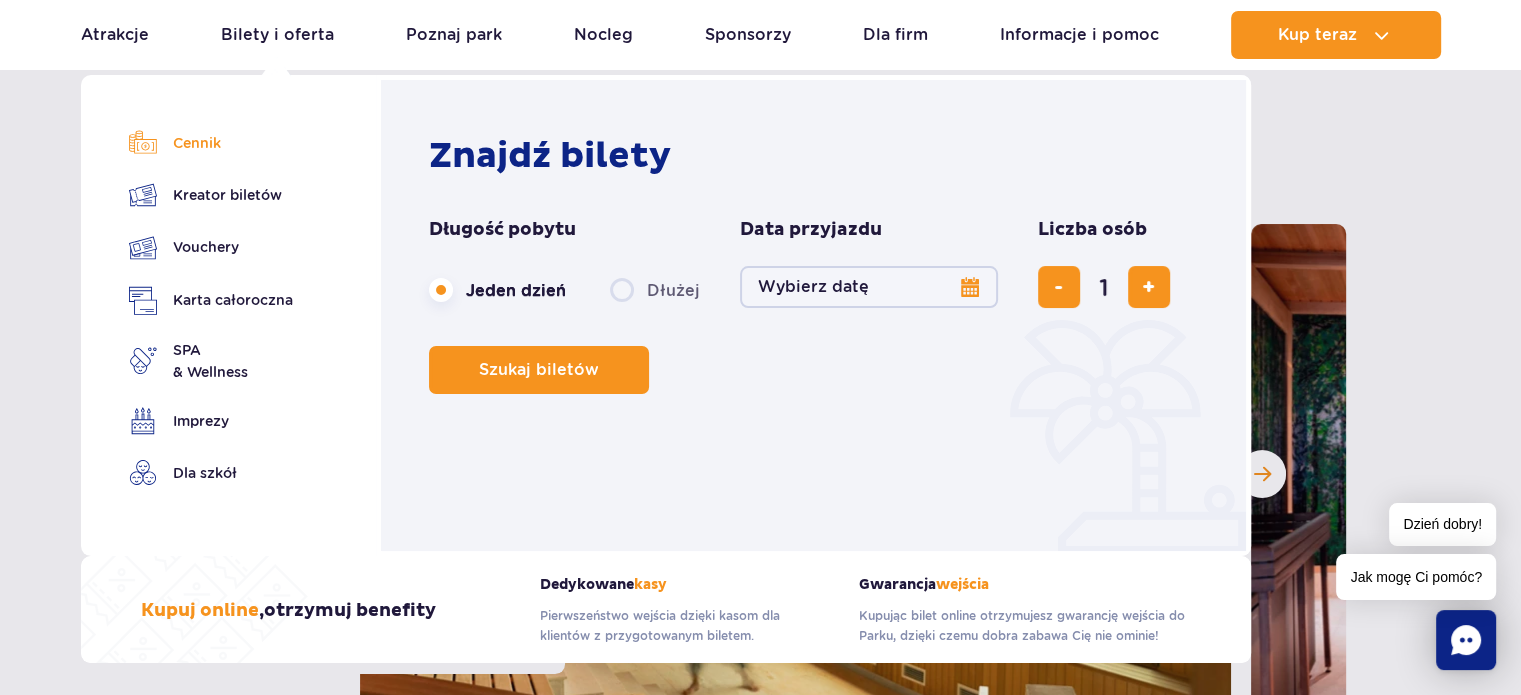 click on "Cennik" at bounding box center [211, 143] 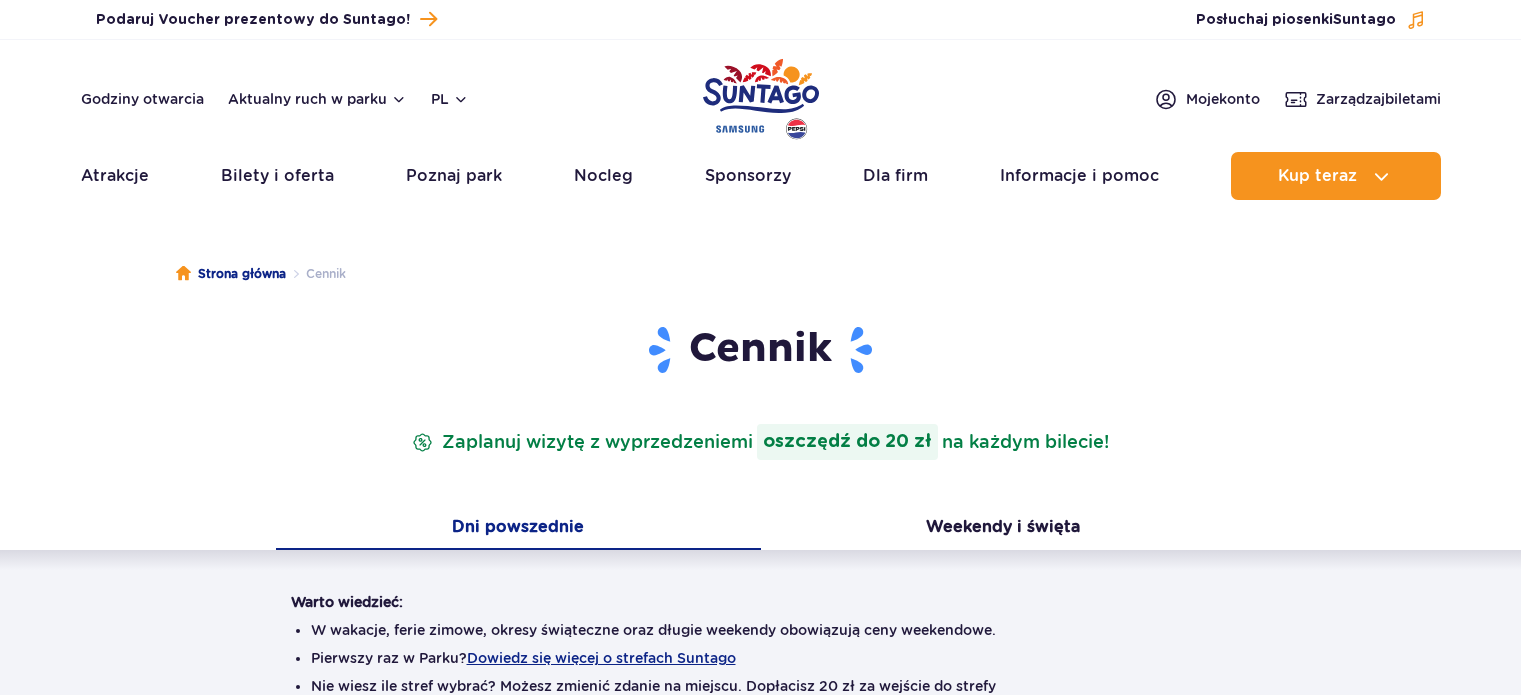 scroll, scrollTop: 0, scrollLeft: 0, axis: both 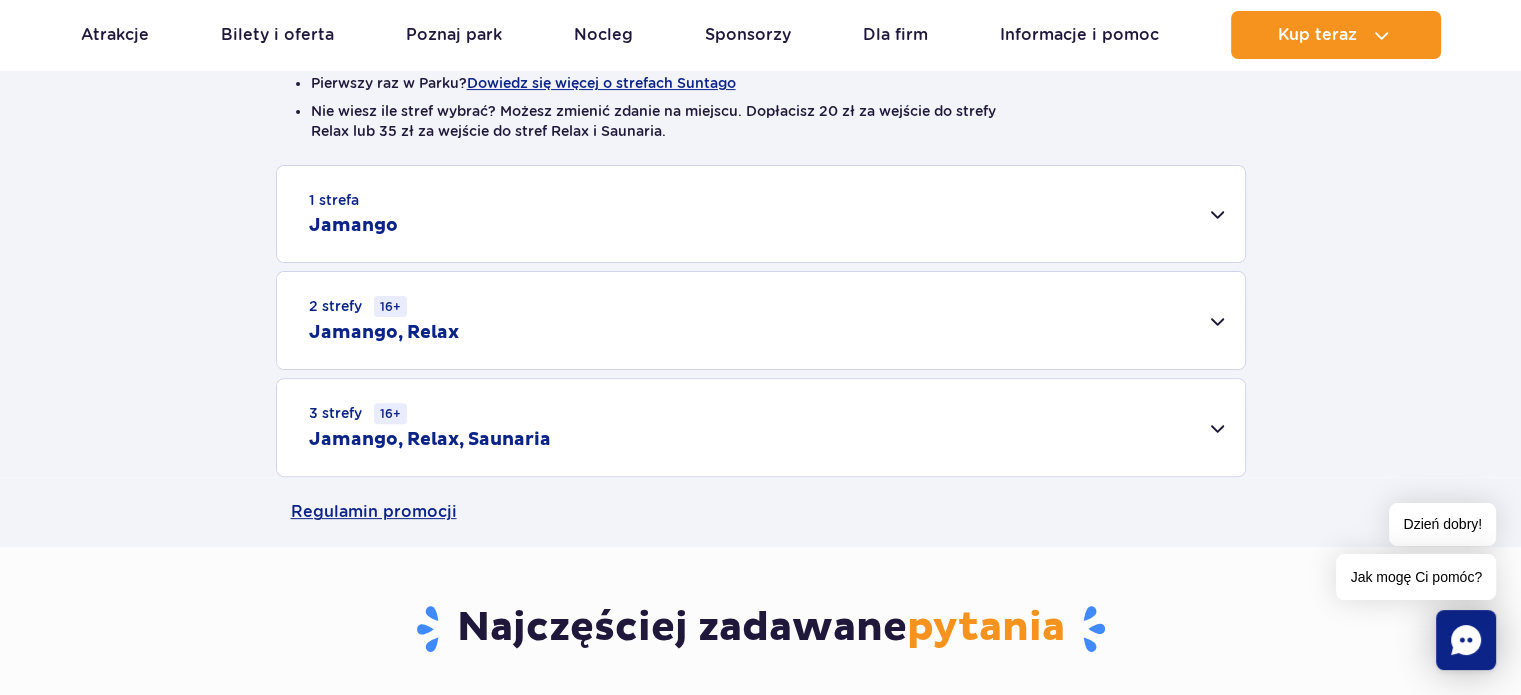 click on "3 strefy  16+
Jamango, Relax, Saunaria" at bounding box center [761, 427] 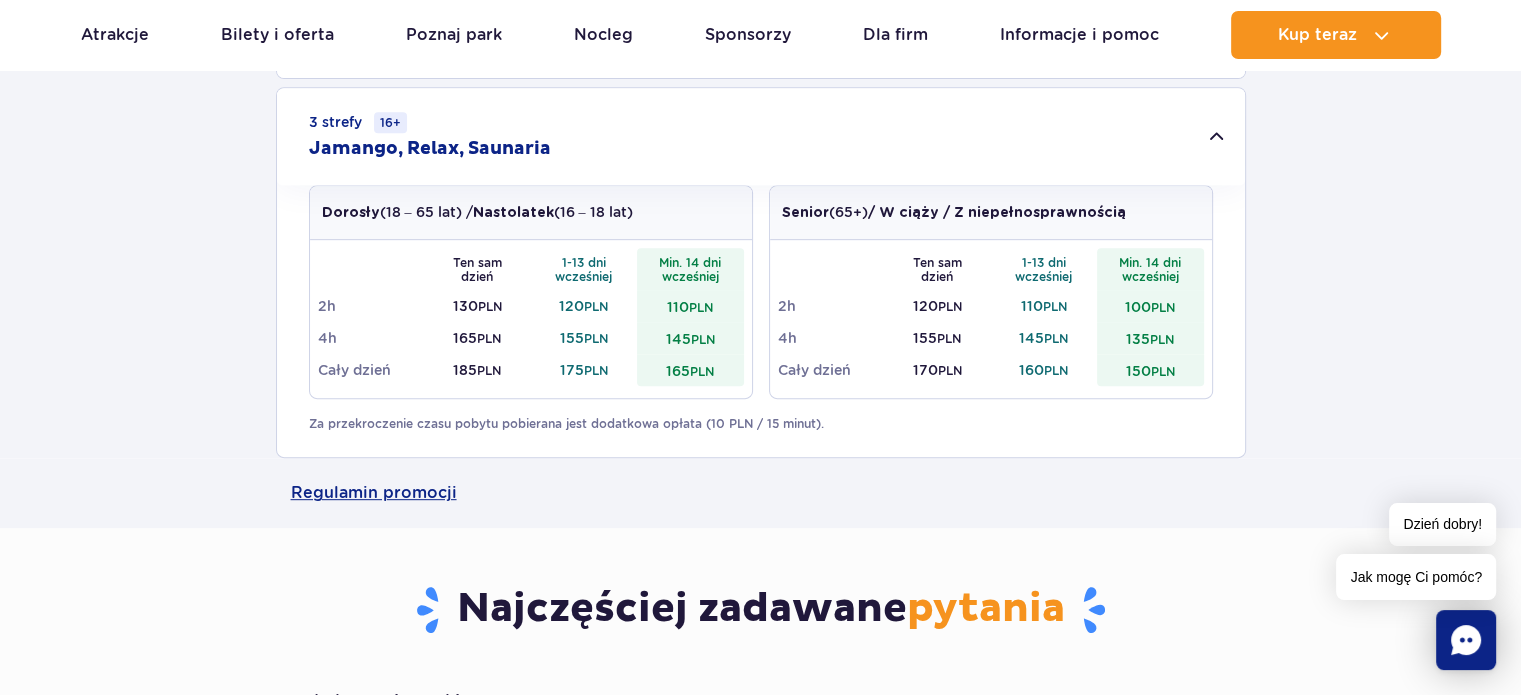 scroll, scrollTop: 750, scrollLeft: 0, axis: vertical 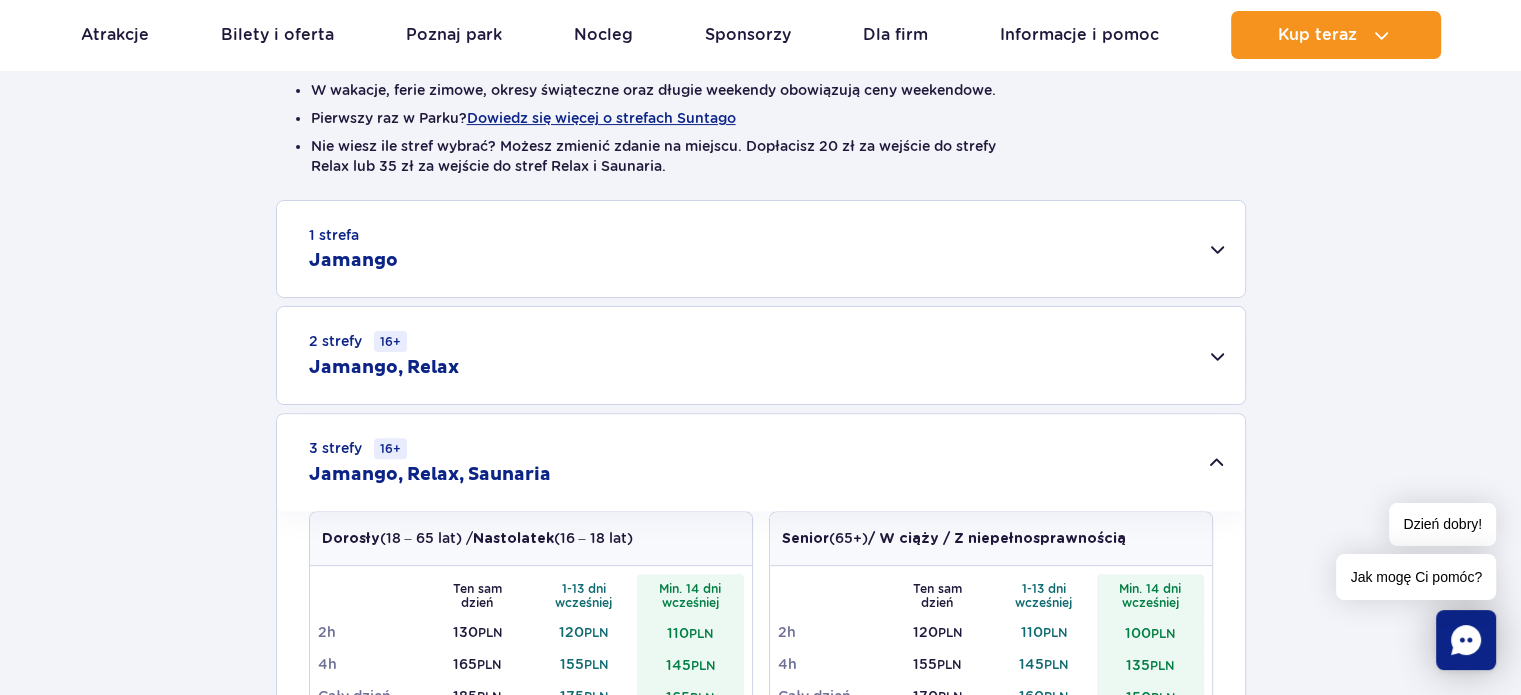 click on "1 strefa
Jamango" at bounding box center (761, 249) 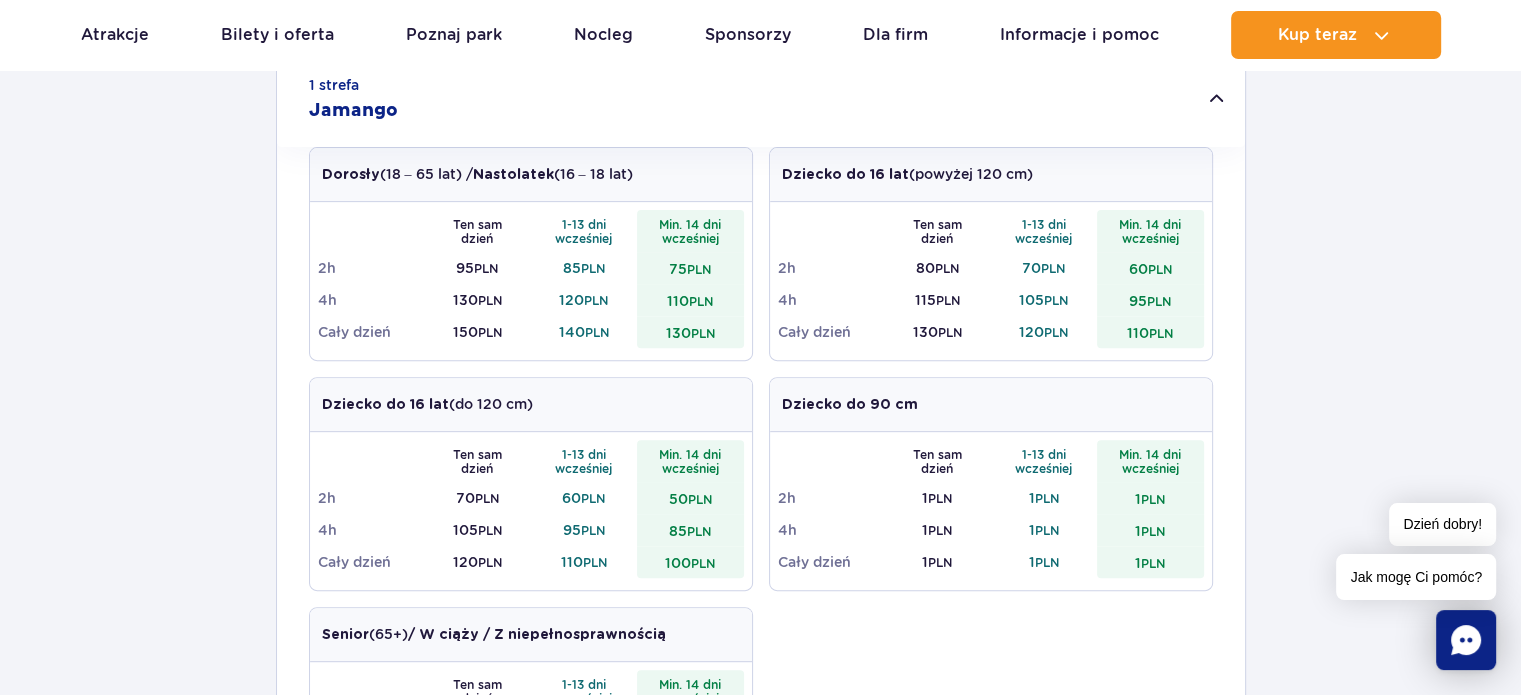 scroll, scrollTop: 715, scrollLeft: 0, axis: vertical 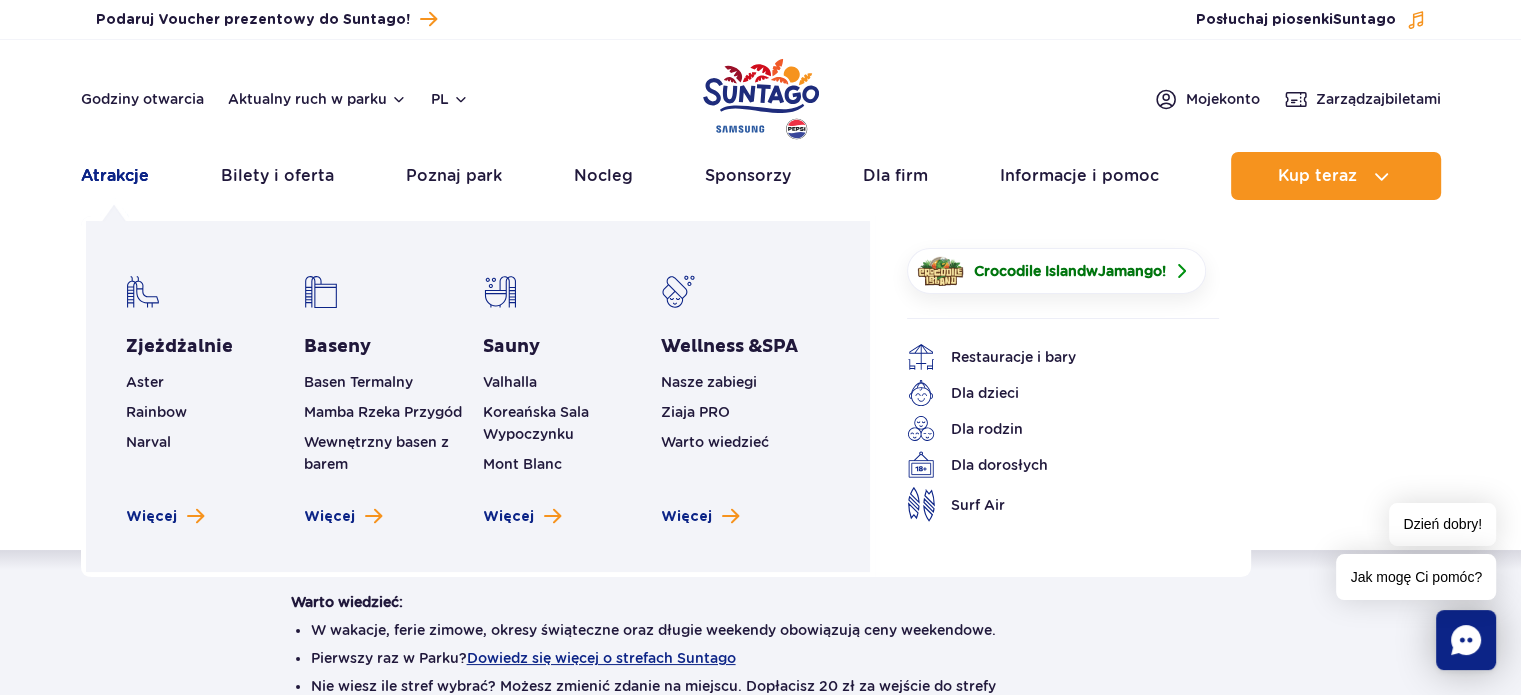 click on "Atrakcje" at bounding box center (115, 176) 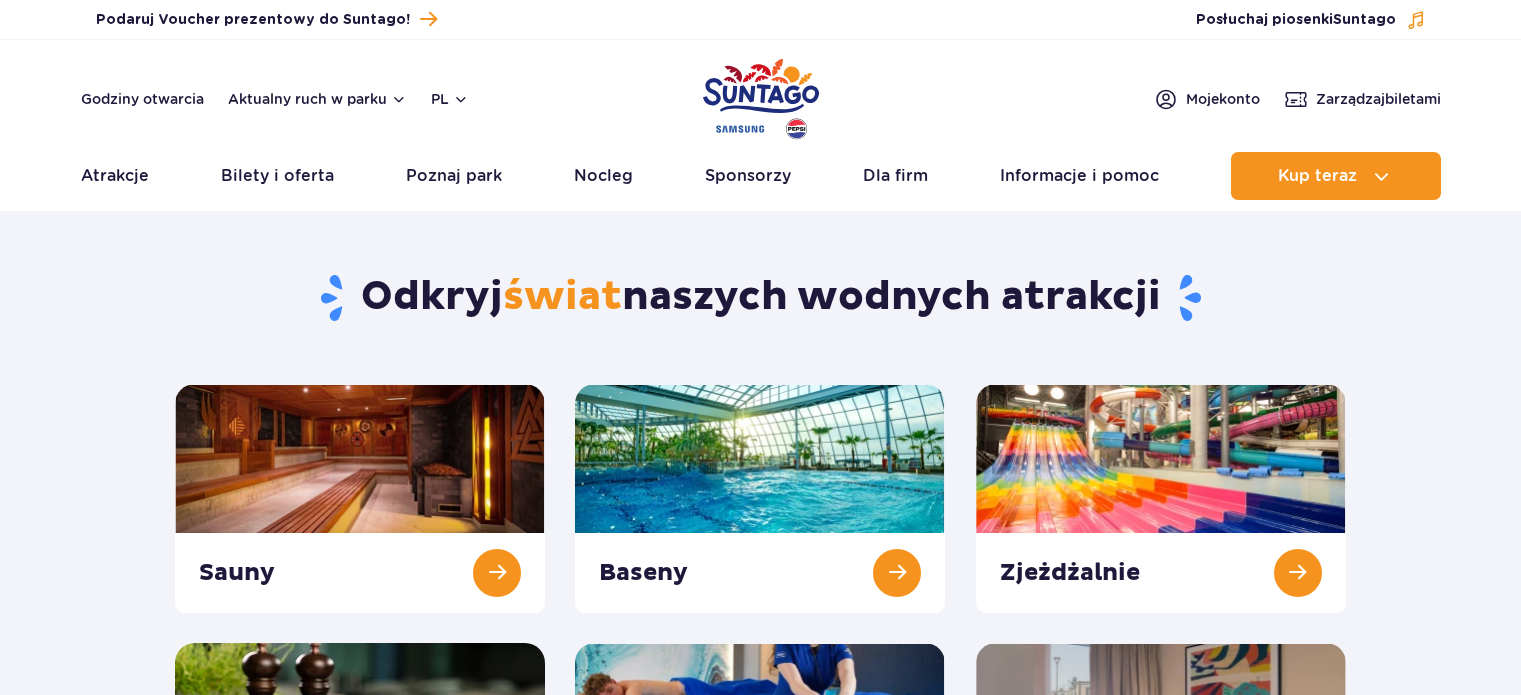 scroll, scrollTop: 0, scrollLeft: 0, axis: both 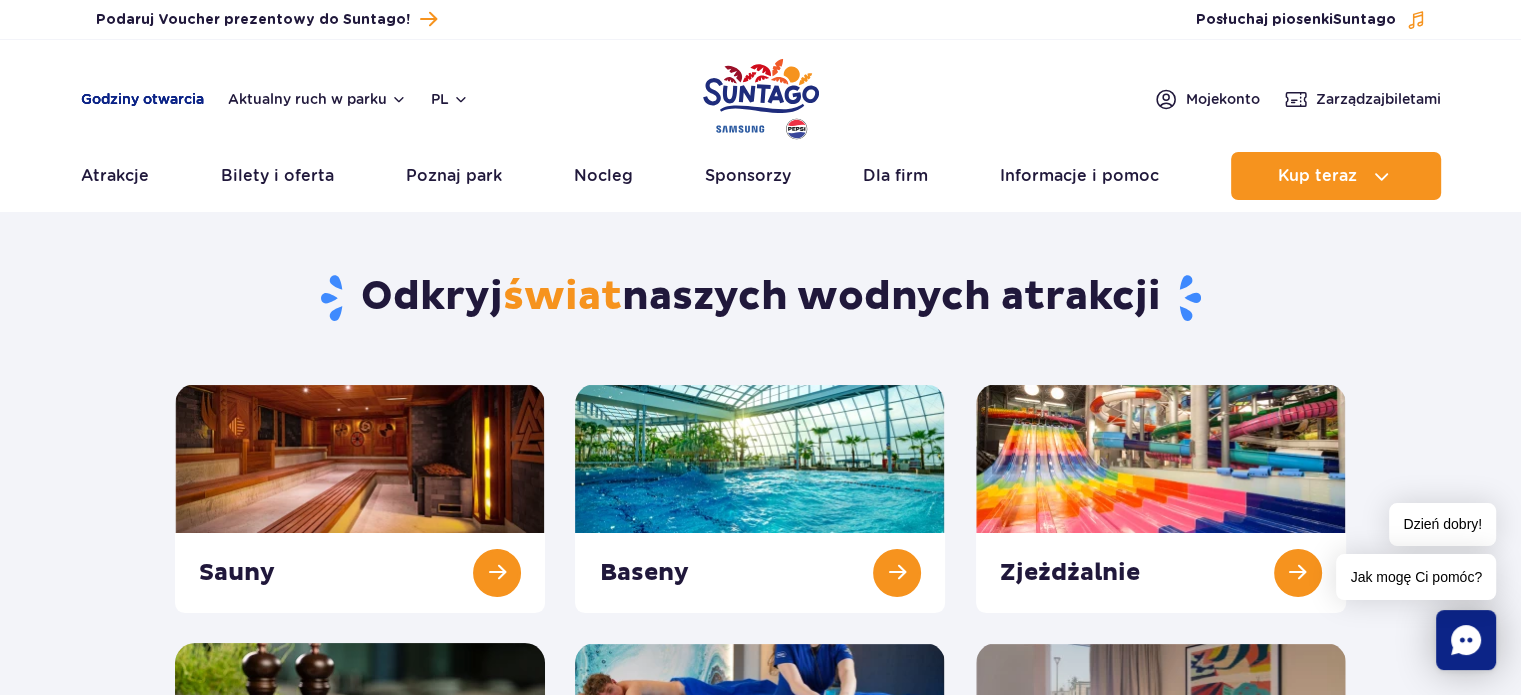 click on "Godziny otwarcia" at bounding box center [142, 99] 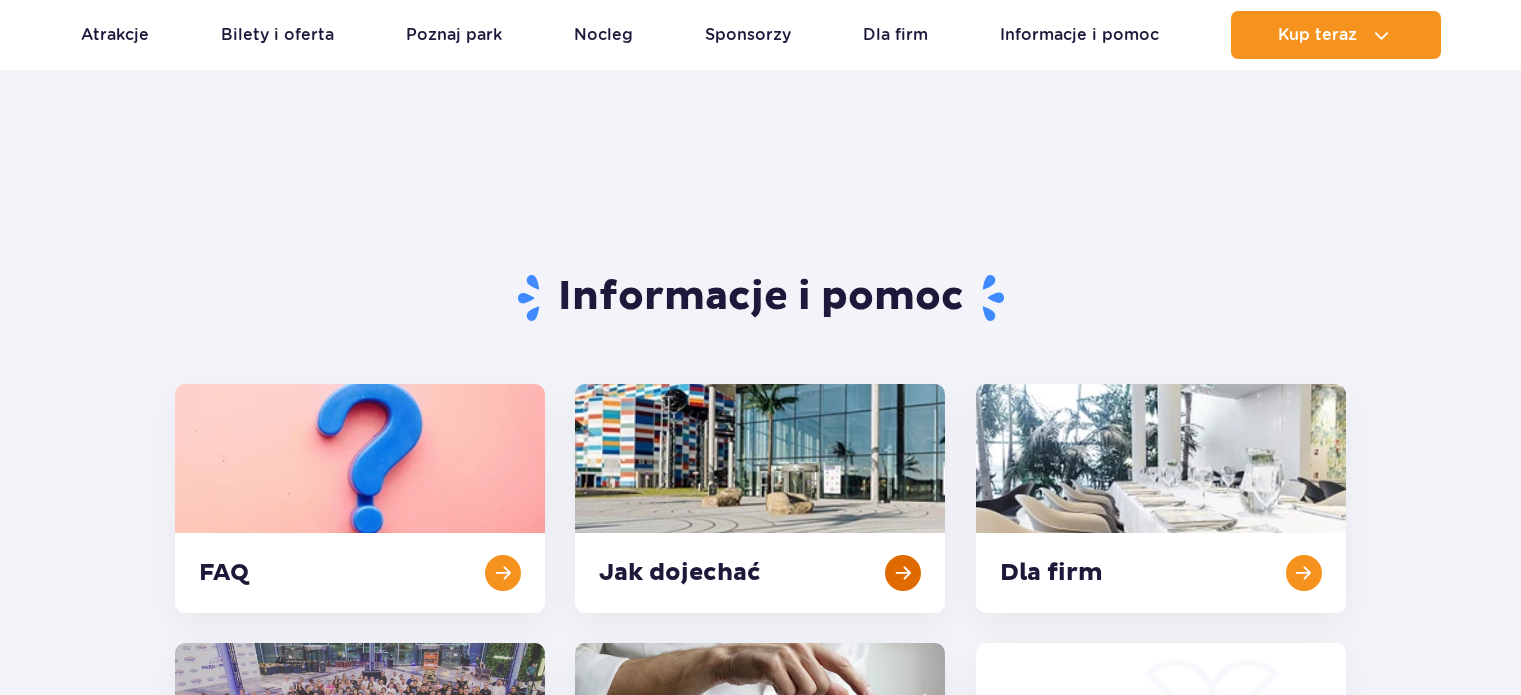 scroll, scrollTop: 716, scrollLeft: 0, axis: vertical 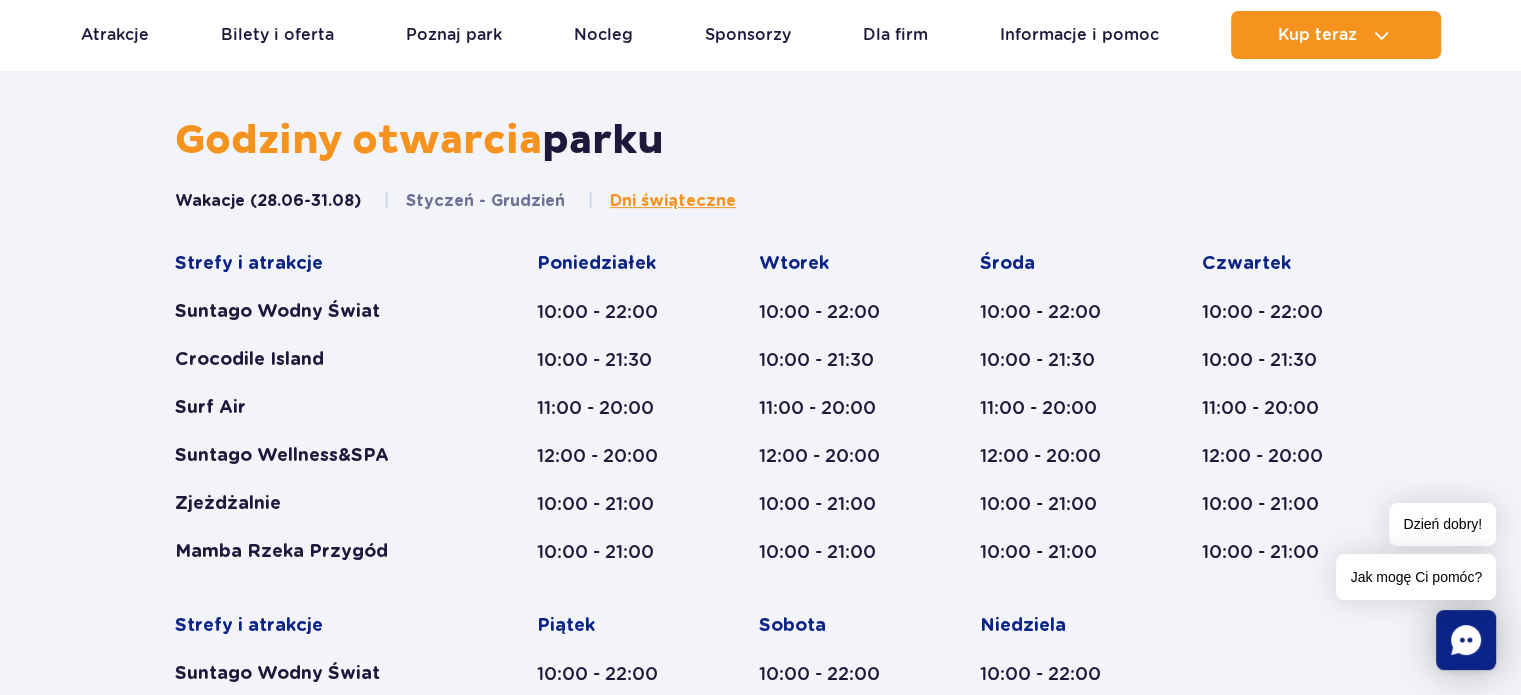 click on "Godziny otwarcia  parku
Wakacje (28.06-31.08)
Styczeń - Grudzień
Dni świąteczne
Strefy i atrakcje
Suntago Wodny Świat
Crocodile Island Surf Air" at bounding box center [760, 747] 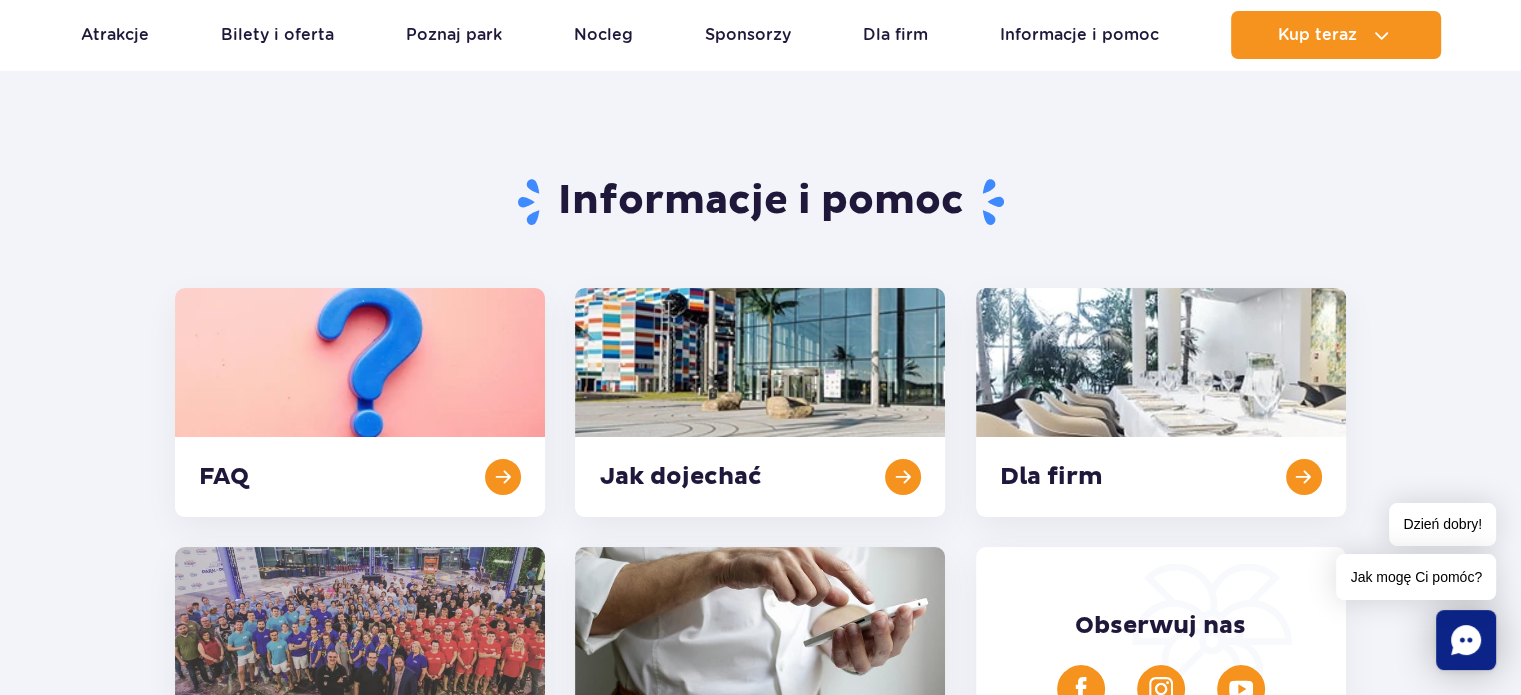 scroll, scrollTop: 102, scrollLeft: 0, axis: vertical 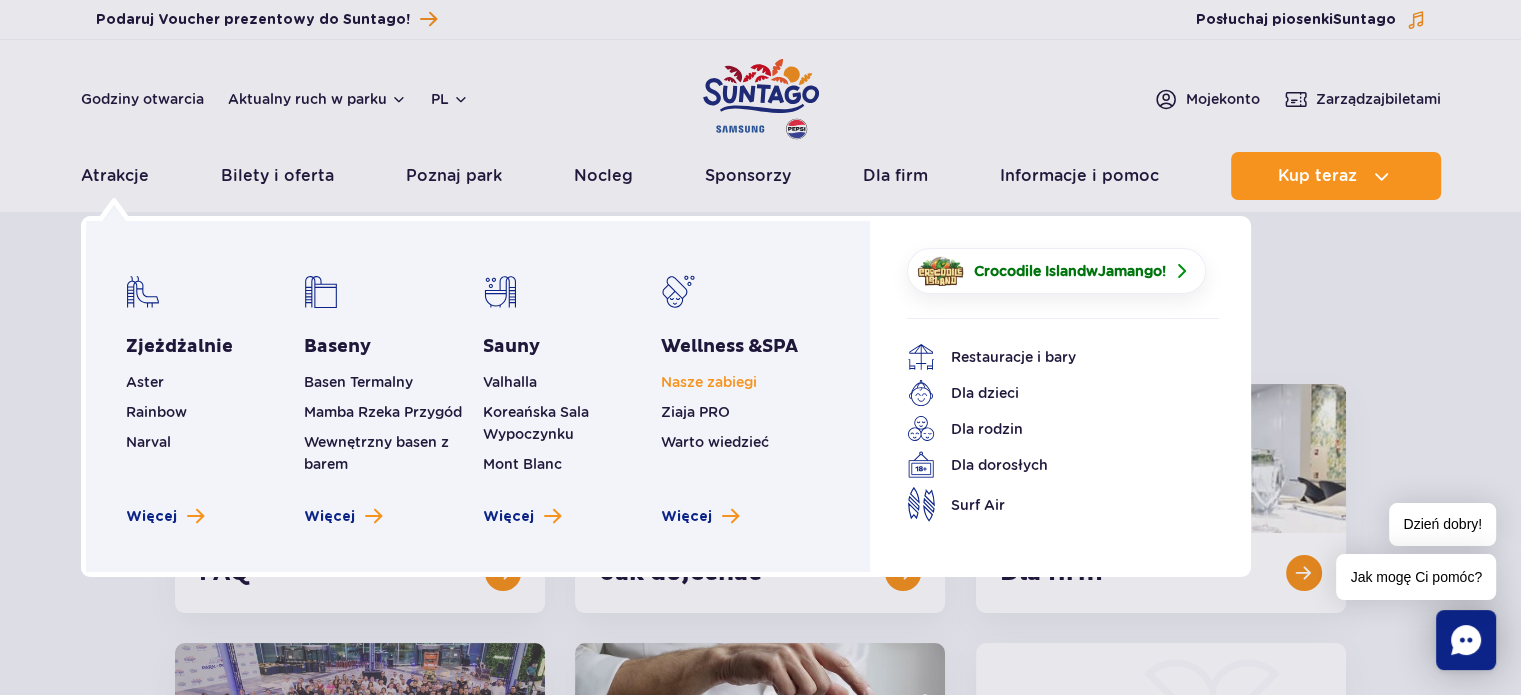 click on "Nasze zabiegi" at bounding box center (709, 382) 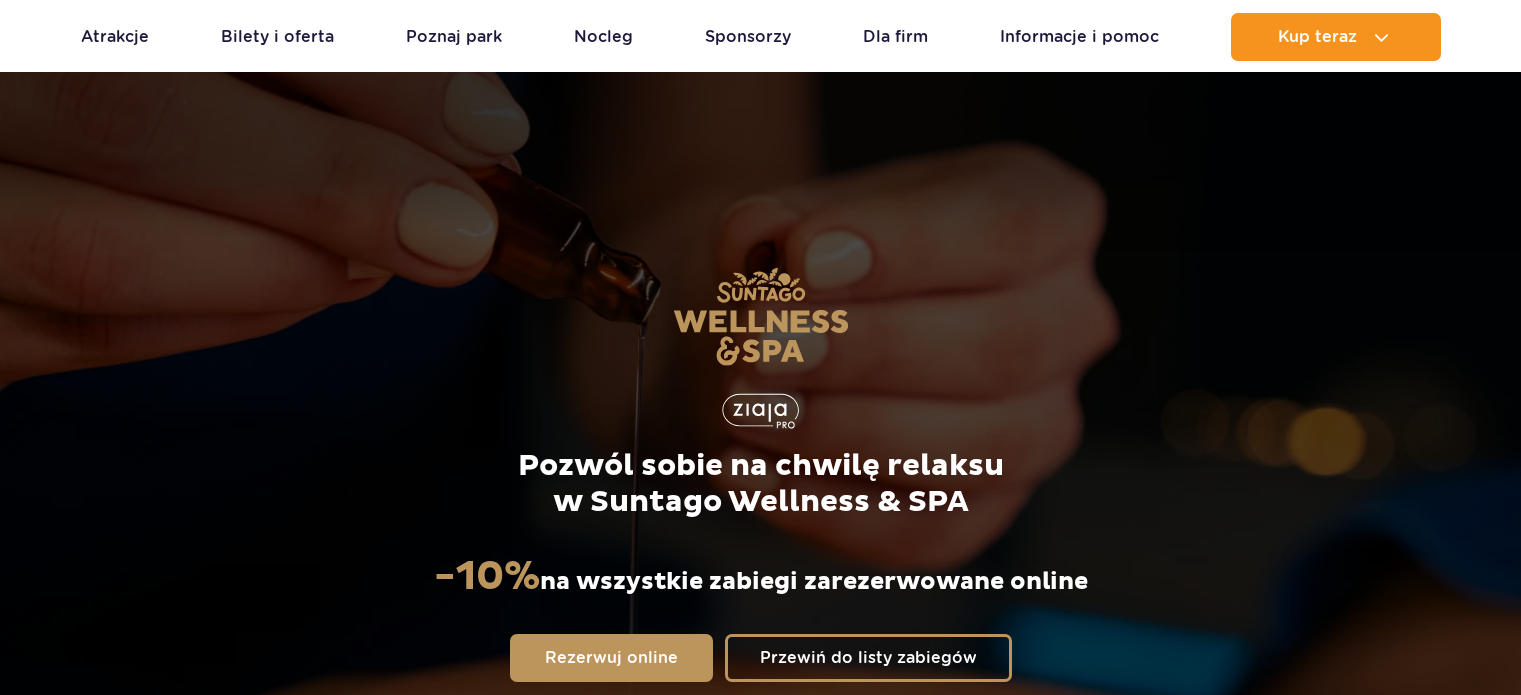 scroll, scrollTop: 1352, scrollLeft: 0, axis: vertical 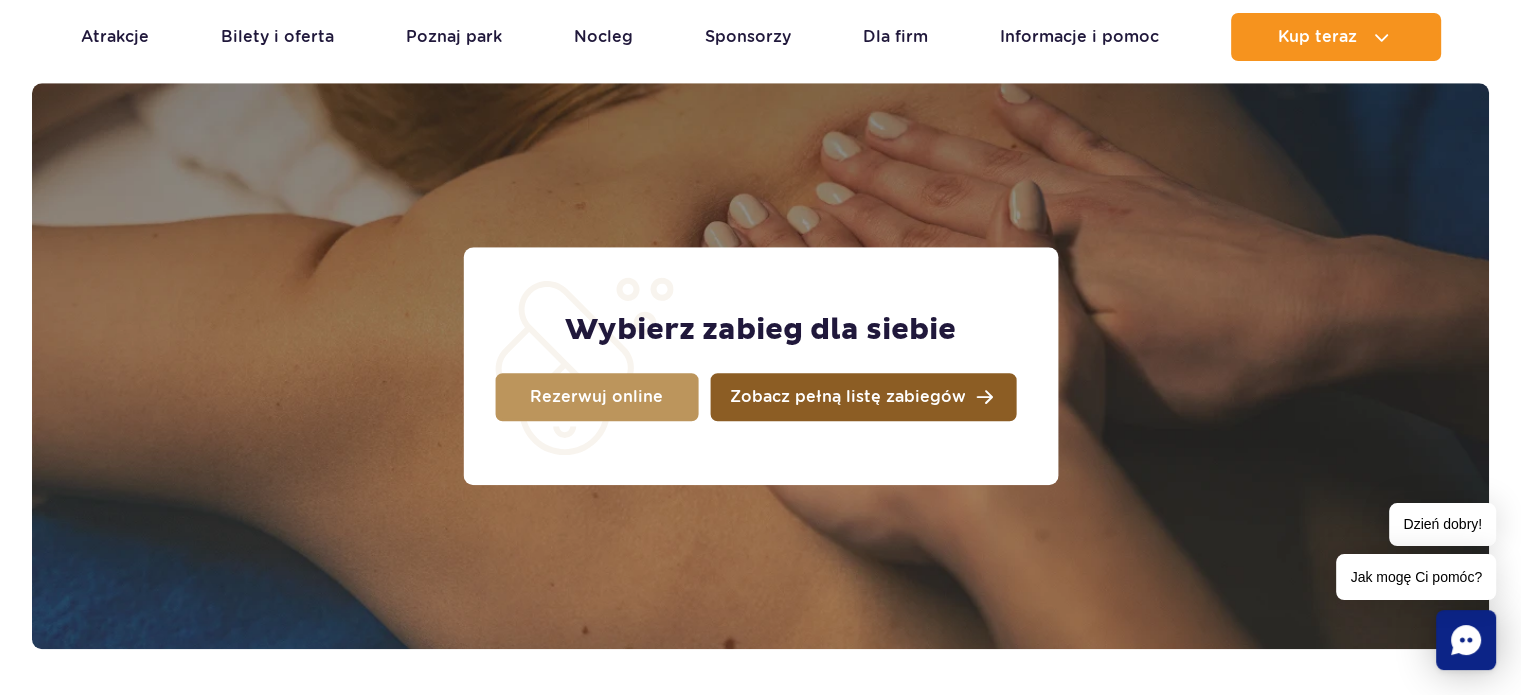 click on "Zobacz pełną listę zabiegów" at bounding box center [848, 397] 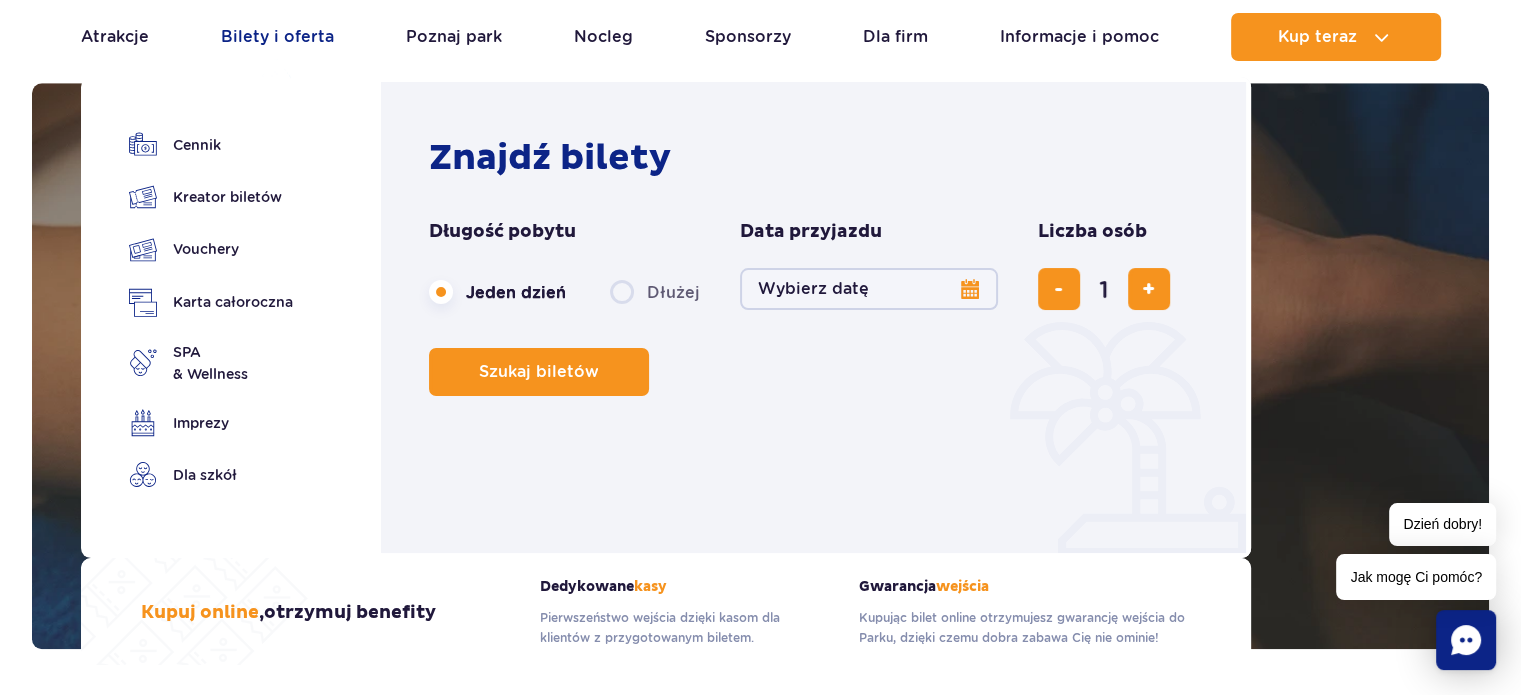 click on "Bilety i oferta" at bounding box center [277, 37] 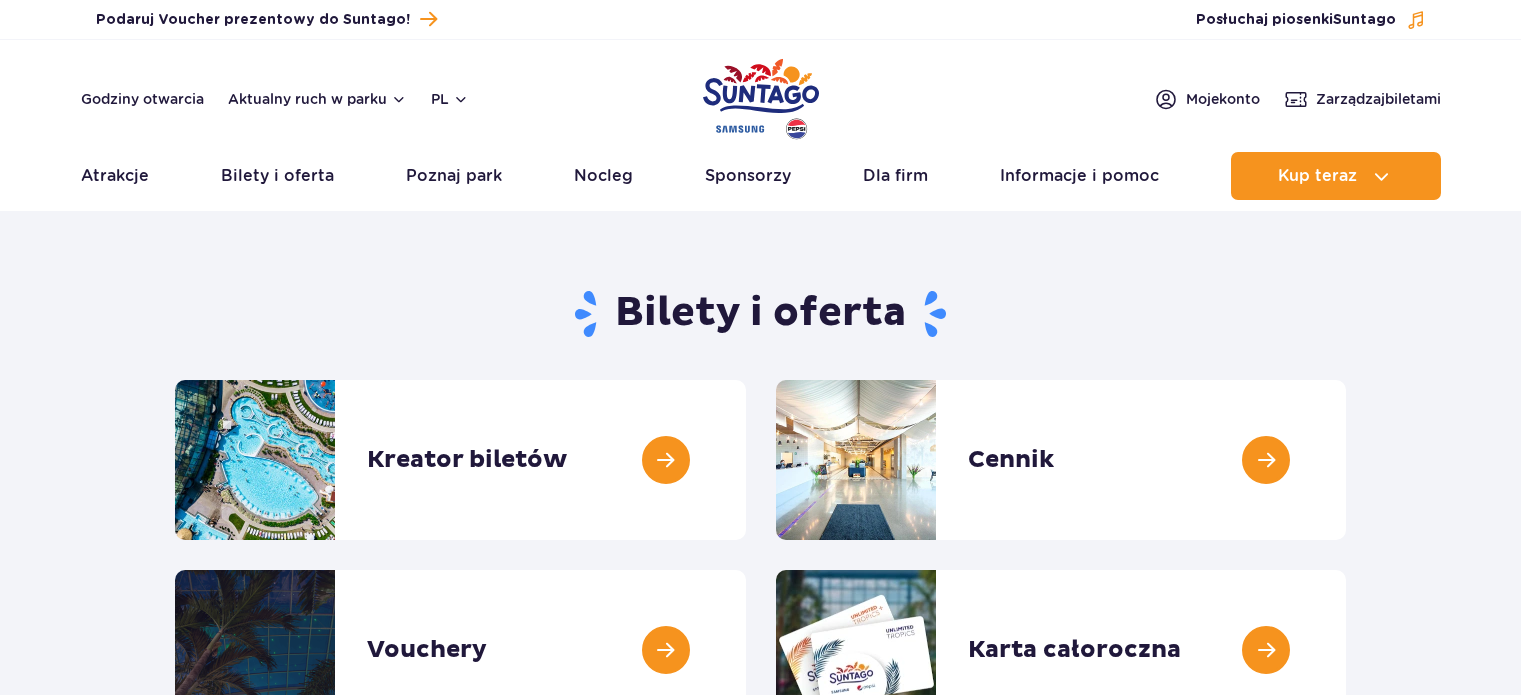 scroll, scrollTop: 0, scrollLeft: 0, axis: both 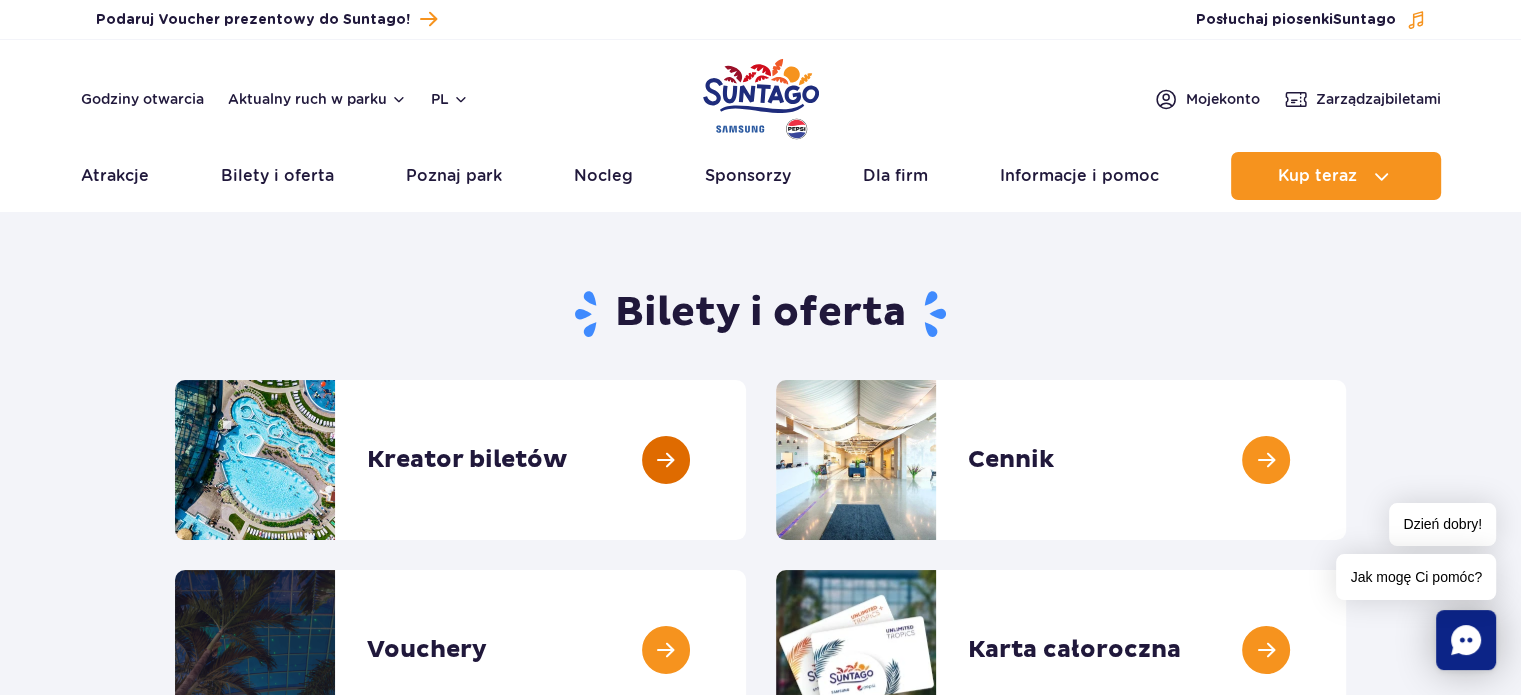 click at bounding box center [746, 460] 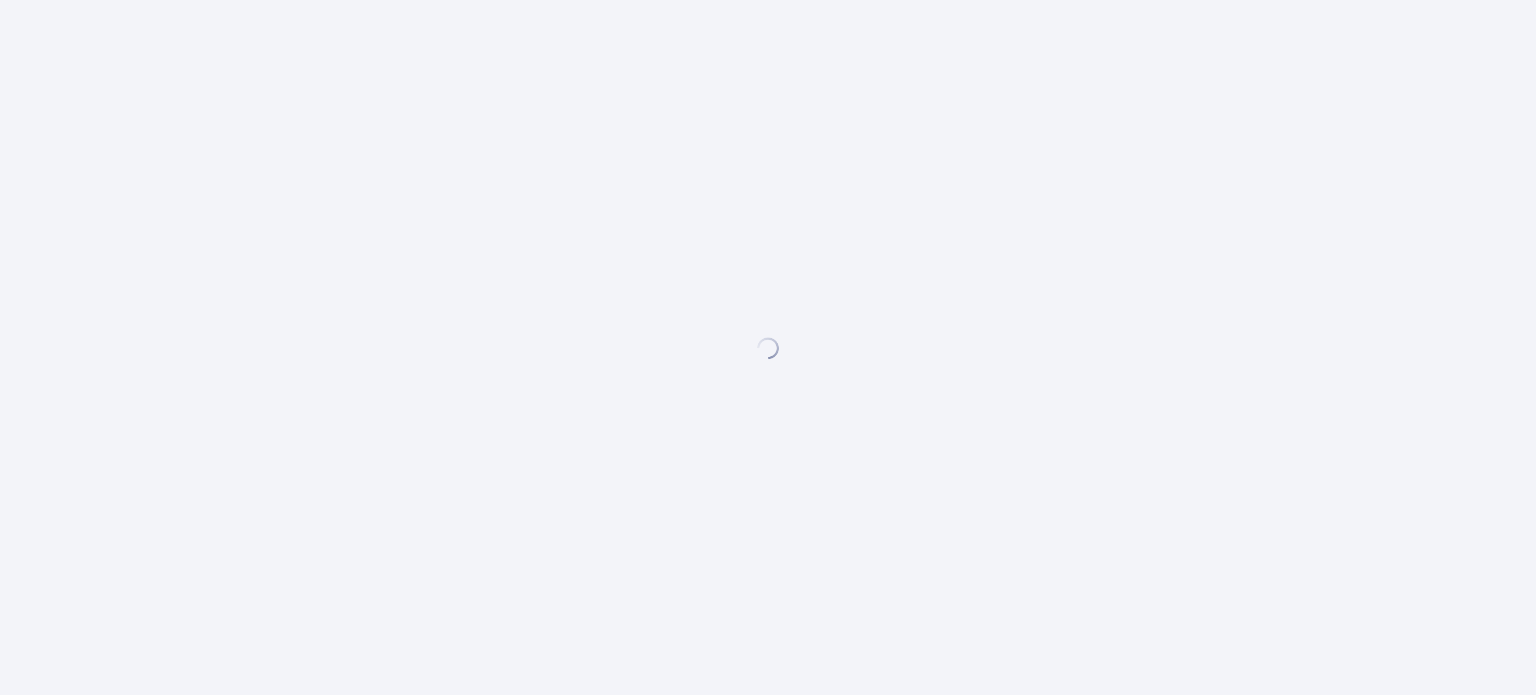 scroll, scrollTop: 0, scrollLeft: 0, axis: both 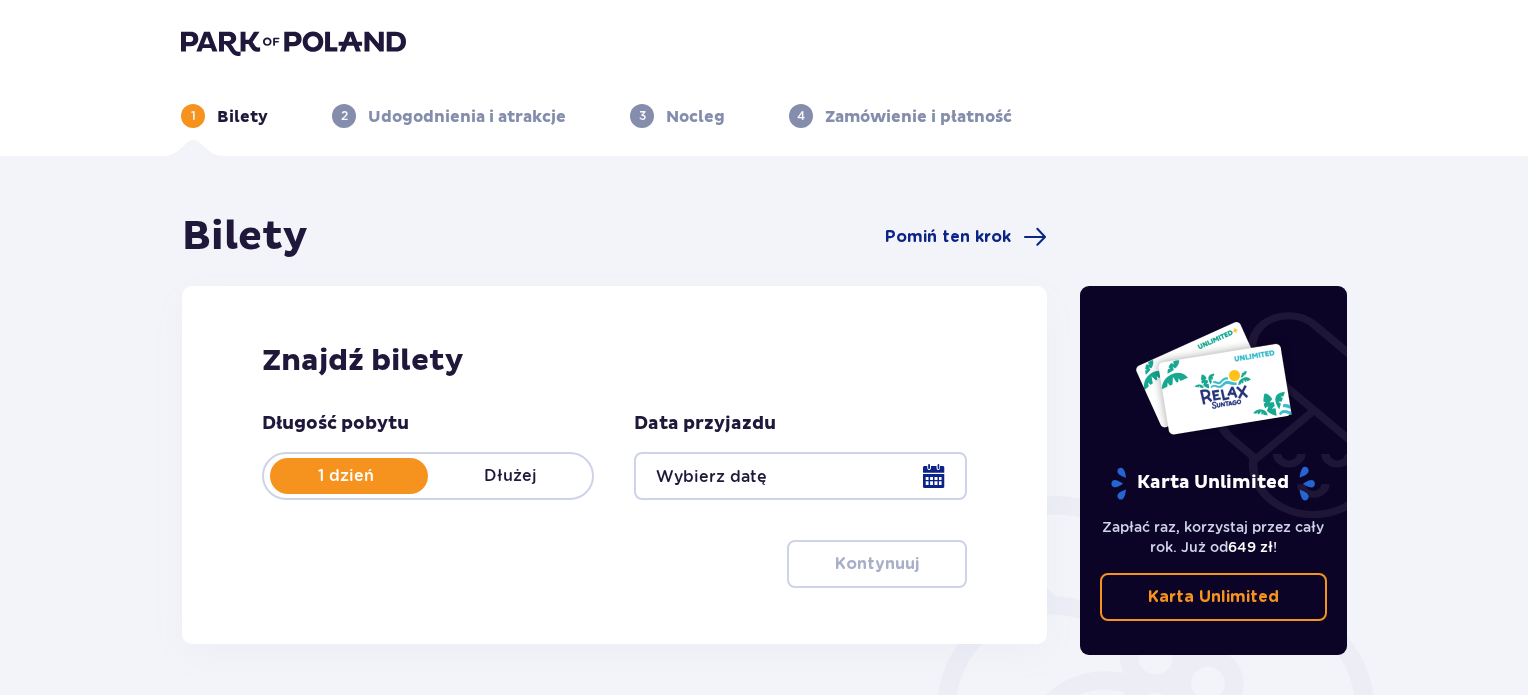 click at bounding box center [800, 476] 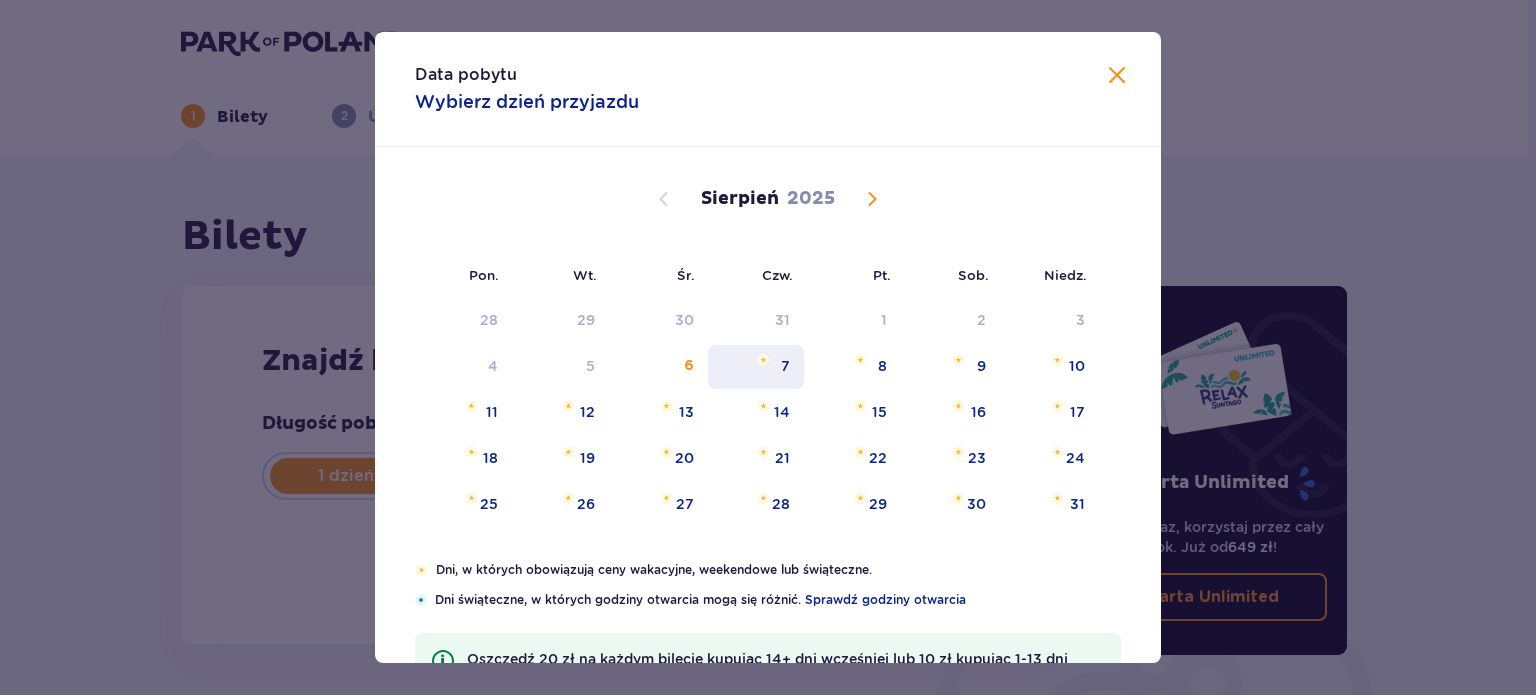 click on "7" at bounding box center [785, 366] 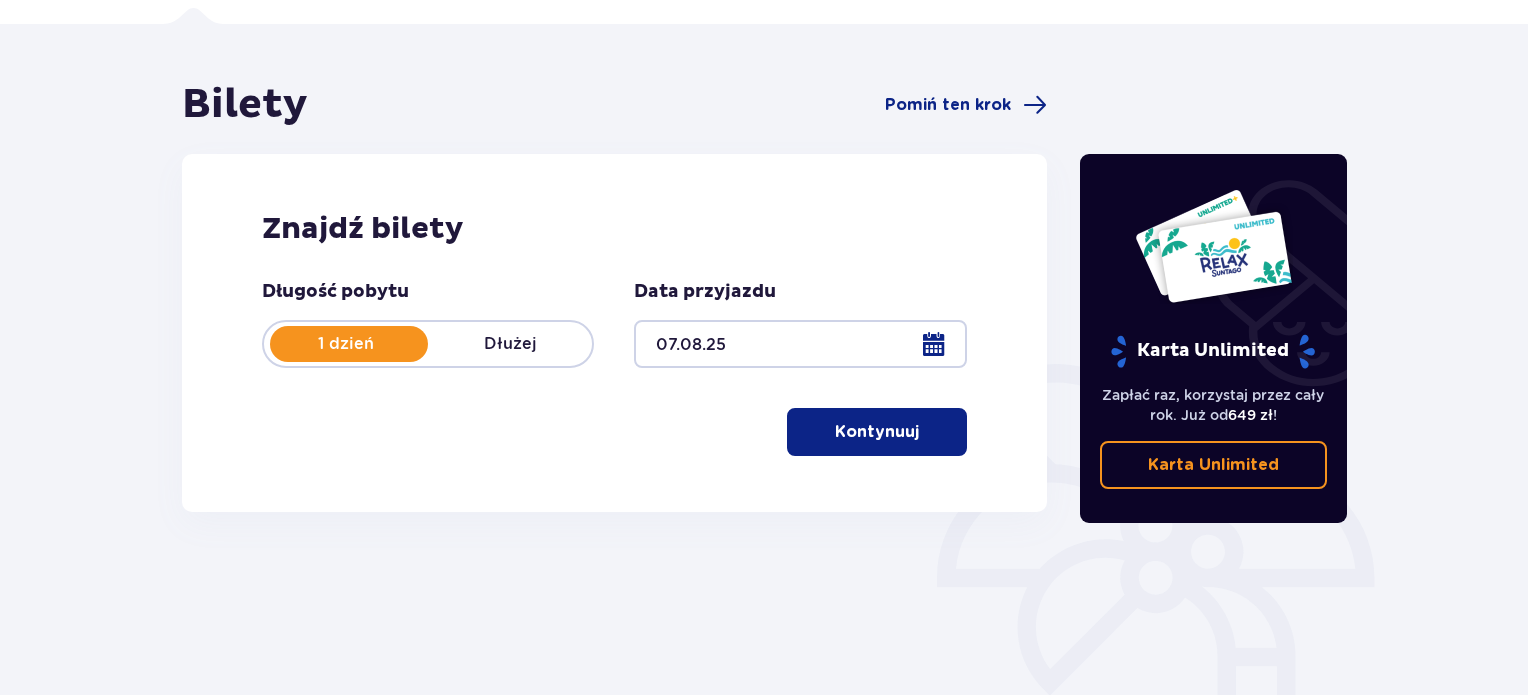 scroll, scrollTop: 133, scrollLeft: 0, axis: vertical 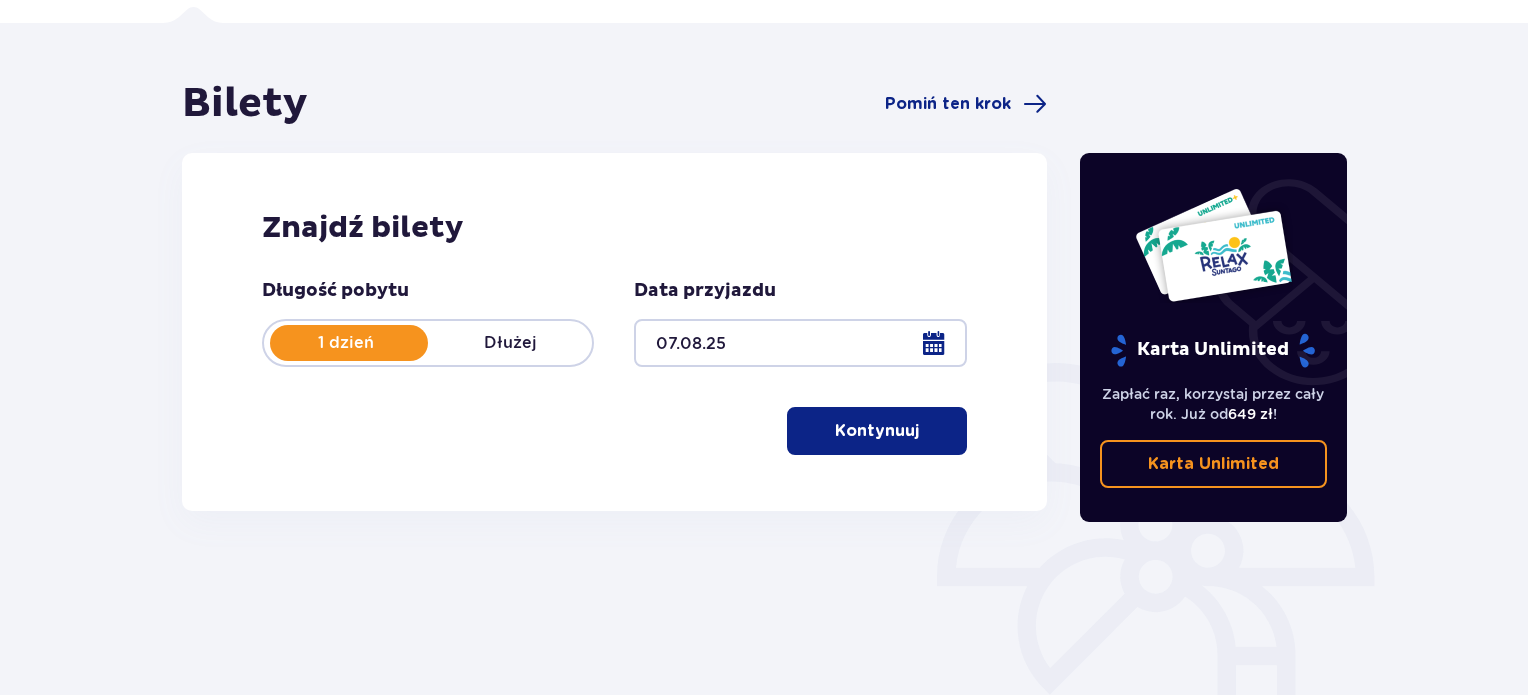 click on "Kontynuuj" at bounding box center [877, 431] 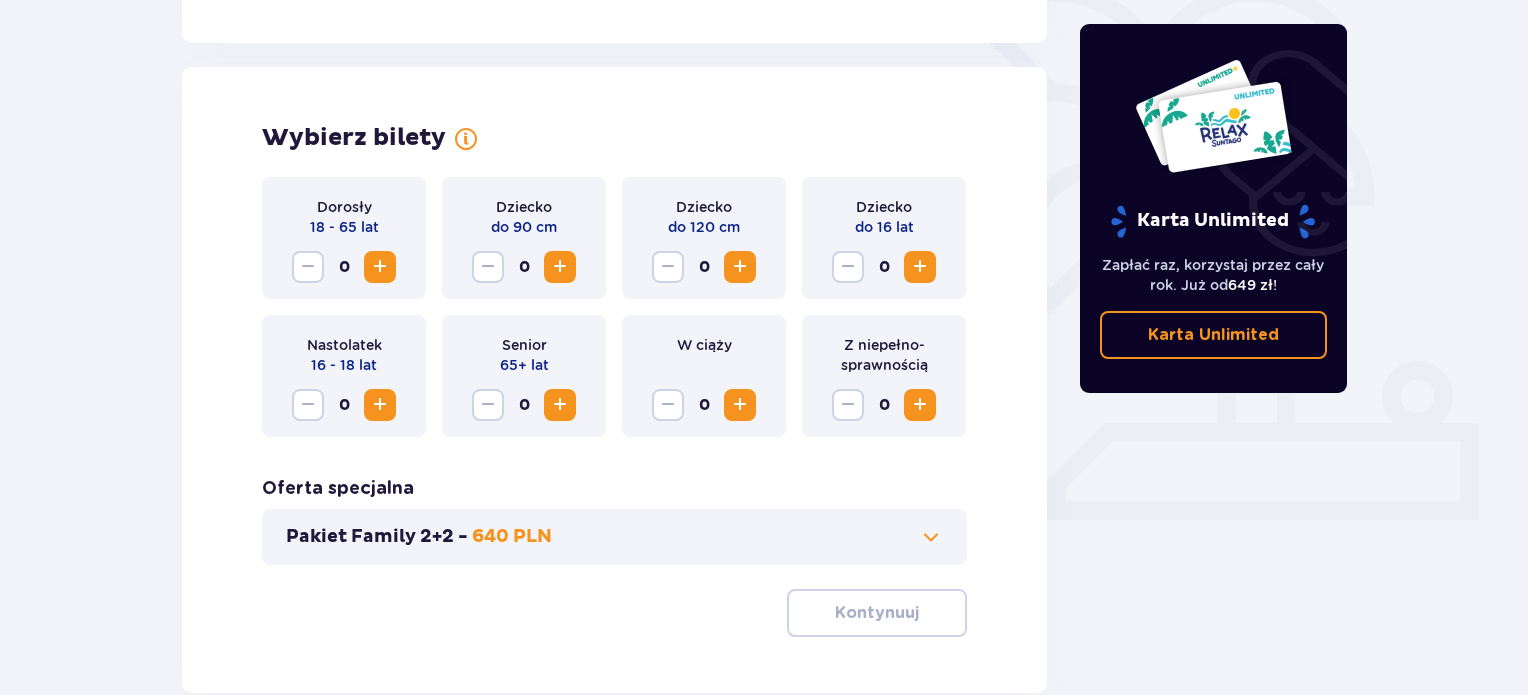 scroll, scrollTop: 556, scrollLeft: 0, axis: vertical 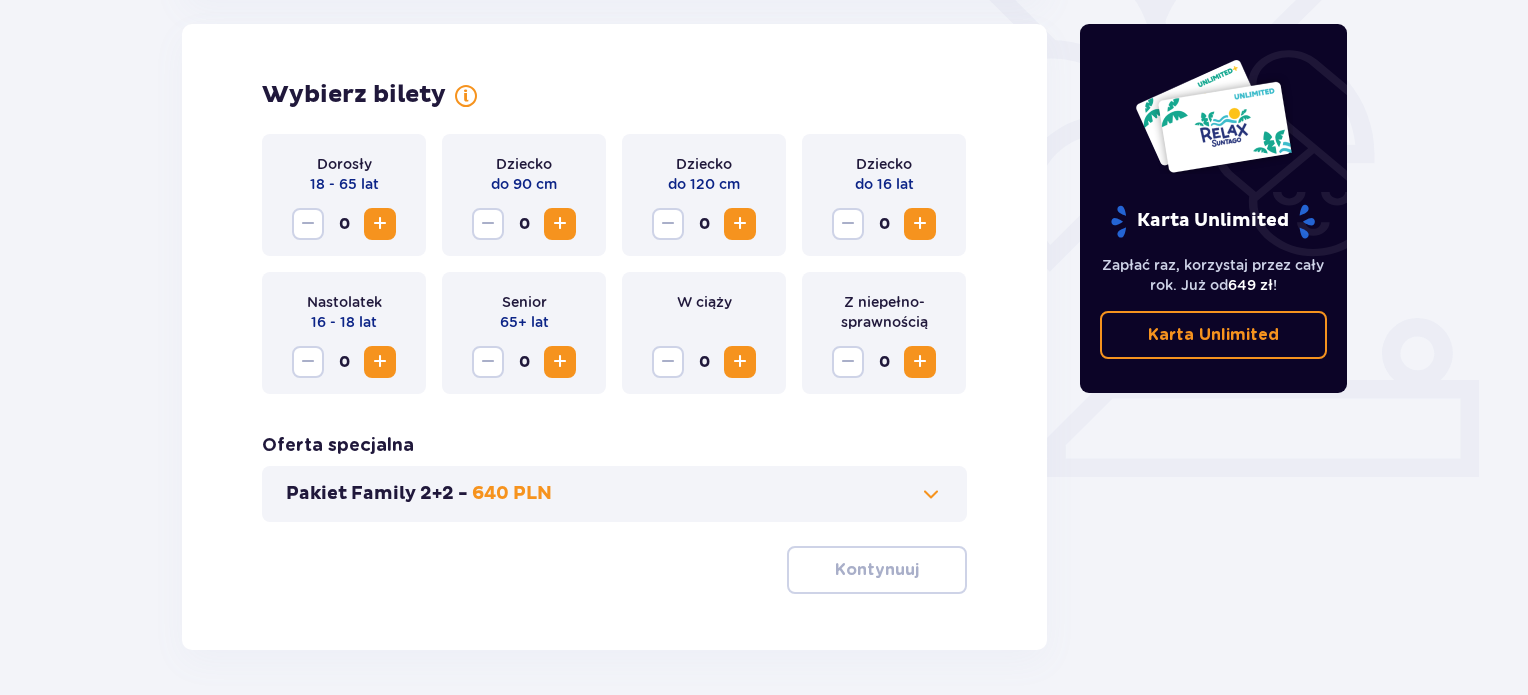 click at bounding box center (380, 224) 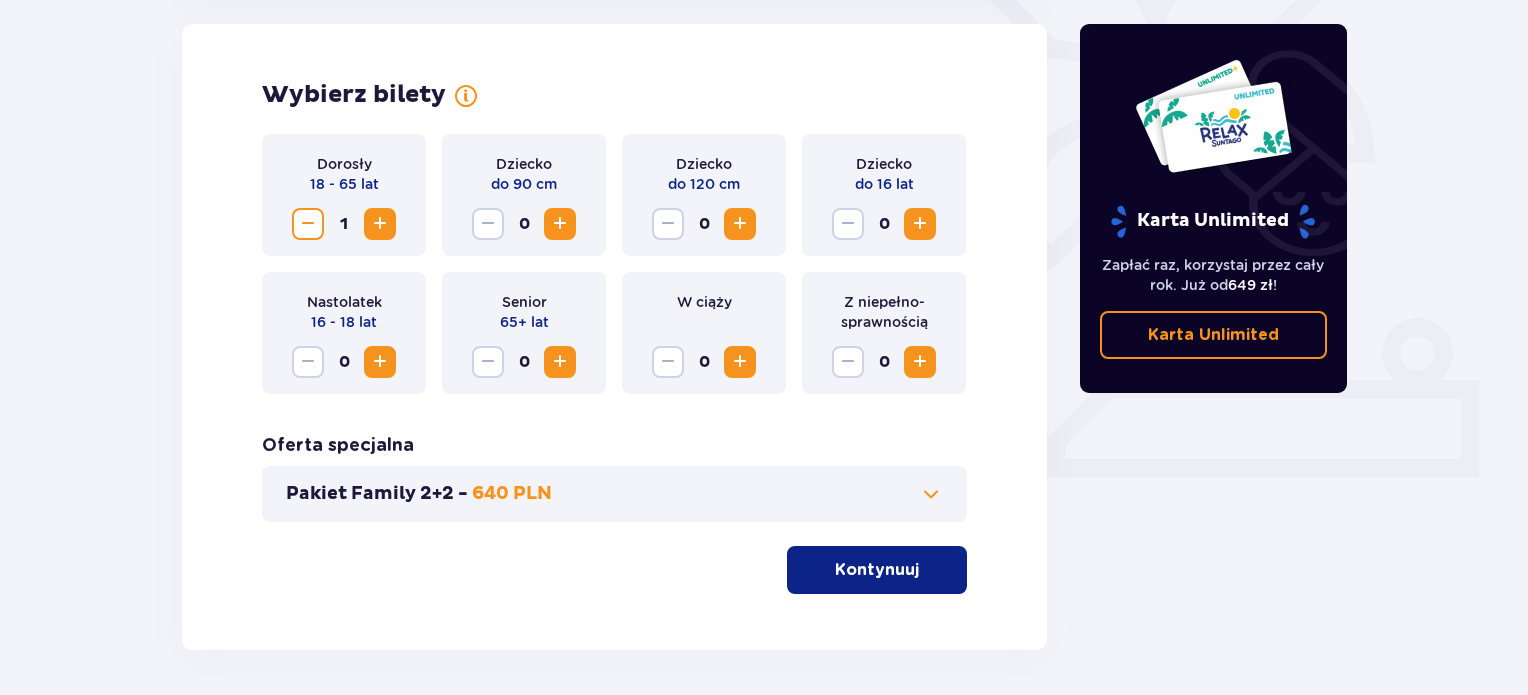 click at bounding box center (560, 224) 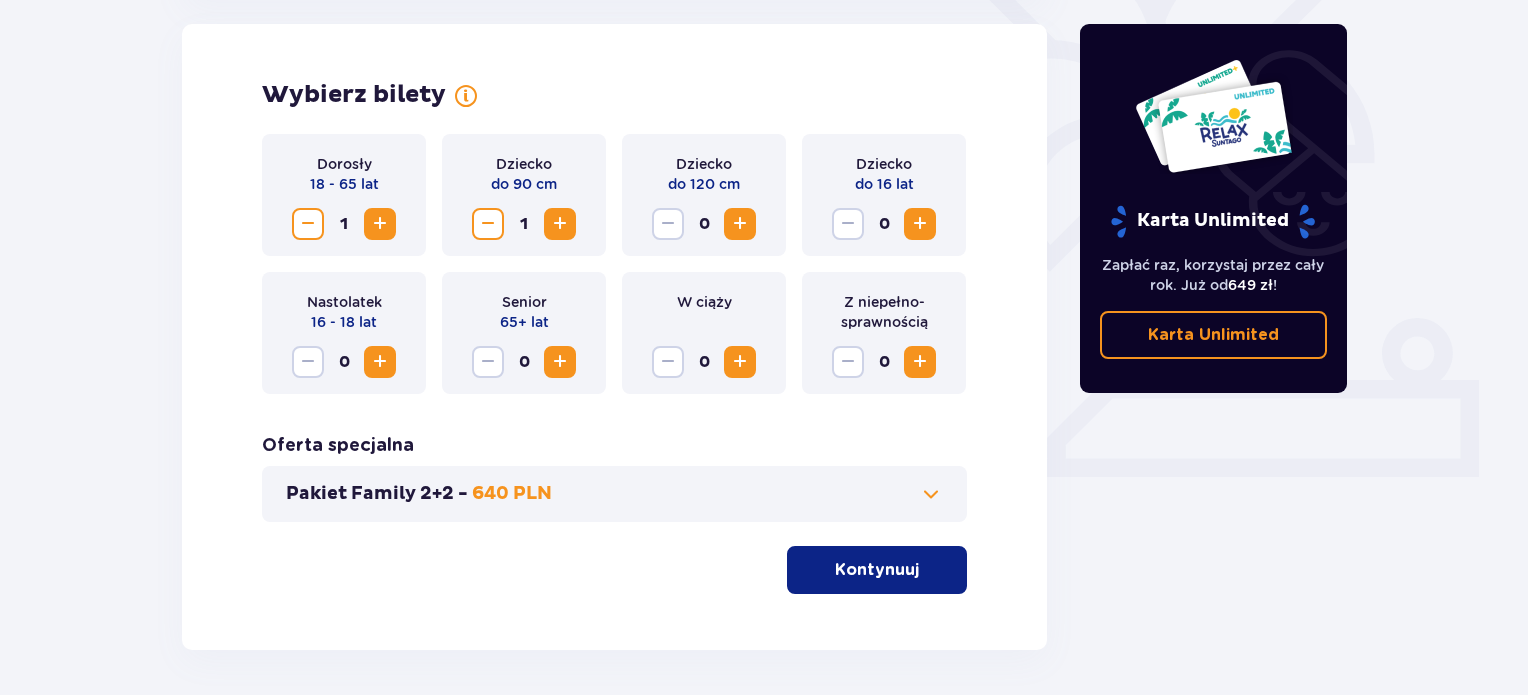 click at bounding box center [488, 224] 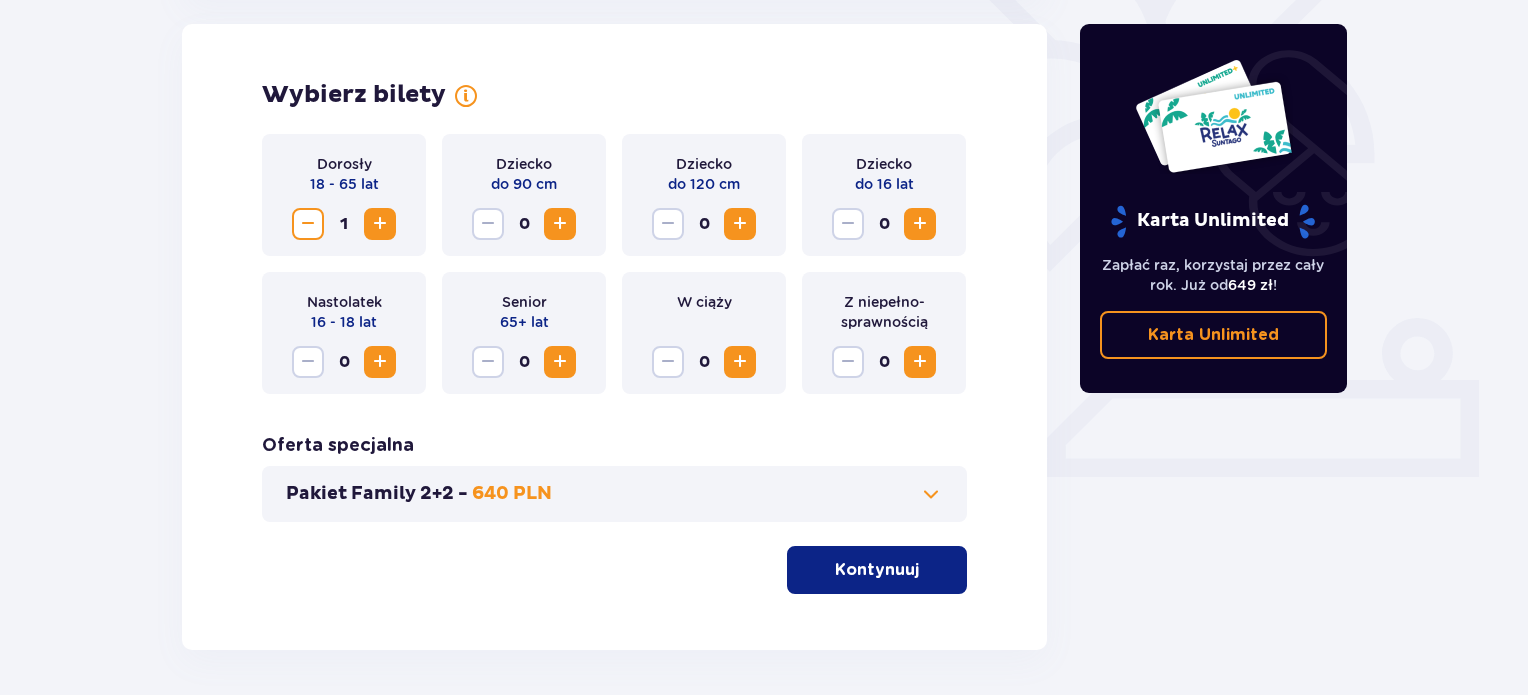 click at bounding box center (740, 224) 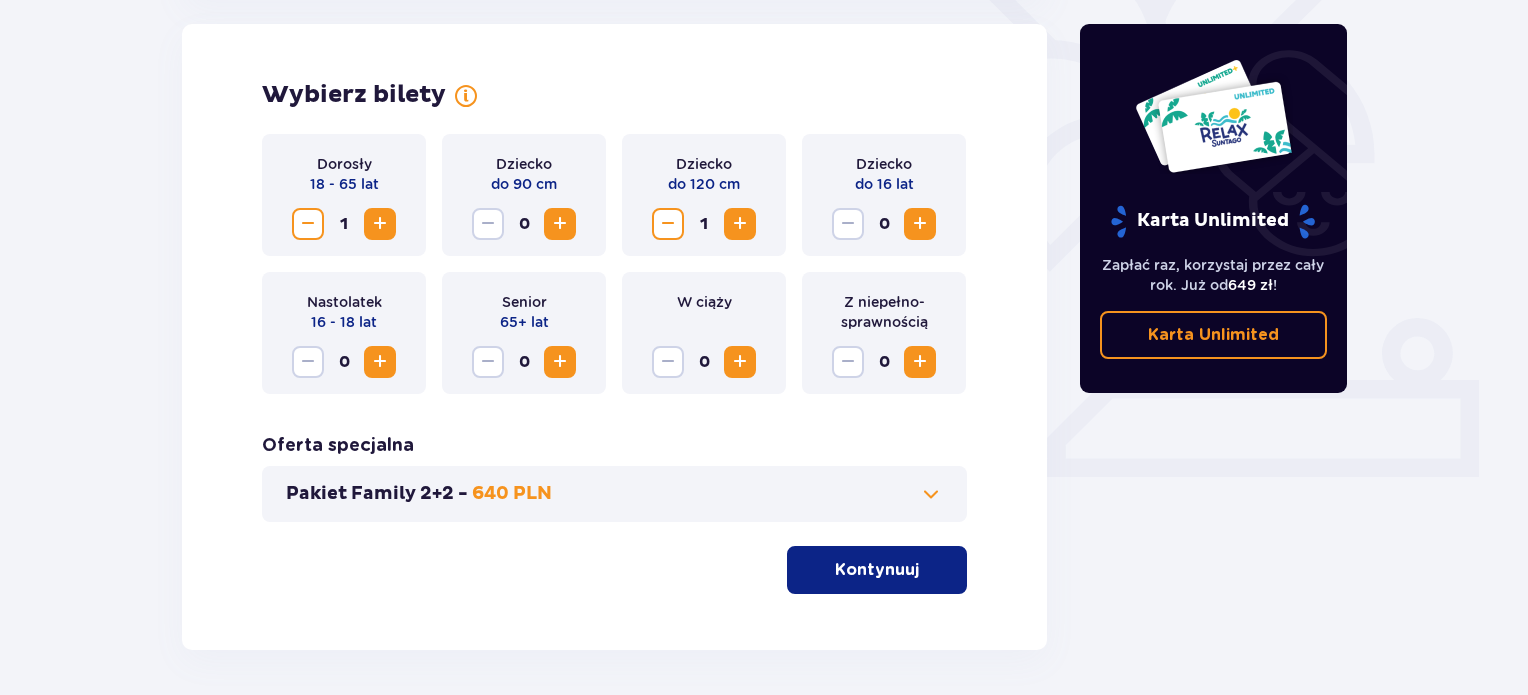 click at bounding box center (668, 224) 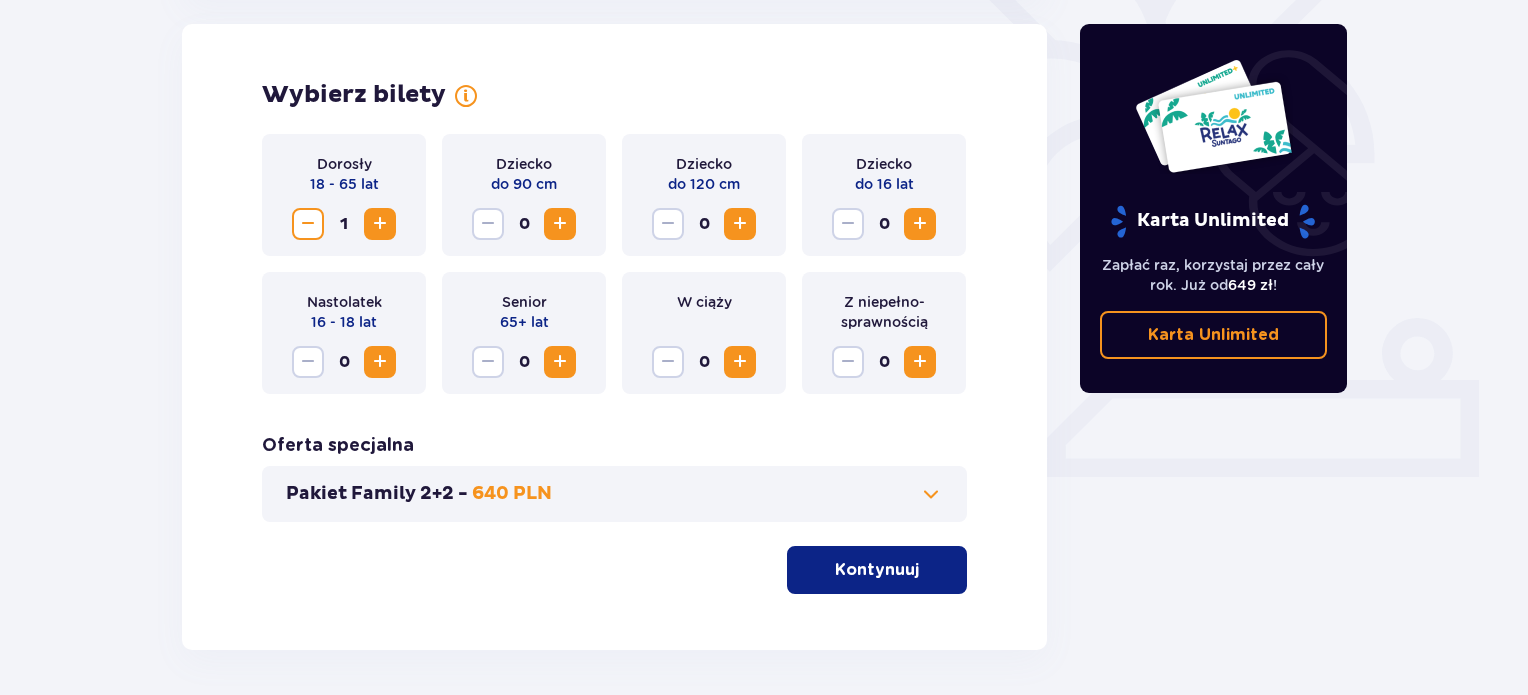 click at bounding box center (920, 224) 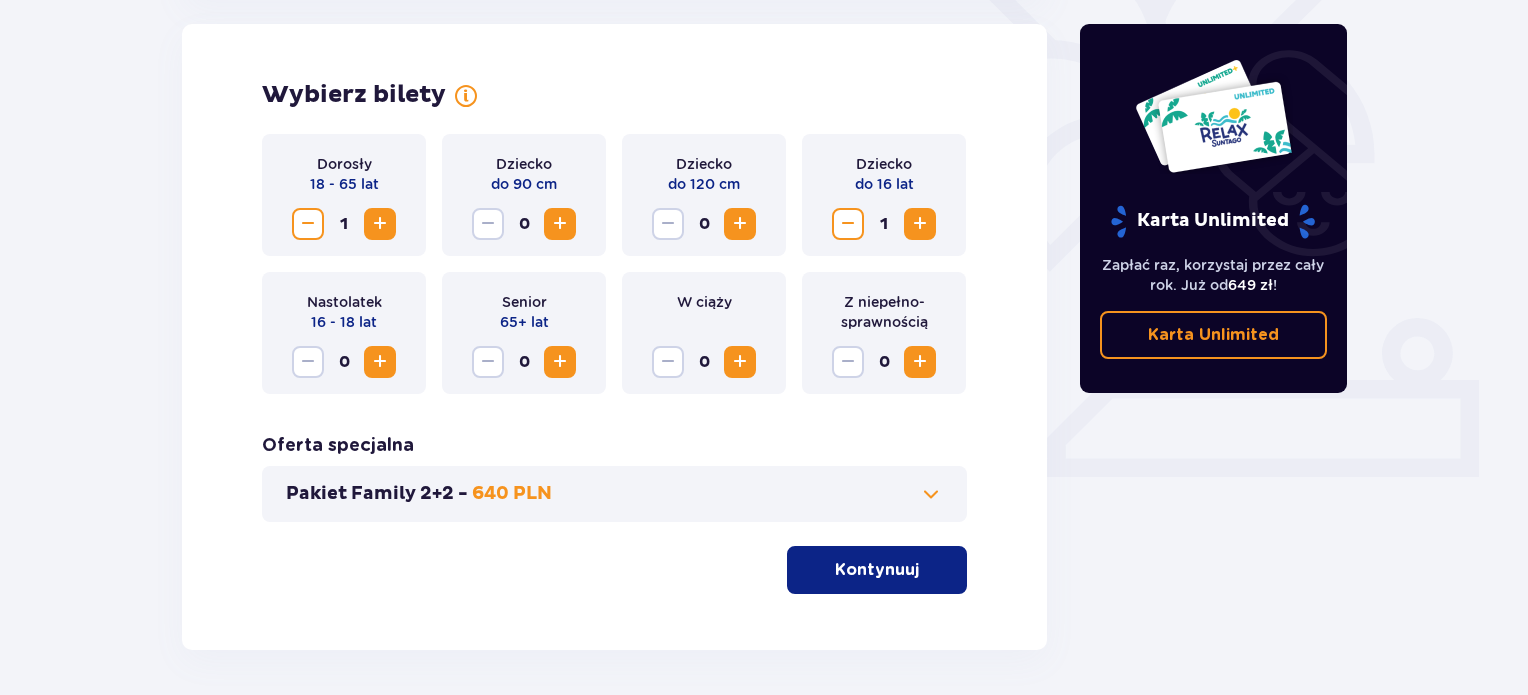 click on "Oferta specjalna Pakiet Family 2+2 -  640 PLN" at bounding box center (614, 478) 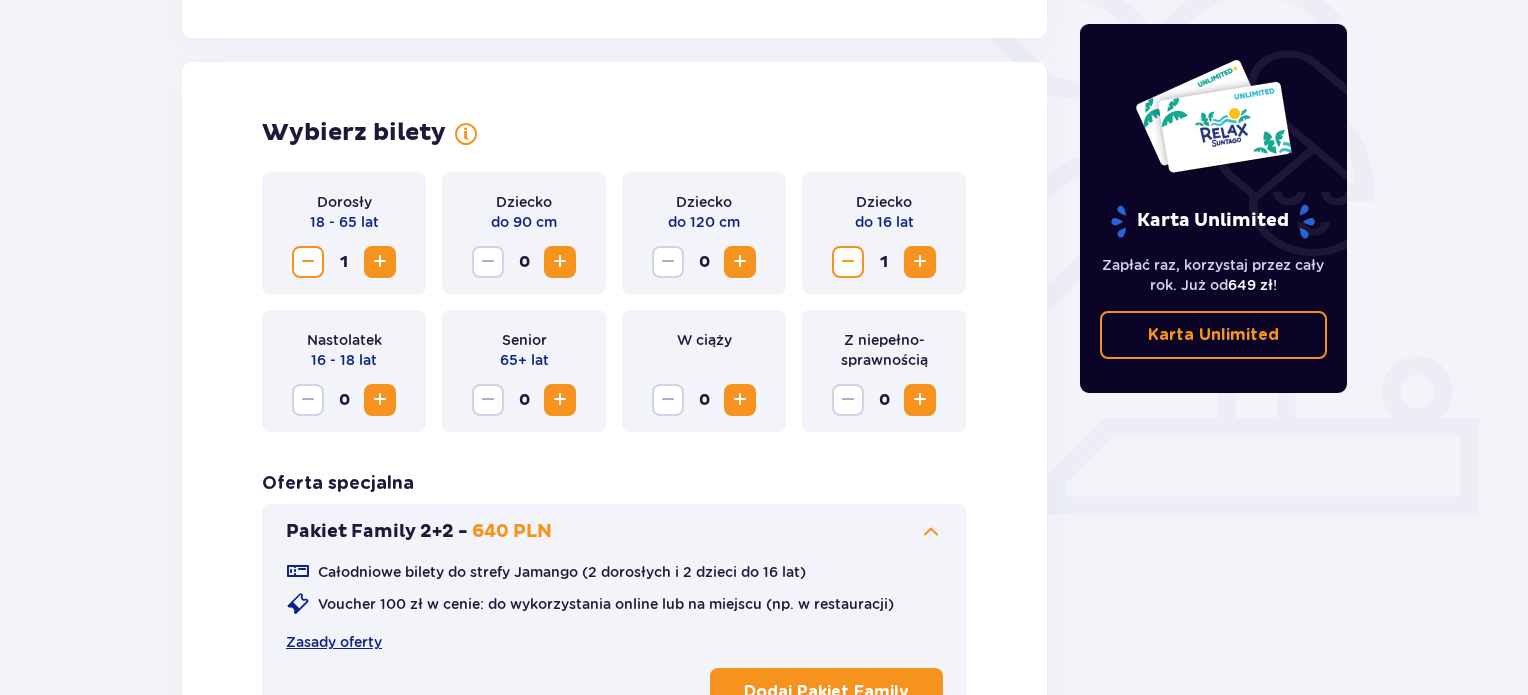 scroll, scrollTop: 514, scrollLeft: 0, axis: vertical 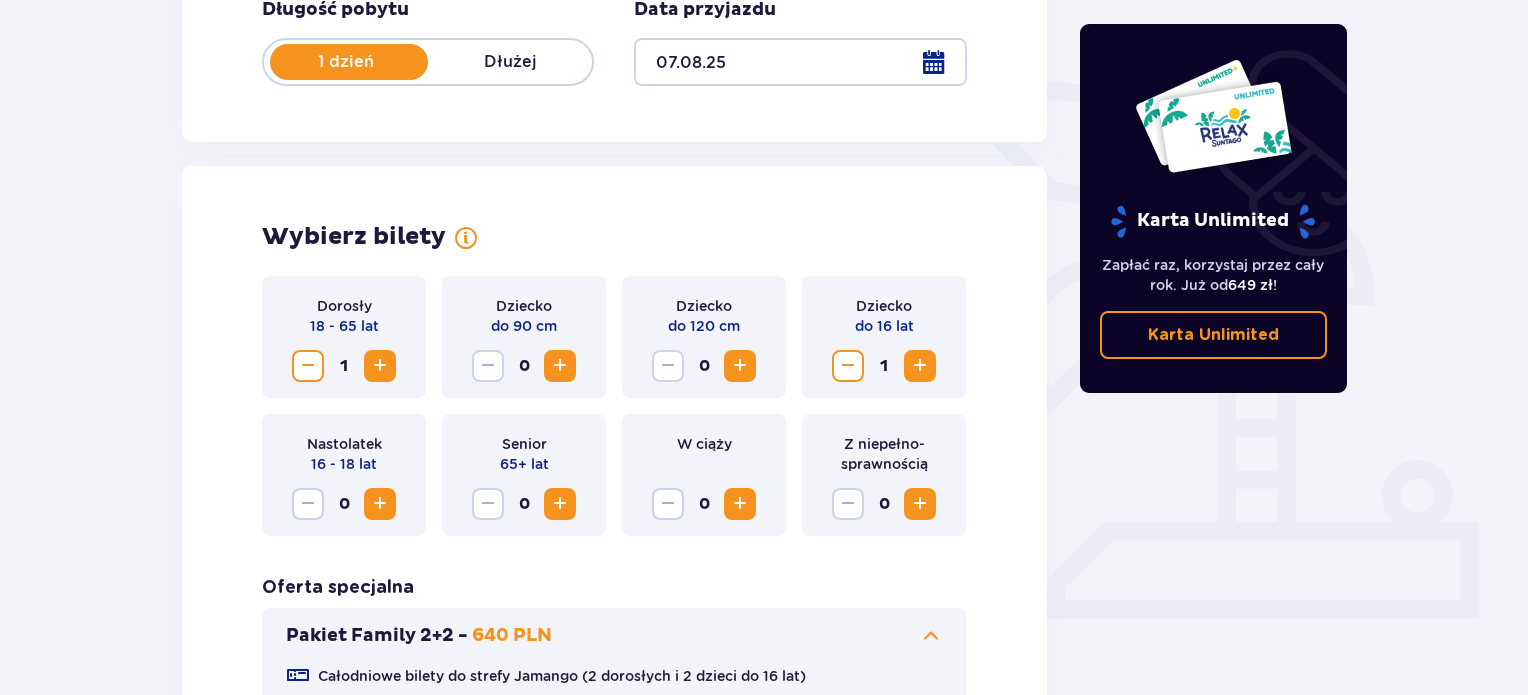 click at bounding box center [380, 366] 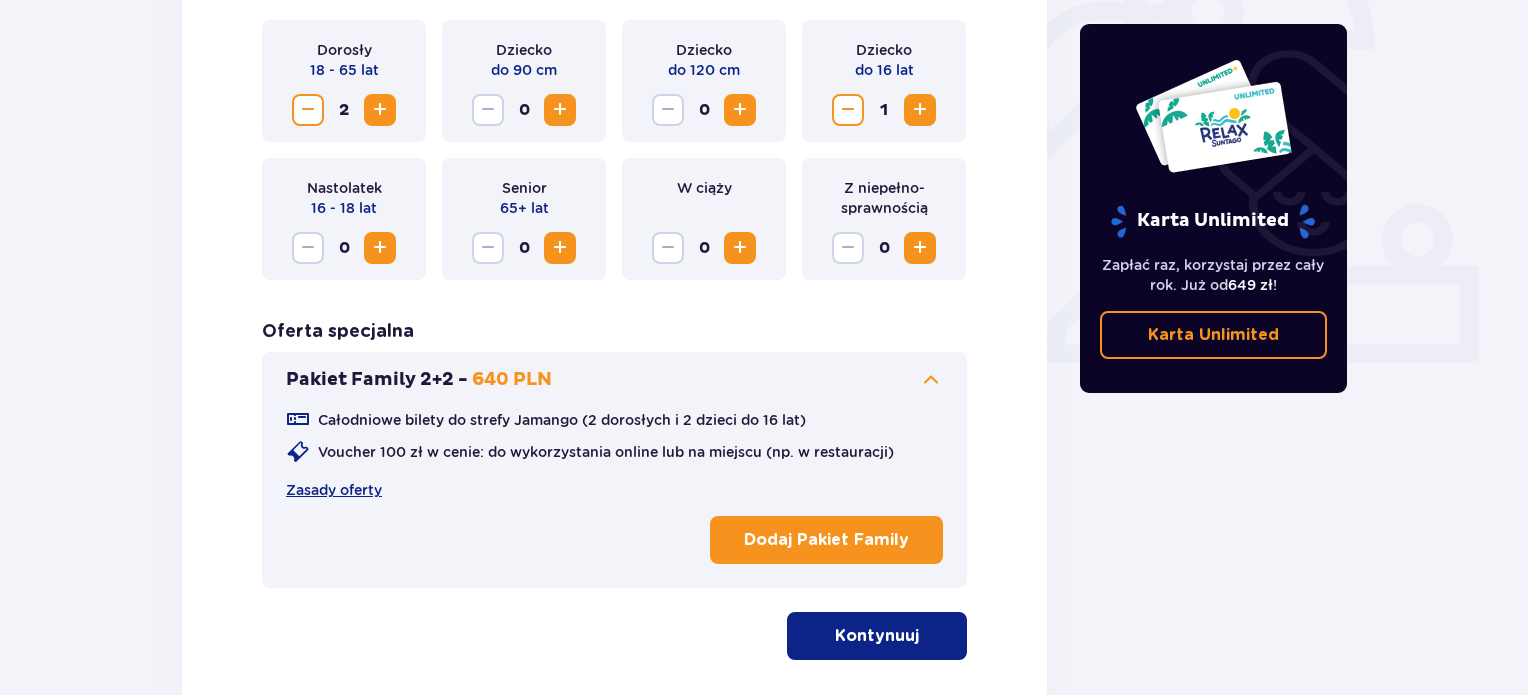 scroll, scrollTop: 811, scrollLeft: 0, axis: vertical 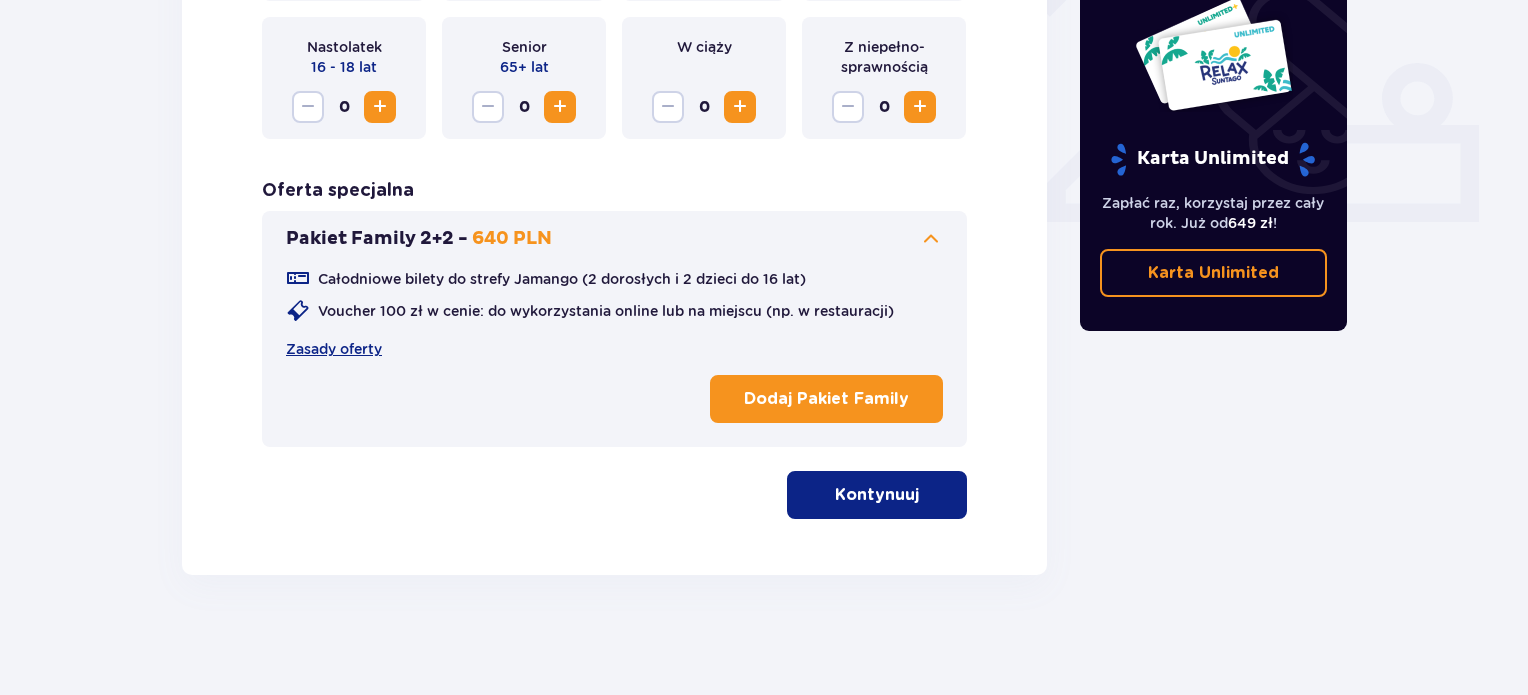 click at bounding box center [923, 495] 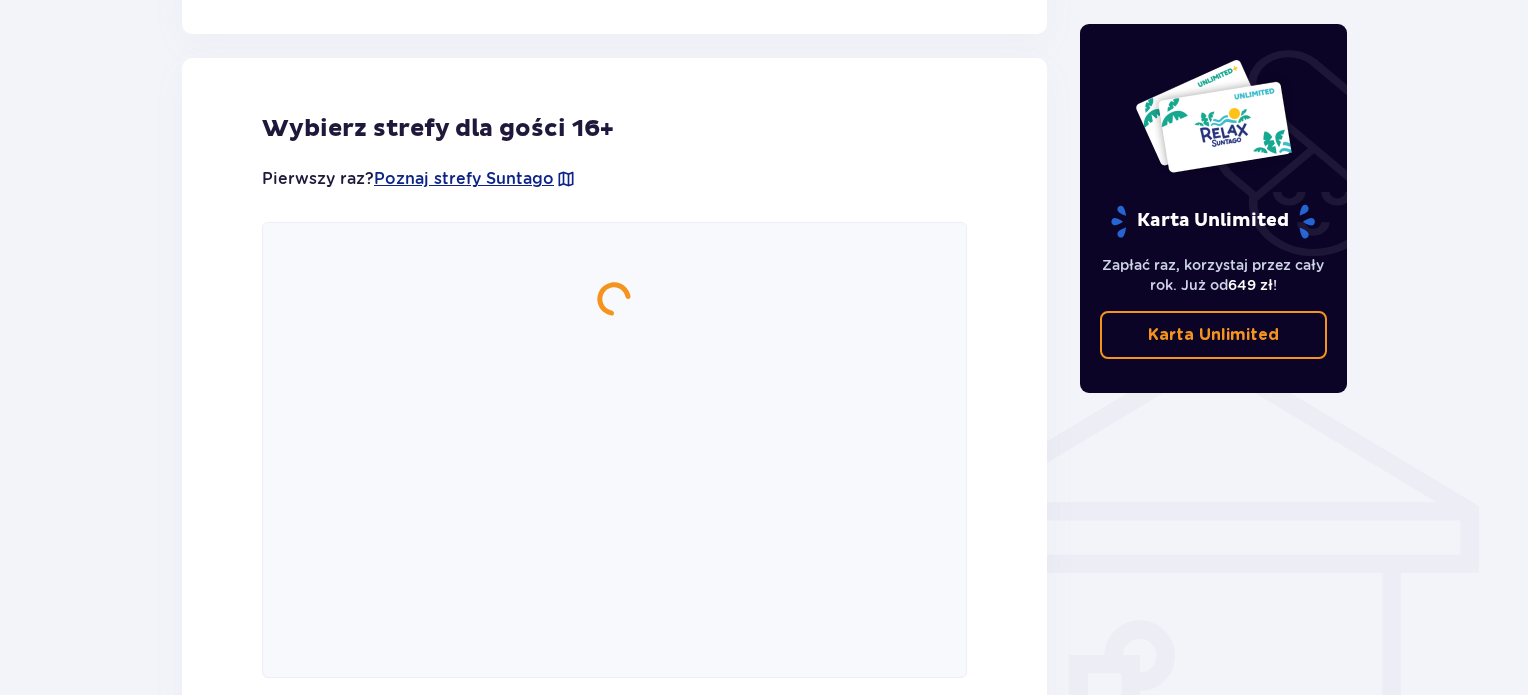 scroll, scrollTop: 1290, scrollLeft: 0, axis: vertical 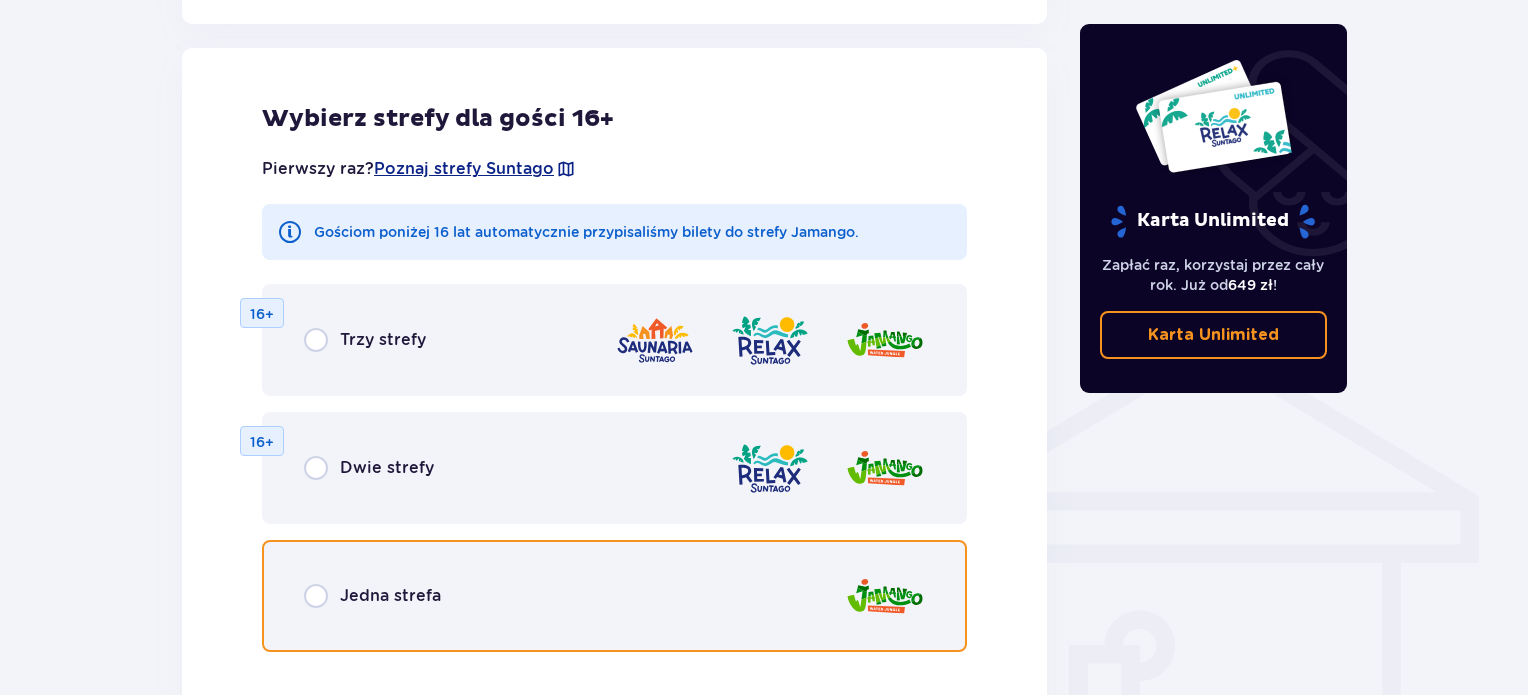 click at bounding box center [316, 596] 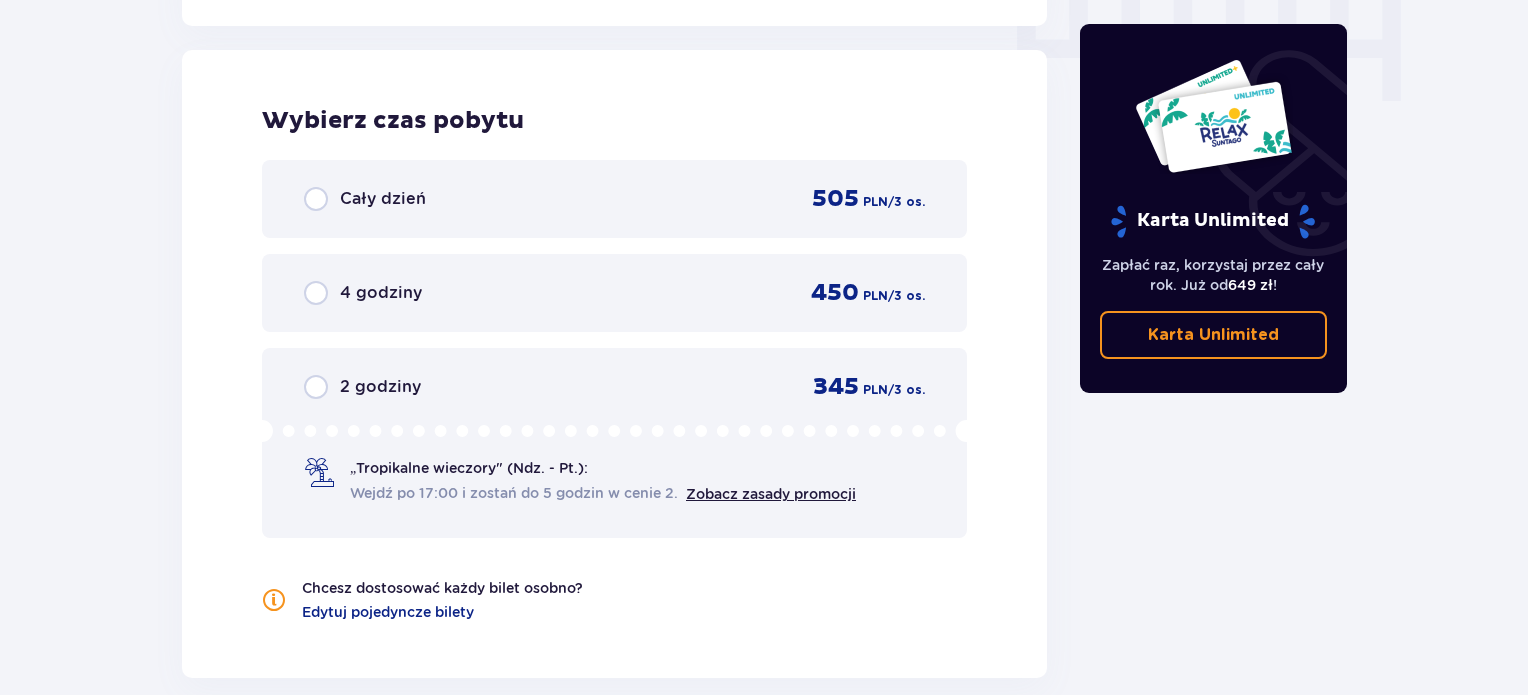 scroll, scrollTop: 2058, scrollLeft: 0, axis: vertical 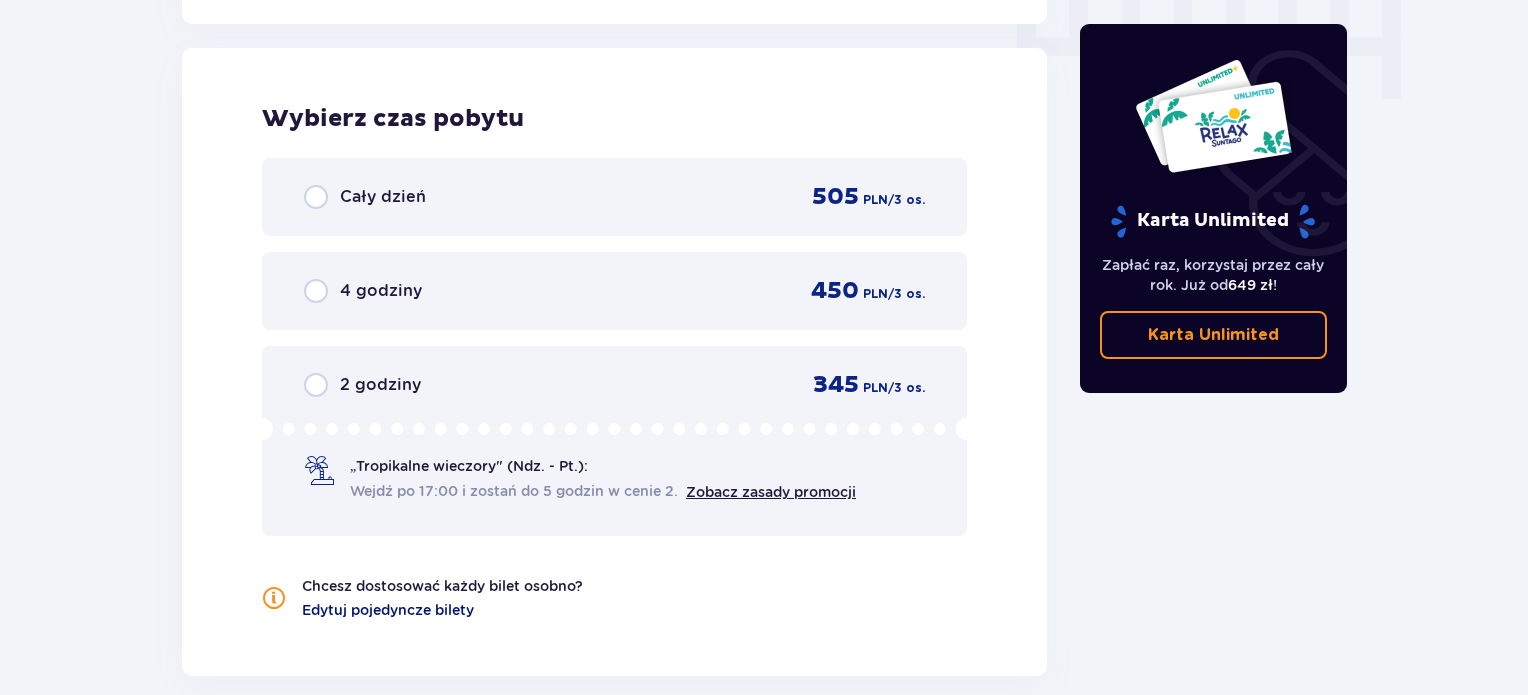 click on "Edytuj pojedyncze bilety" at bounding box center (388, 610) 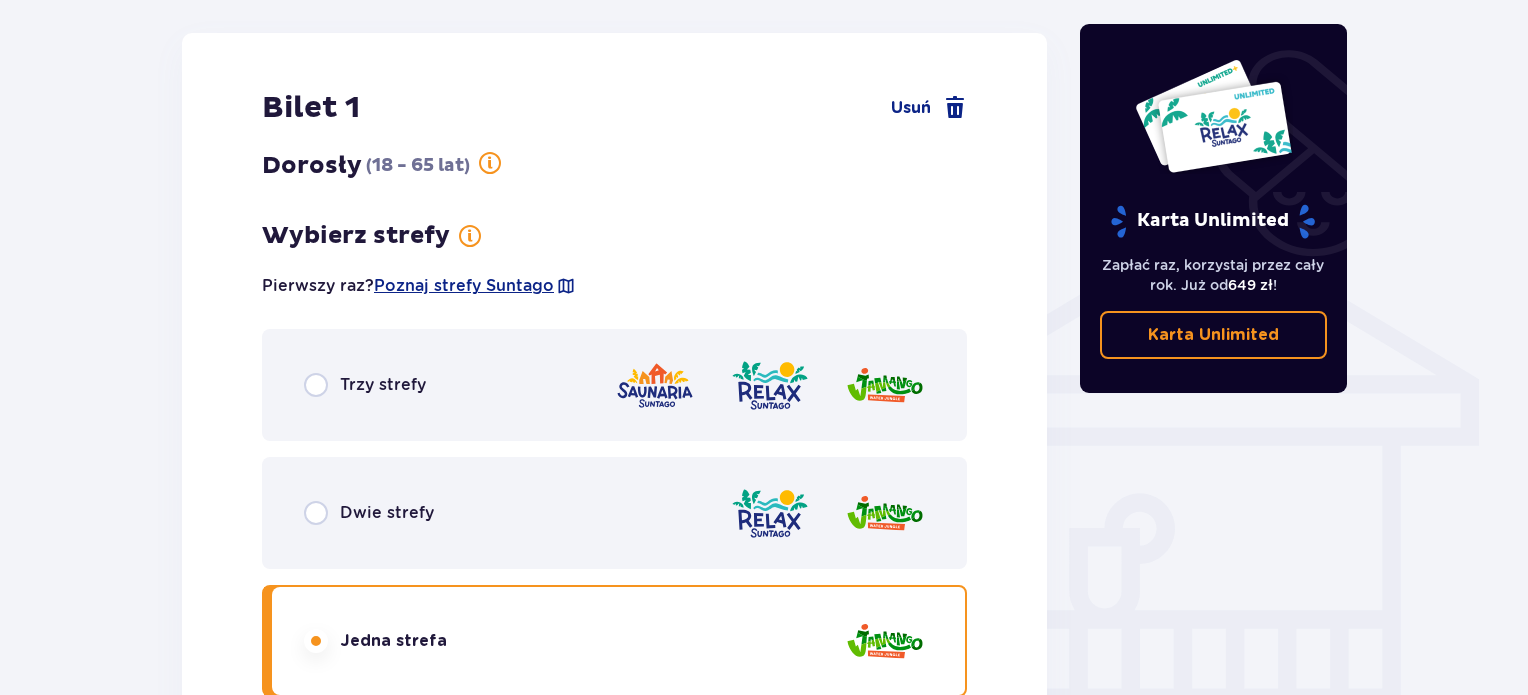 scroll, scrollTop: 1290, scrollLeft: 0, axis: vertical 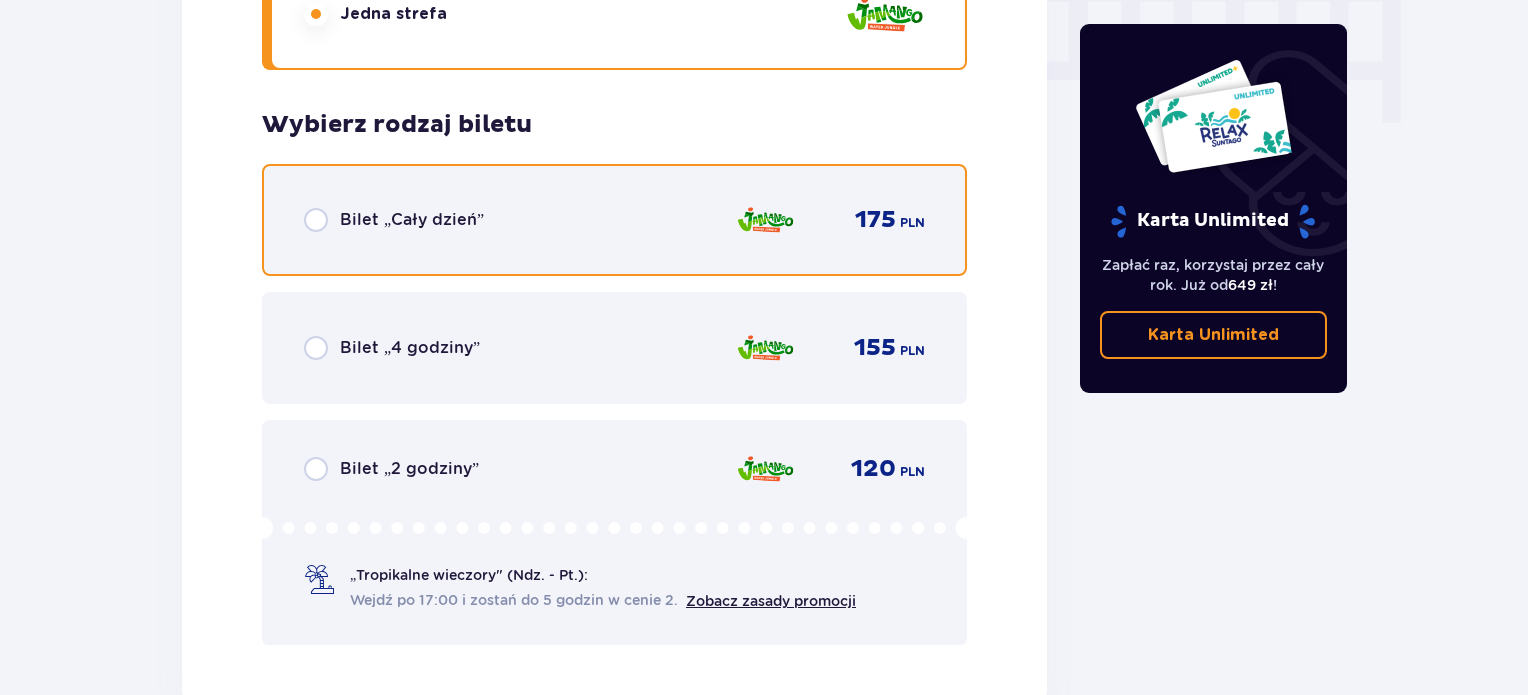 click at bounding box center (316, 220) 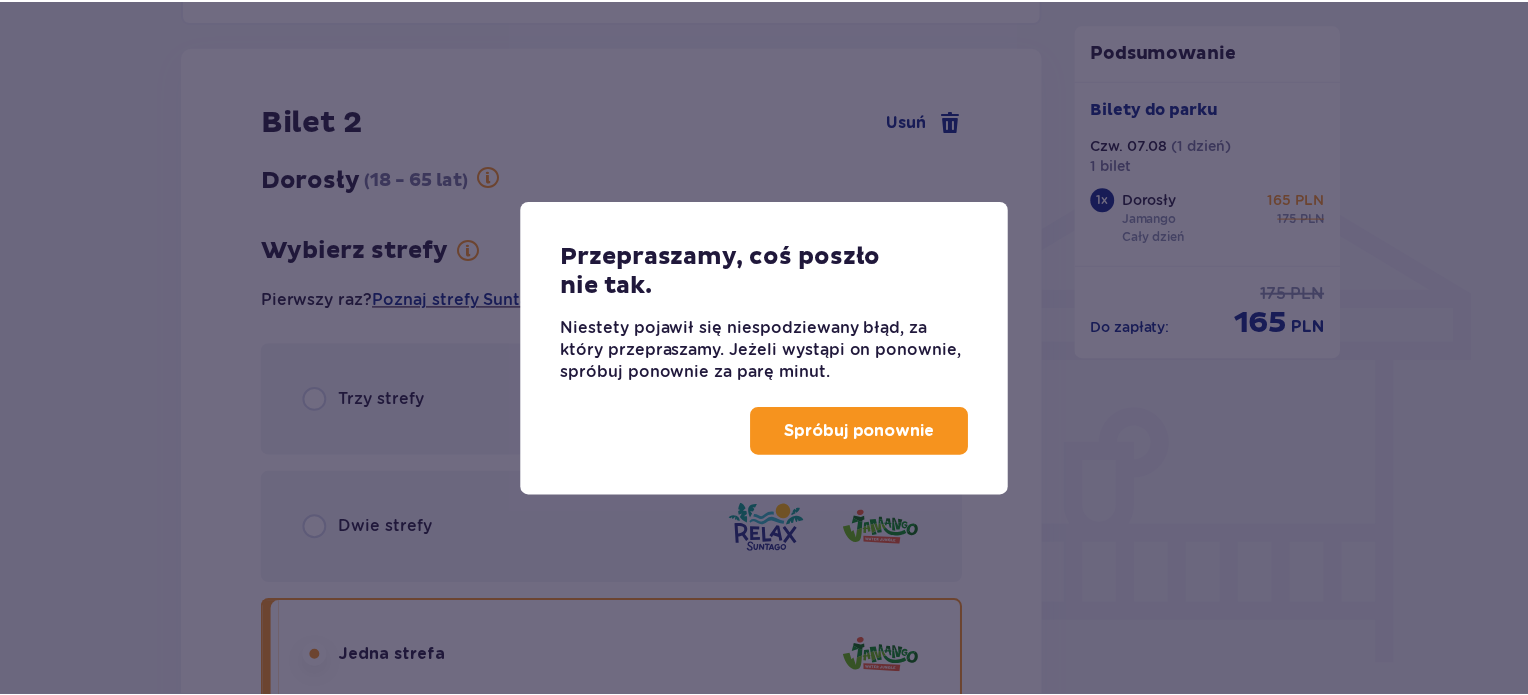 scroll, scrollTop: 1416, scrollLeft: 0, axis: vertical 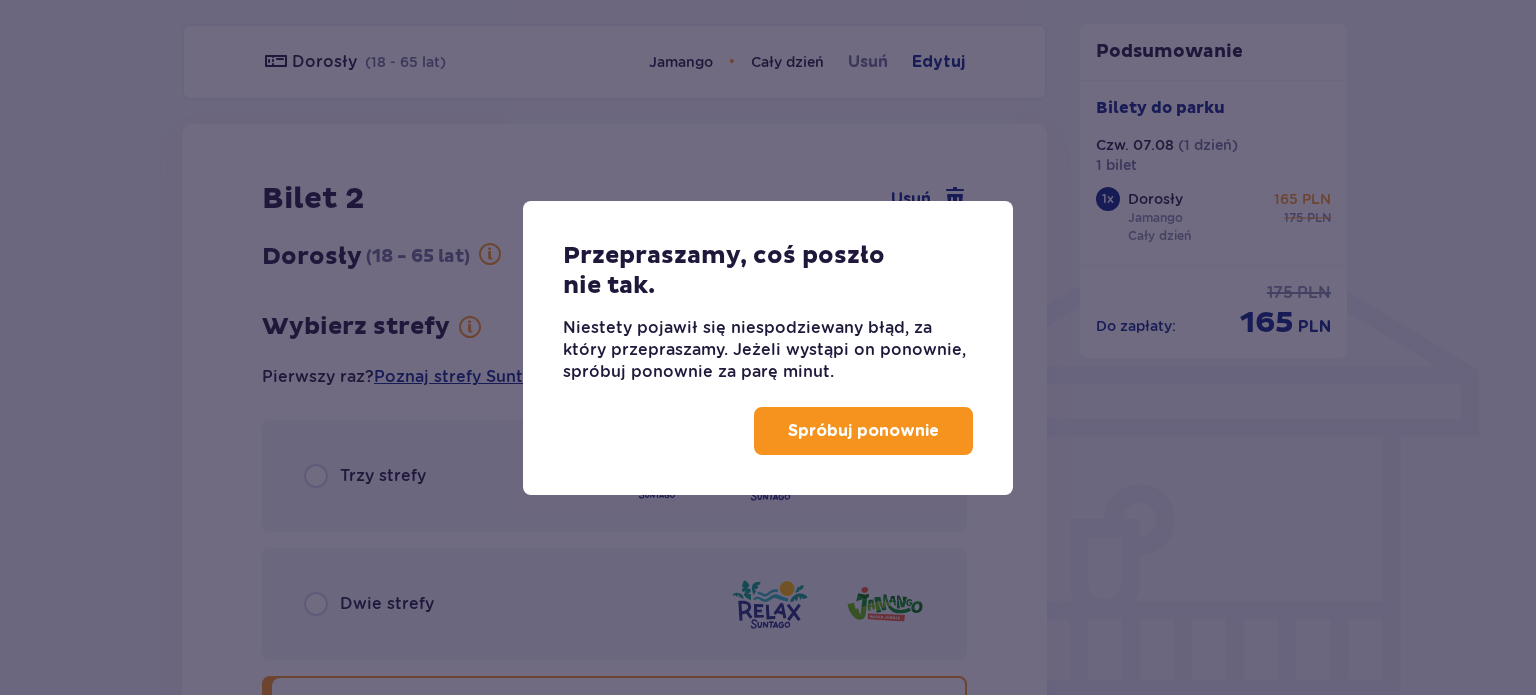 click on "Spróbuj ponownie" at bounding box center (863, 431) 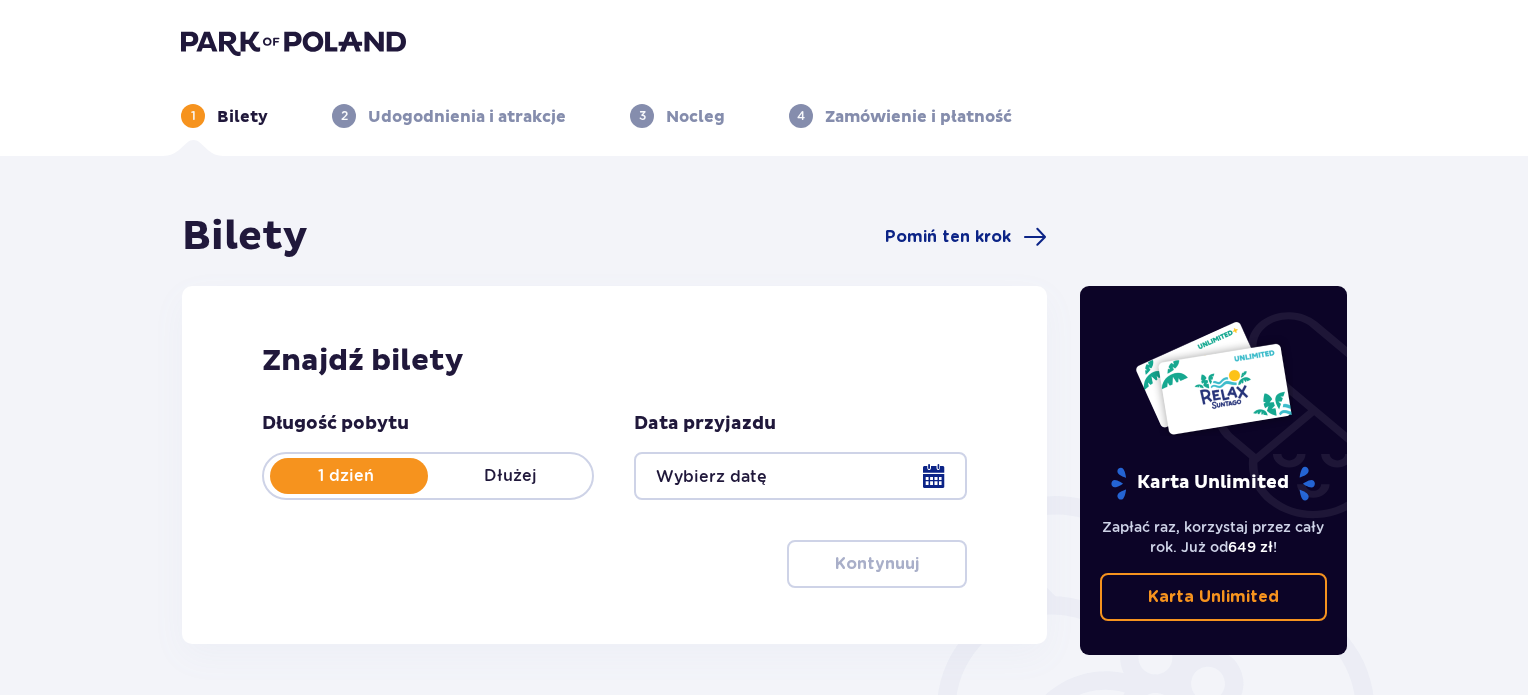 scroll, scrollTop: 0, scrollLeft: 0, axis: both 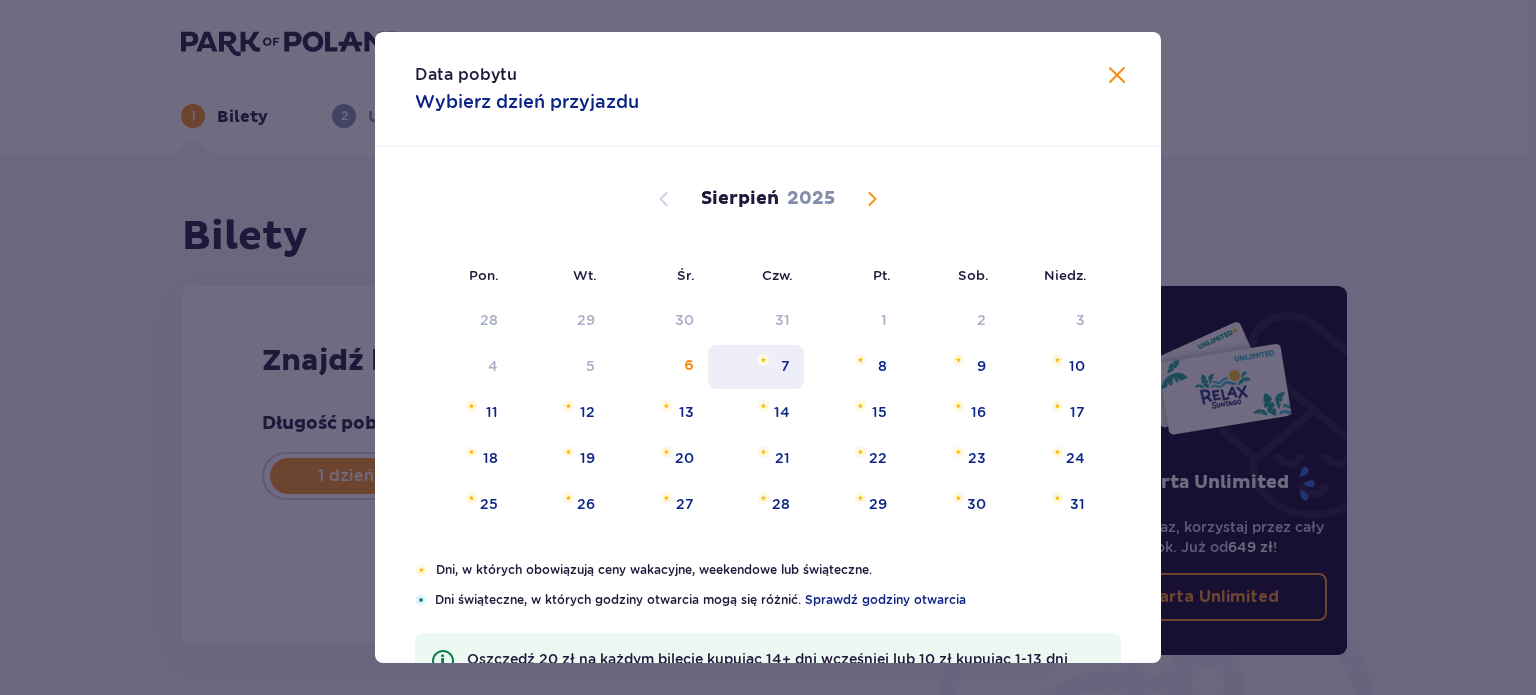 click on "7" at bounding box center (756, 367) 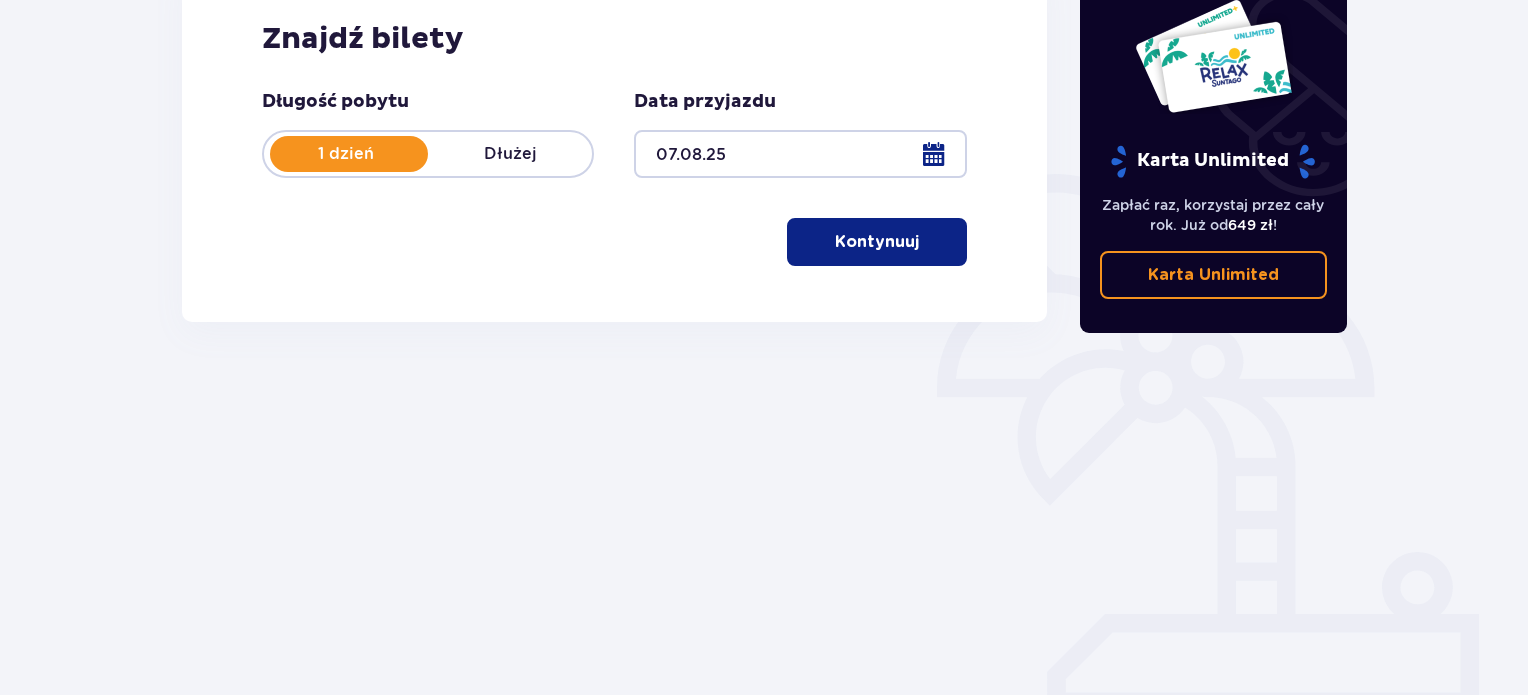 scroll, scrollTop: 324, scrollLeft: 0, axis: vertical 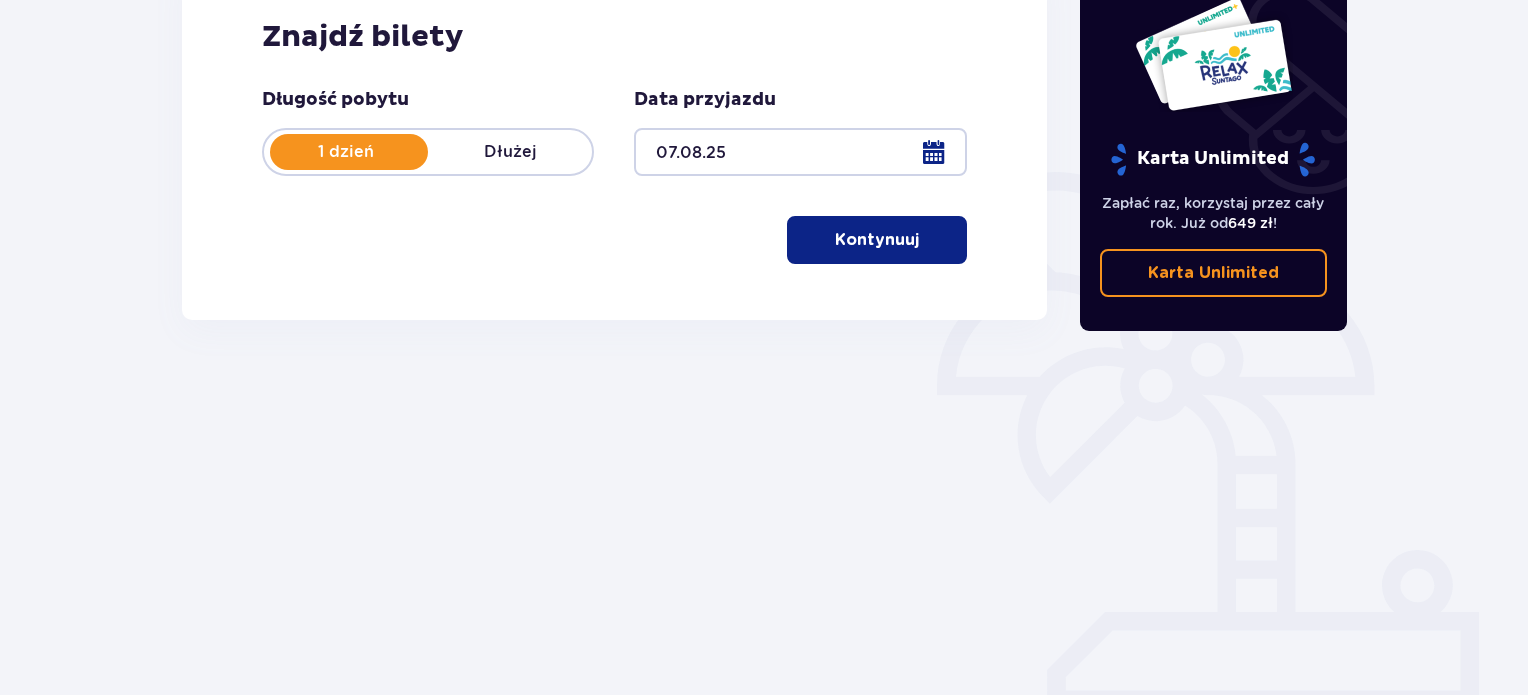 click on "Kontynuuj" at bounding box center [877, 240] 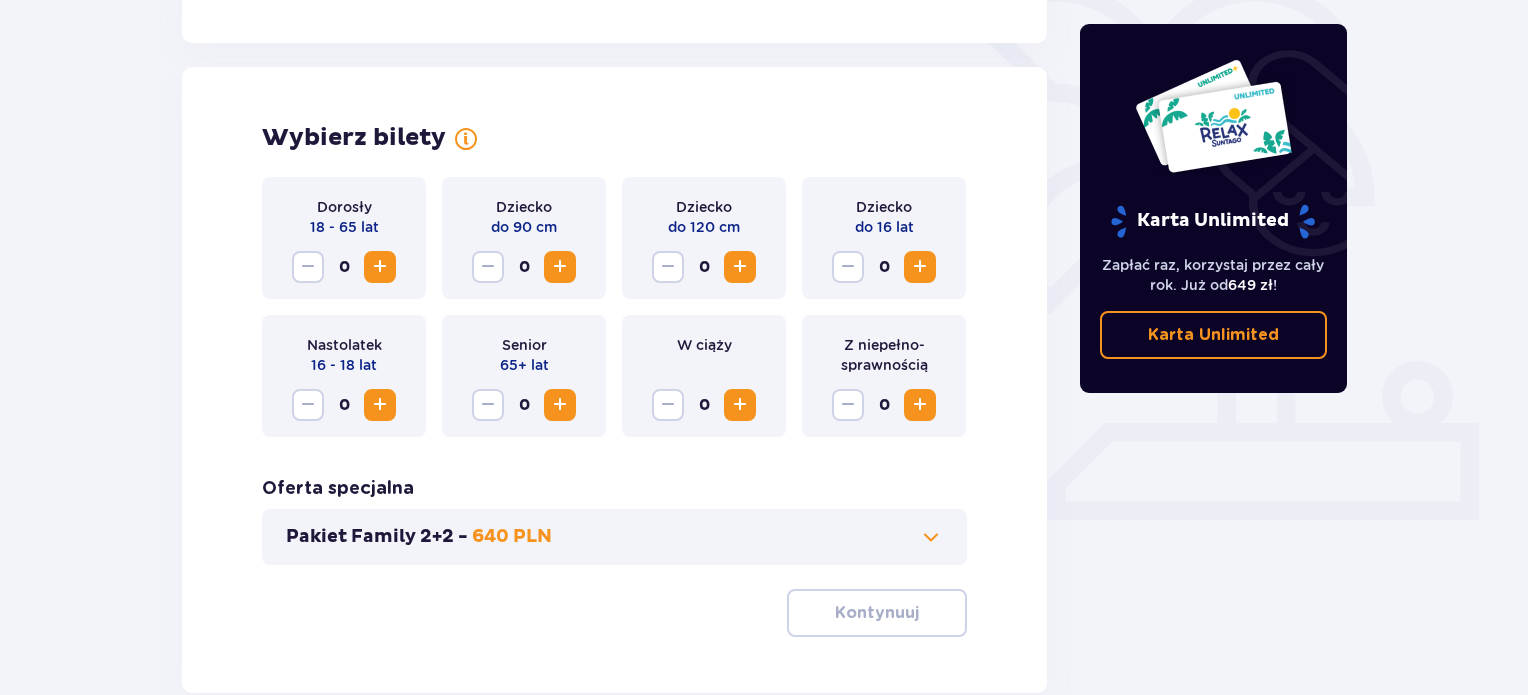 scroll, scrollTop: 556, scrollLeft: 0, axis: vertical 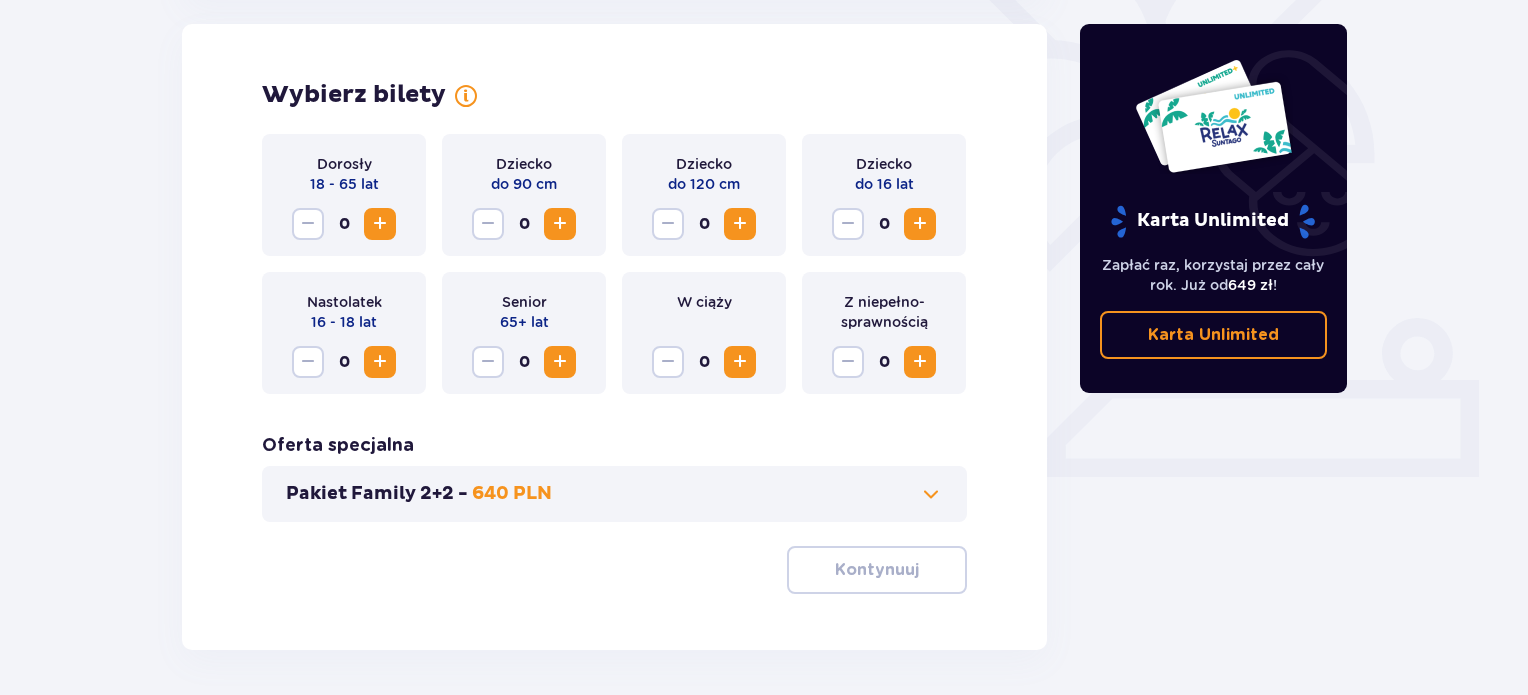 click at bounding box center (380, 224) 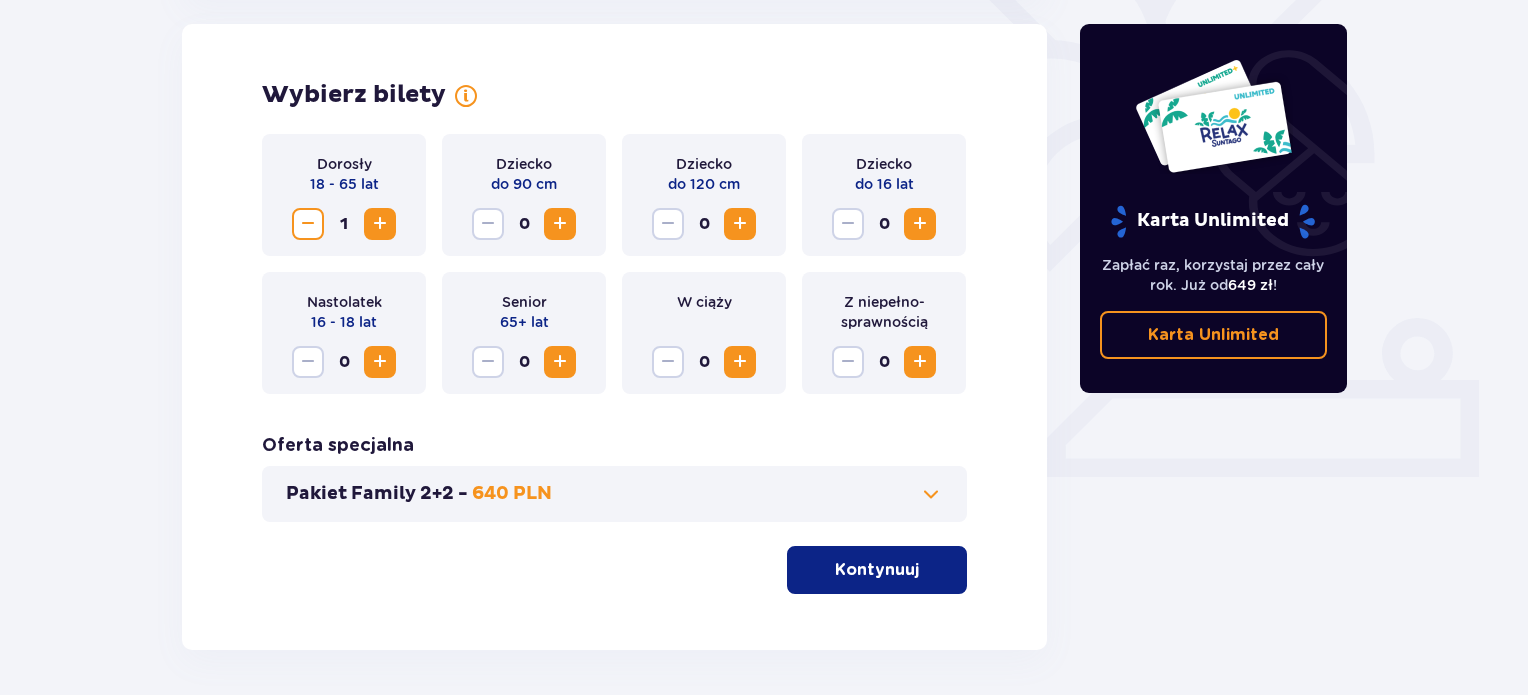 click at bounding box center [380, 224] 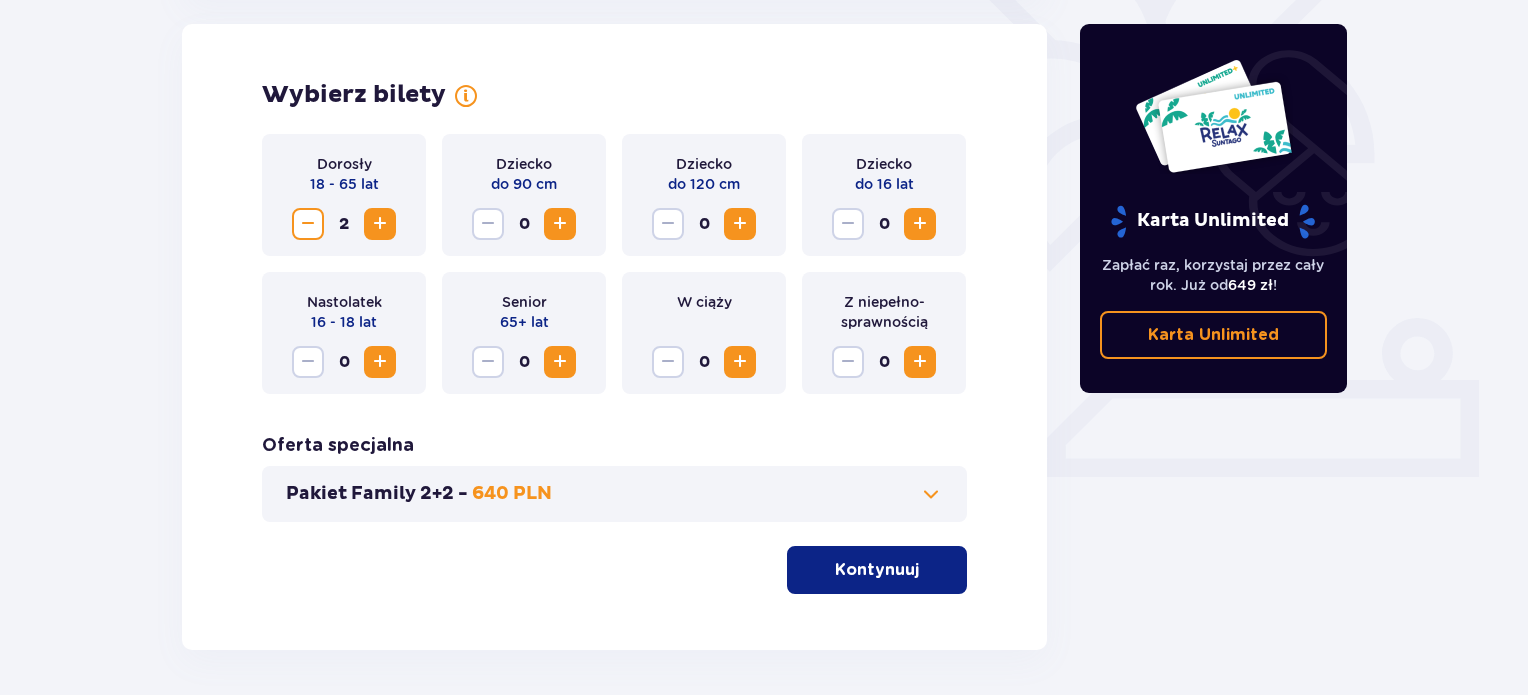 click at bounding box center [920, 224] 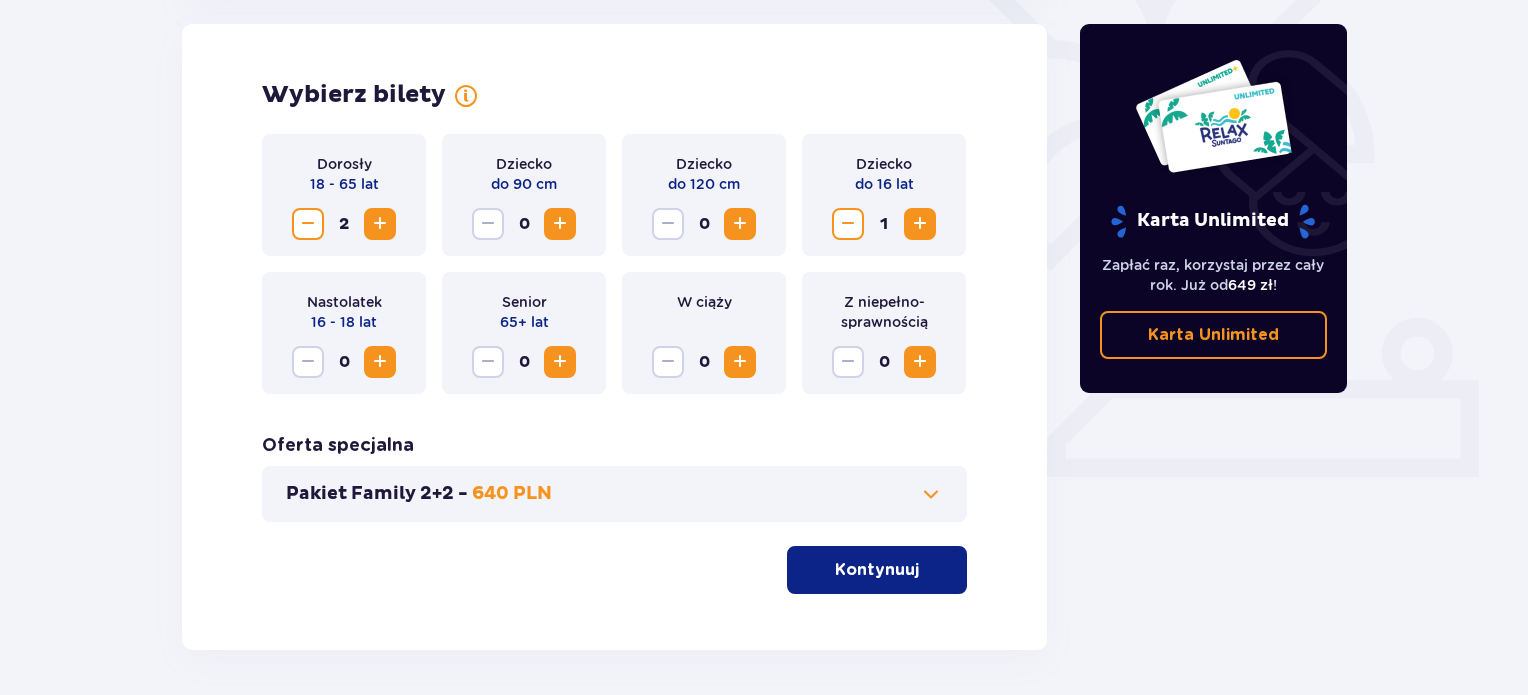 click on "Kontynuuj" at bounding box center [877, 570] 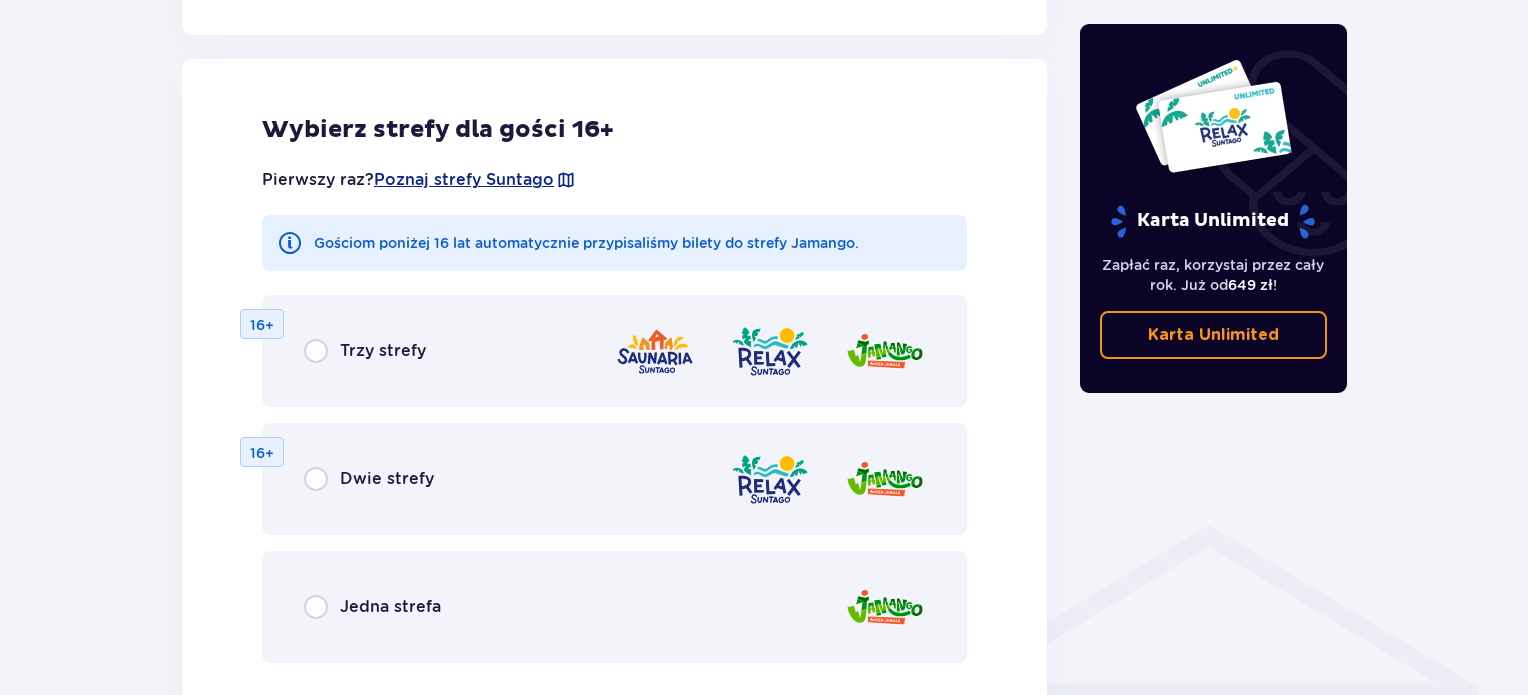 scroll, scrollTop: 1110, scrollLeft: 0, axis: vertical 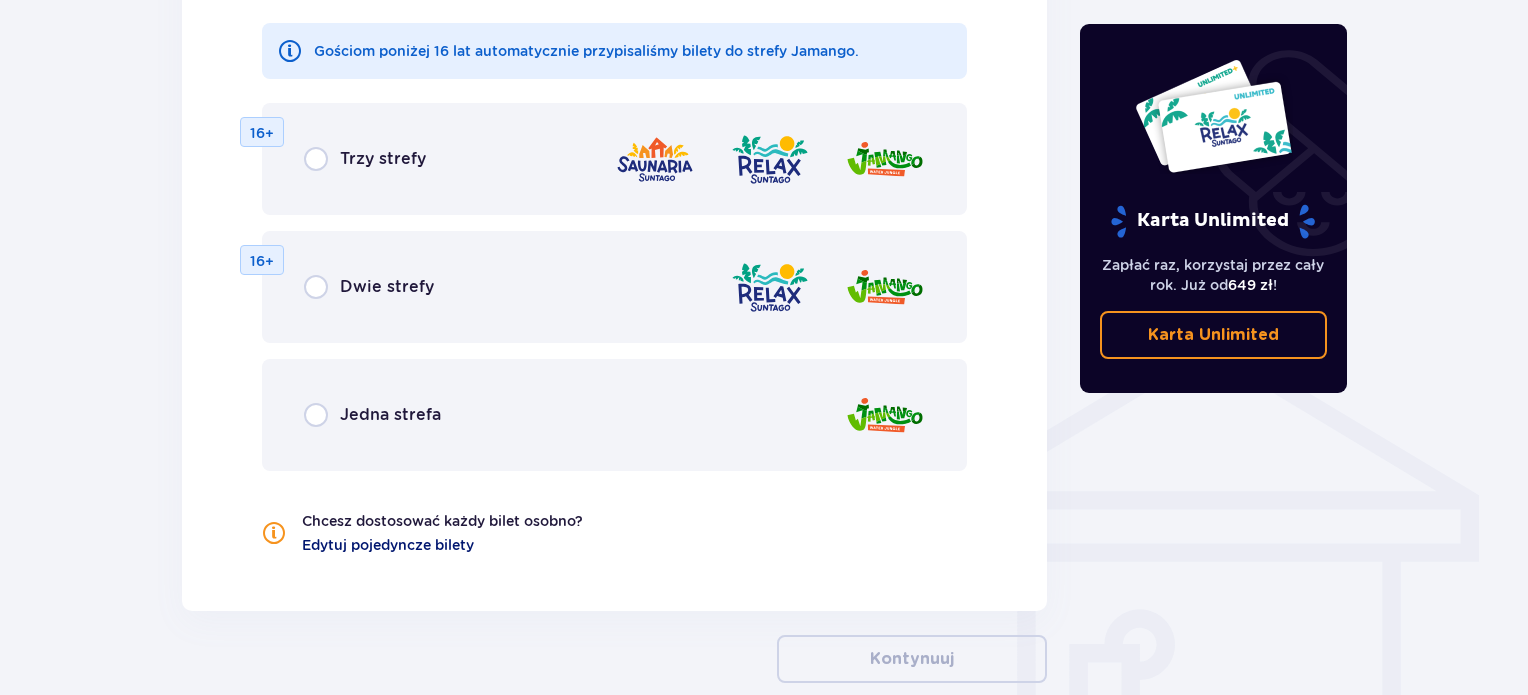 click on "Edytuj pojedyncze bilety" at bounding box center (388, 545) 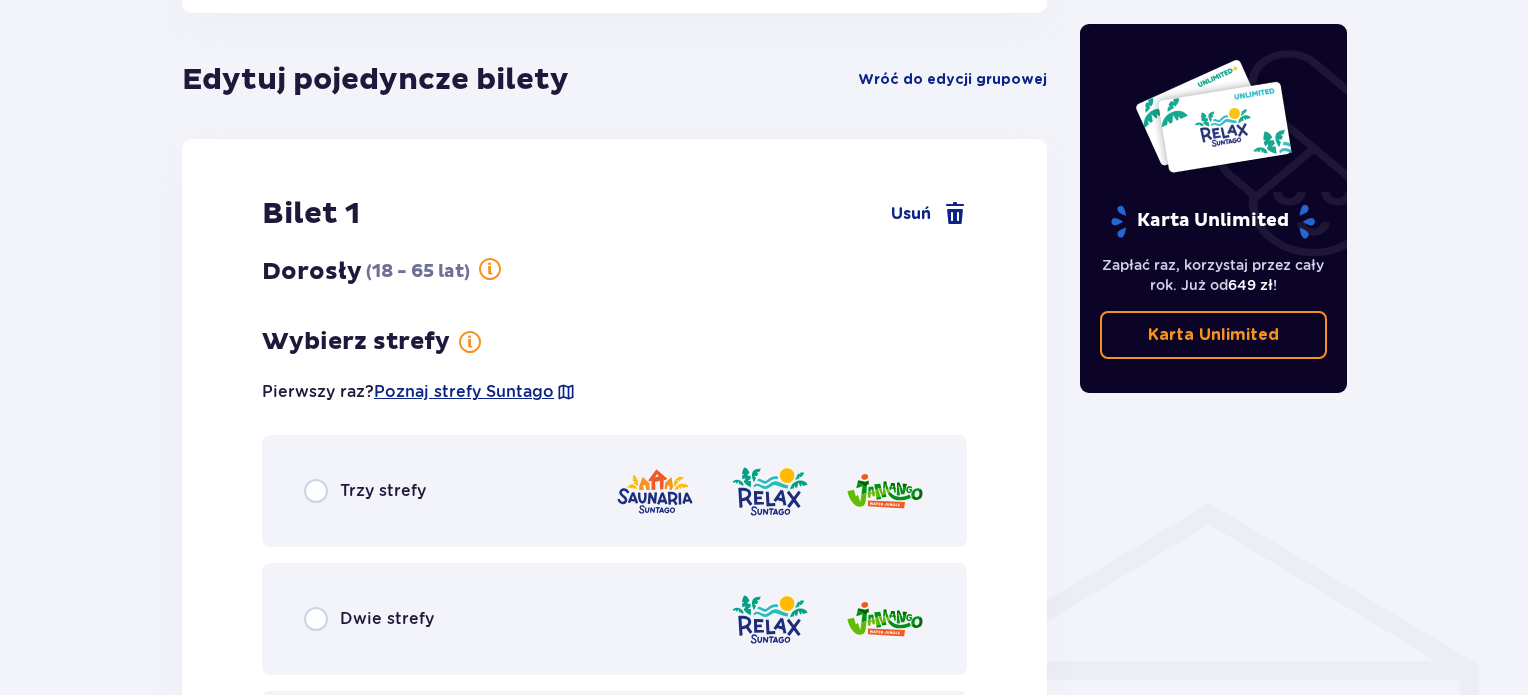 scroll, scrollTop: 1110, scrollLeft: 0, axis: vertical 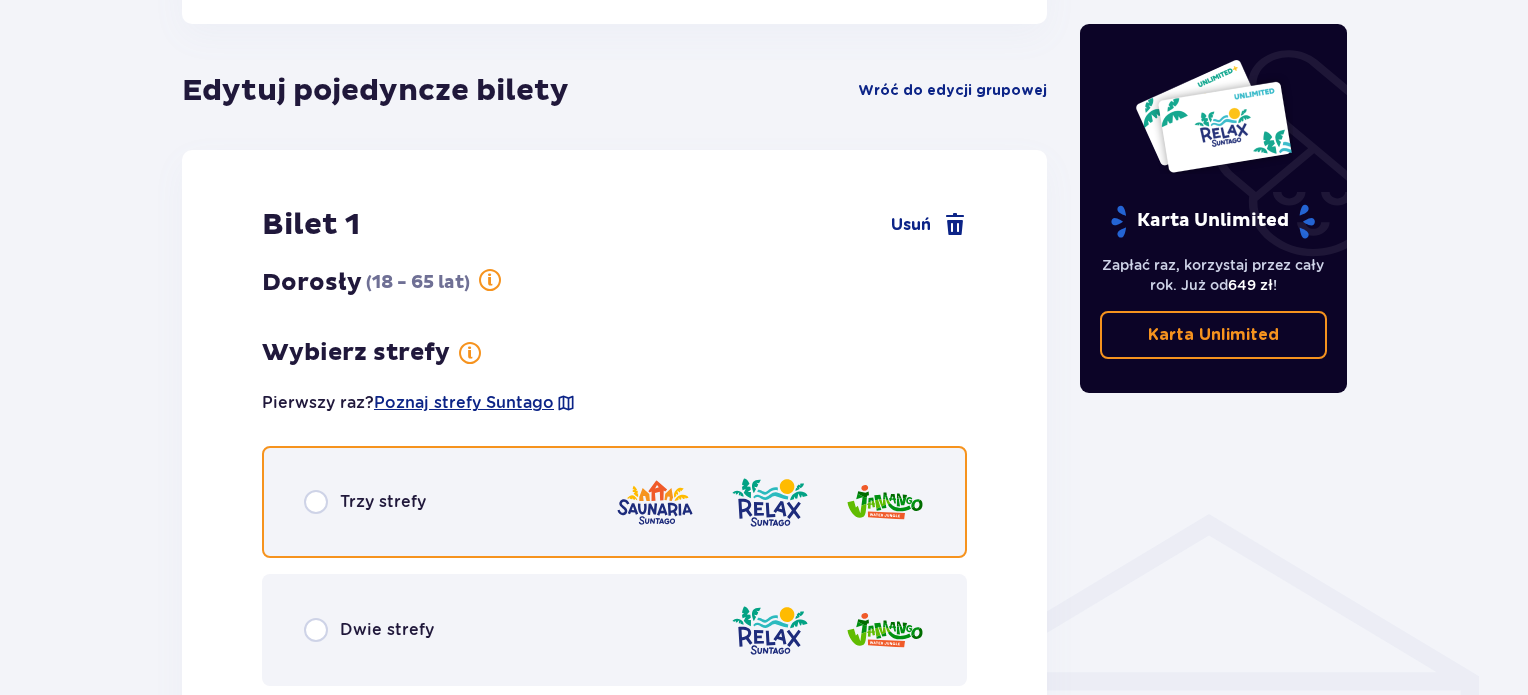 click at bounding box center (316, 502) 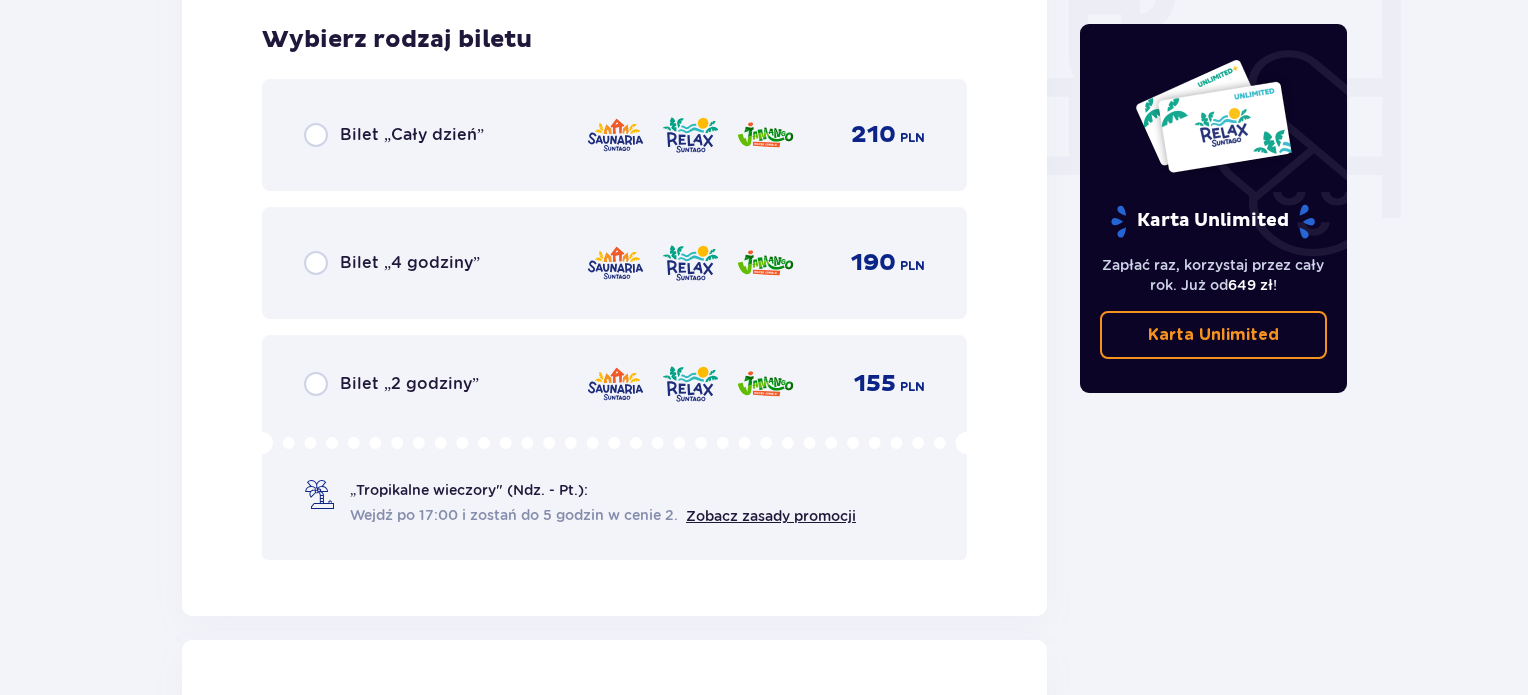 scroll, scrollTop: 1940, scrollLeft: 0, axis: vertical 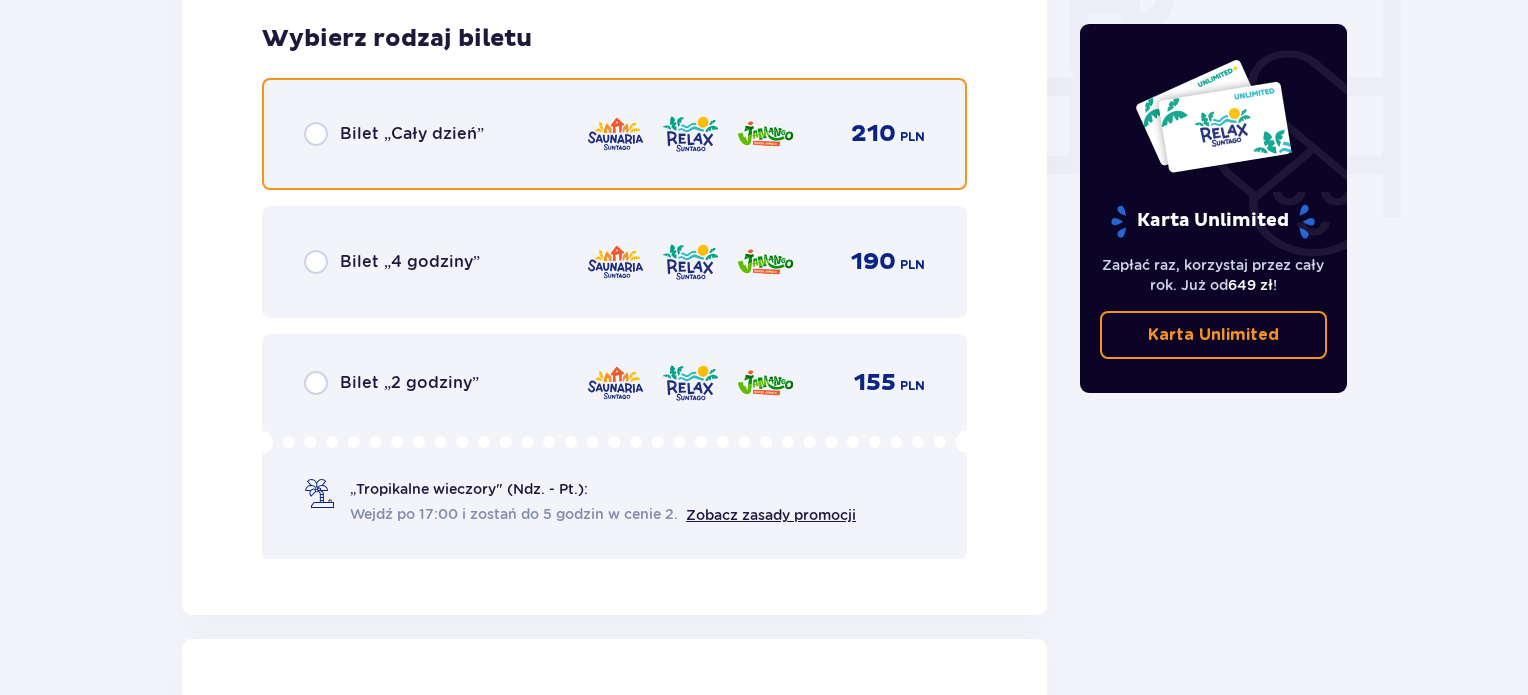 click at bounding box center (316, 134) 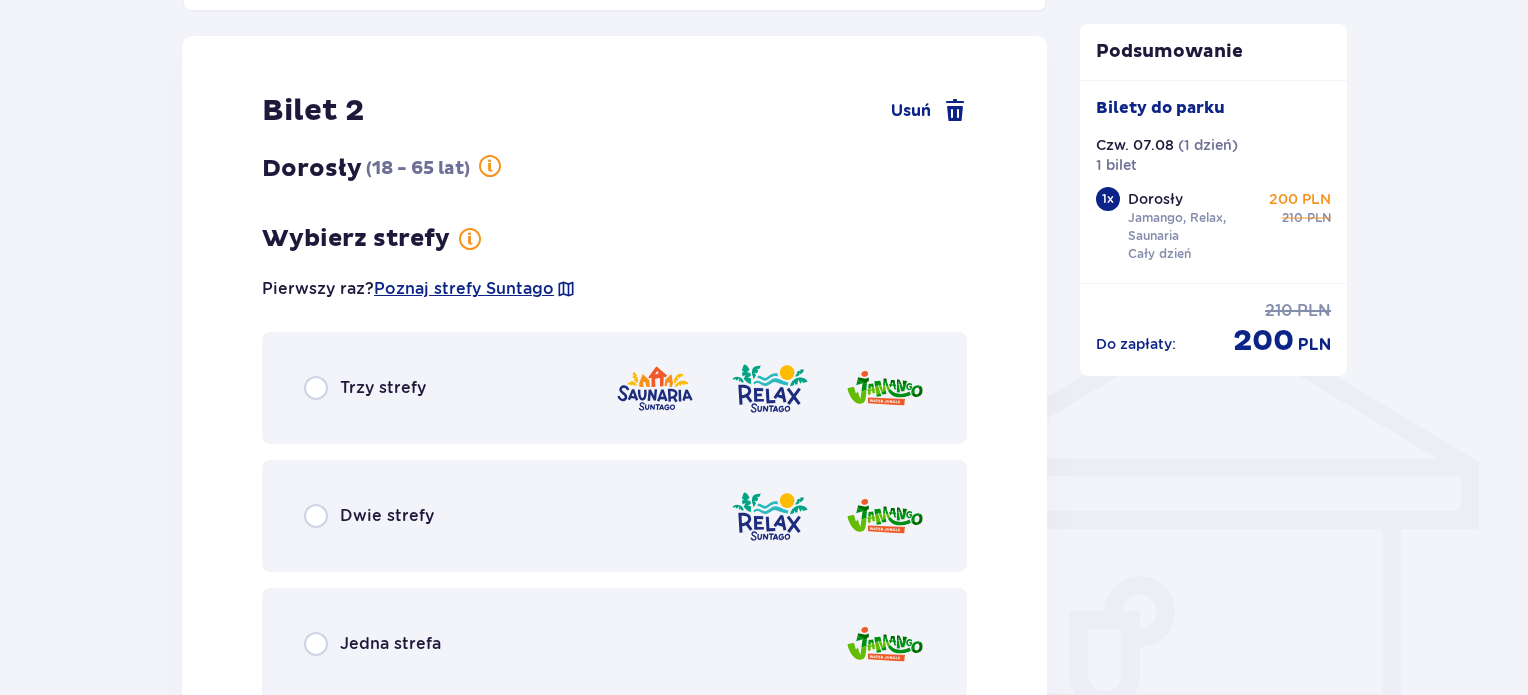 scroll, scrollTop: 1236, scrollLeft: 0, axis: vertical 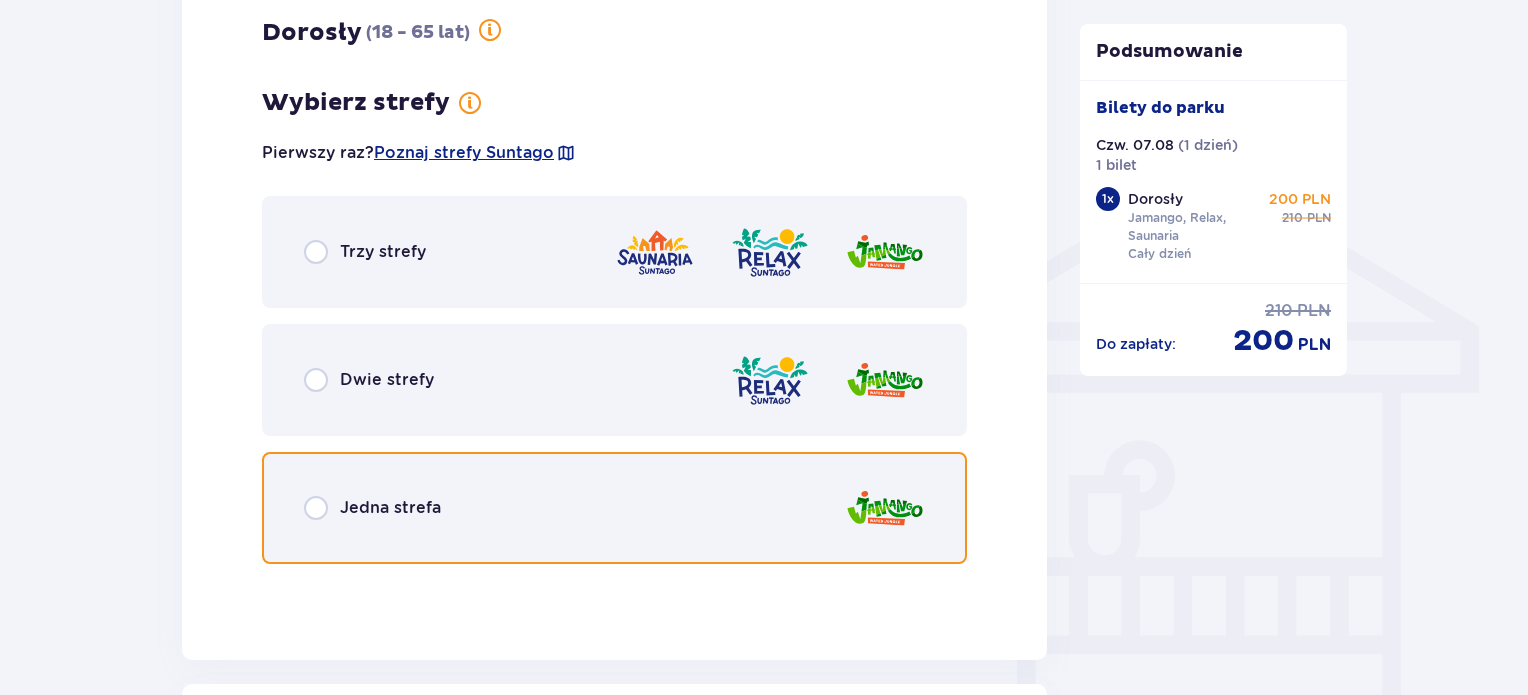 click at bounding box center [316, 508] 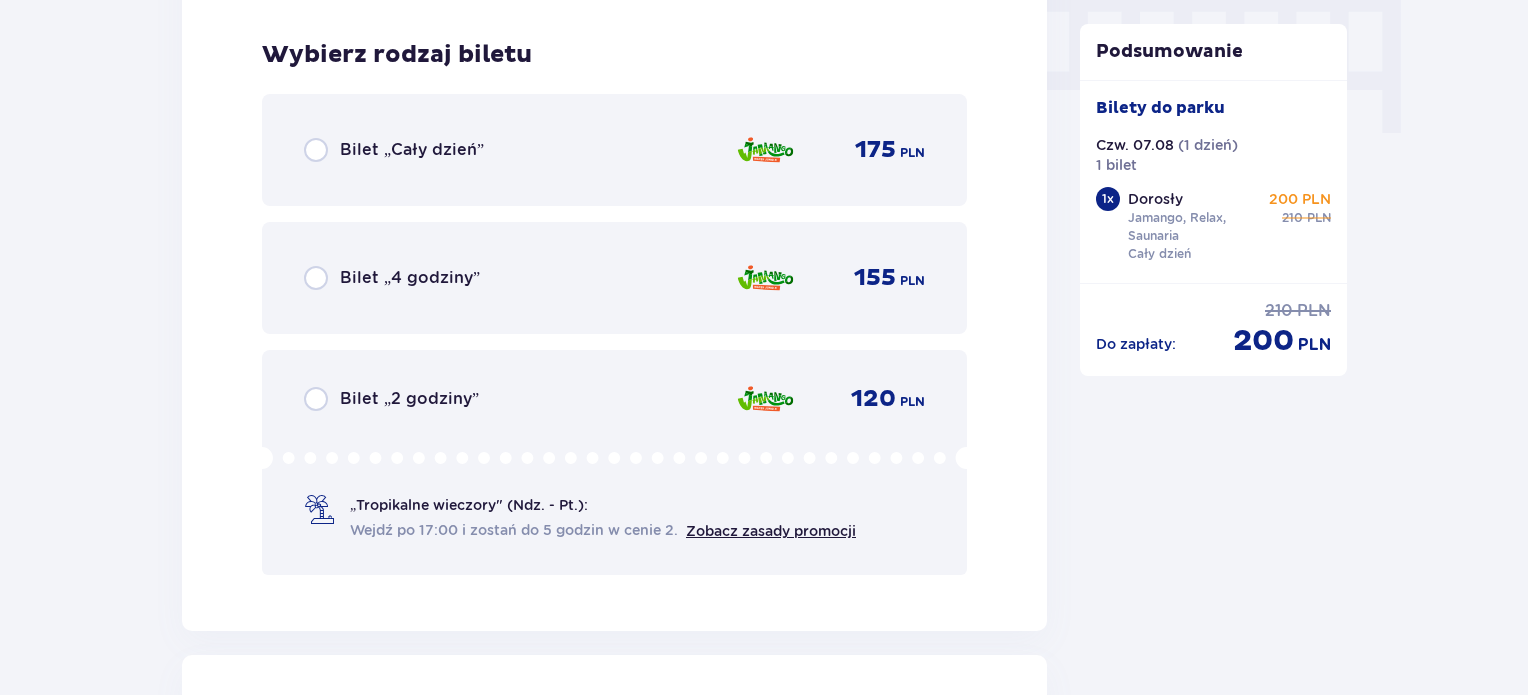 scroll, scrollTop: 2039, scrollLeft: 0, axis: vertical 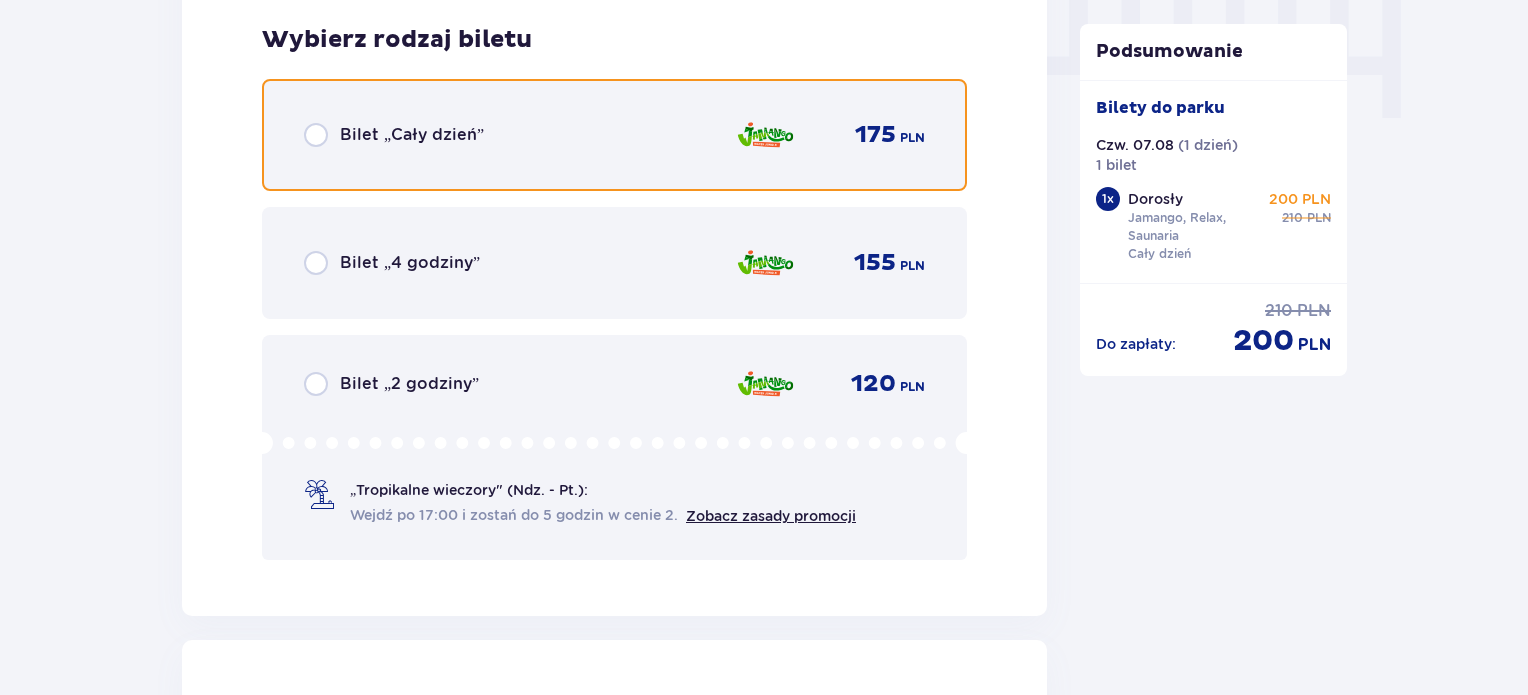 click at bounding box center [316, 135] 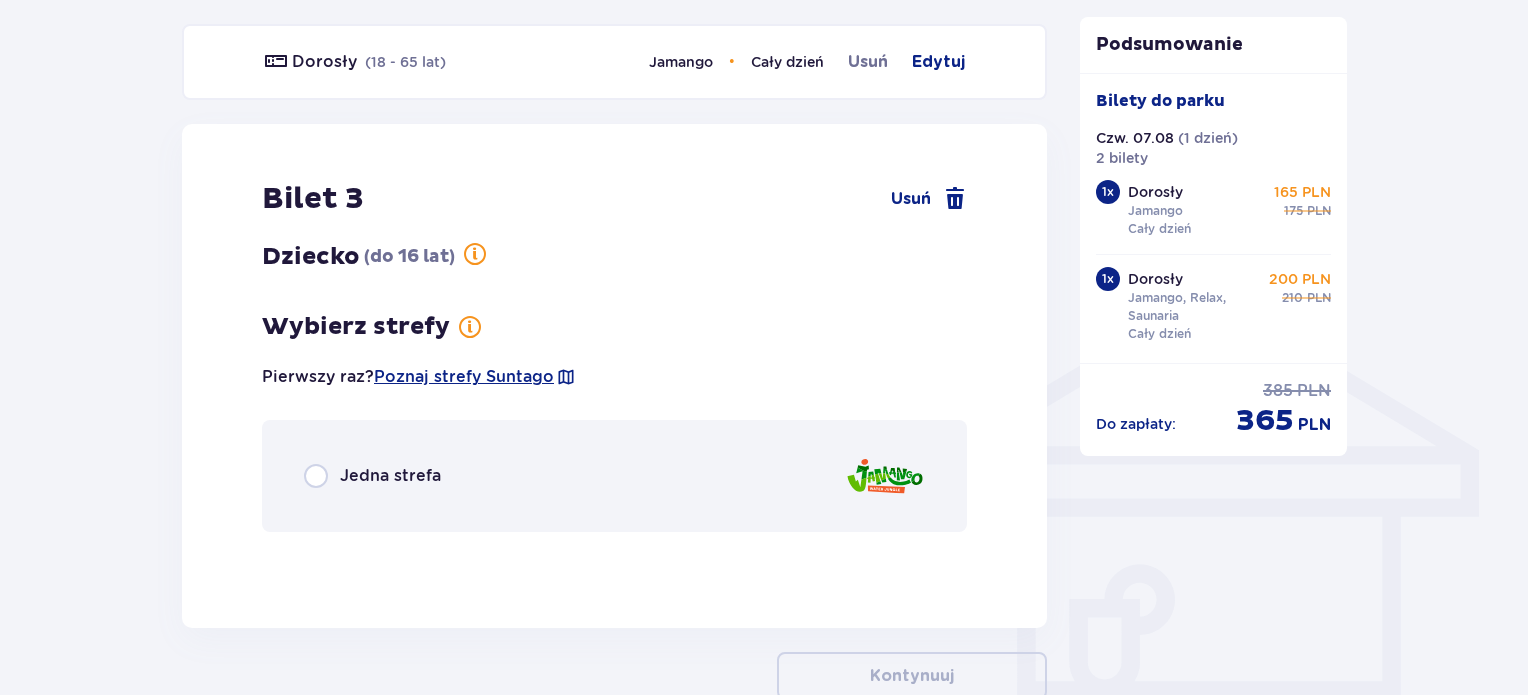 scroll, scrollTop: 1335, scrollLeft: 0, axis: vertical 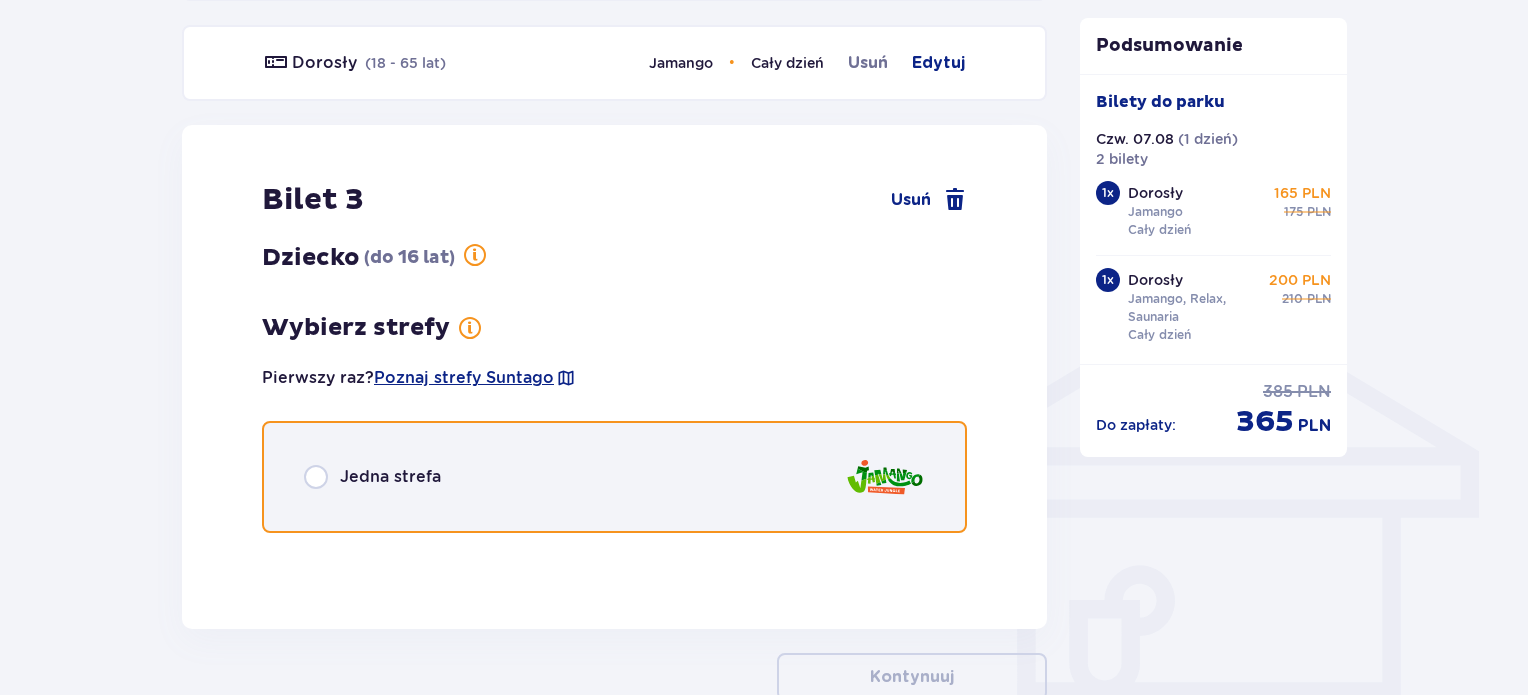click at bounding box center (316, 477) 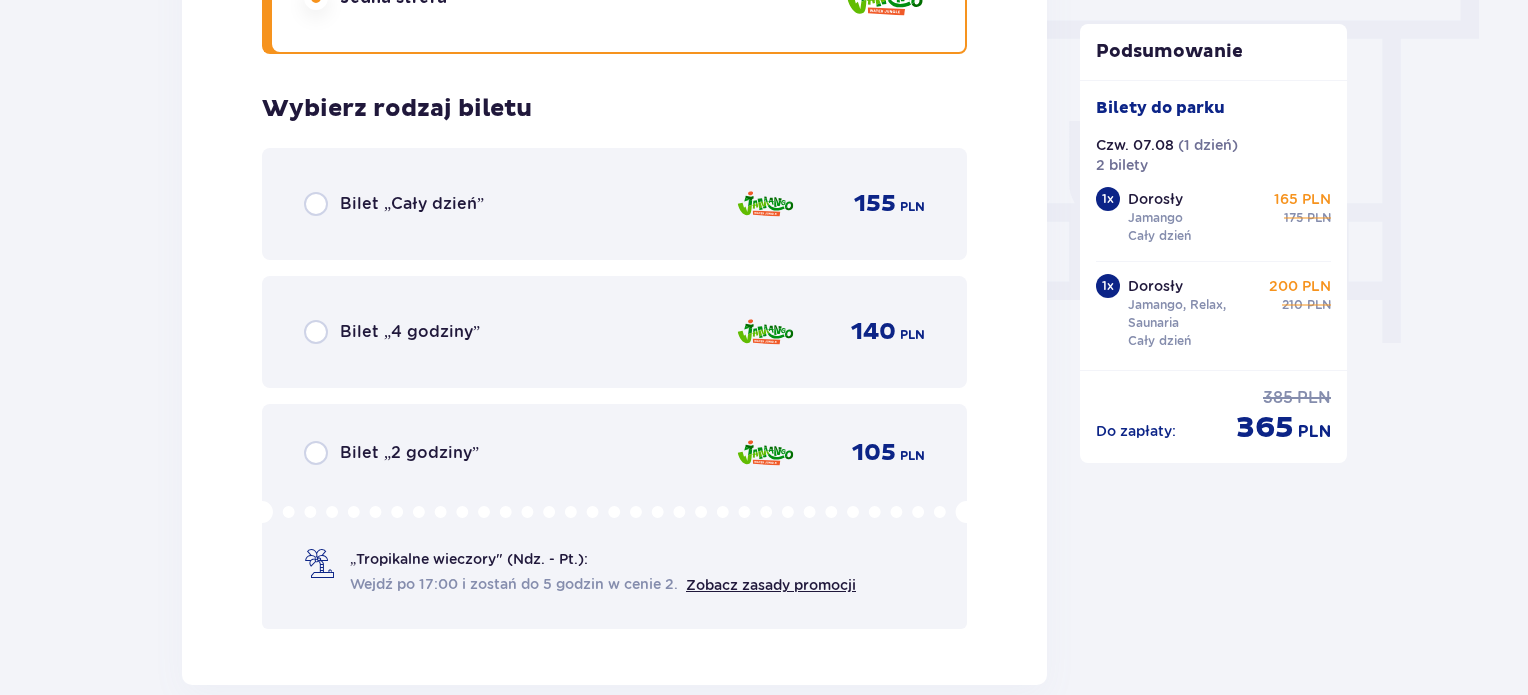 scroll, scrollTop: 1882, scrollLeft: 0, axis: vertical 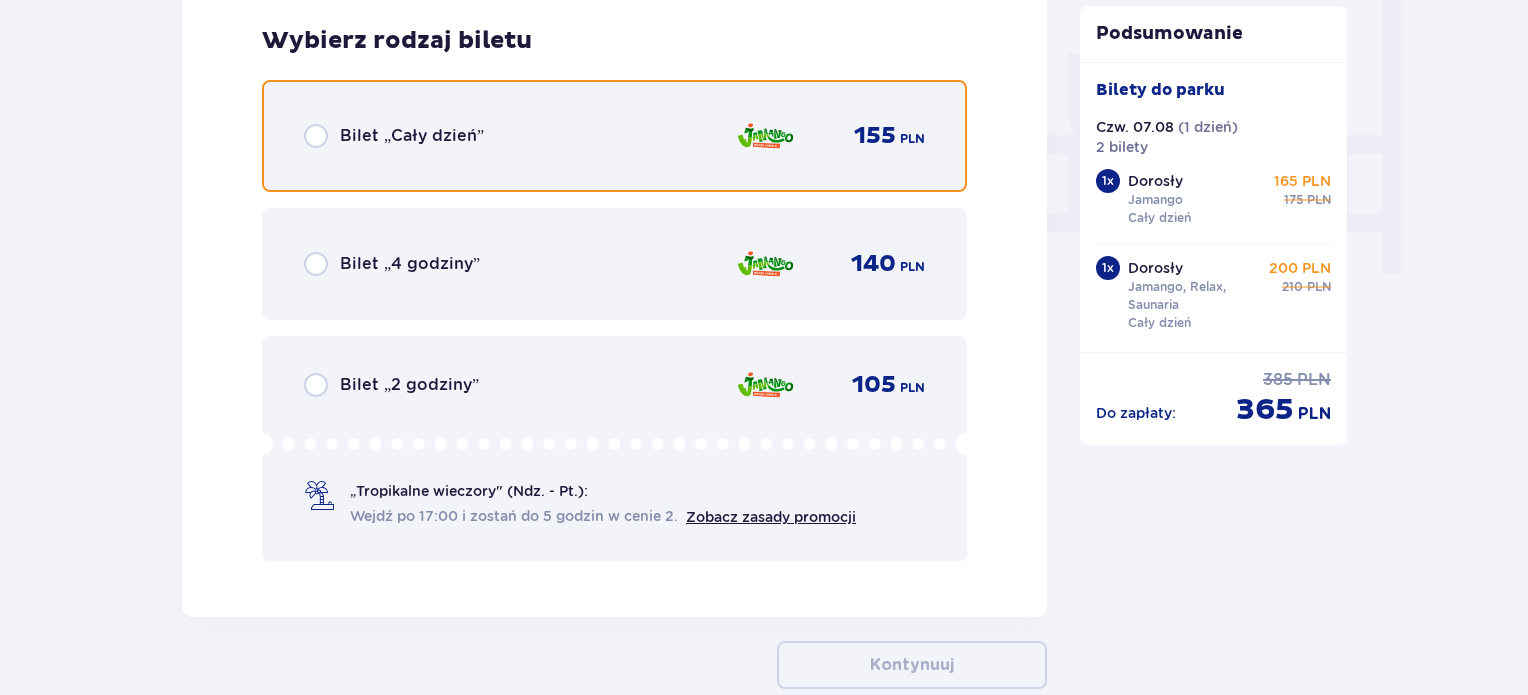 click at bounding box center [316, 136] 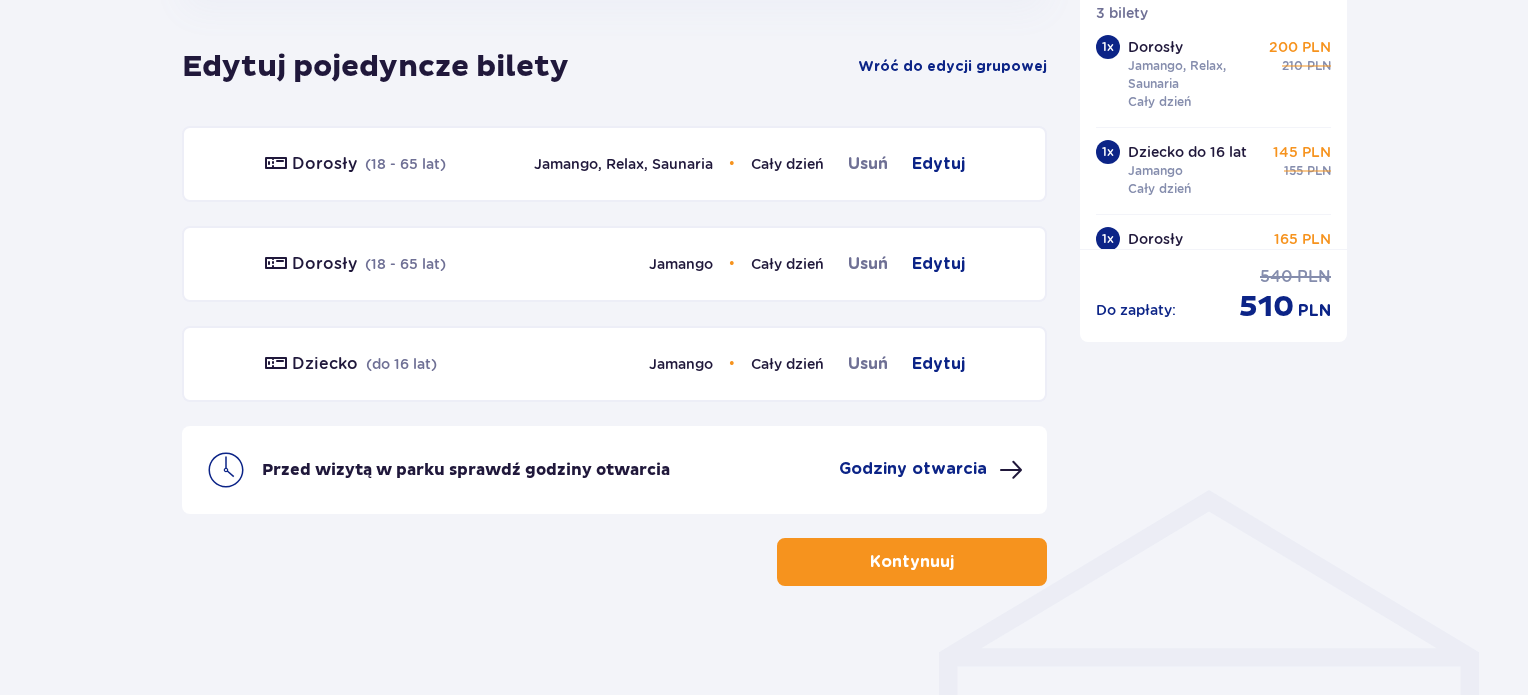 scroll, scrollTop: 1142, scrollLeft: 0, axis: vertical 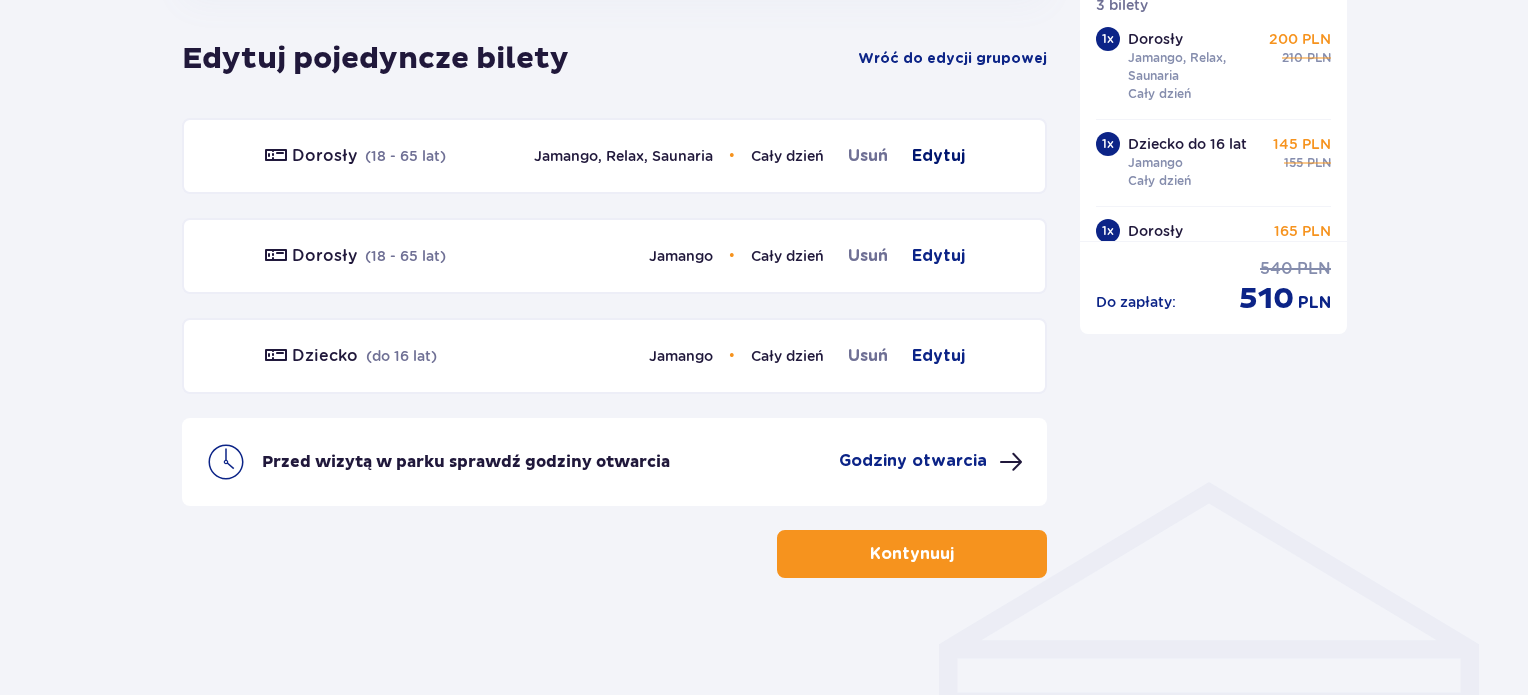 click on "Edytuj" at bounding box center (938, 156) 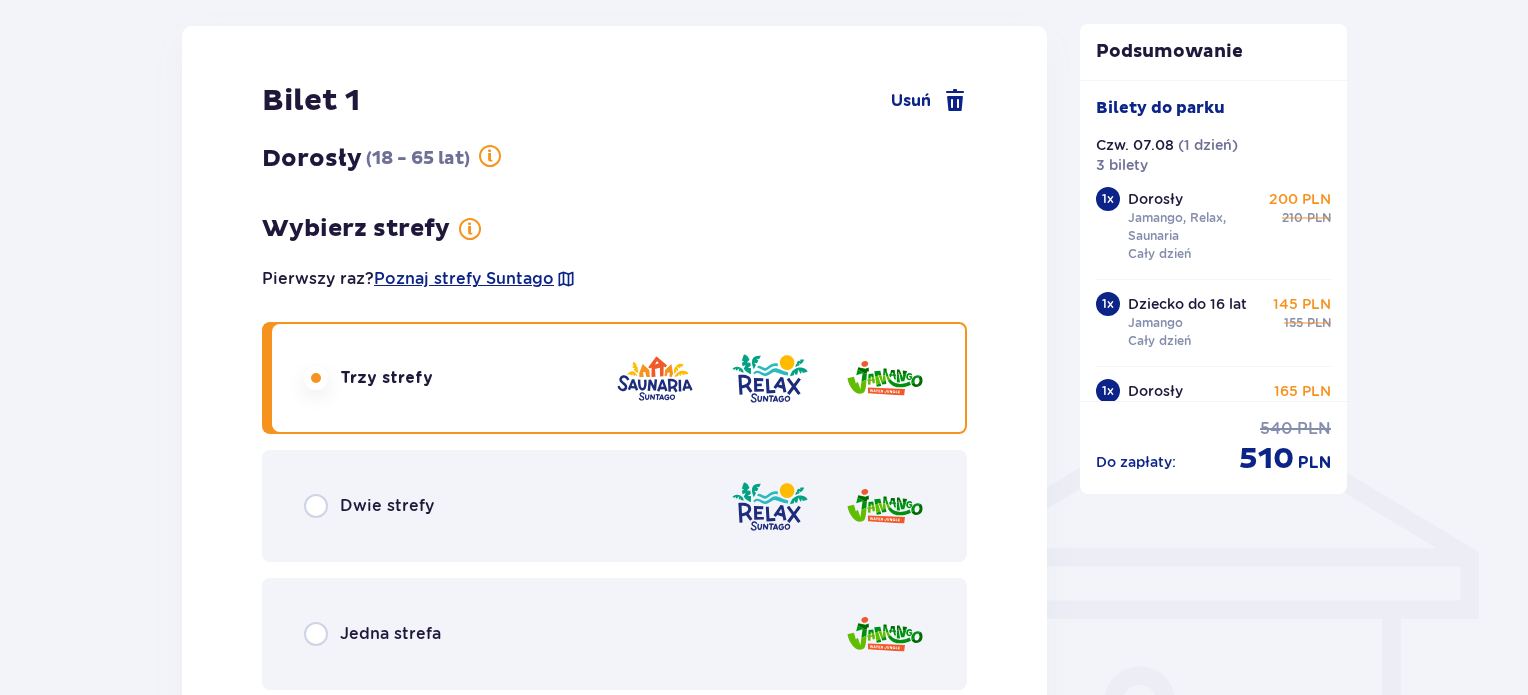 scroll, scrollTop: 1236, scrollLeft: 0, axis: vertical 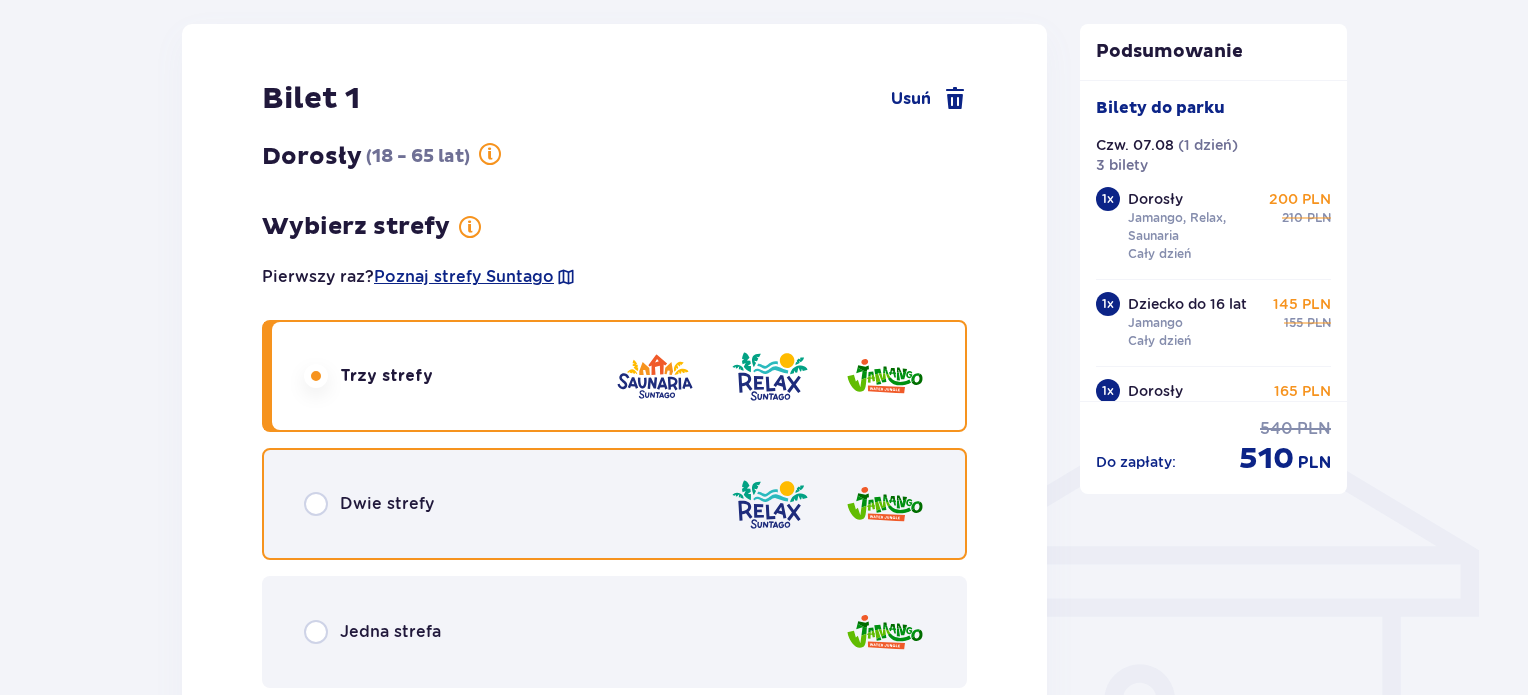 click at bounding box center [316, 504] 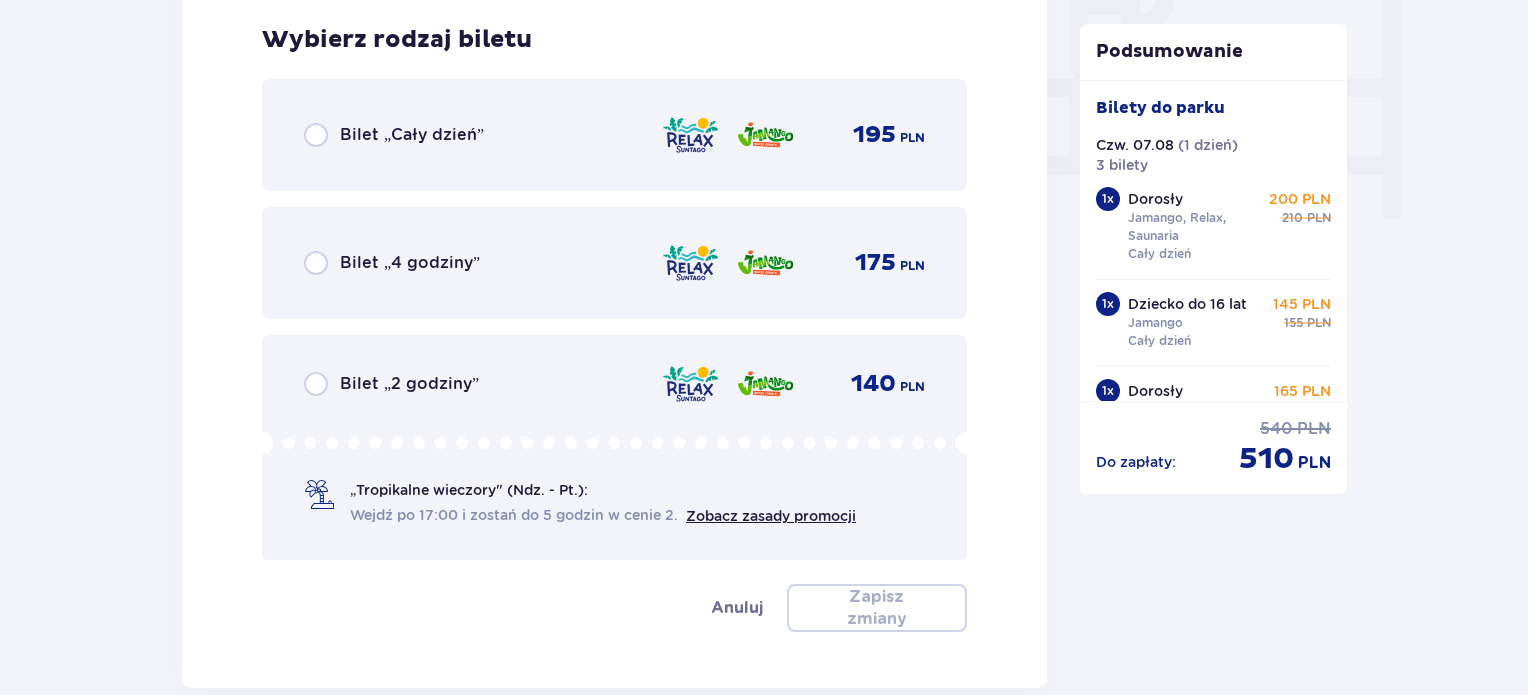 scroll, scrollTop: 1940, scrollLeft: 0, axis: vertical 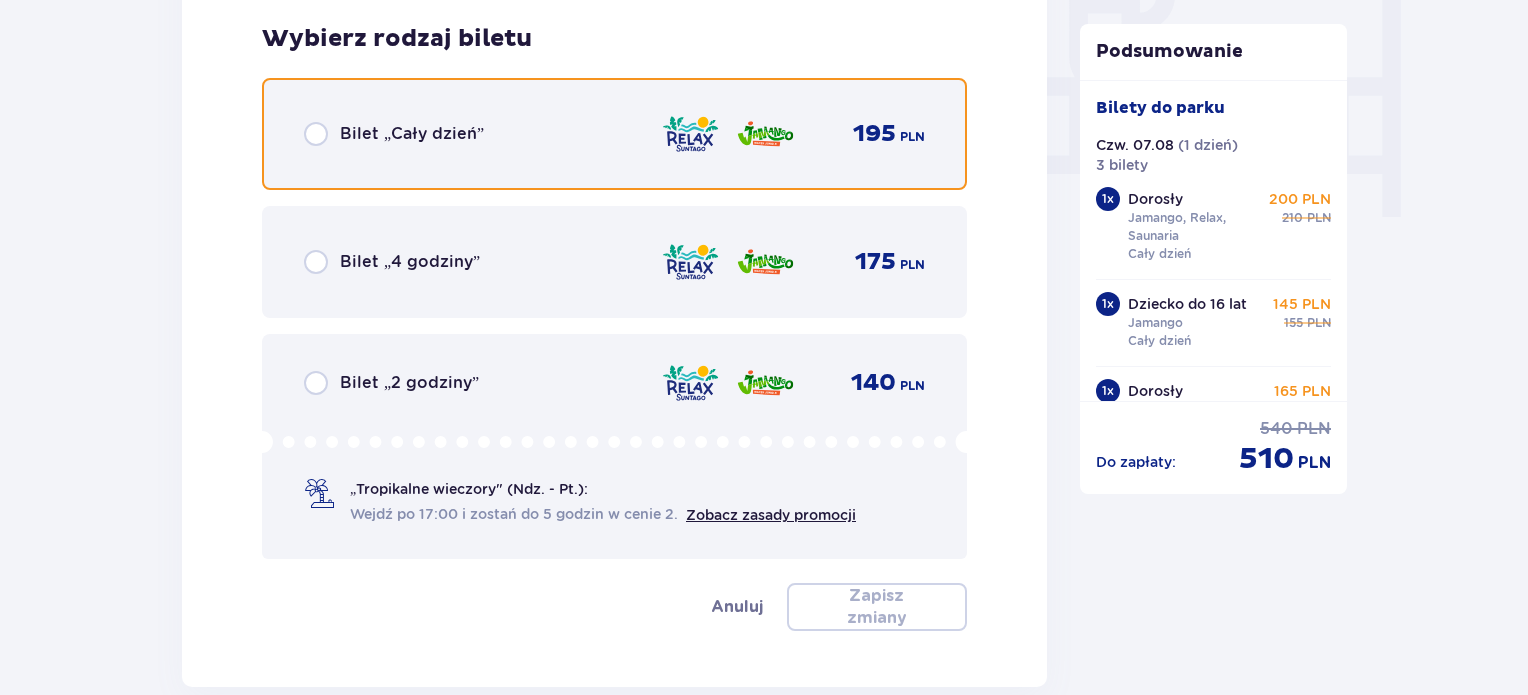 click at bounding box center (316, 134) 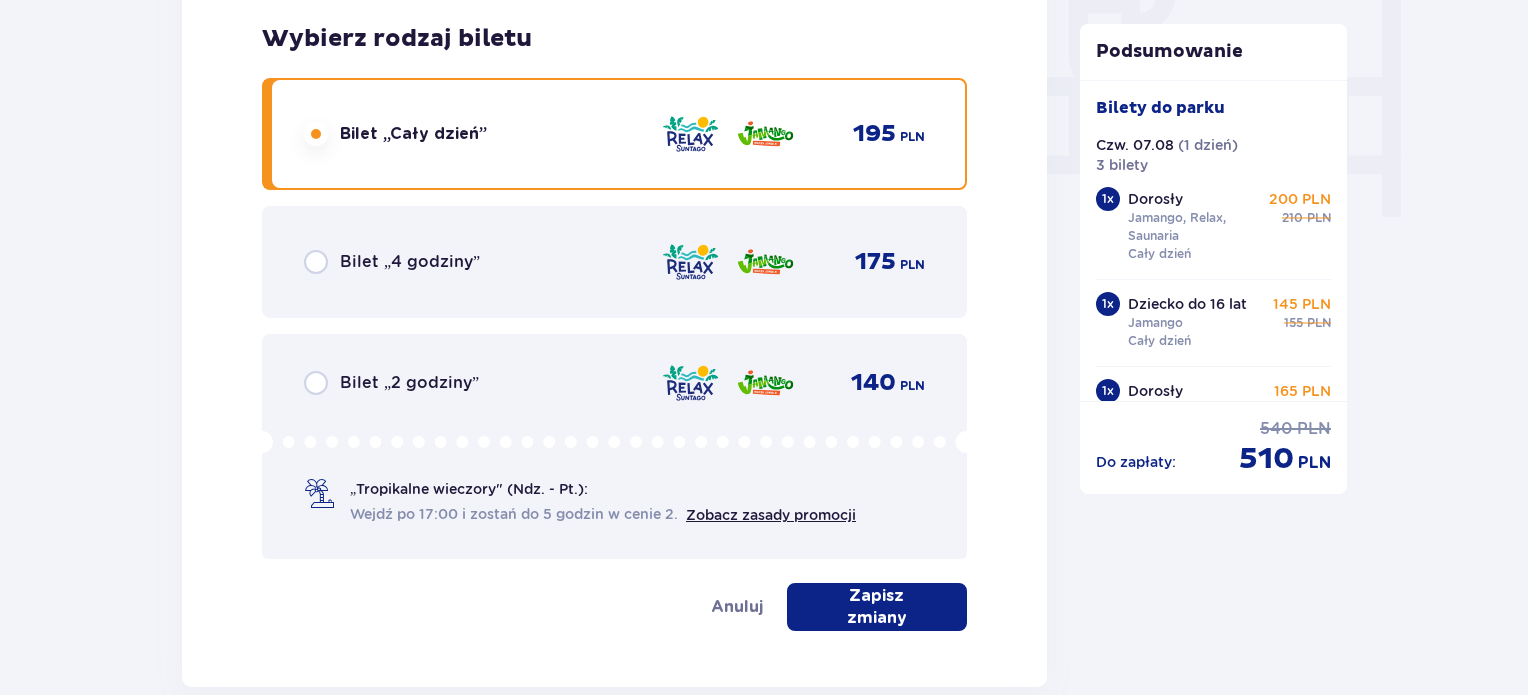 click on "Zapisz zmiany" at bounding box center (877, 607) 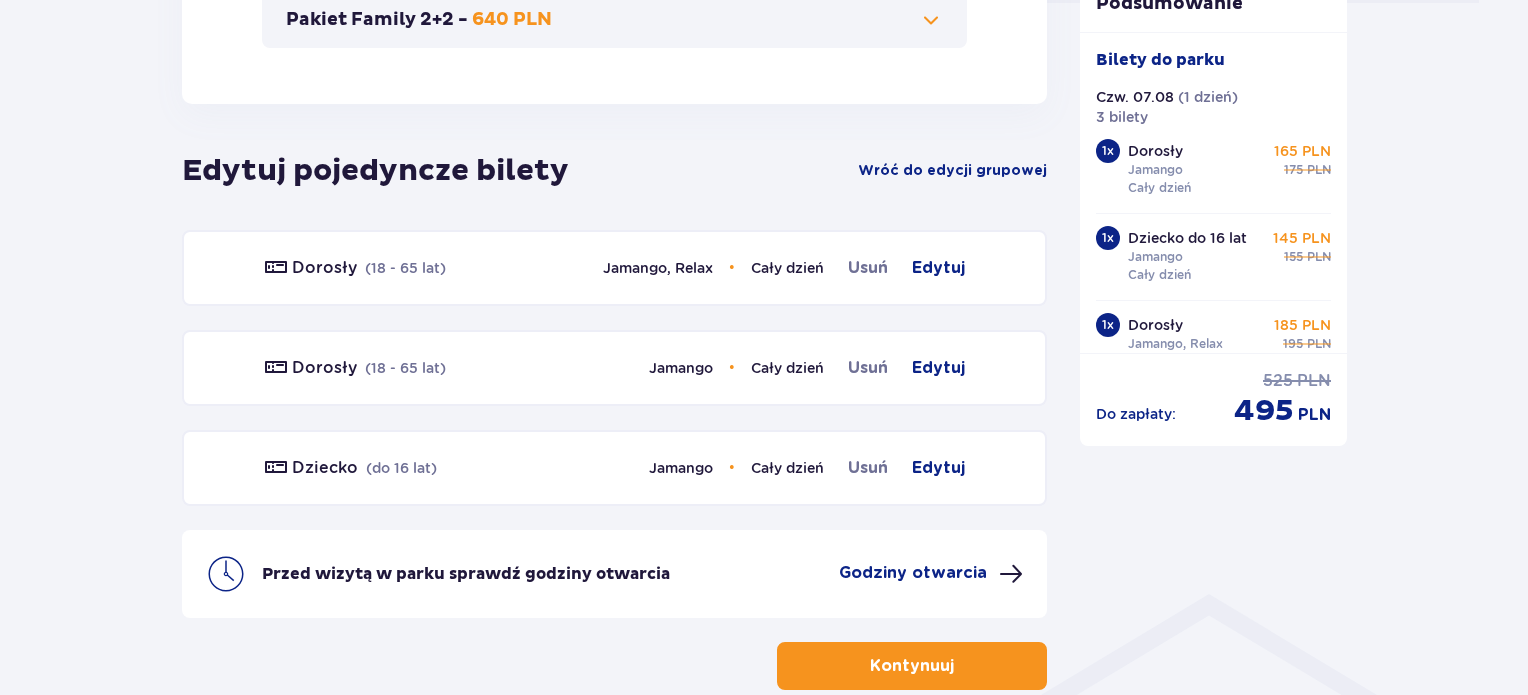 scroll, scrollTop: 1142, scrollLeft: 0, axis: vertical 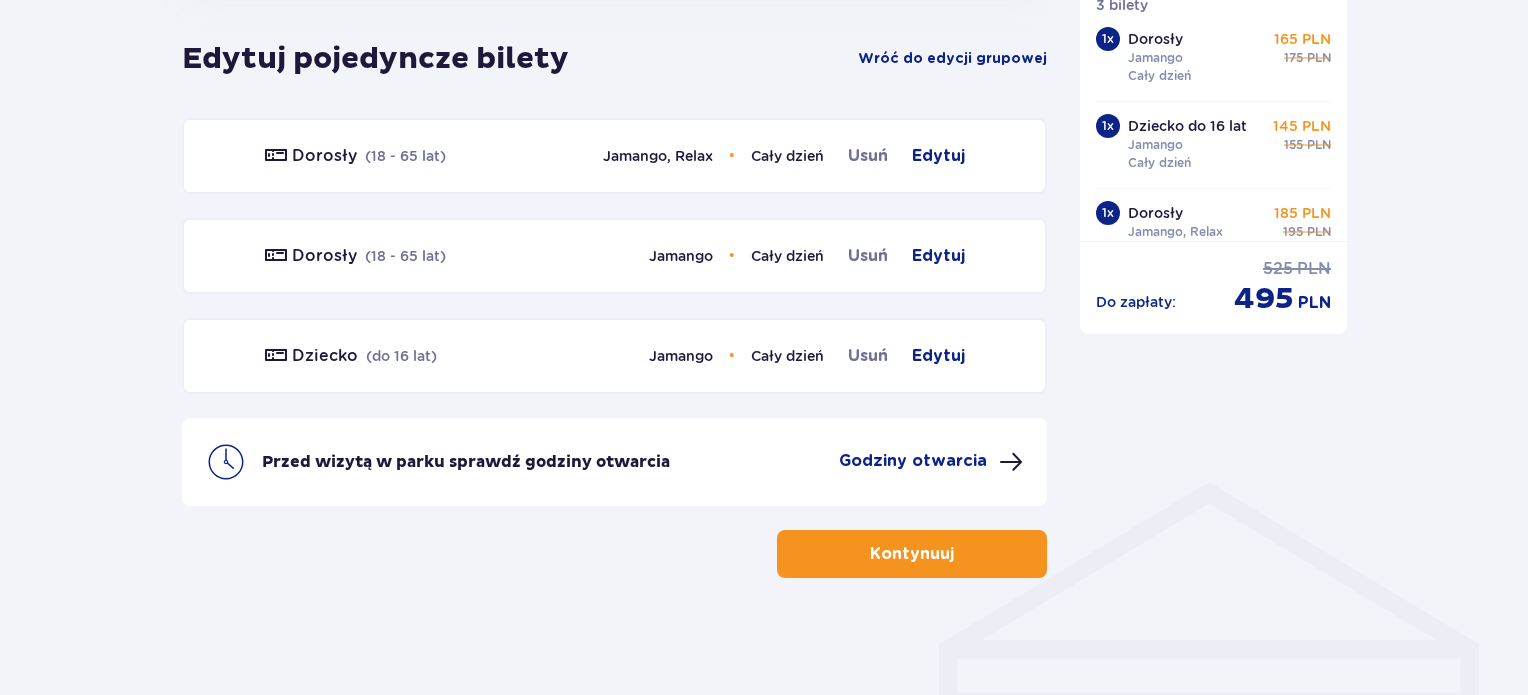 click on "Godziny otwarcia" at bounding box center [913, 461] 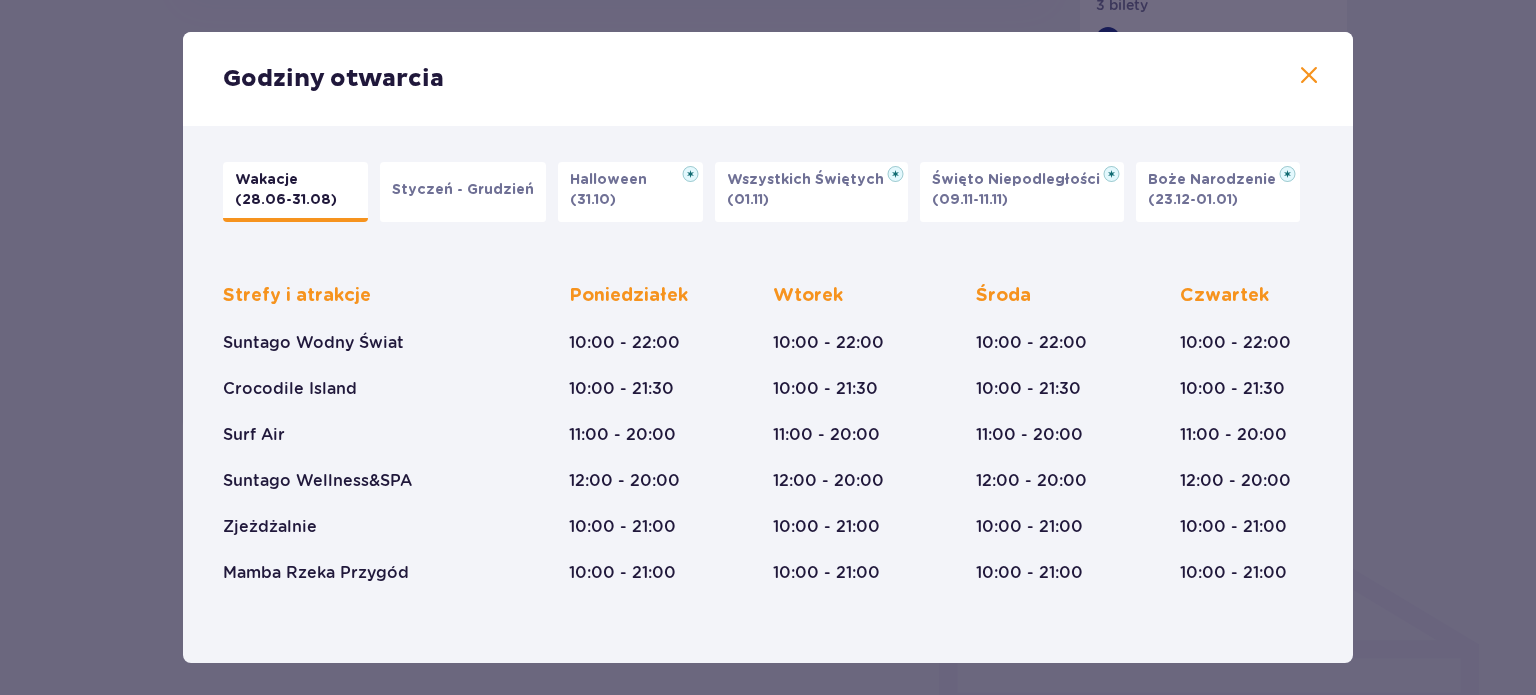 click at bounding box center [1309, 76] 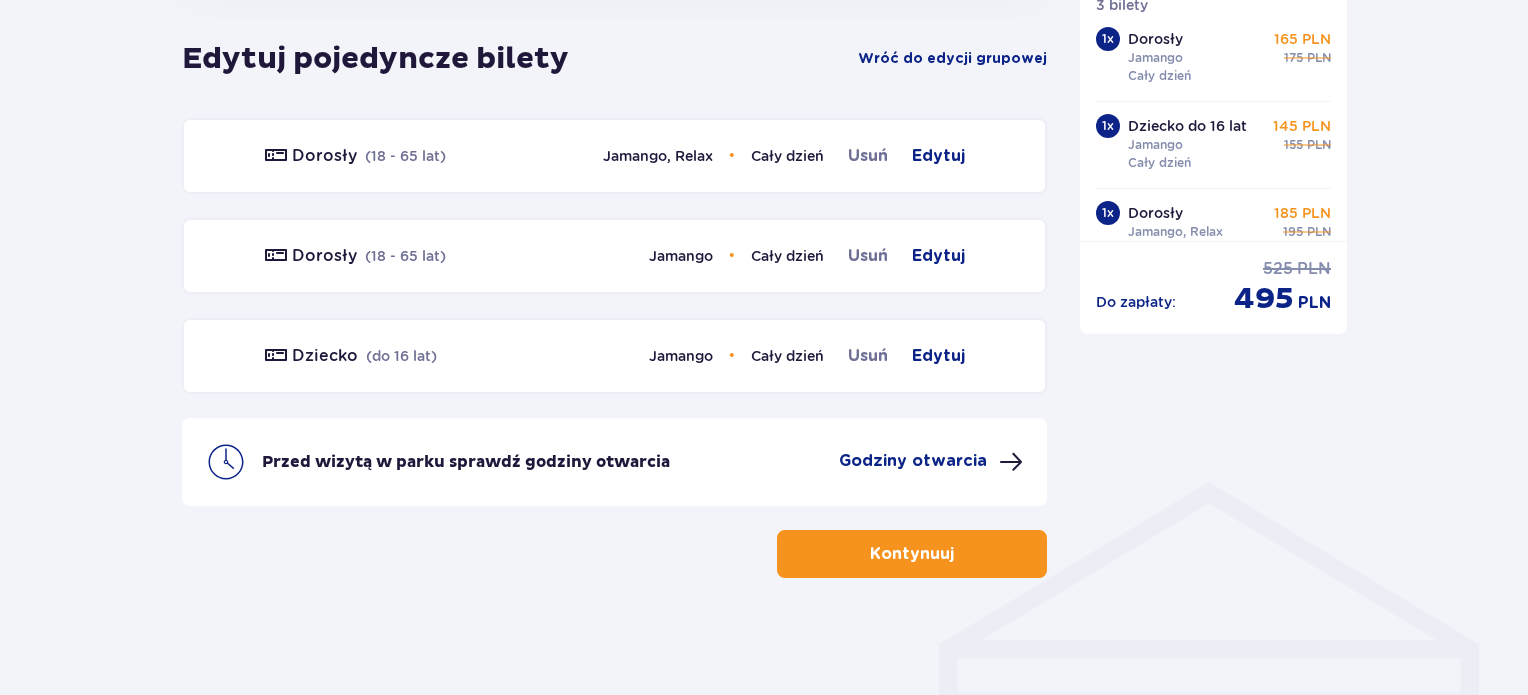 click on "Kontynuuj" at bounding box center (912, 554) 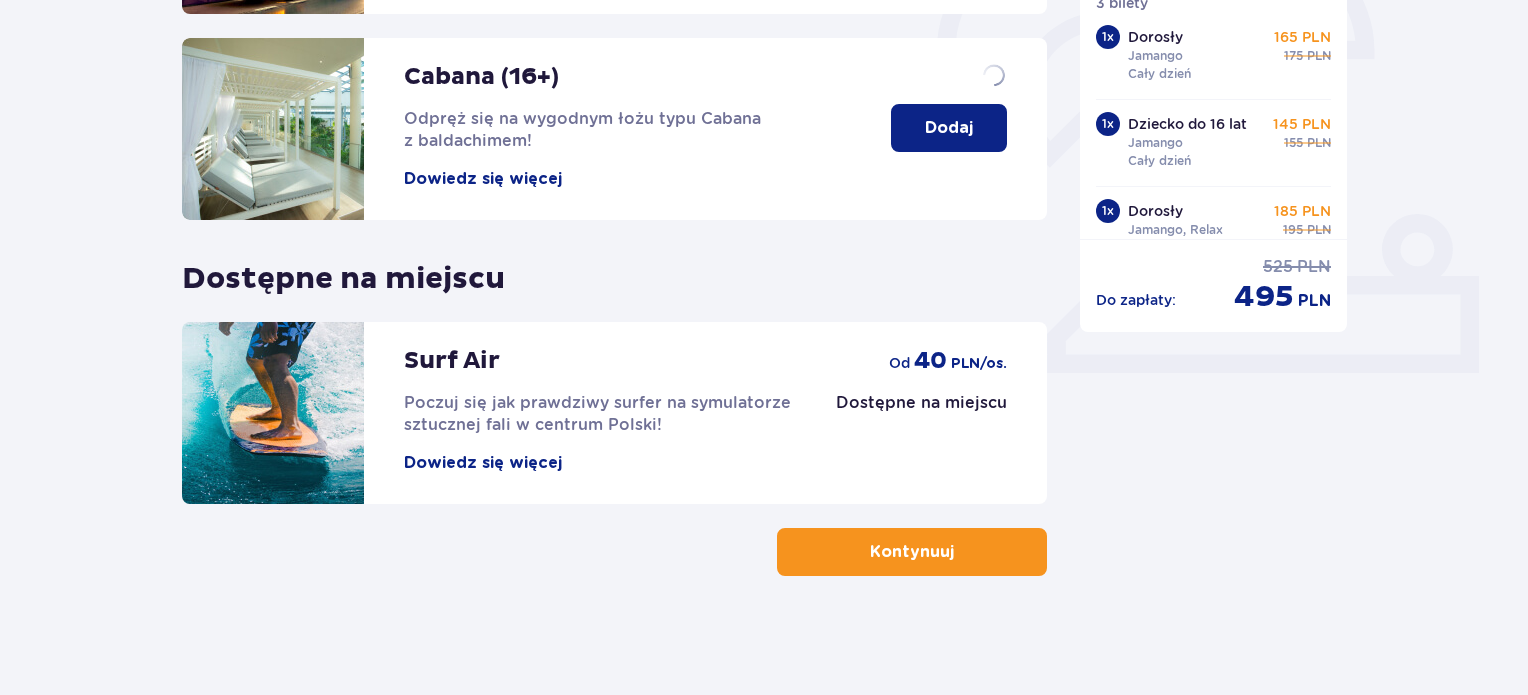 scroll, scrollTop: 0, scrollLeft: 0, axis: both 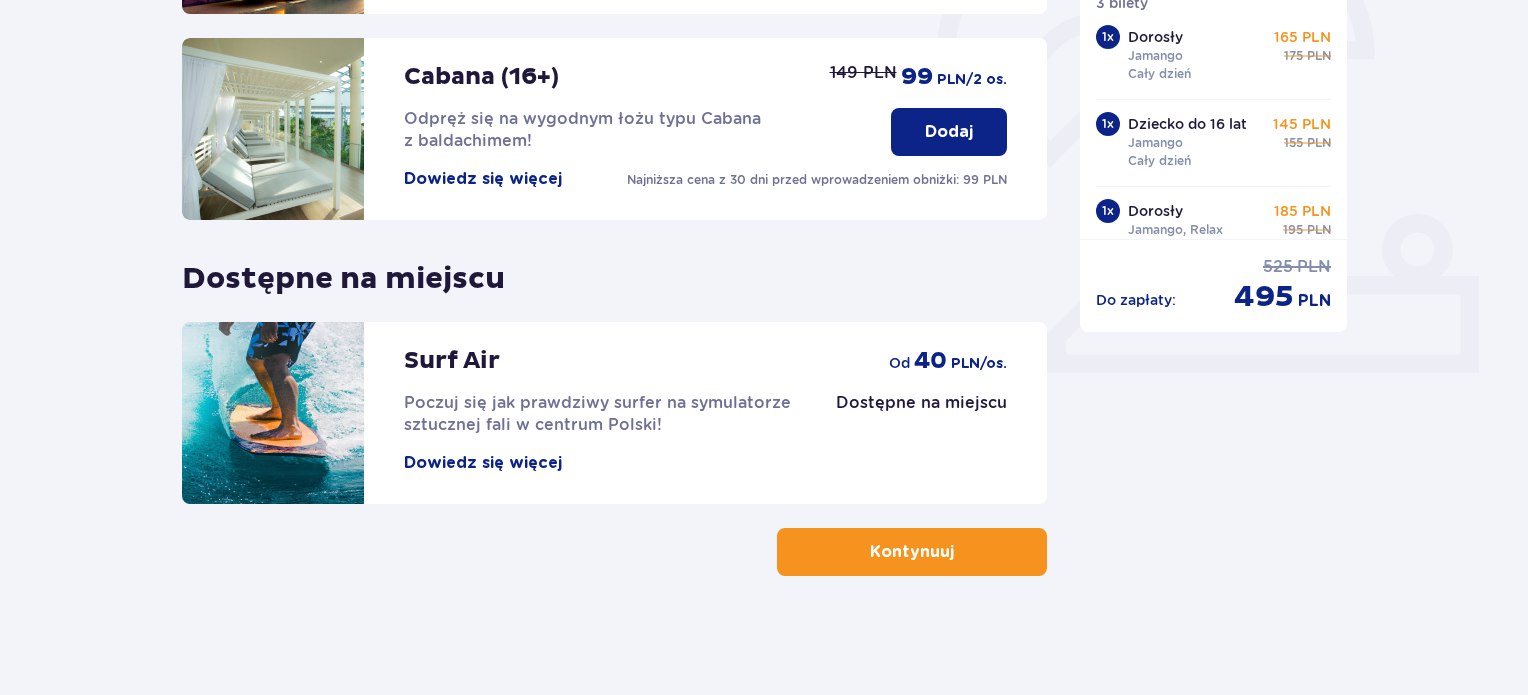 click on "Kontynuuj" at bounding box center [912, 552] 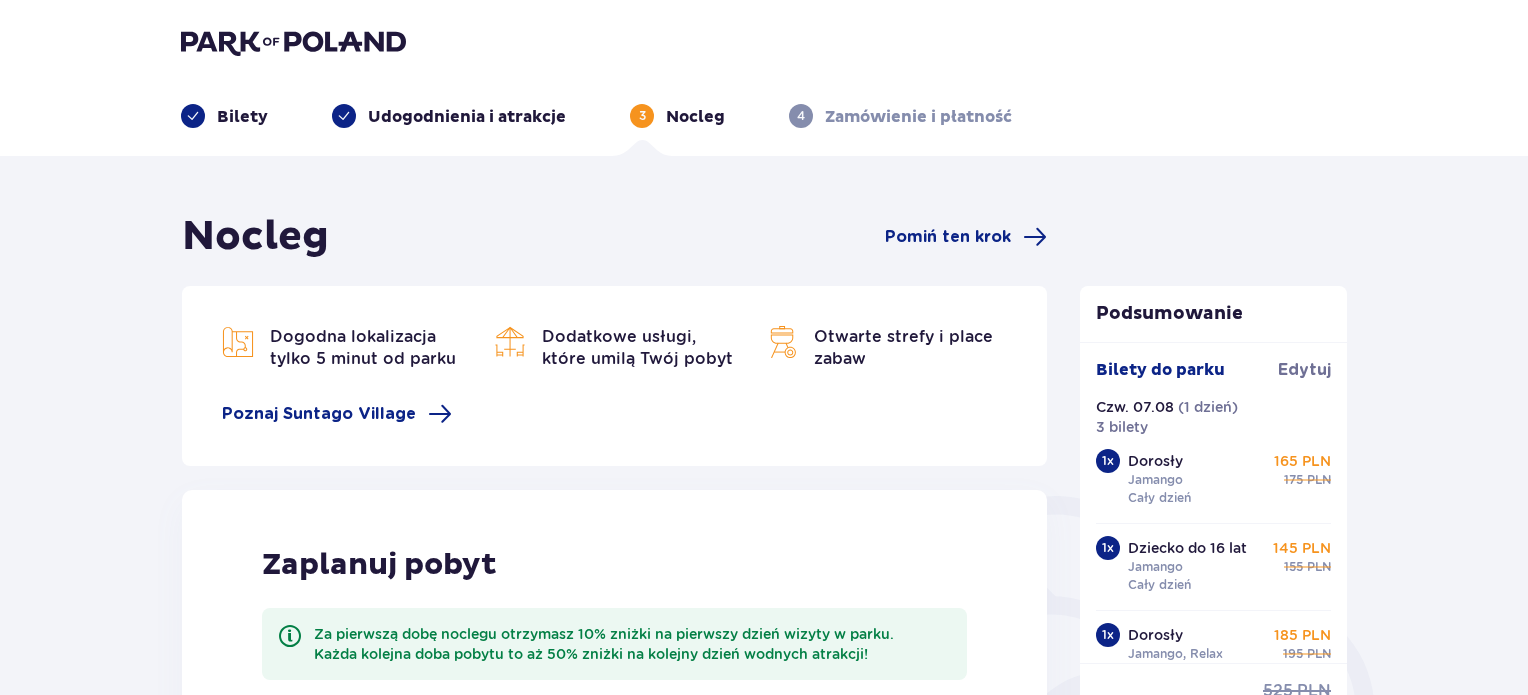 scroll, scrollTop: 0, scrollLeft: 0, axis: both 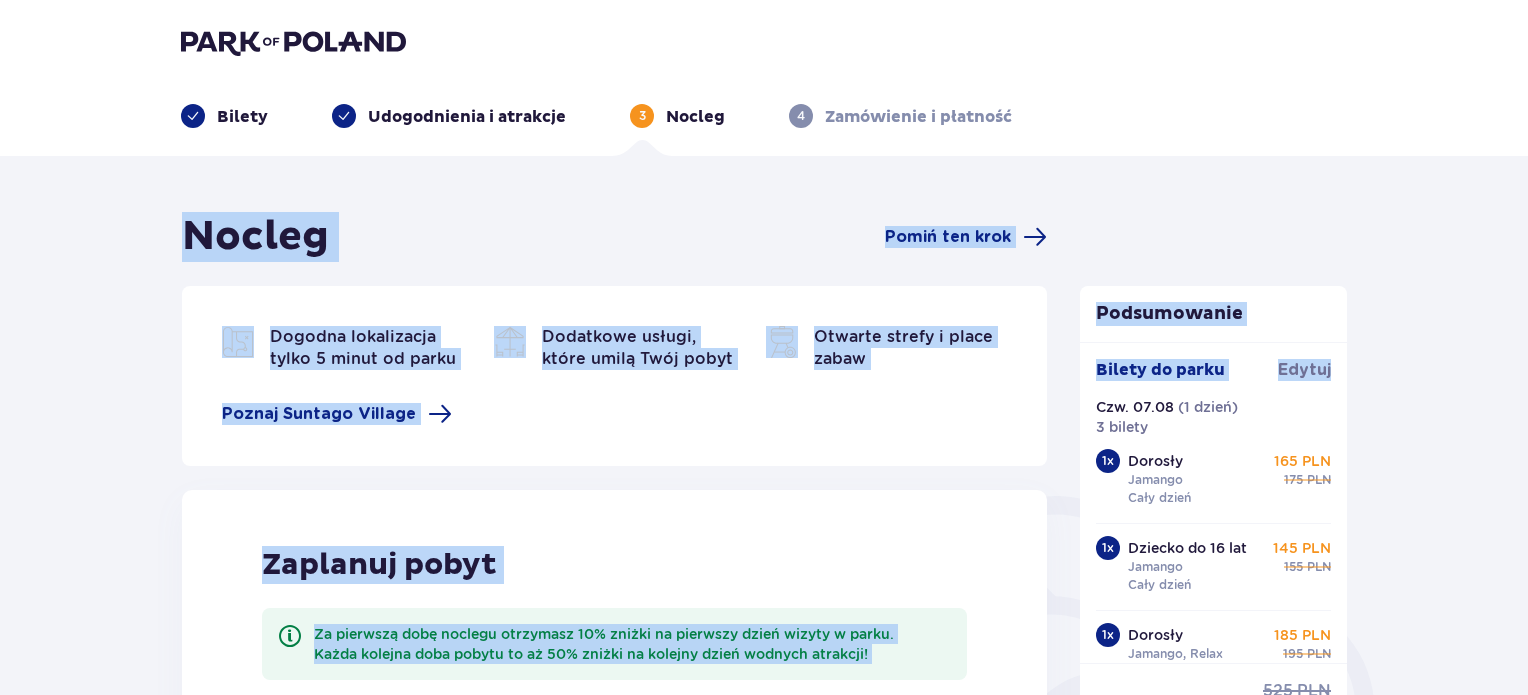 drag, startPoint x: 1527, startPoint y: 116, endPoint x: 1532, endPoint y: 358, distance: 242.05165 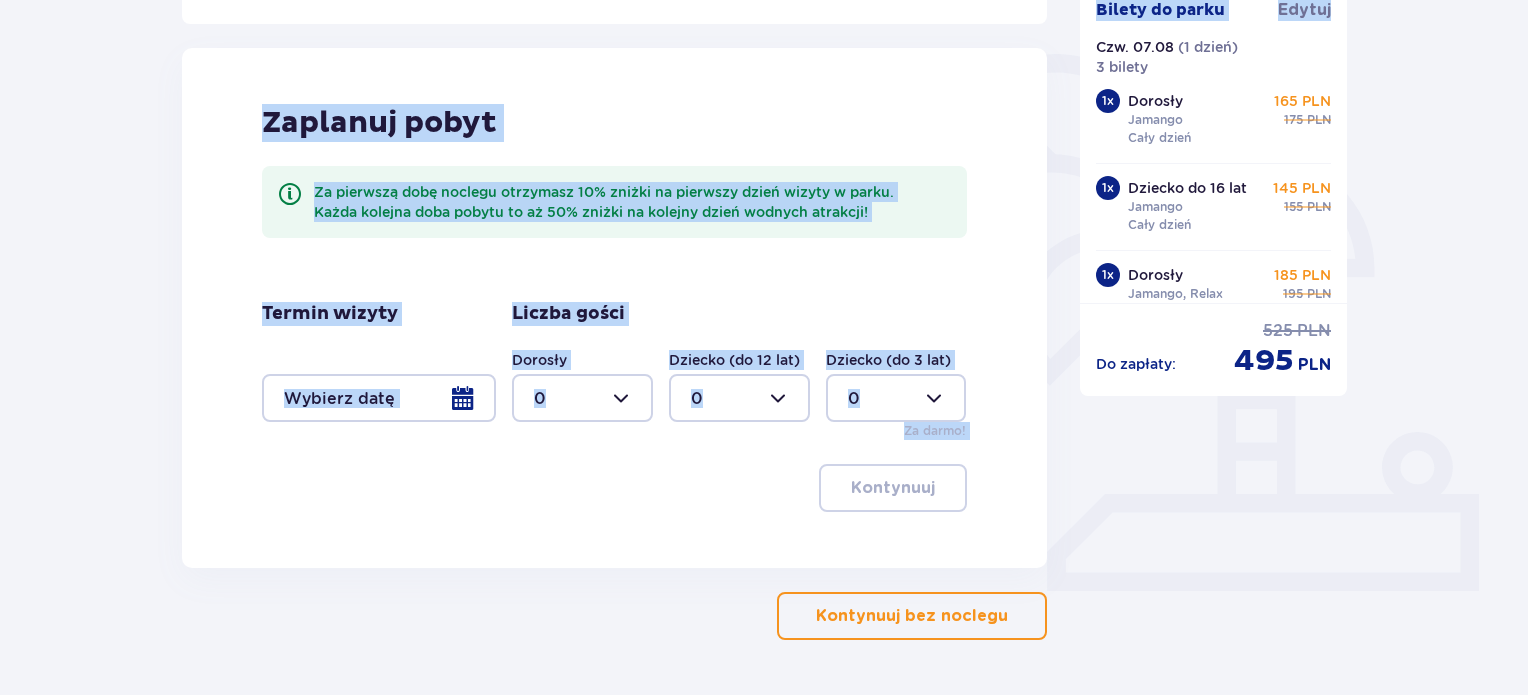 scroll, scrollTop: 450, scrollLeft: 0, axis: vertical 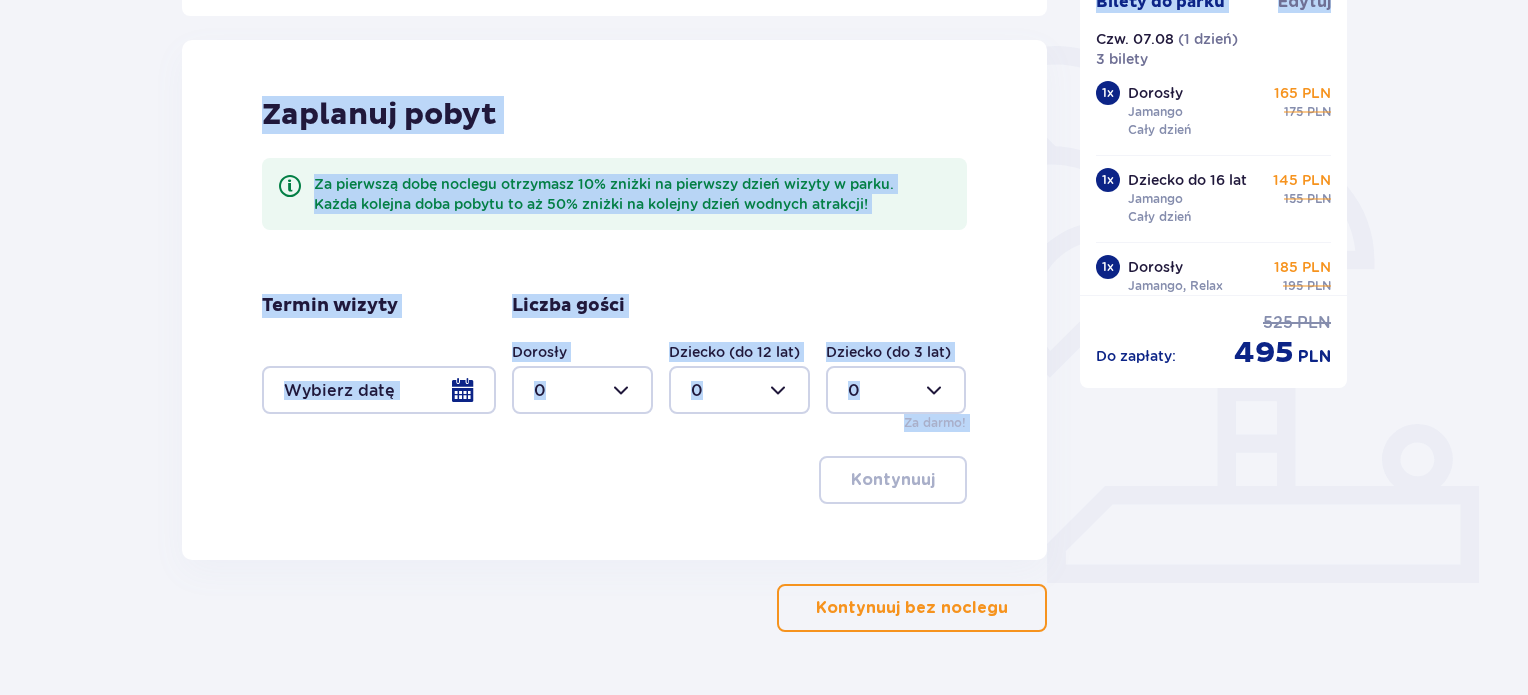 click at bounding box center [1012, 608] 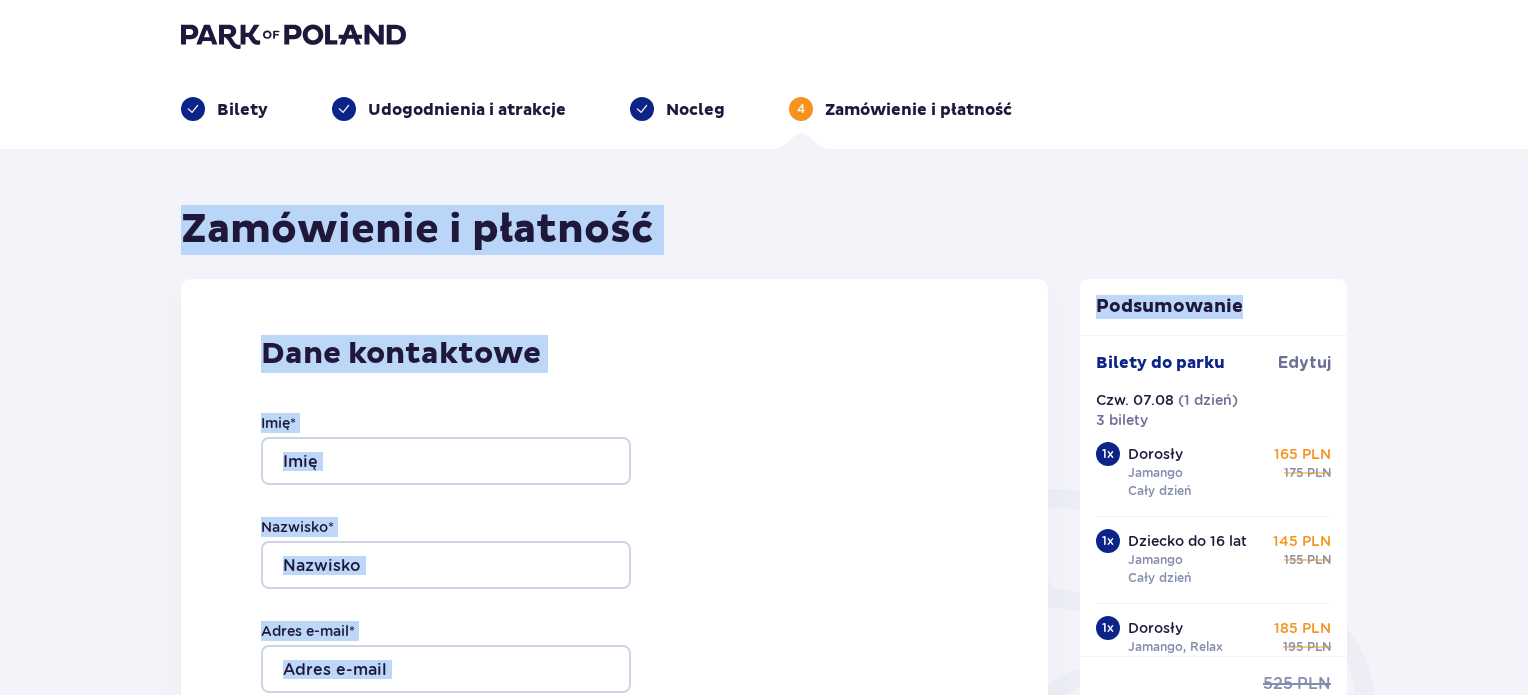 scroll, scrollTop: 0, scrollLeft: 0, axis: both 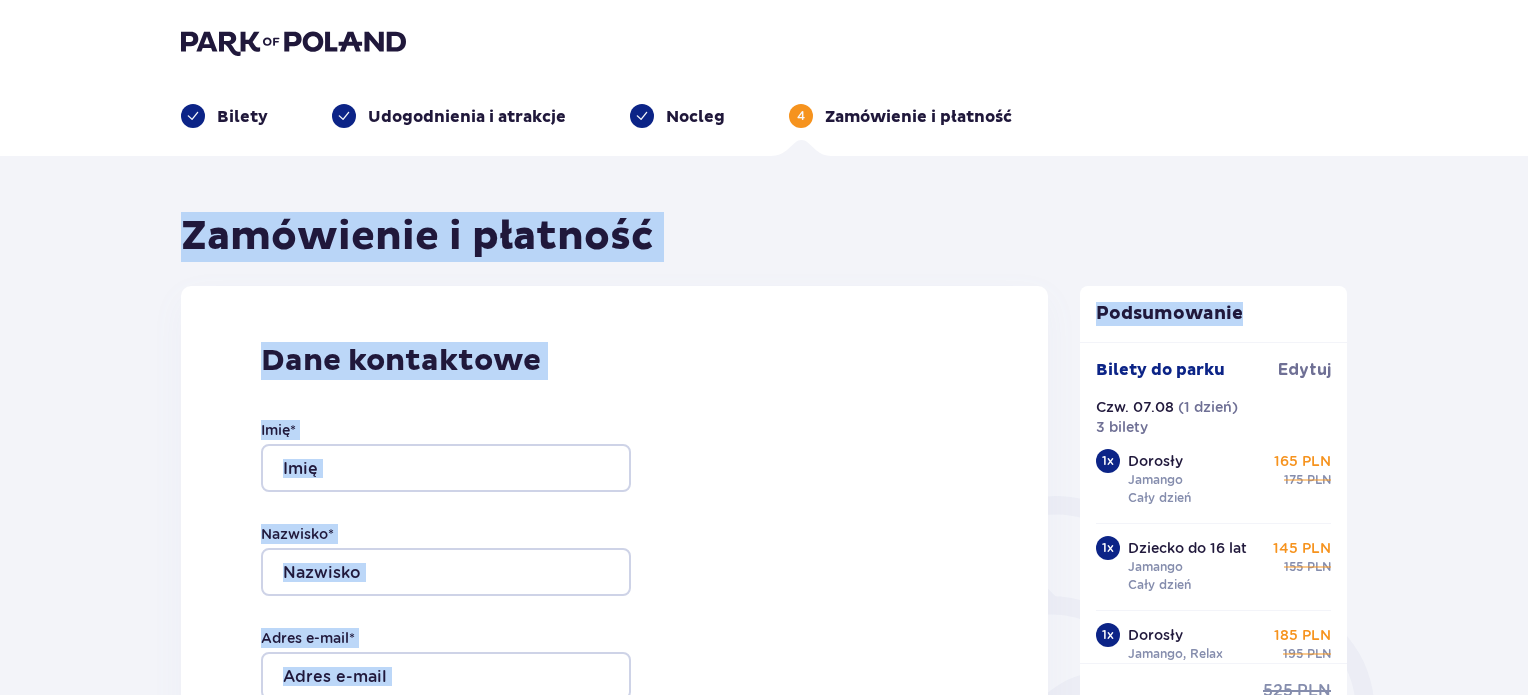 click on "Dane kontaktowe Imię * Nazwisko * Adres e-mail * Potwierdź adres e-mail * Numer telefonu * Numer telefonu, wraz z kodem kraju, np. 48 ​123 ​456 ​789 Chcę fakturę na firmę Jeśli nie prowadzisz działalności gospodarczej lub innej spółki, automatycznie wystawimy Ci fakturę imienną. Dodaj adres do faktury imiennej" at bounding box center (614, 706) 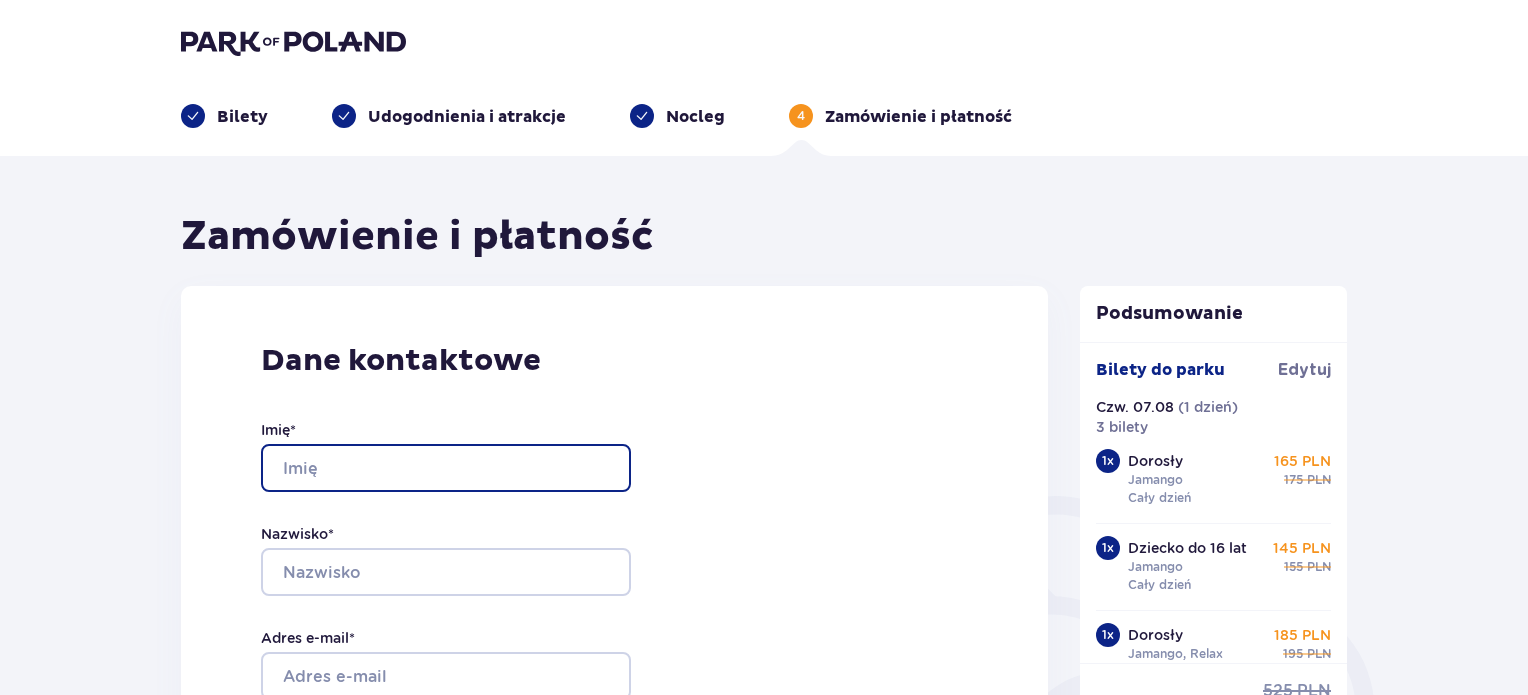click on "Imię *" at bounding box center (446, 468) 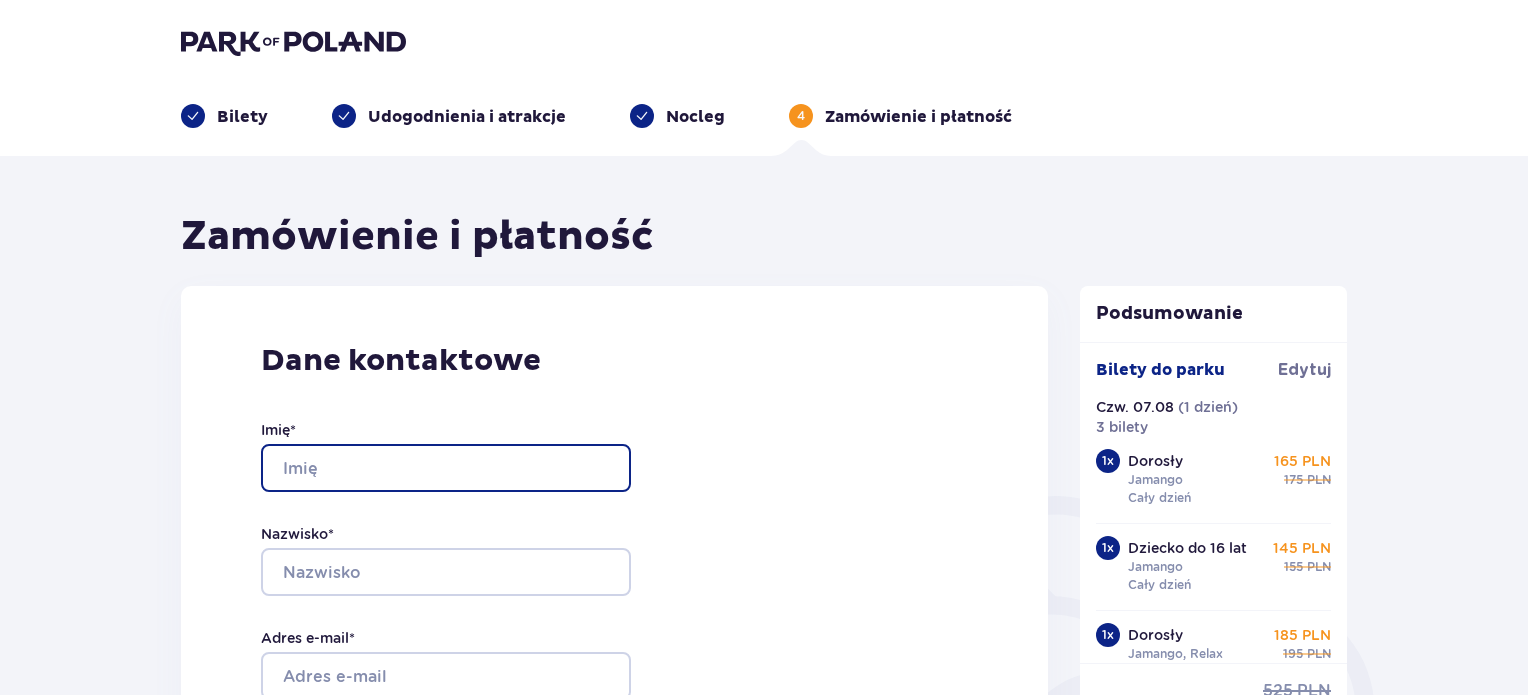 type on "[FIRST]" 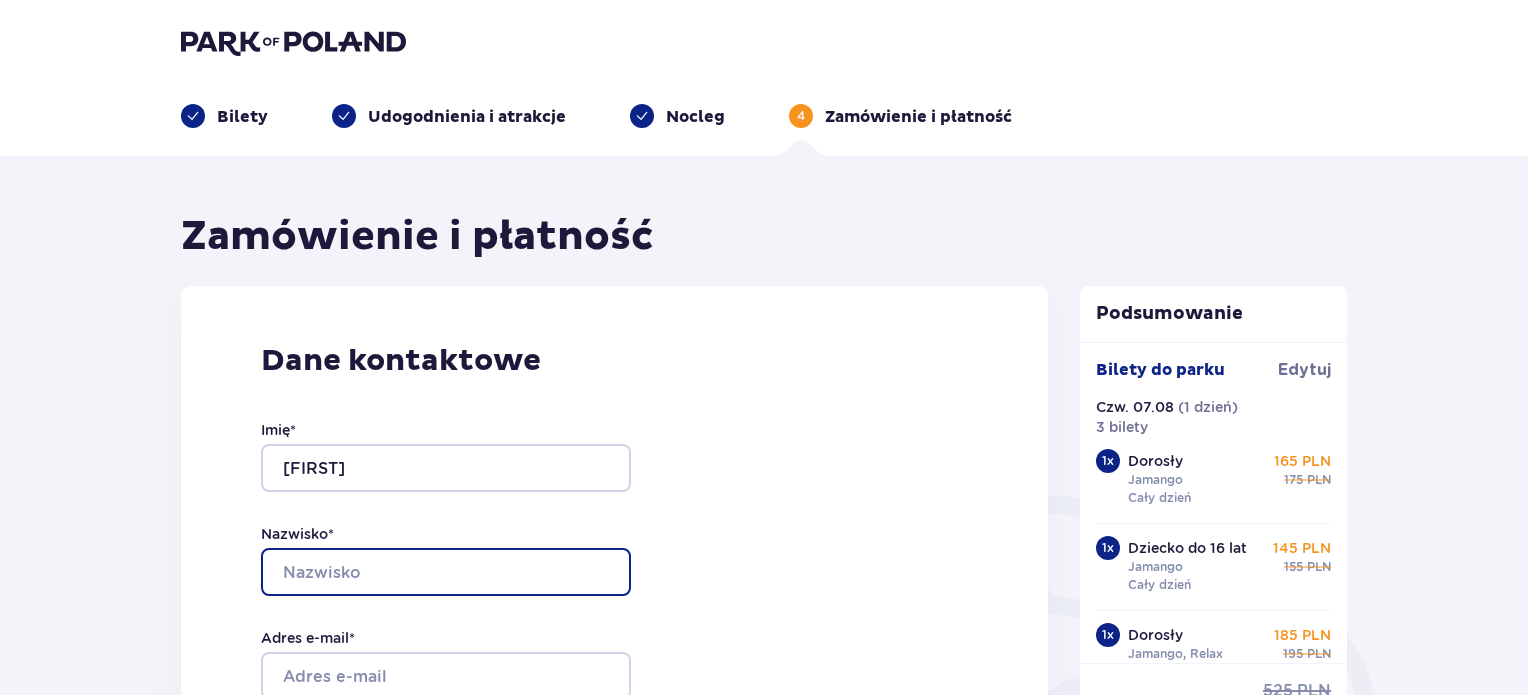 type on "[LAST]" 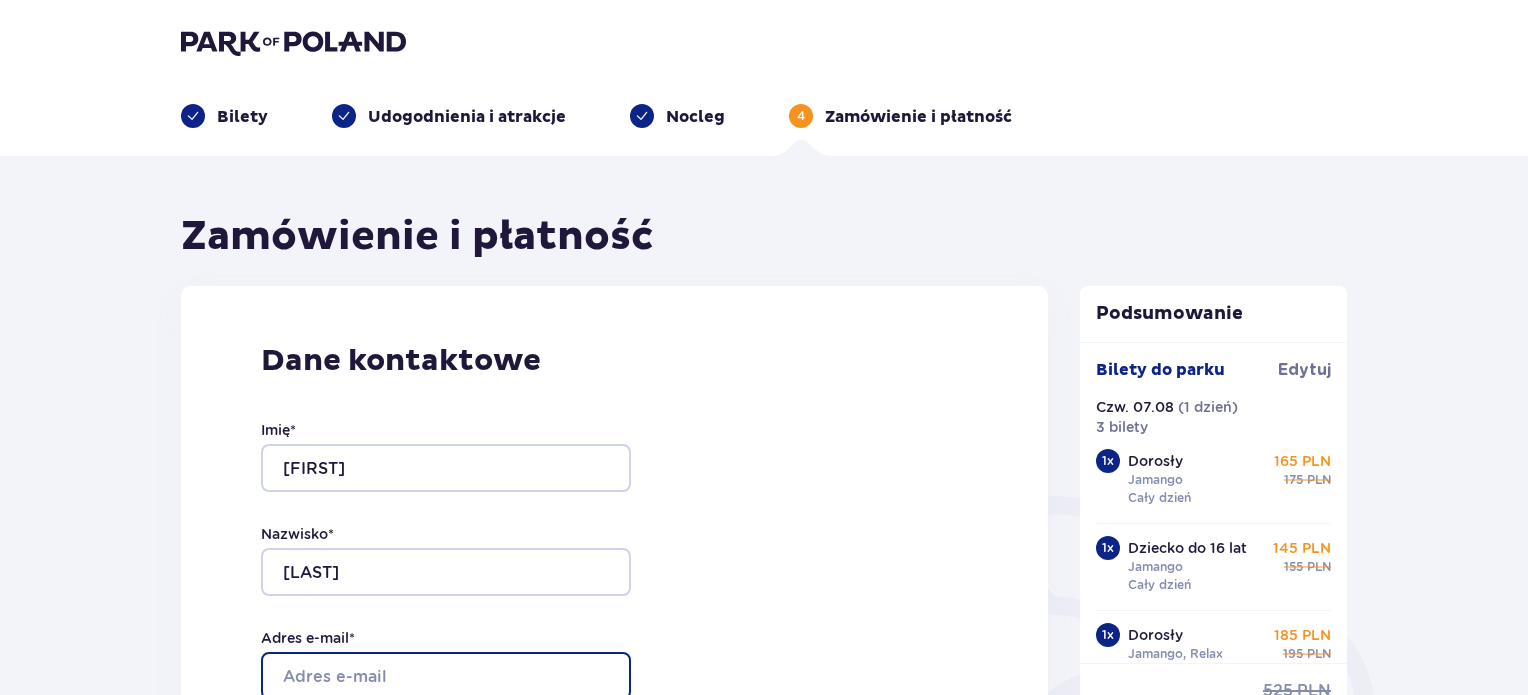 type on "[FIRST].[LAST]@[example.com]" 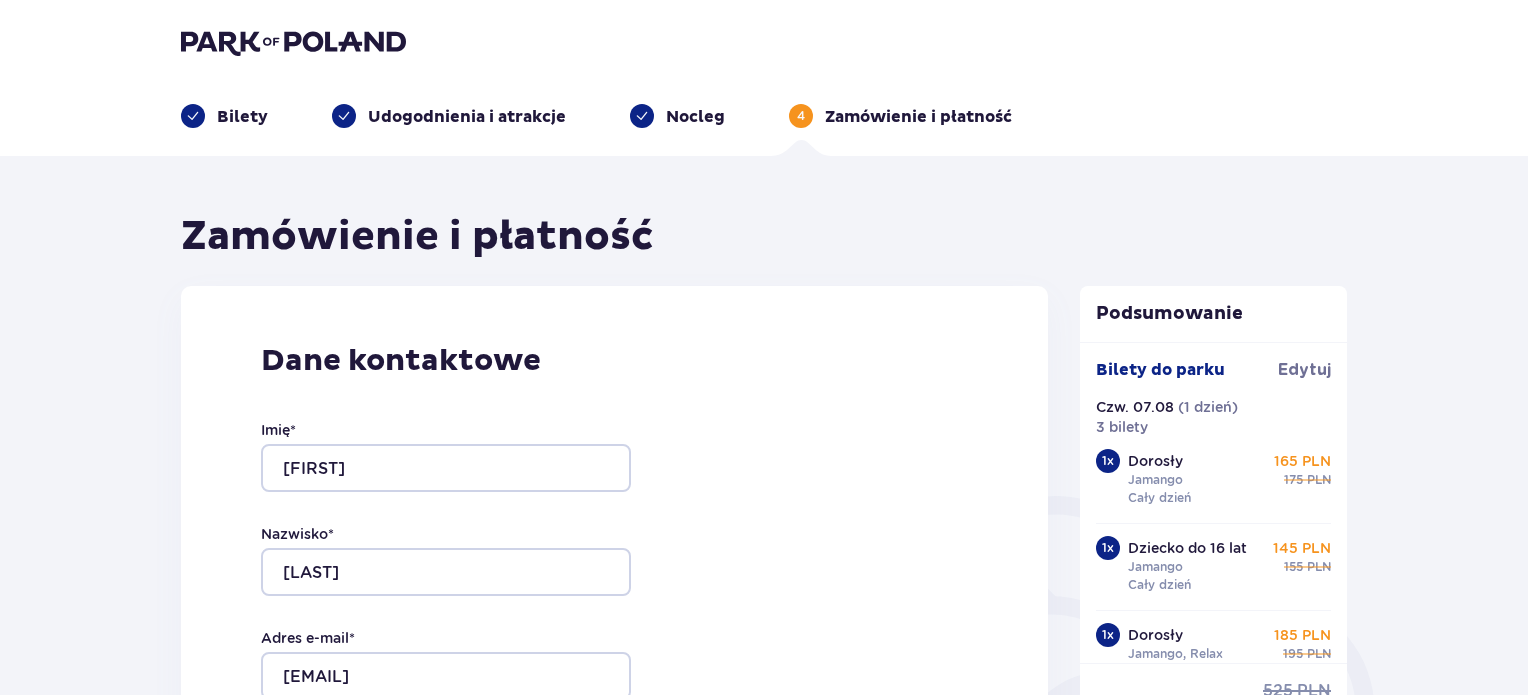 type on "[FIRST].[LAST]@[example.com]" 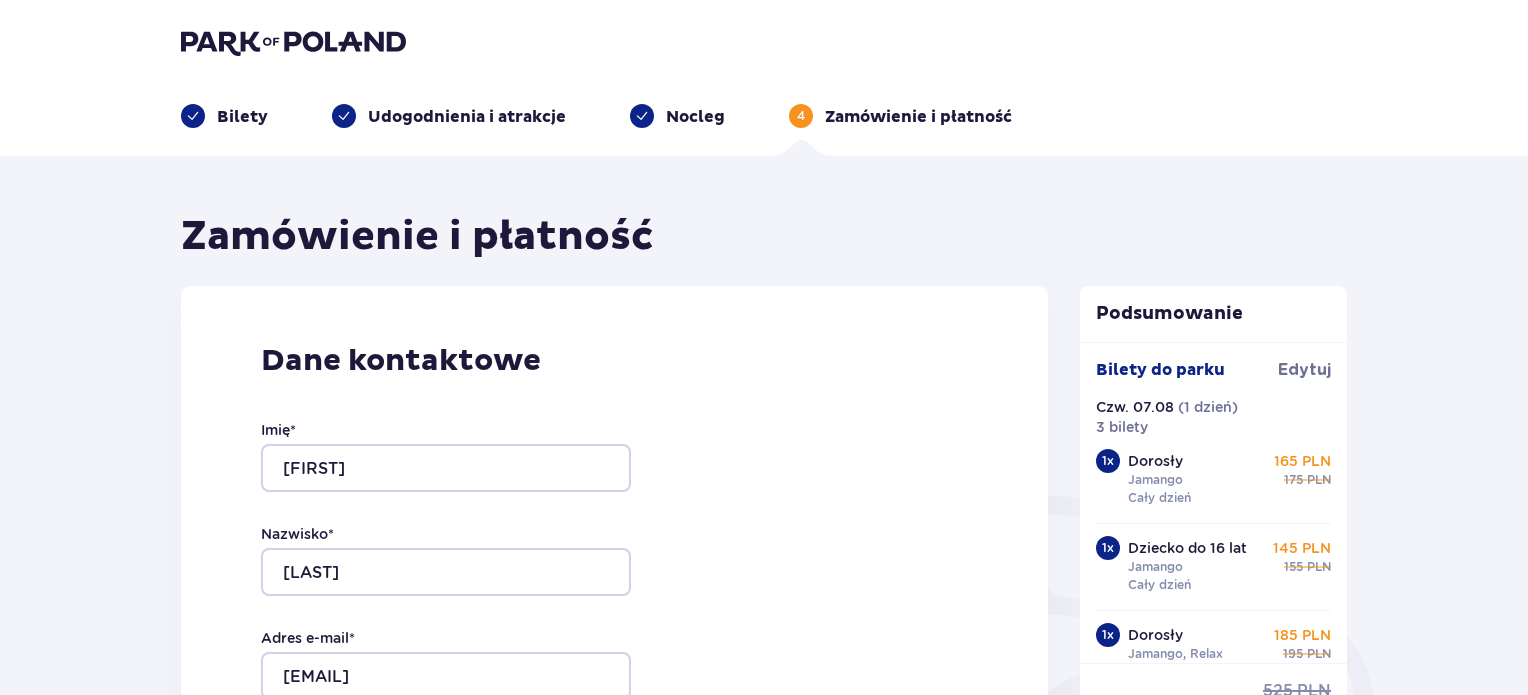 type on "[PHONE]" 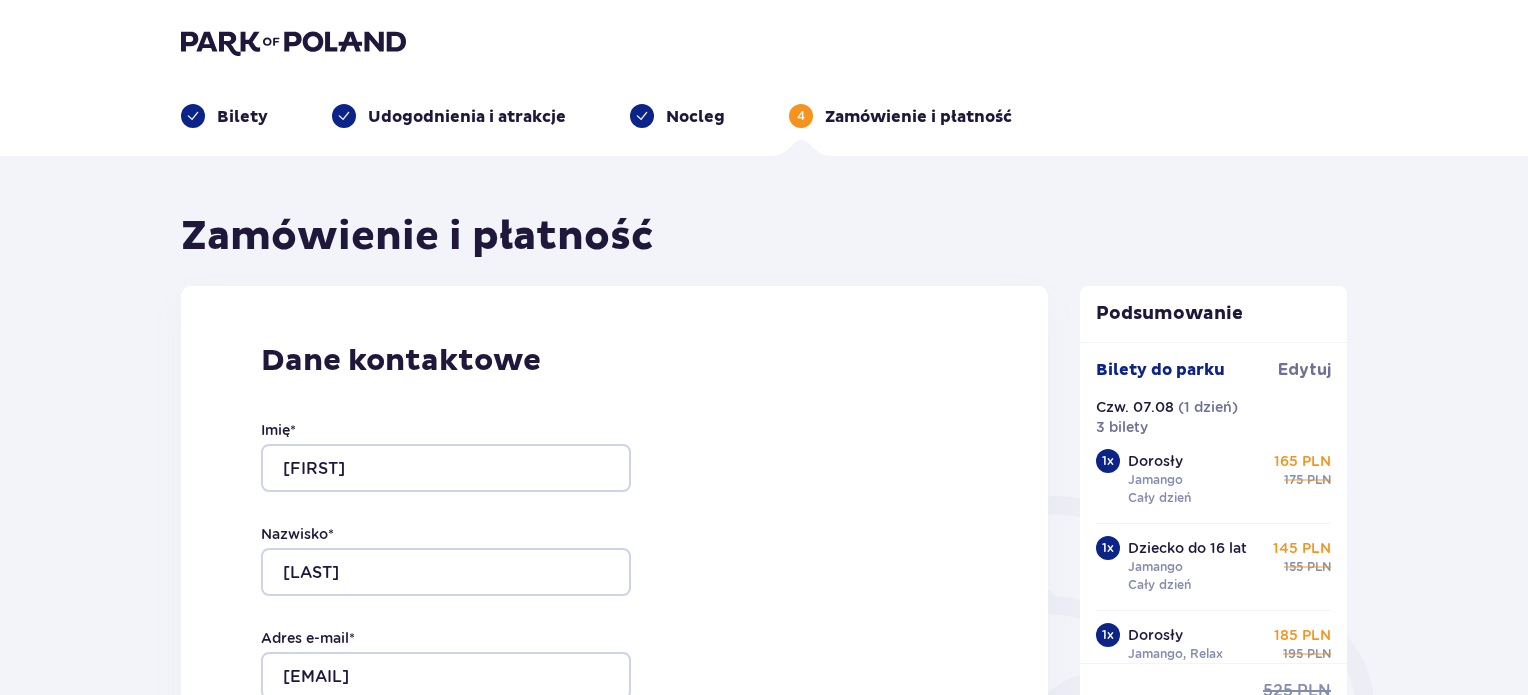 click on "Dane kontaktowe Imię * Lukasz Nazwisko * Cendrowicz Adres e-mail * lukasz.cendrowicz@gmail.com Potwierdź adres e-mail * lukasz.cendrowicz@gmail.com Numer telefonu * 0634976581 Numer telefonu, wraz z kodem kraju, np. 48 ​123 ​456 ​789 Chcę fakturę na firmę Jeśli nie prowadzisz działalności gospodarczej lub innej spółki, automatycznie wystawimy Ci fakturę imienną. Dodaj adres do faktury imiennej" at bounding box center (614, 706) 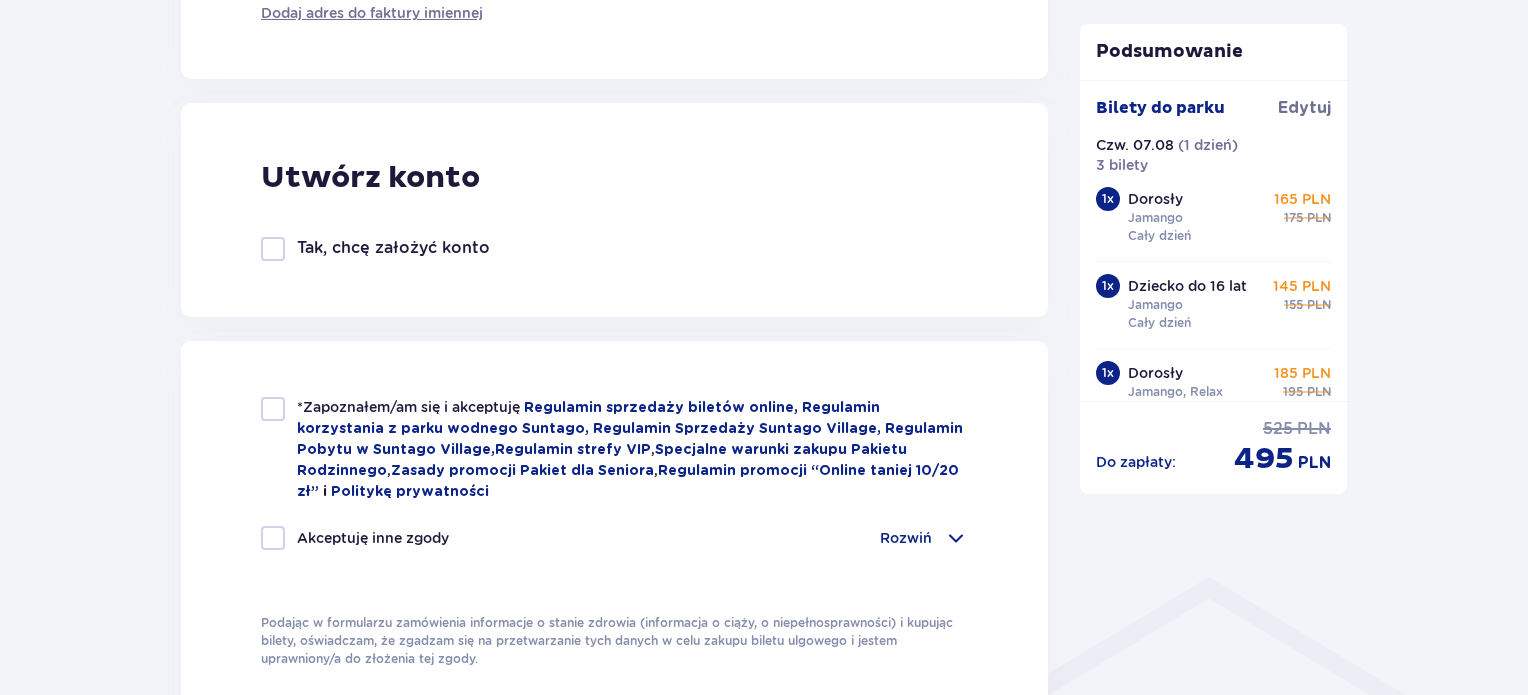 scroll, scrollTop: 1051, scrollLeft: 0, axis: vertical 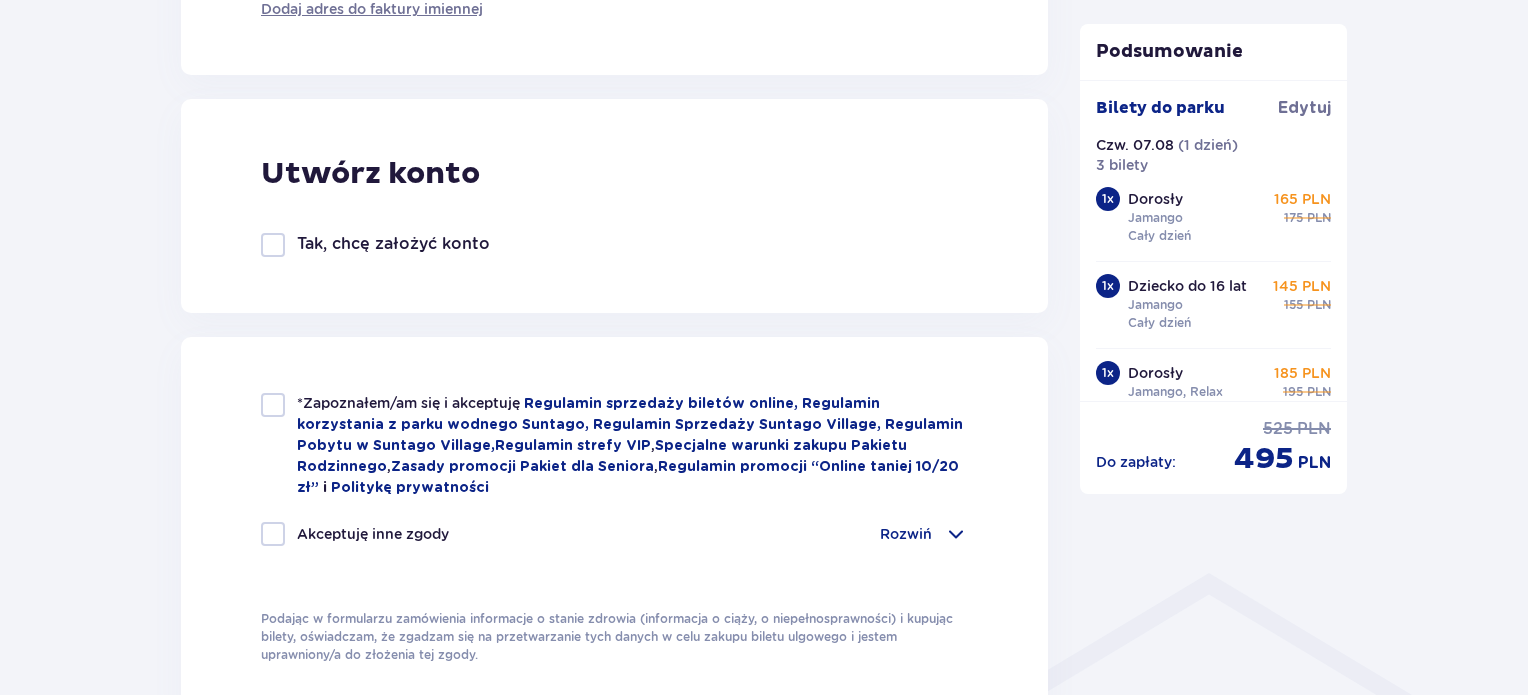 click at bounding box center [273, 405] 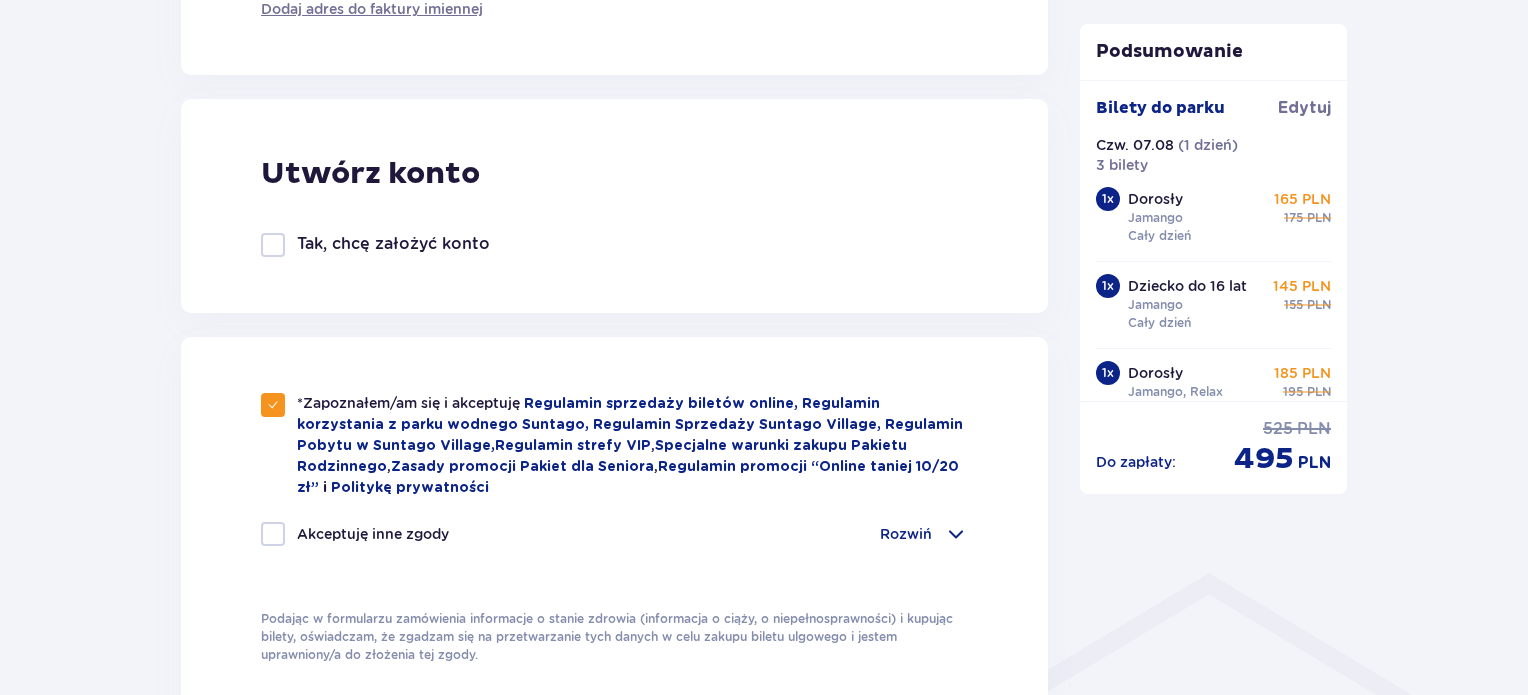 click on "Rozwiń" at bounding box center (906, 534) 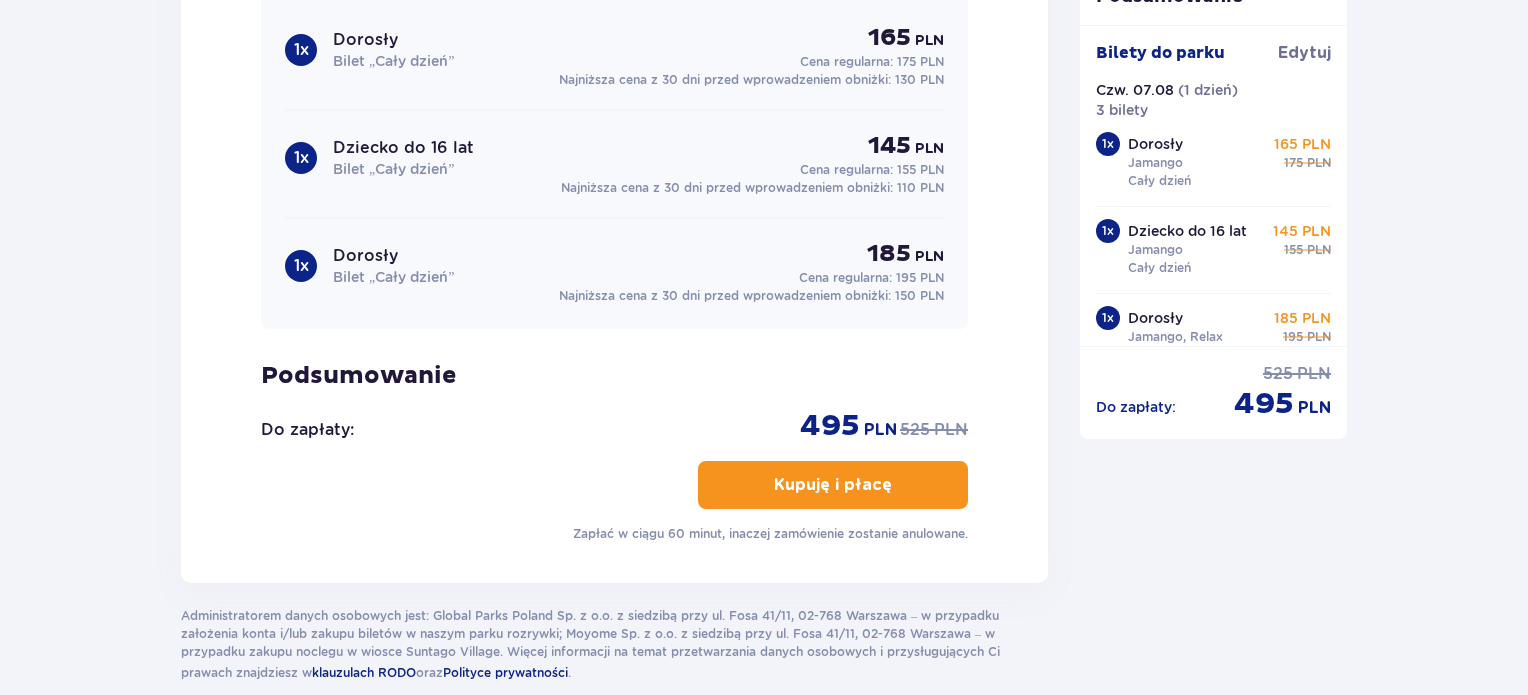 scroll, scrollTop: 2598, scrollLeft: 0, axis: vertical 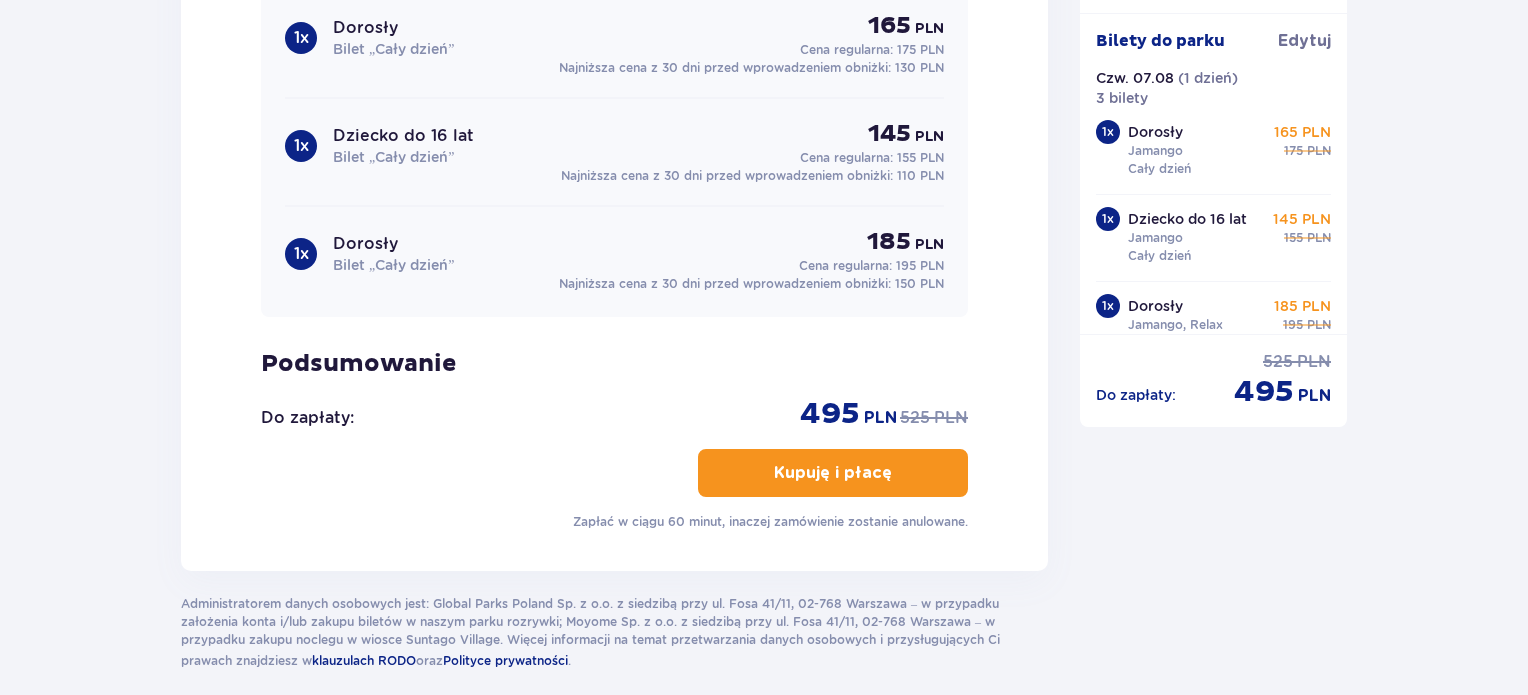 click on "Kupuję i płacę" at bounding box center (833, 473) 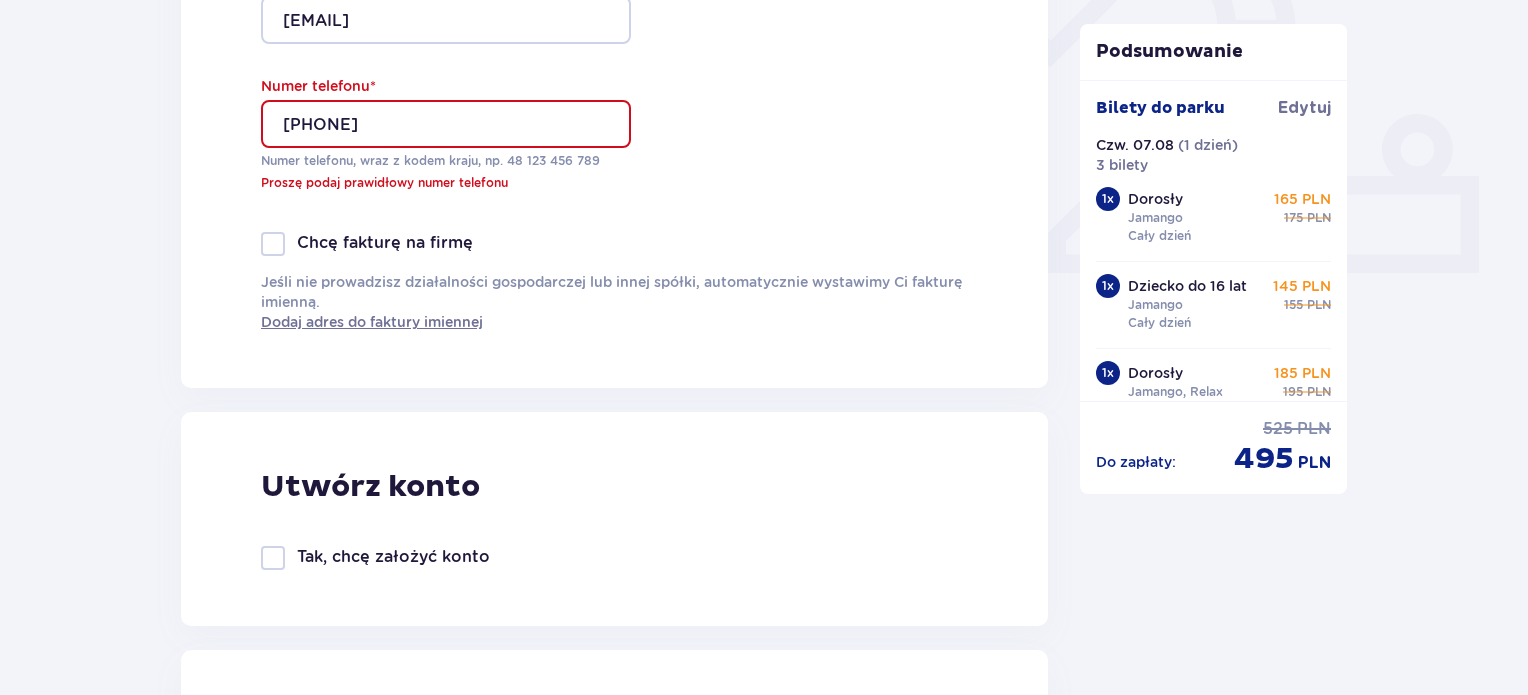 scroll, scrollTop: 760, scrollLeft: 0, axis: vertical 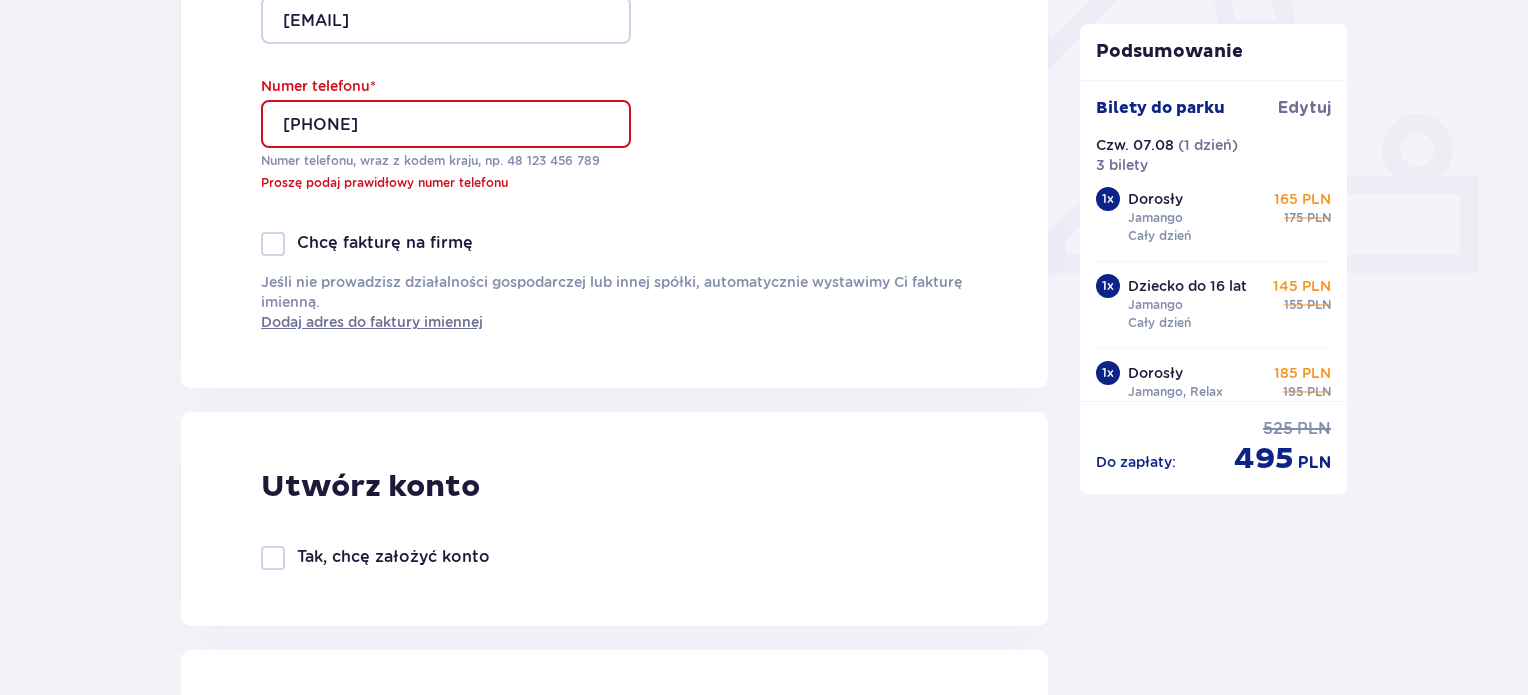 click on "[PHONE]" at bounding box center (446, 124) 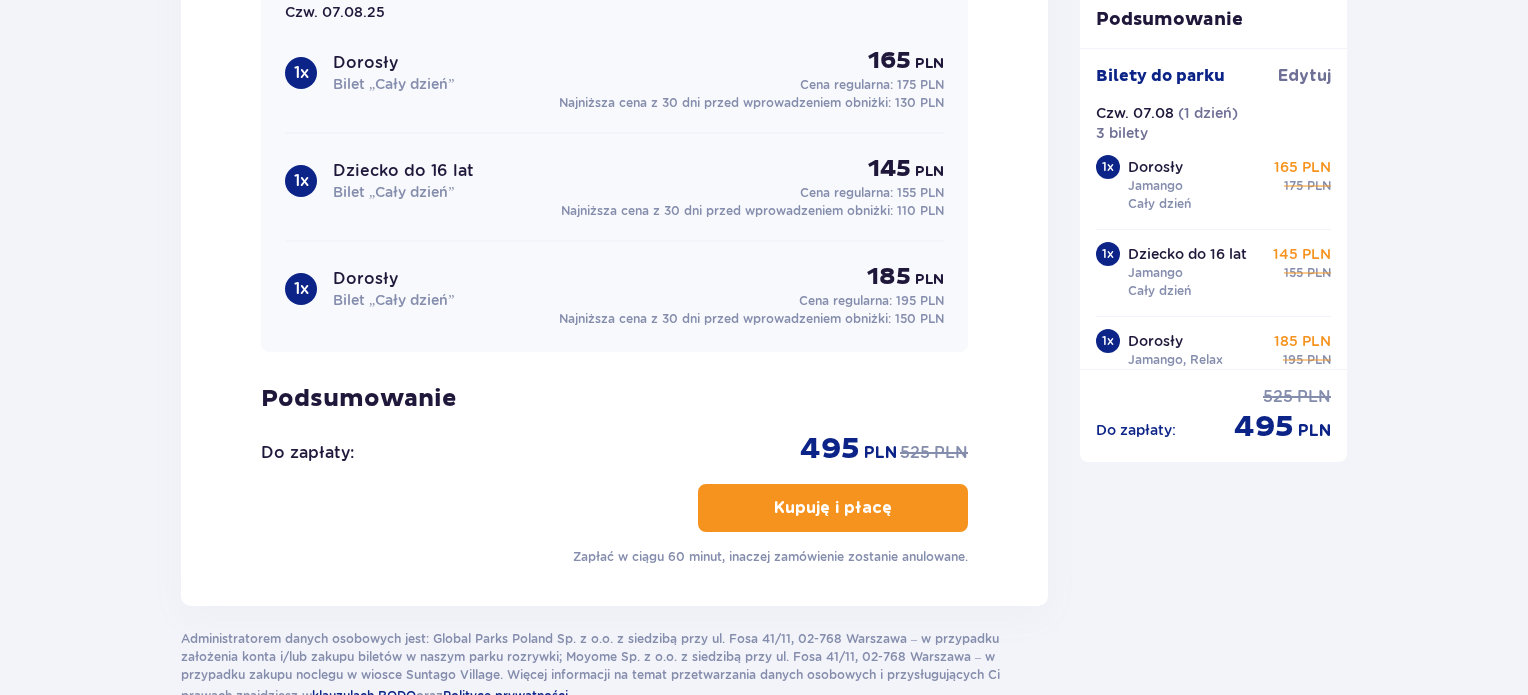 scroll, scrollTop: 2567, scrollLeft: 0, axis: vertical 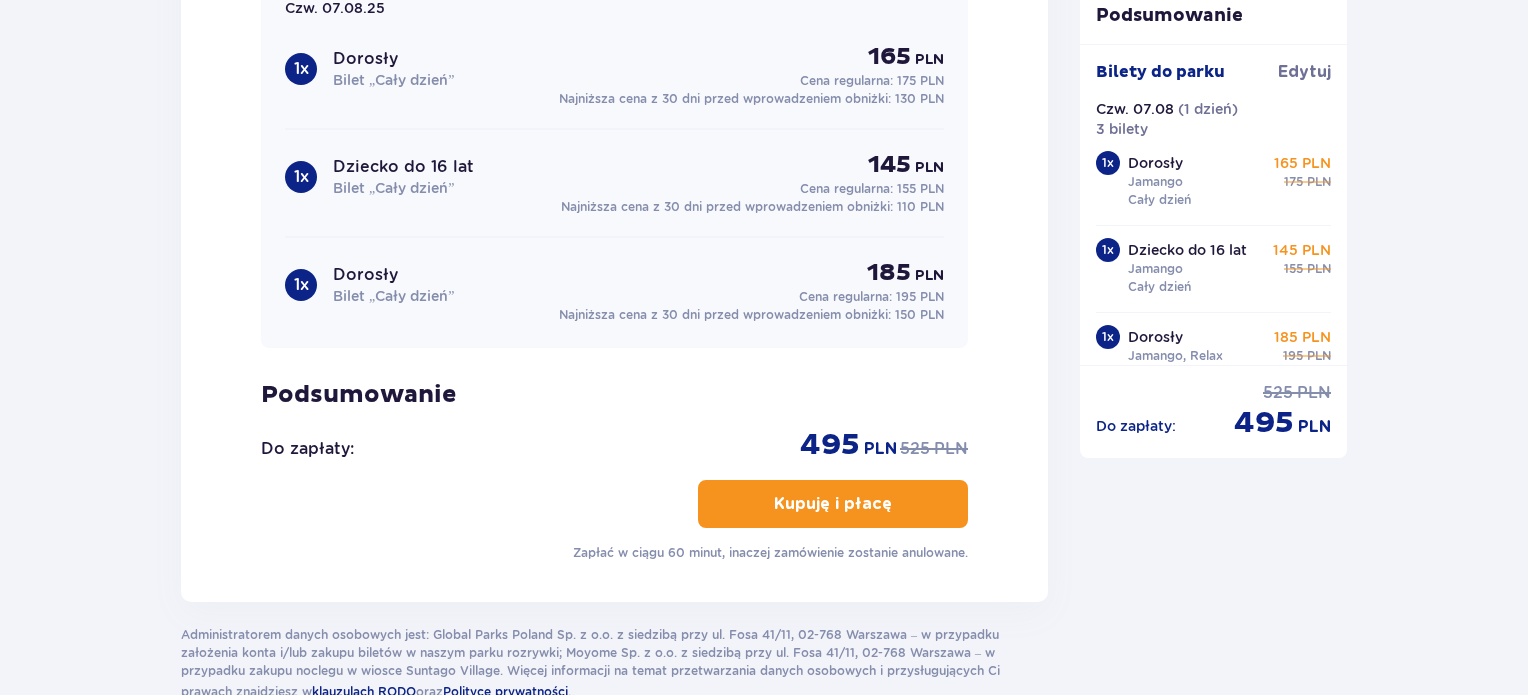 click on "Kupuję i płacę" at bounding box center (833, 504) 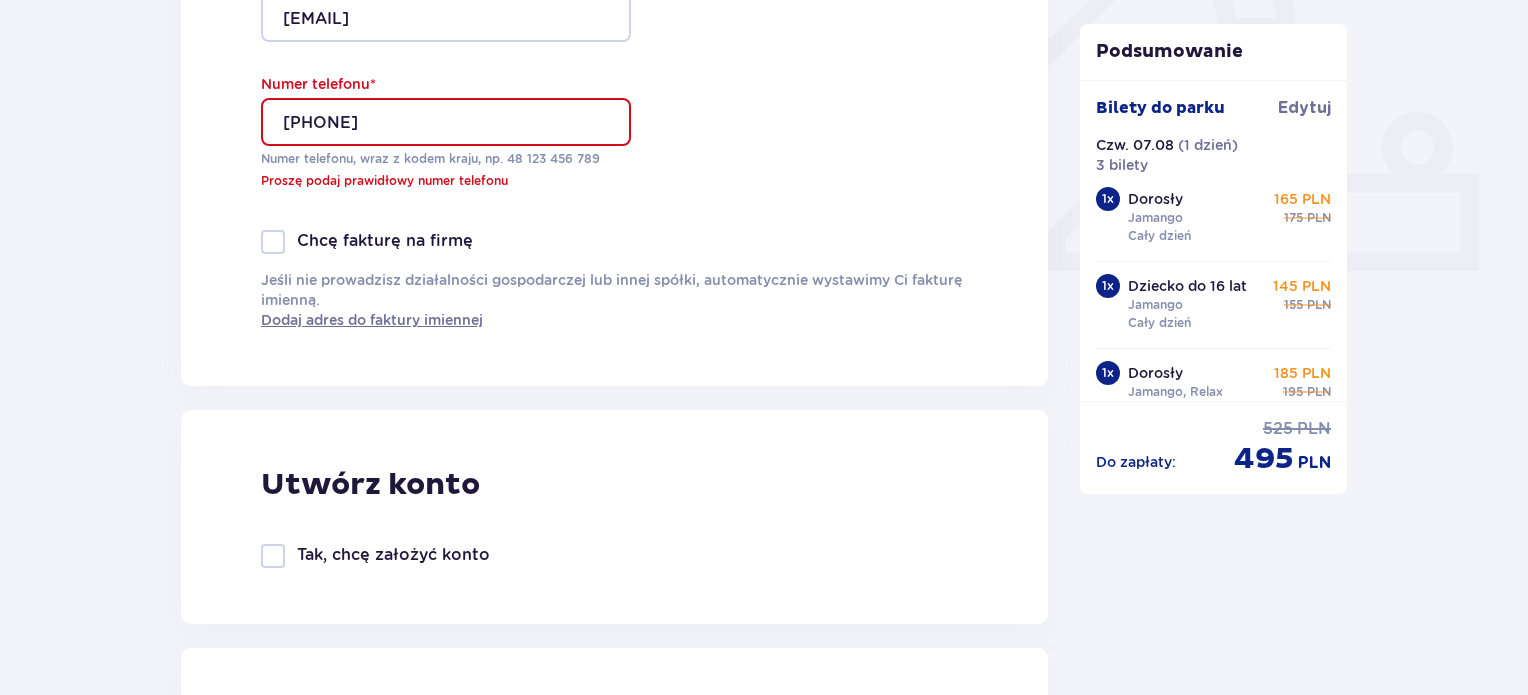 scroll, scrollTop: 760, scrollLeft: 0, axis: vertical 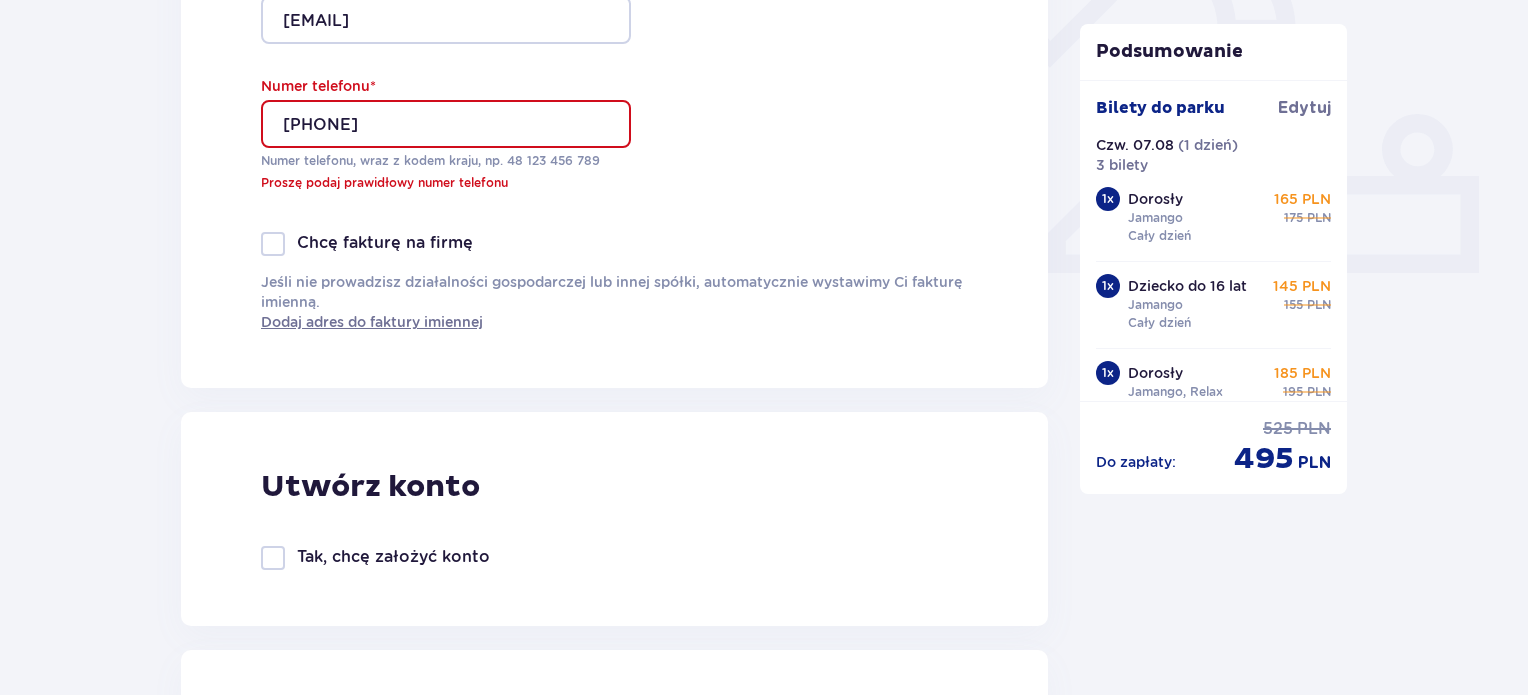 click on "31634976581" at bounding box center [446, 124] 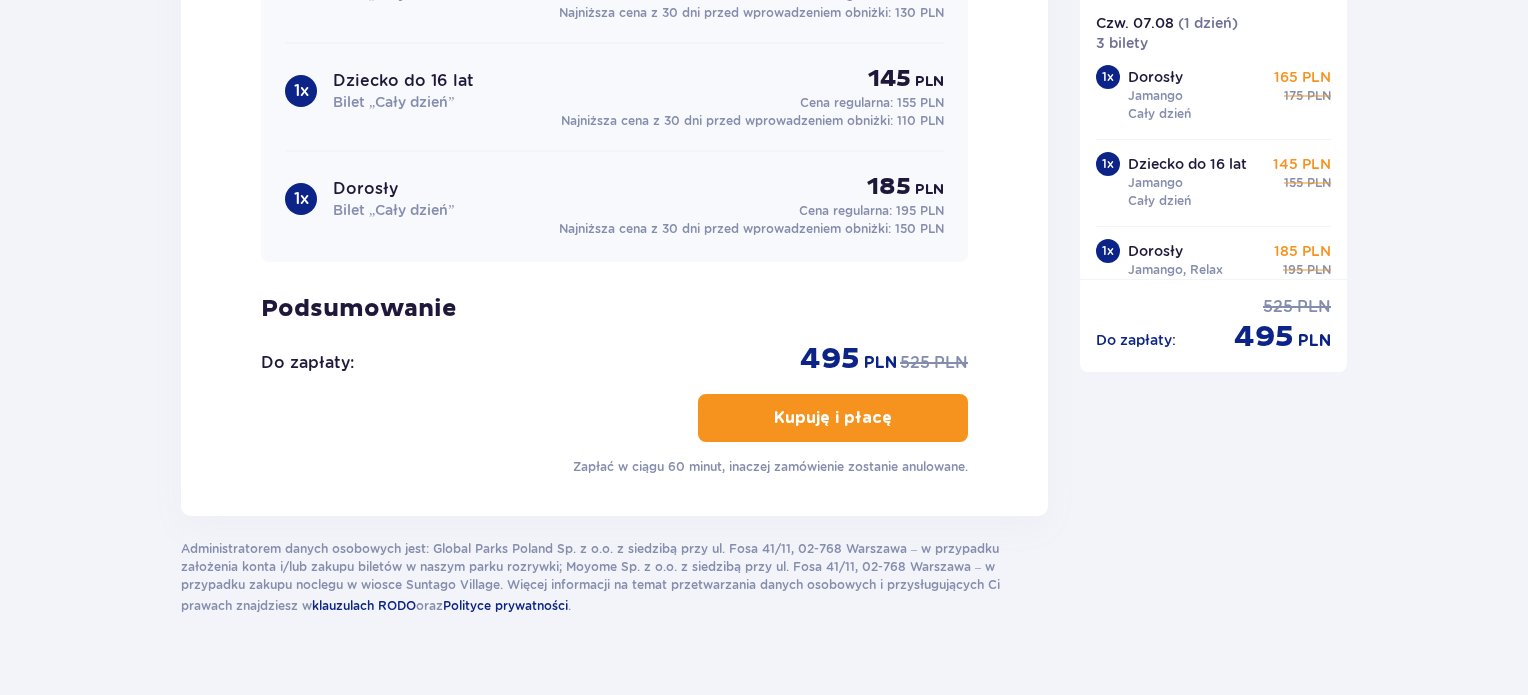 scroll, scrollTop: 2676, scrollLeft: 0, axis: vertical 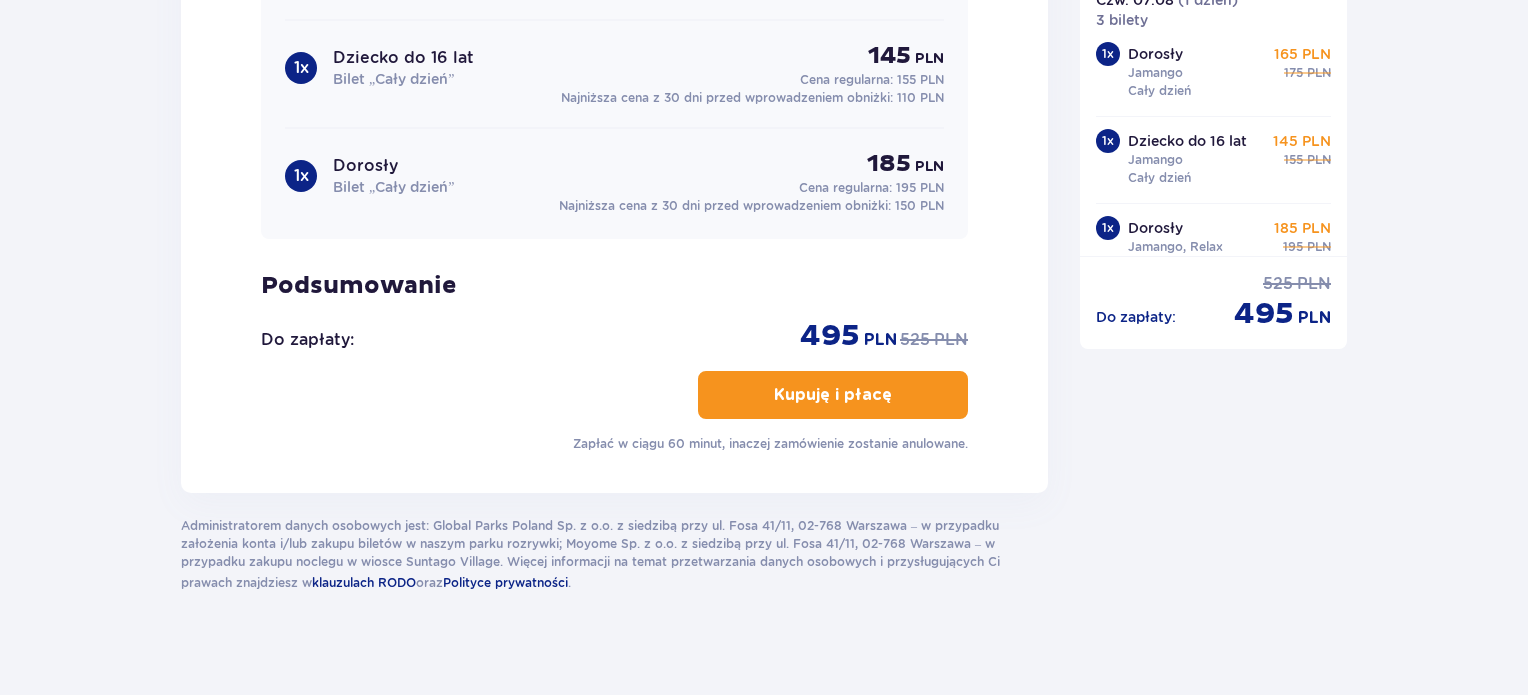 type on "+31634976581" 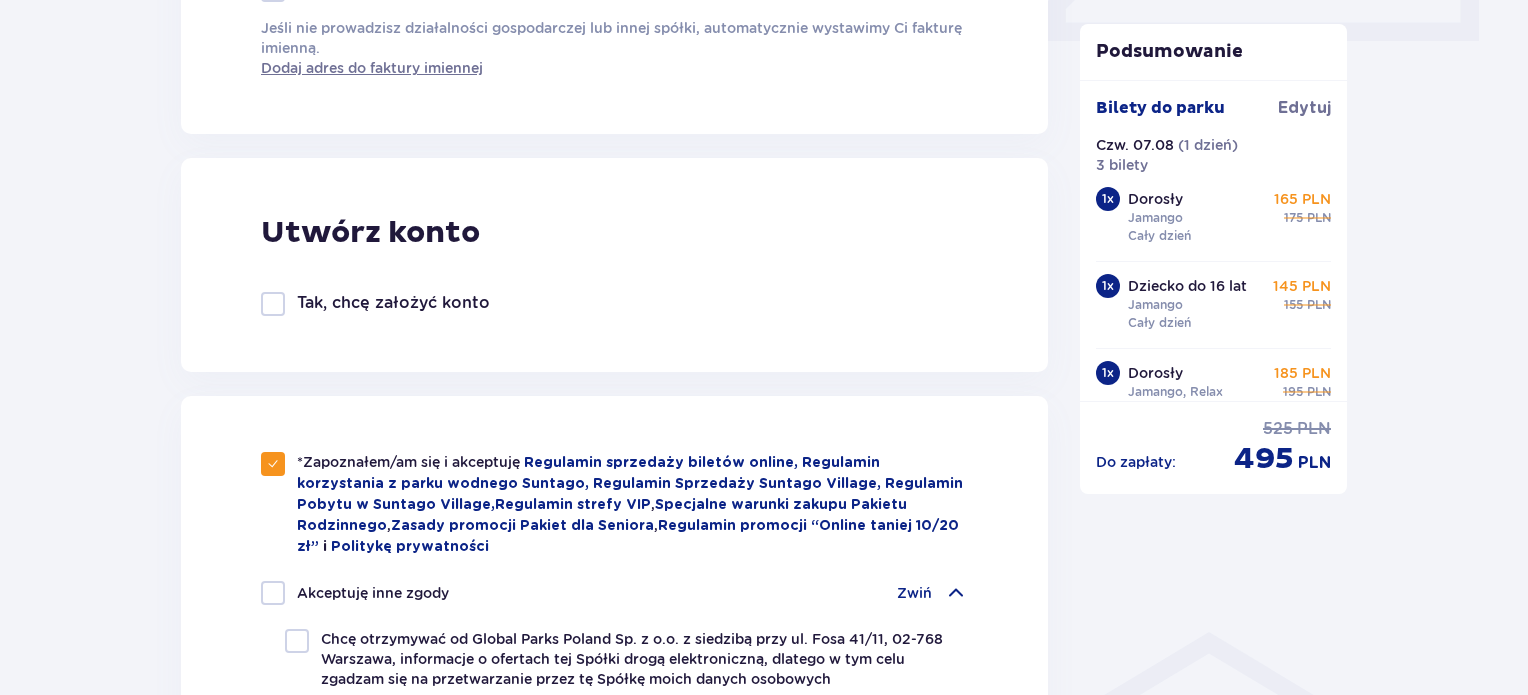 scroll, scrollTop: 985, scrollLeft: 0, axis: vertical 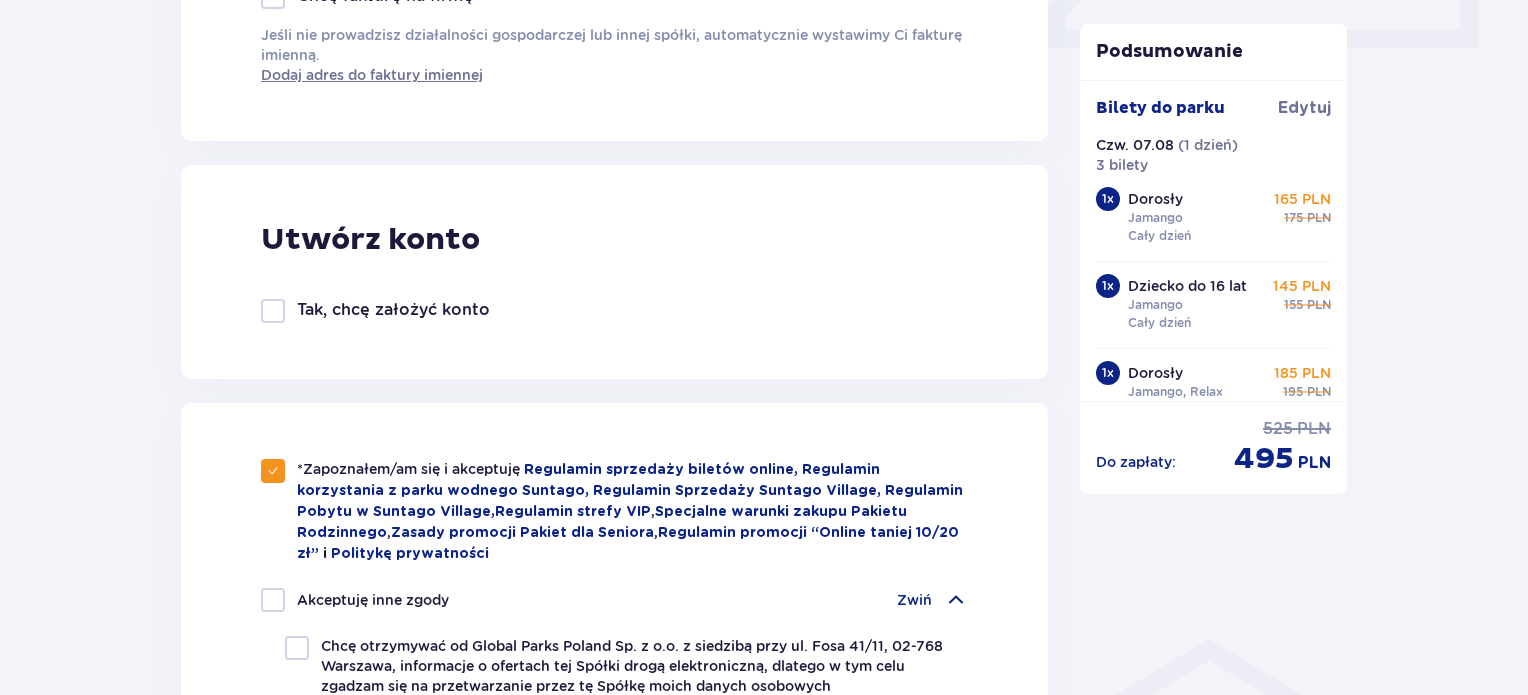 click at bounding box center (273, 311) 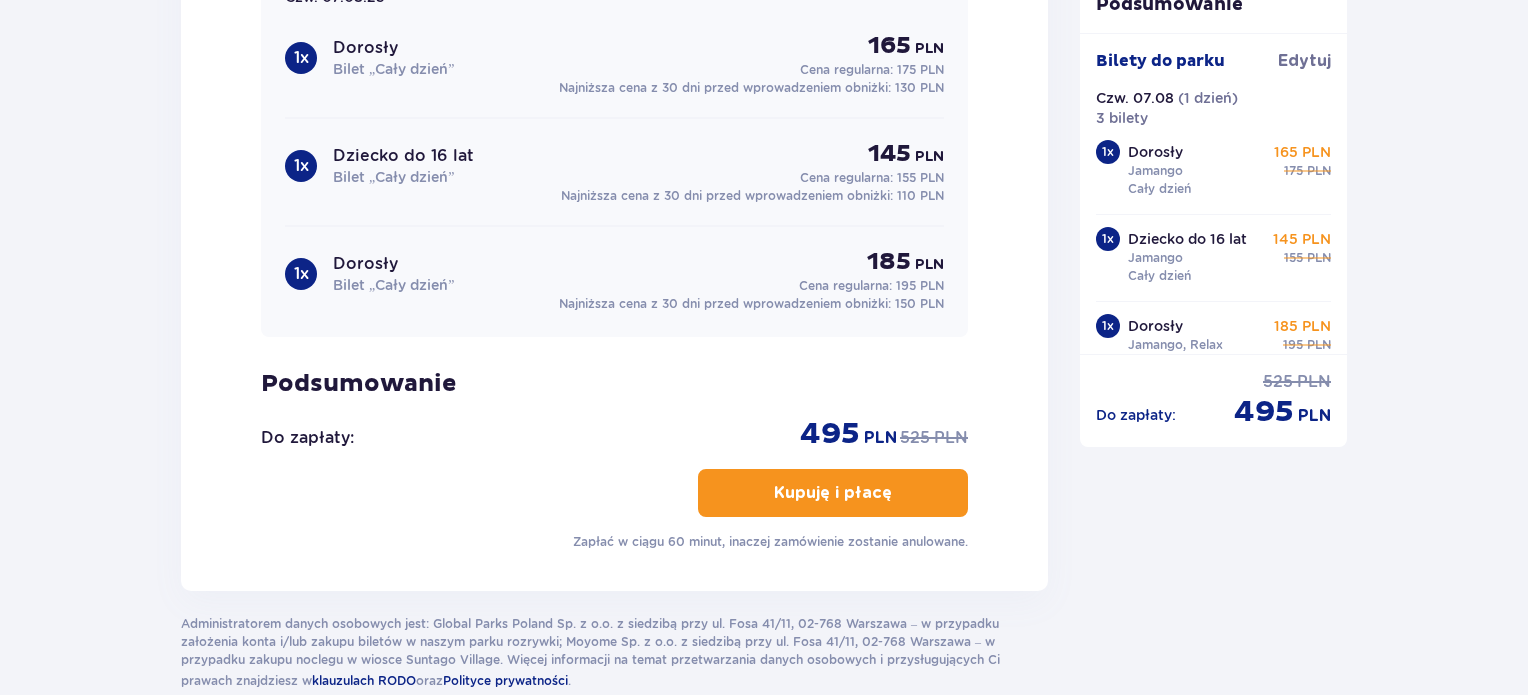 scroll, scrollTop: 2814, scrollLeft: 0, axis: vertical 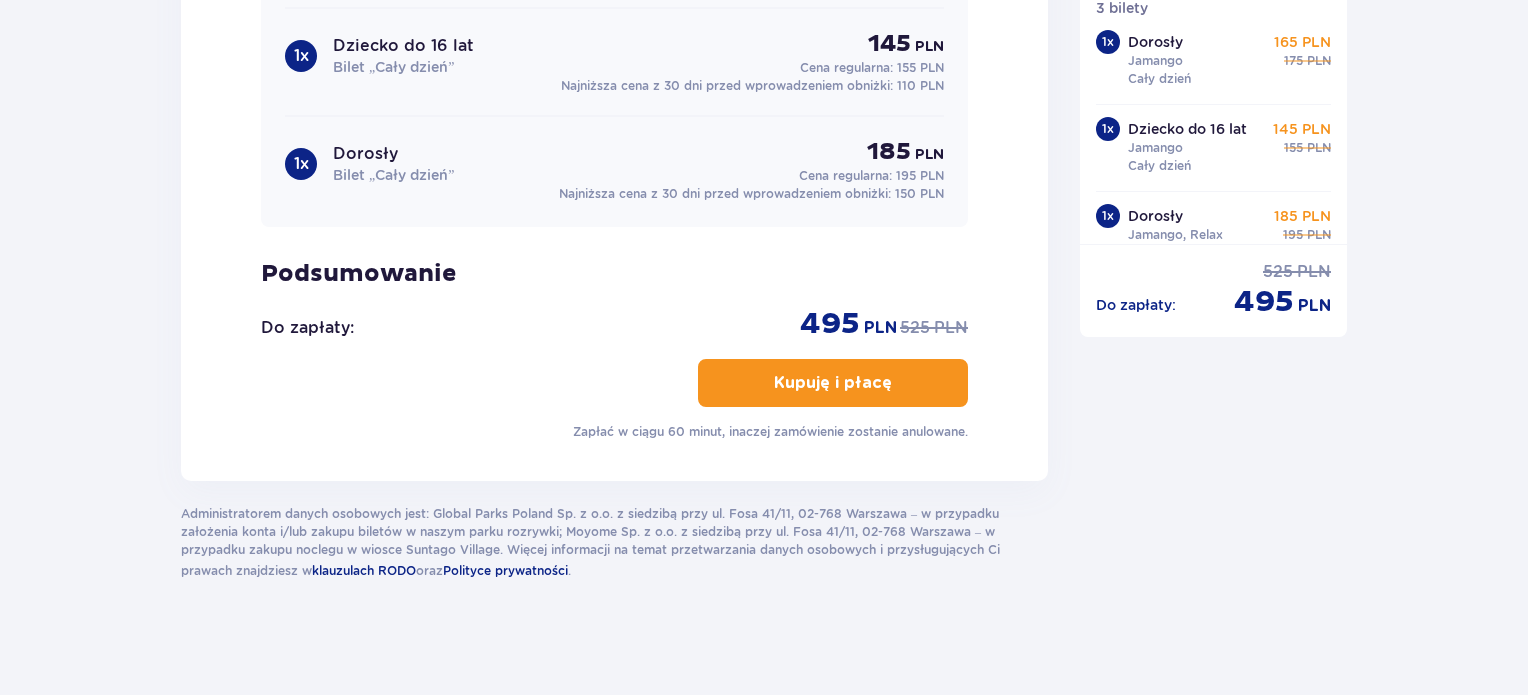 click on "Kupuję i płacę" at bounding box center (833, 383) 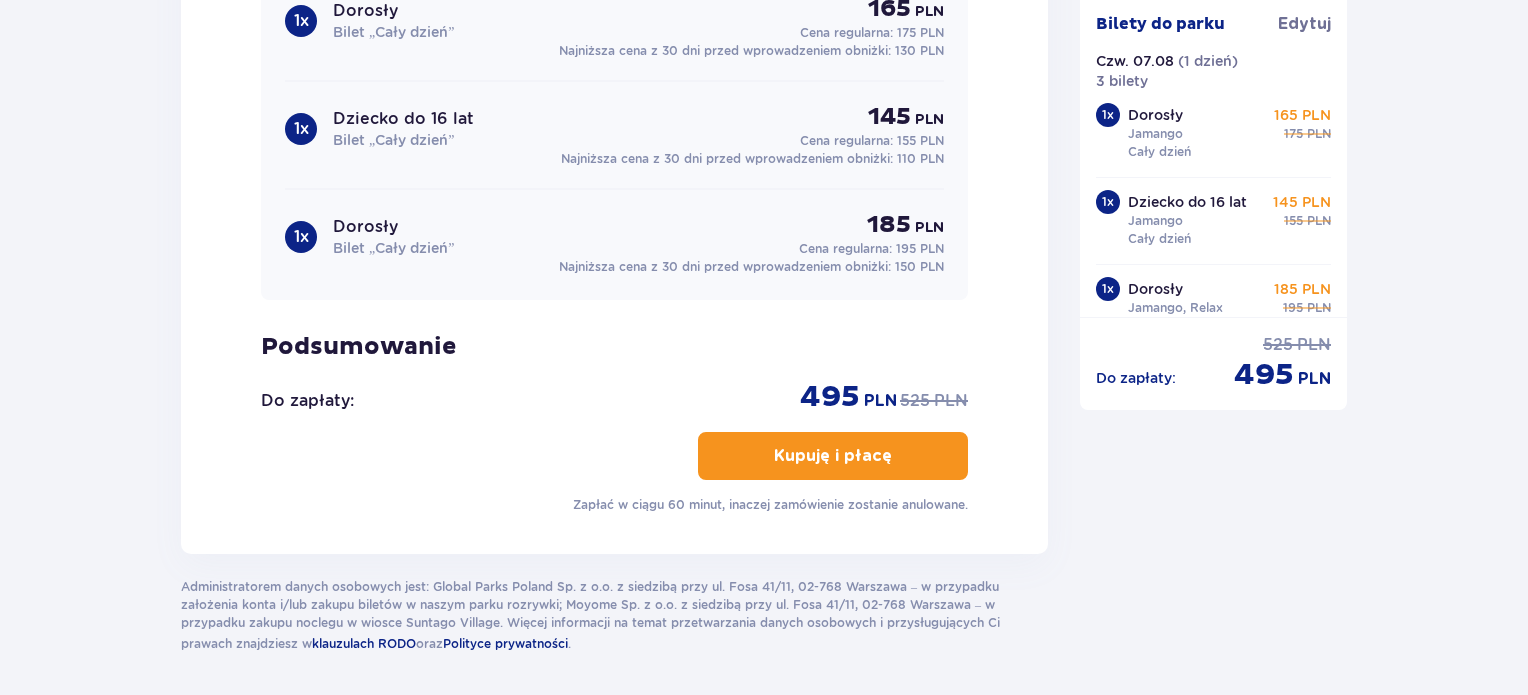 scroll, scrollTop: 2773, scrollLeft: 0, axis: vertical 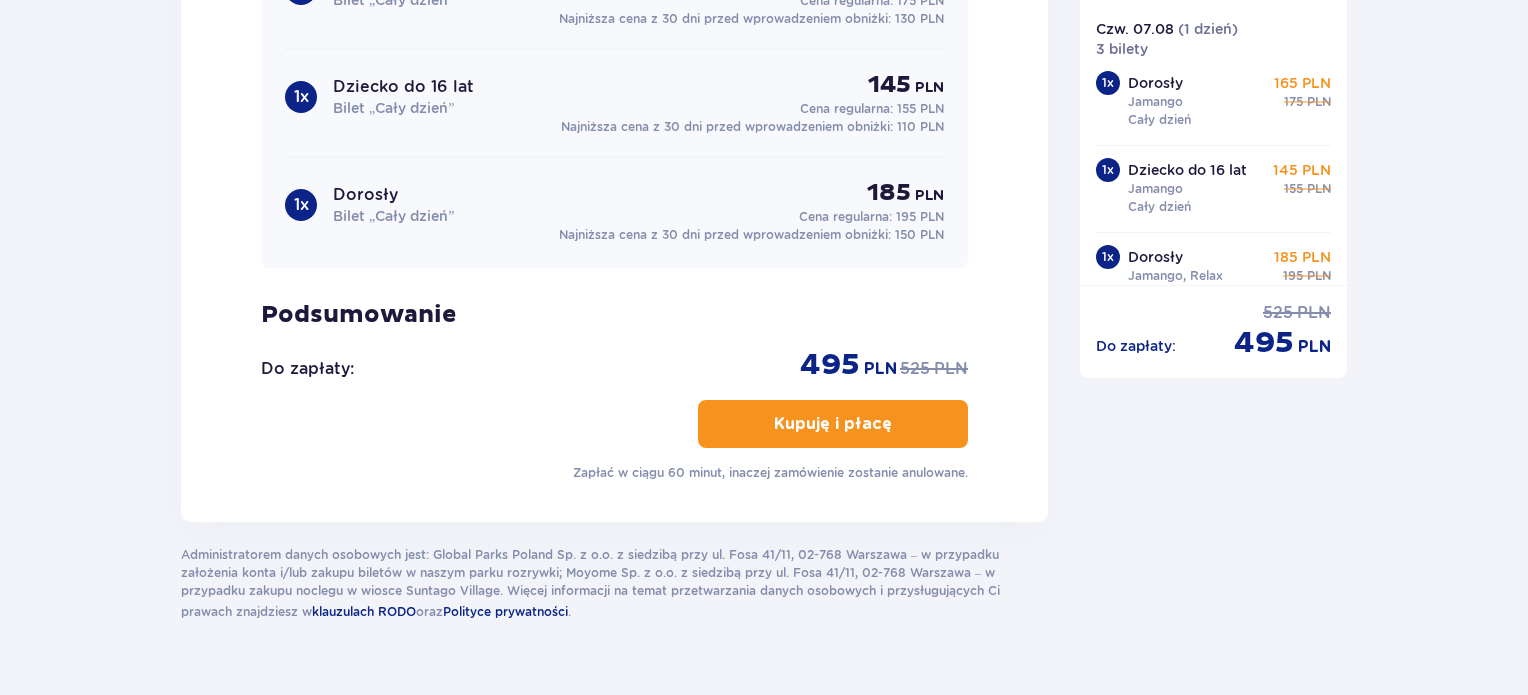 click on "Kupuję i płacę" at bounding box center (833, 424) 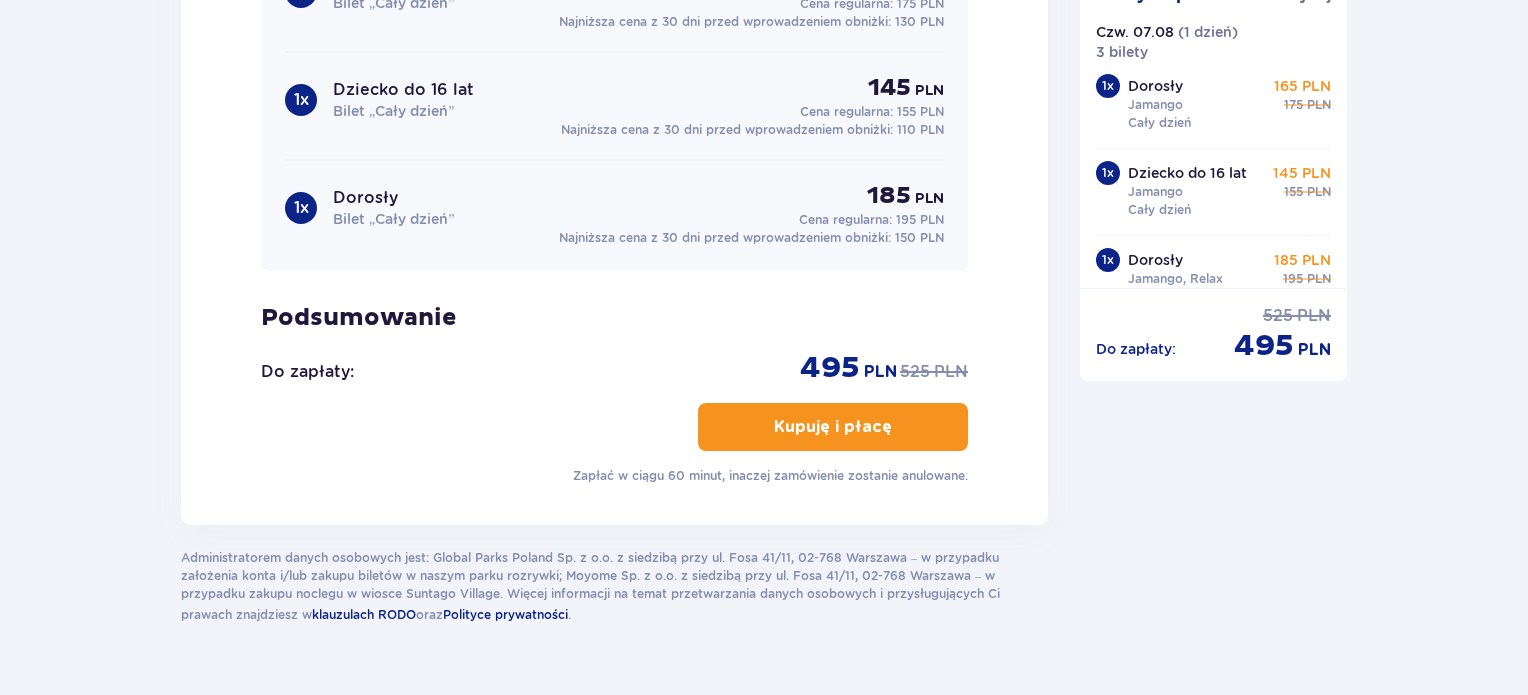 scroll, scrollTop: 2814, scrollLeft: 0, axis: vertical 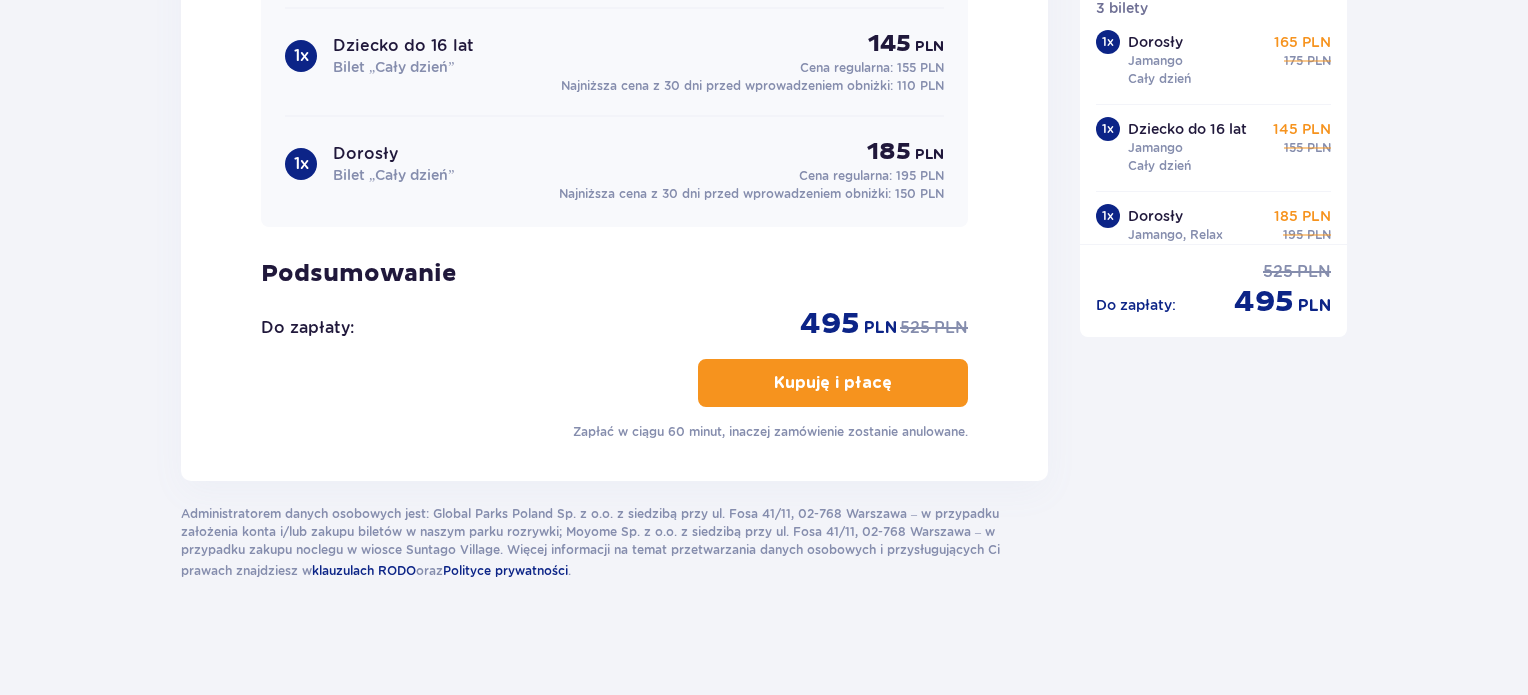 click on "Kupuję i płacę" at bounding box center (833, 383) 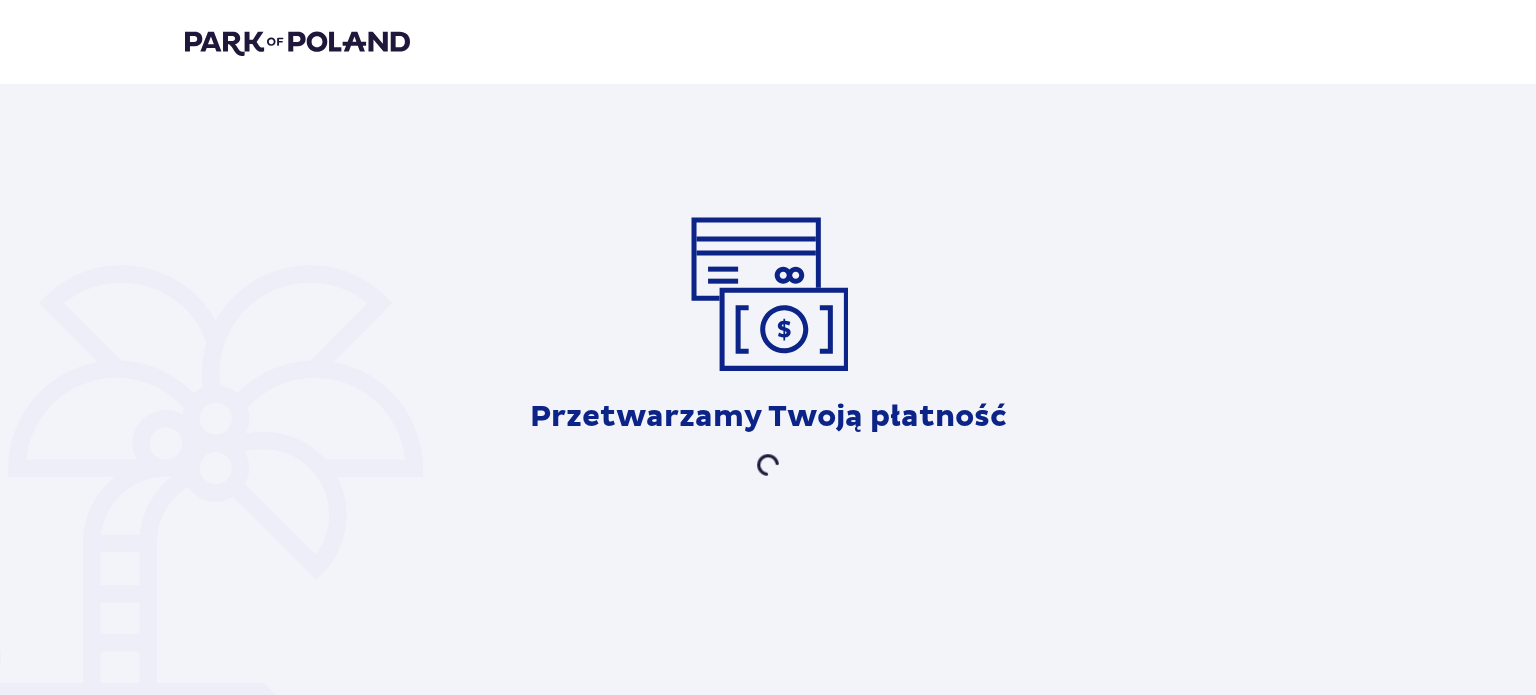 scroll, scrollTop: 0, scrollLeft: 0, axis: both 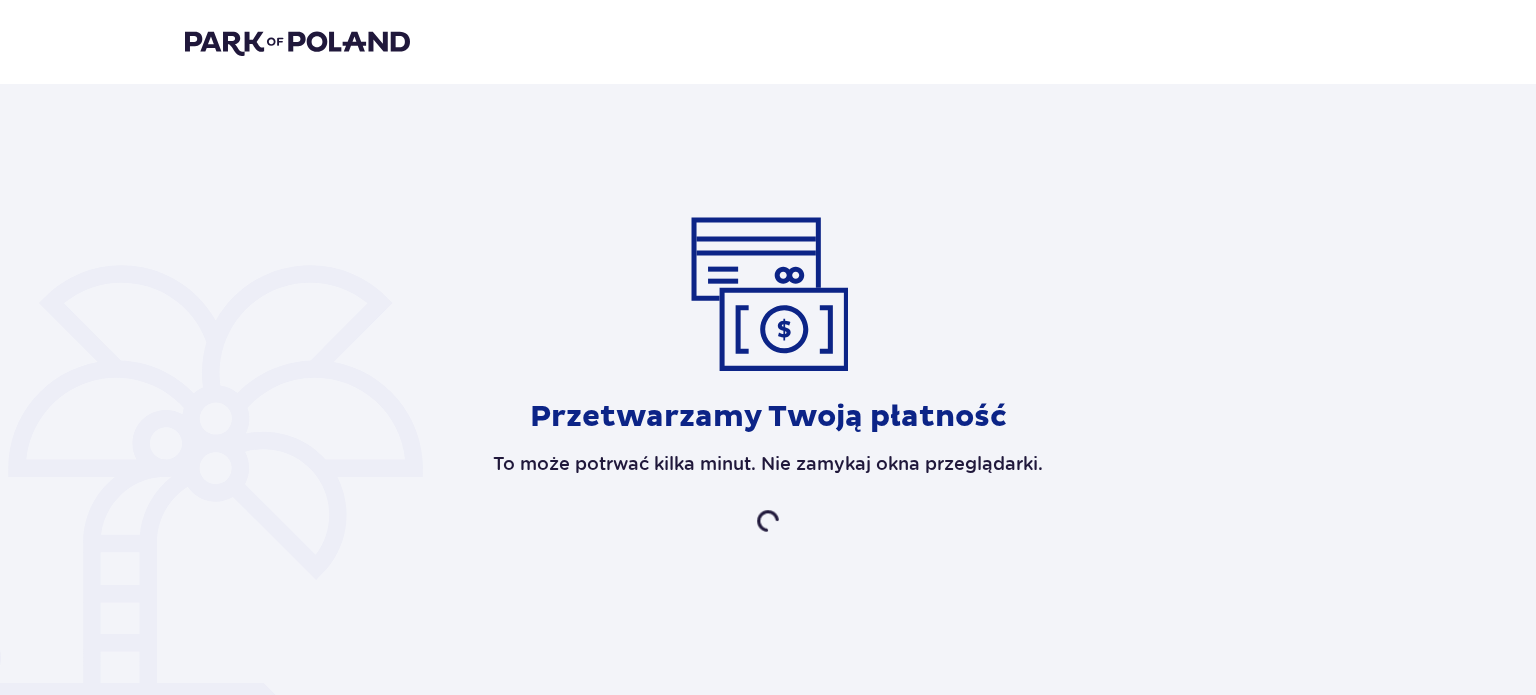 click on "Przetwarzamy Twoją płatność To może potrwać kilka minut. Nie zamykaj okna przeglądarki." at bounding box center [768, 374] 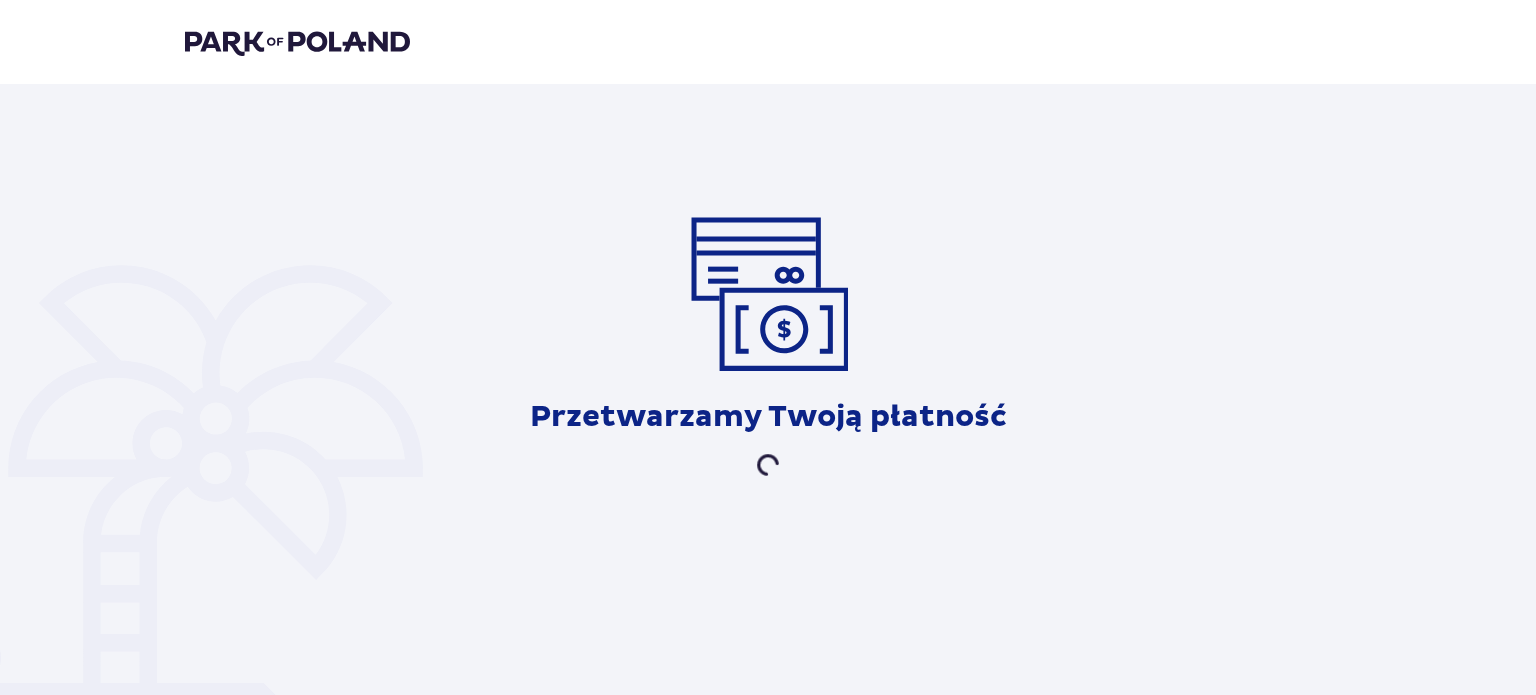 scroll, scrollTop: 0, scrollLeft: 0, axis: both 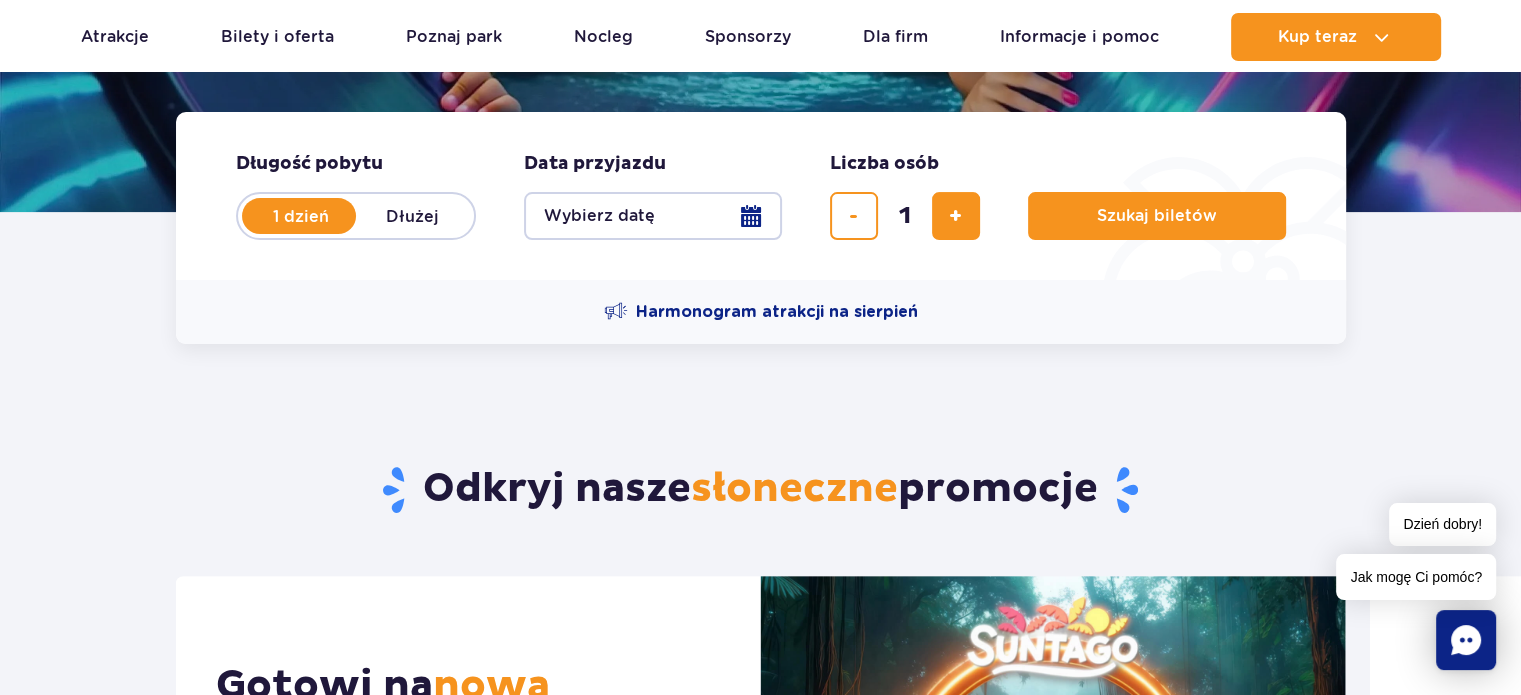 click on "Wybierz datę" at bounding box center [653, 216] 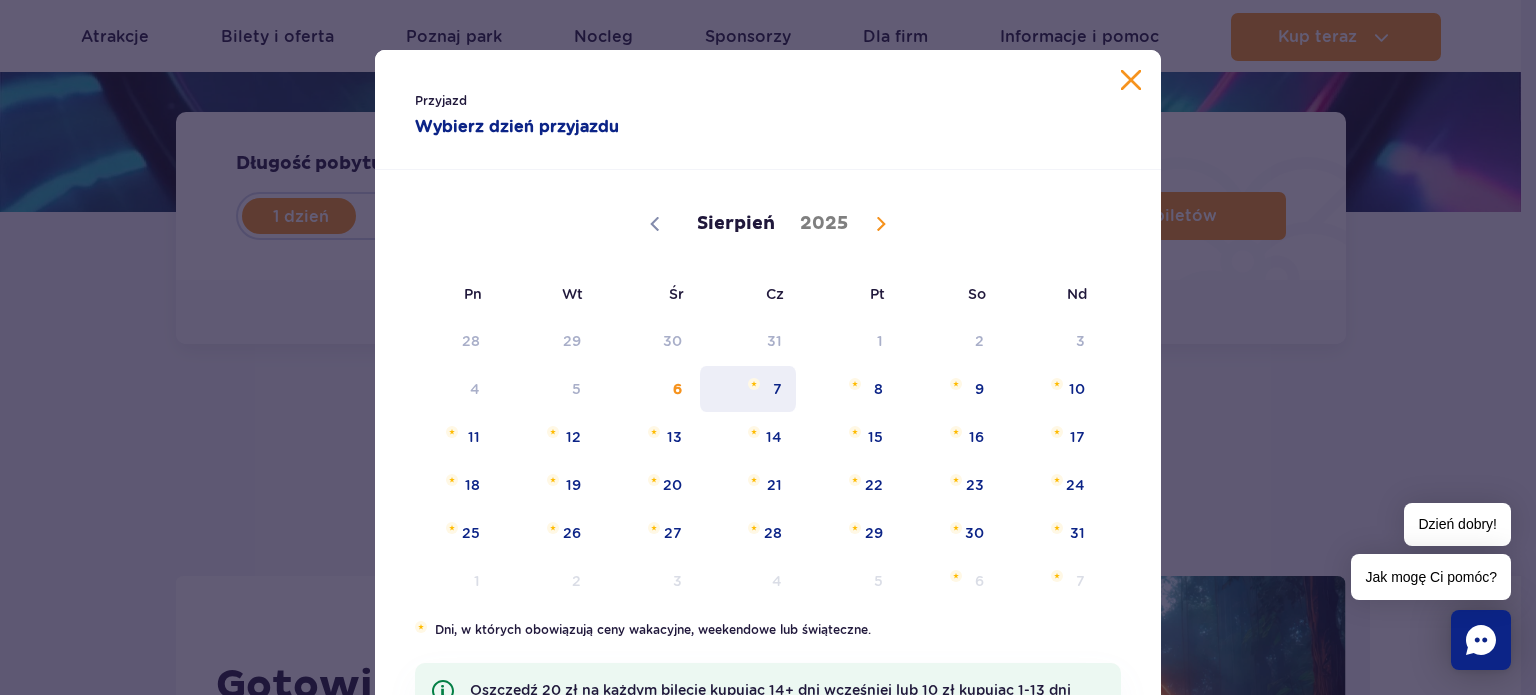 click on "7" at bounding box center [748, 389] 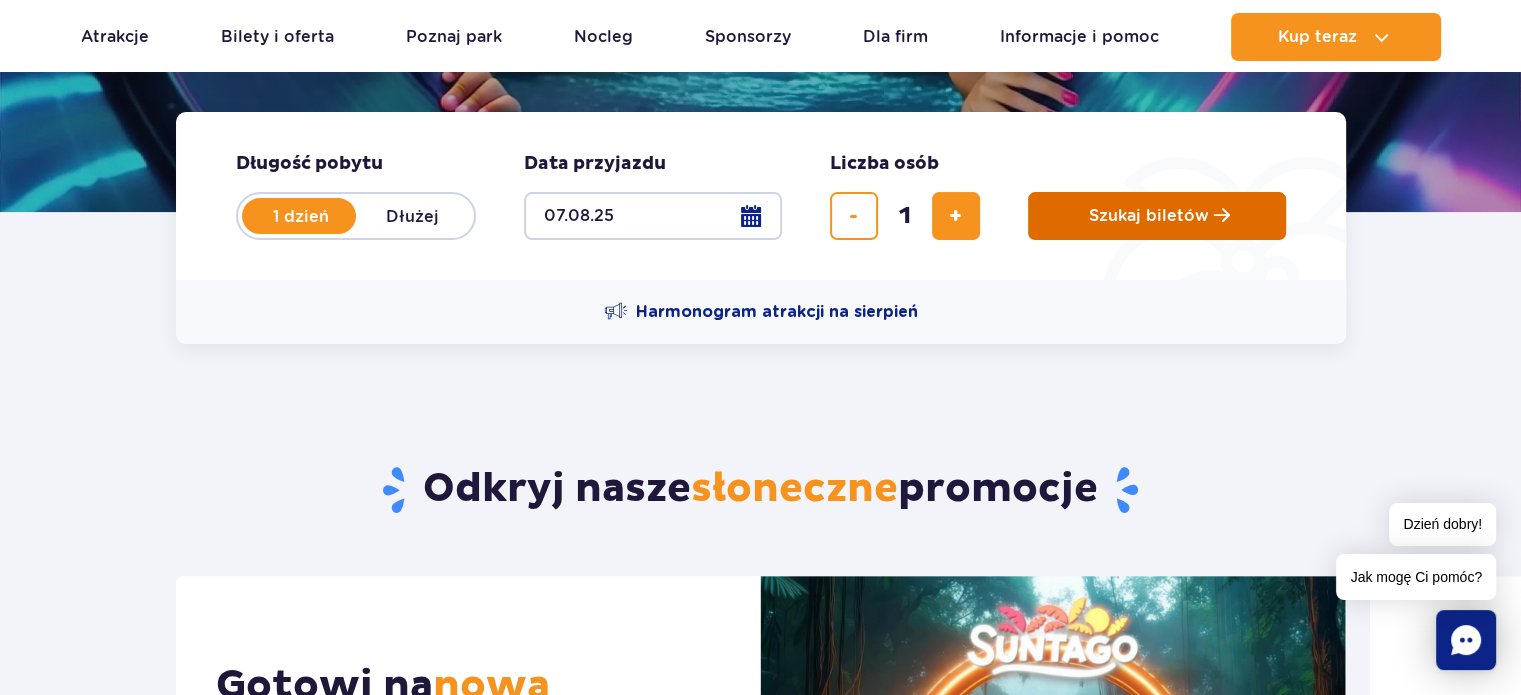 click on "Szukaj biletów" at bounding box center [1157, 216] 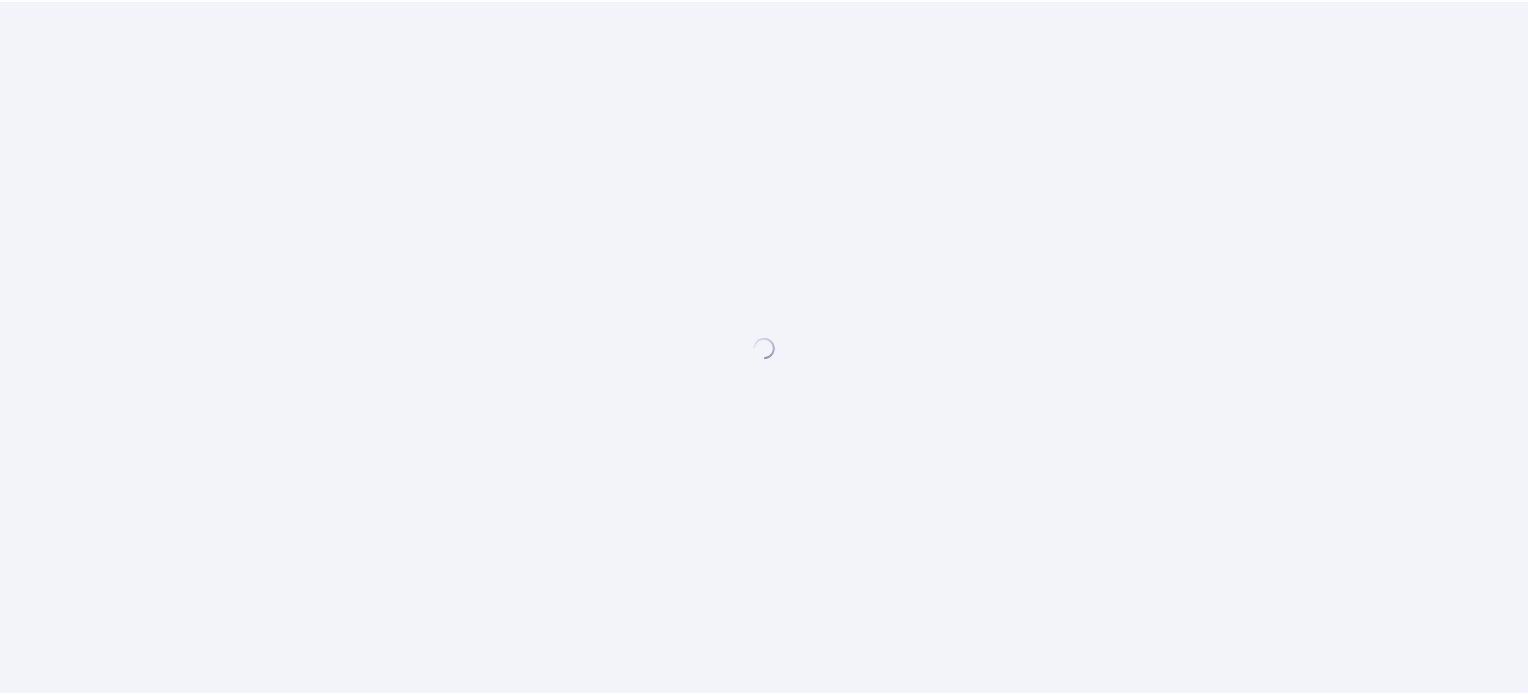 scroll, scrollTop: 0, scrollLeft: 0, axis: both 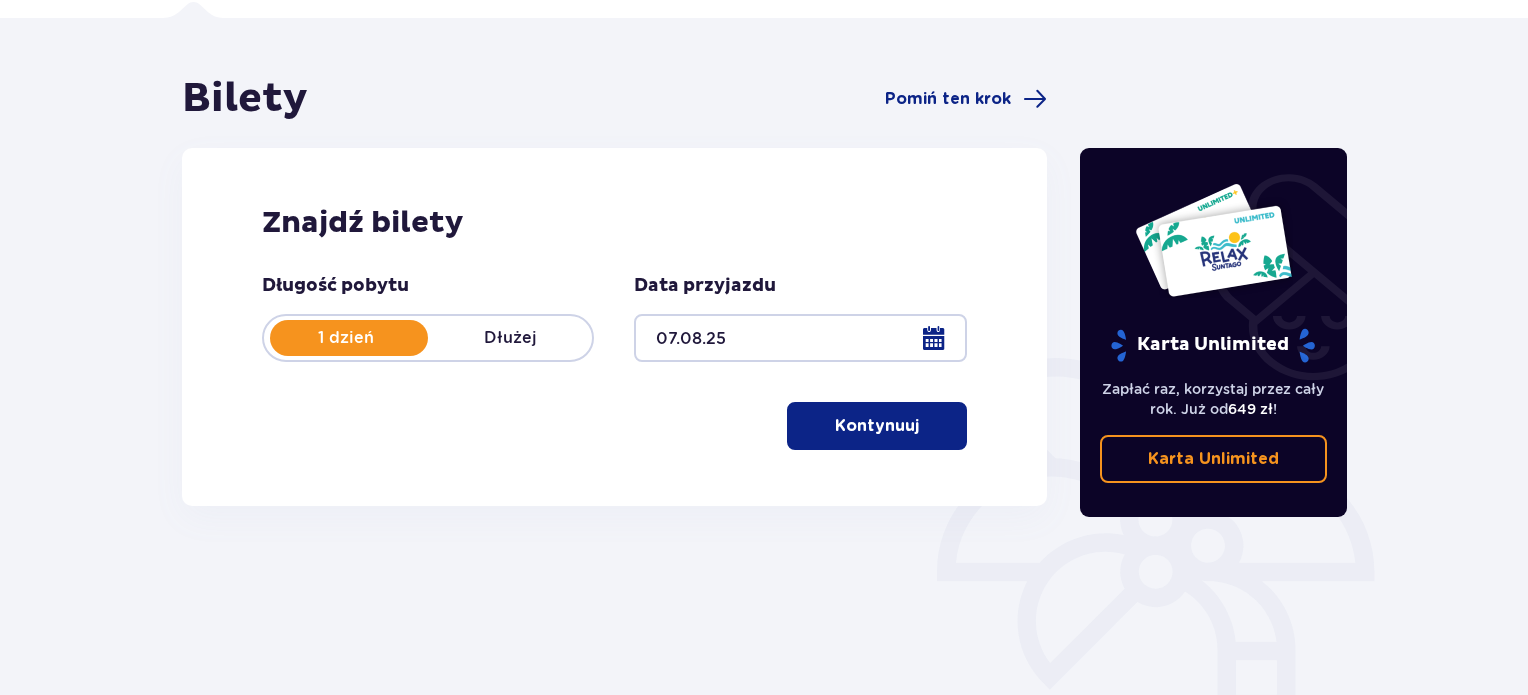 click at bounding box center (923, 426) 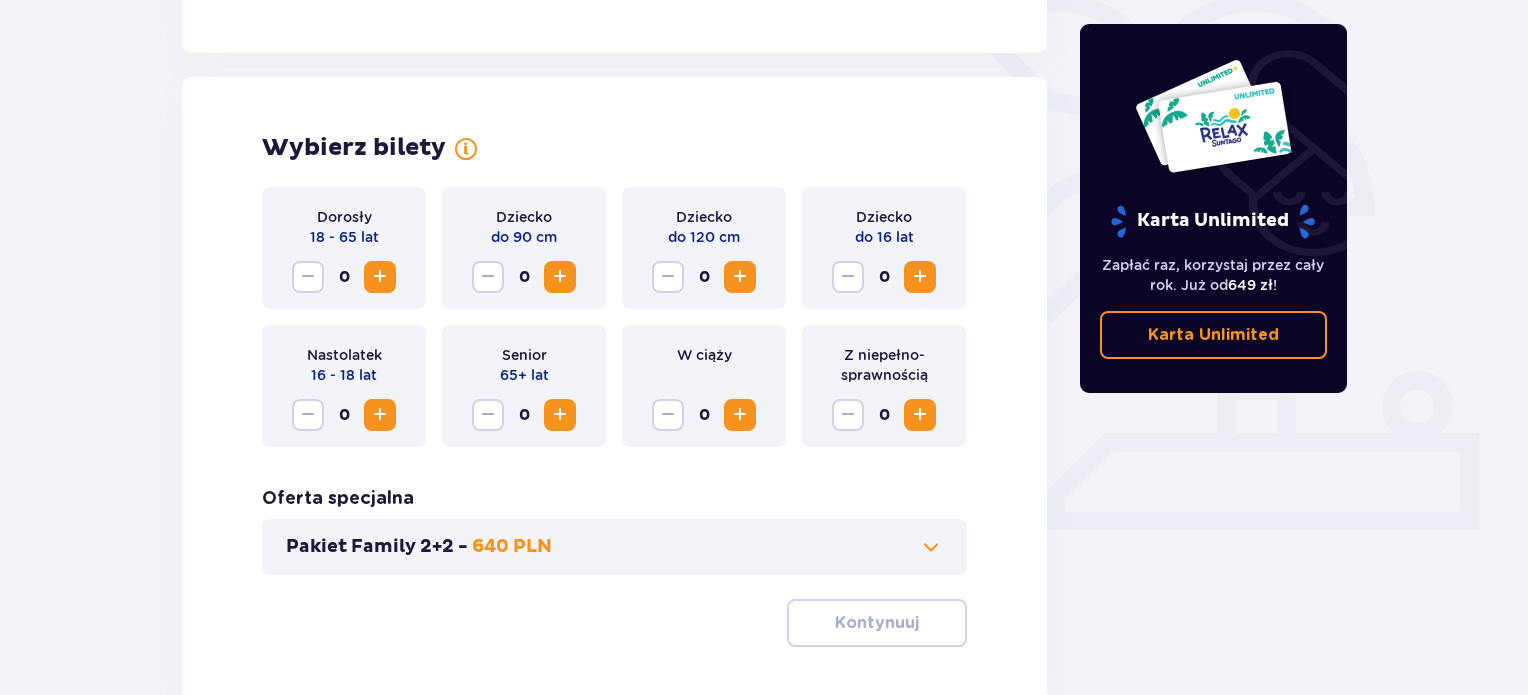 scroll, scrollTop: 556, scrollLeft: 0, axis: vertical 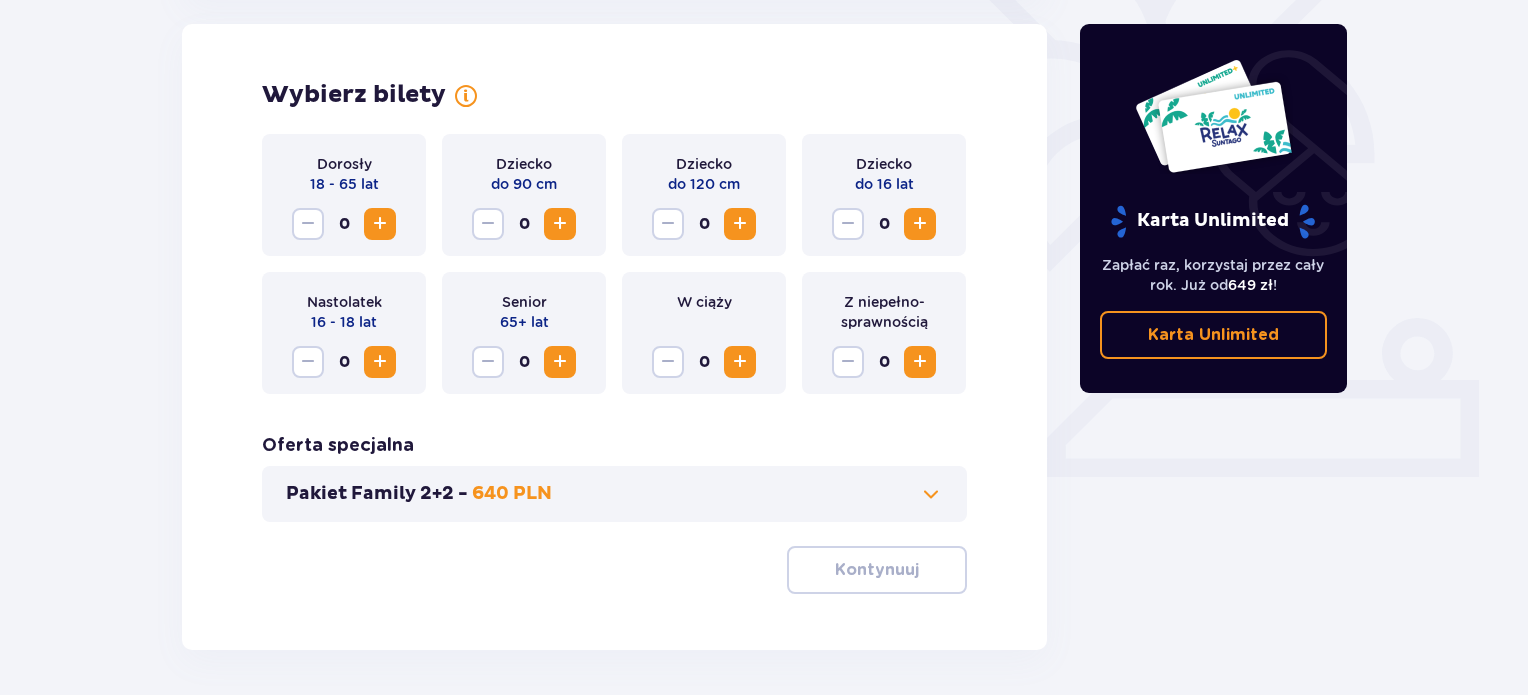 click at bounding box center (380, 224) 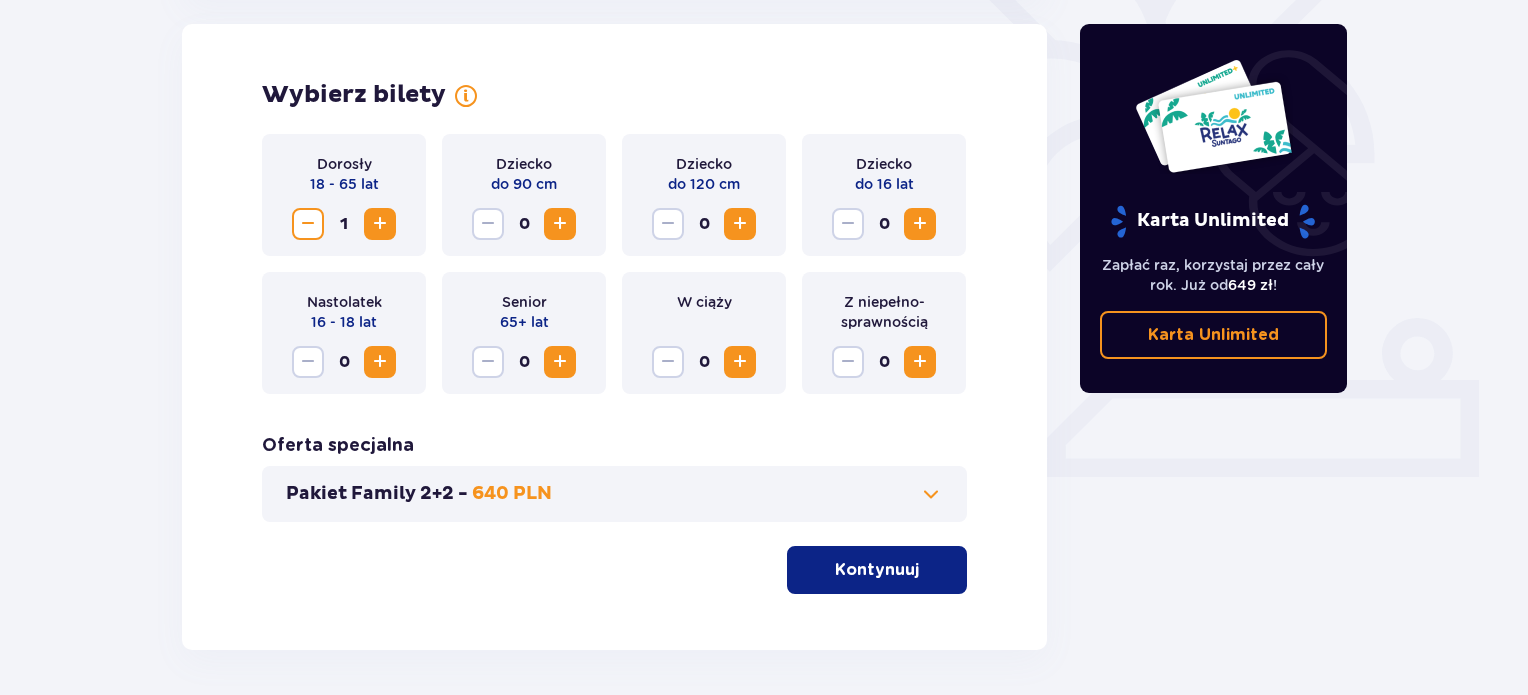 click at bounding box center [380, 224] 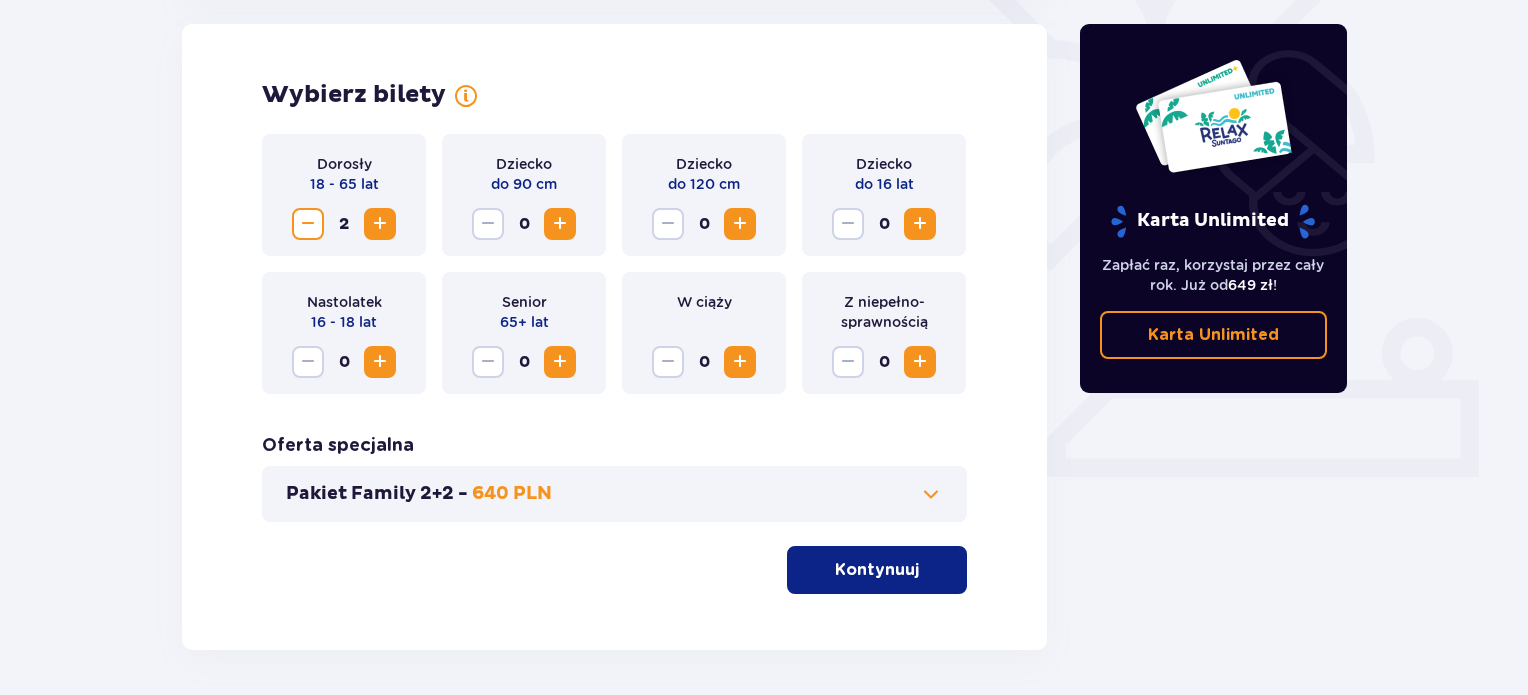 click at bounding box center (920, 224) 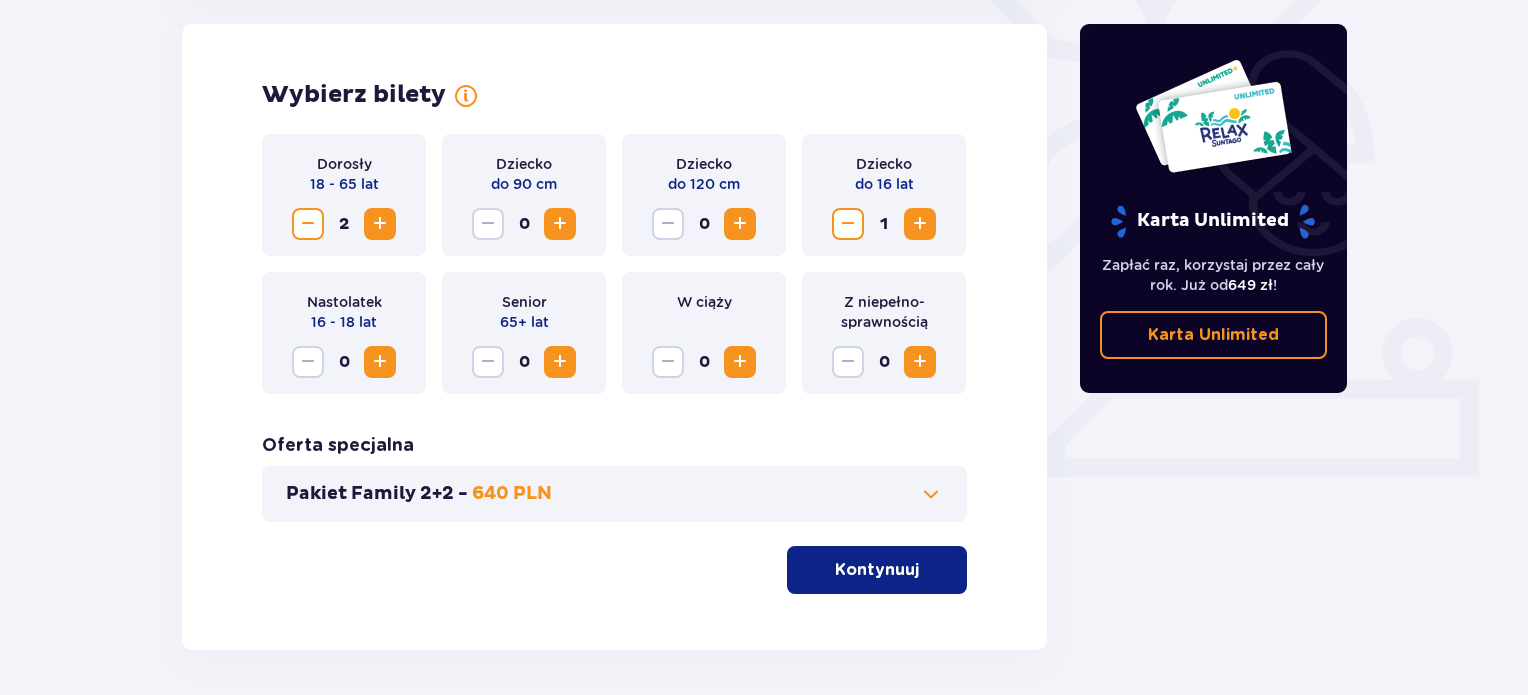 click on "Kontynuuj" at bounding box center (877, 570) 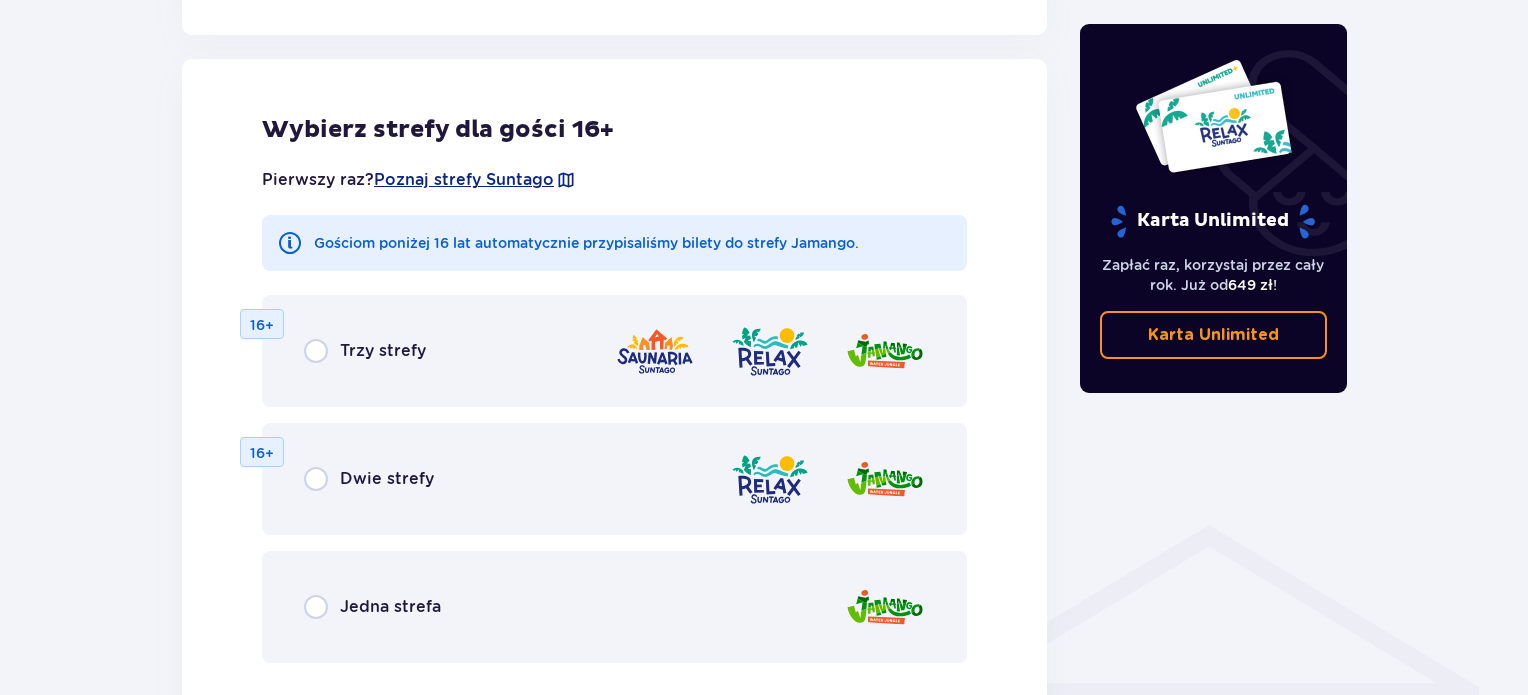 scroll, scrollTop: 1110, scrollLeft: 0, axis: vertical 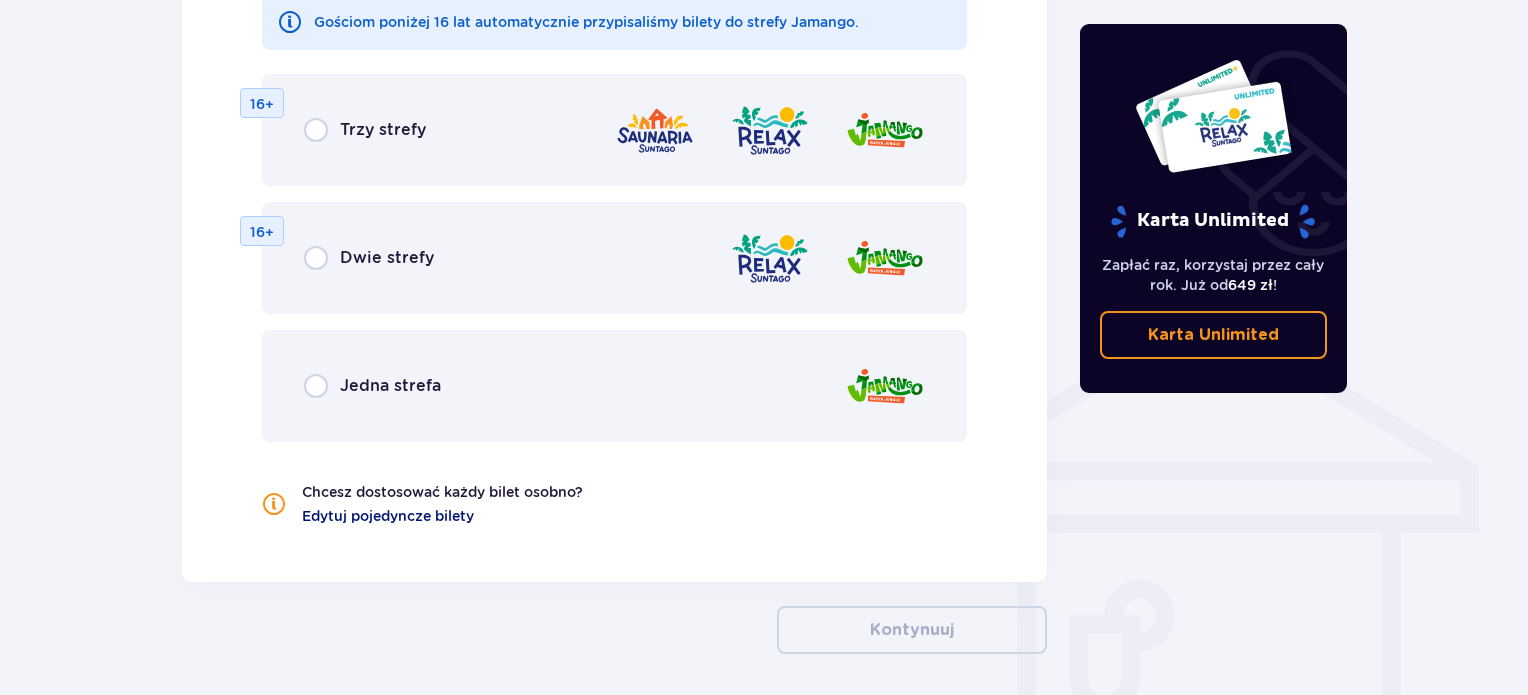 click on "Edytuj pojedyncze bilety" at bounding box center (388, 516) 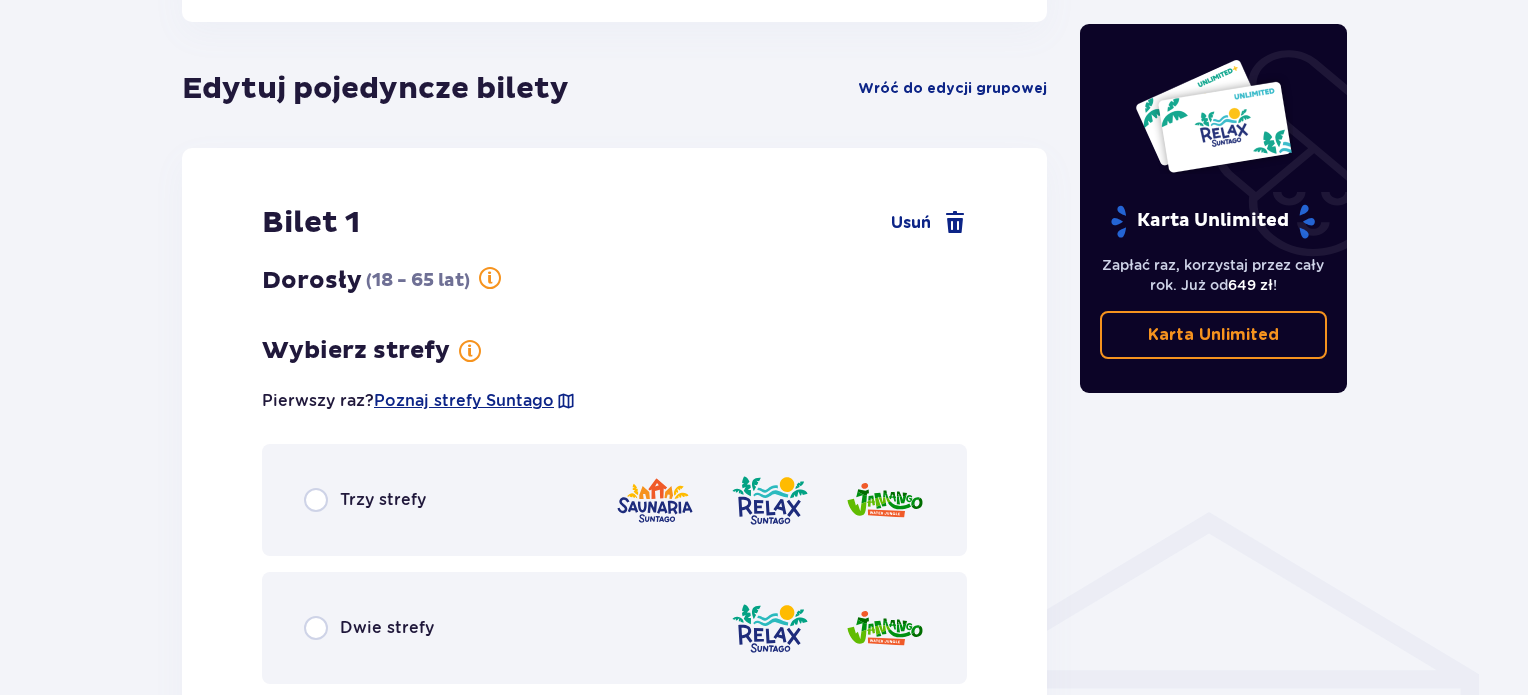 scroll, scrollTop: 1110, scrollLeft: 0, axis: vertical 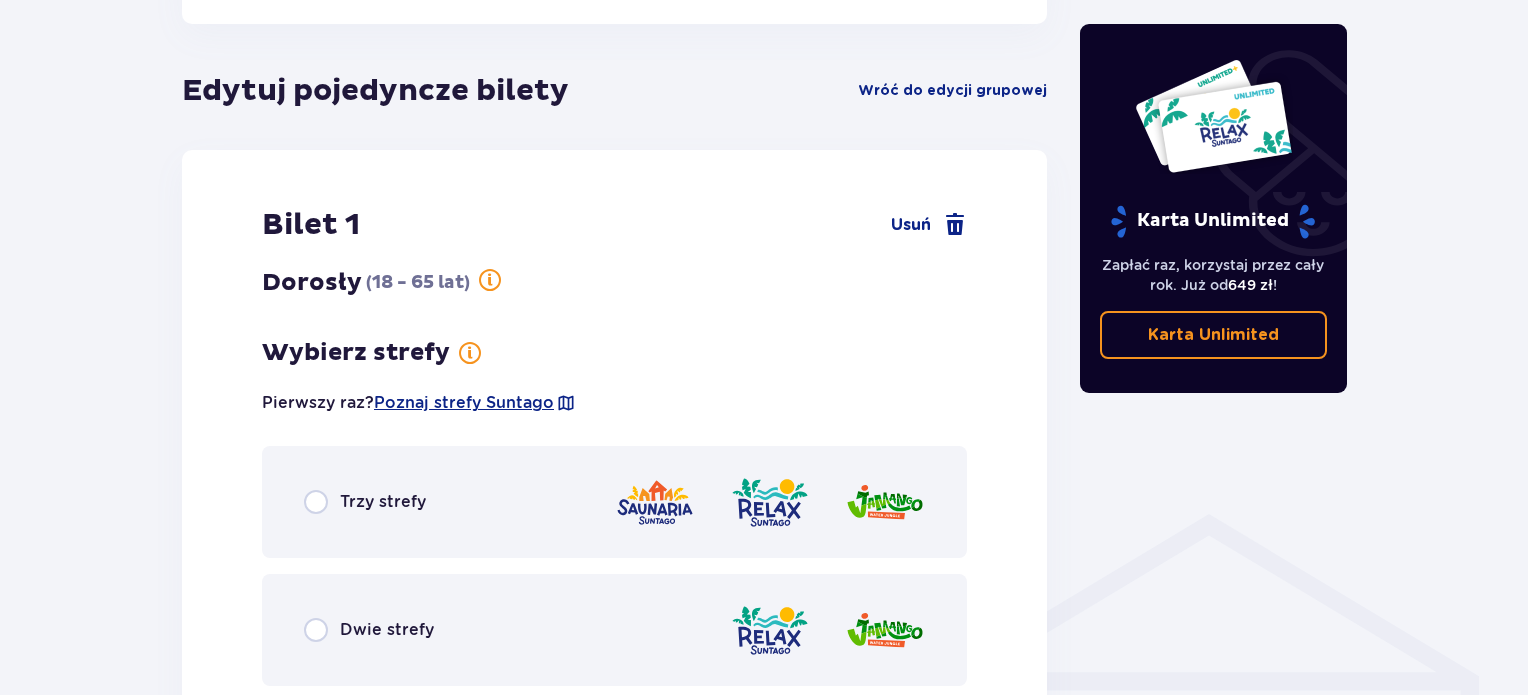 drag, startPoint x: 1525, startPoint y: 292, endPoint x: 1533, endPoint y: 241, distance: 51.62364 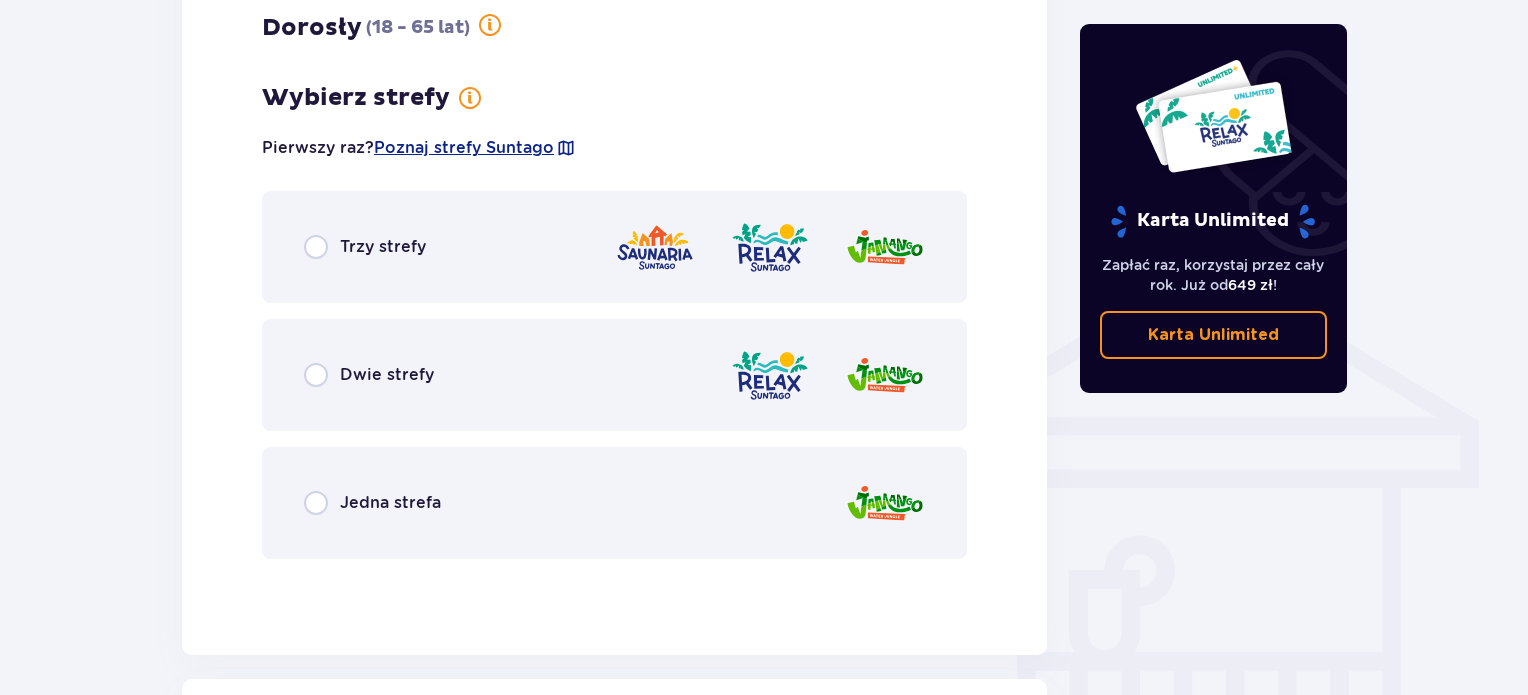 scroll, scrollTop: 1398, scrollLeft: 0, axis: vertical 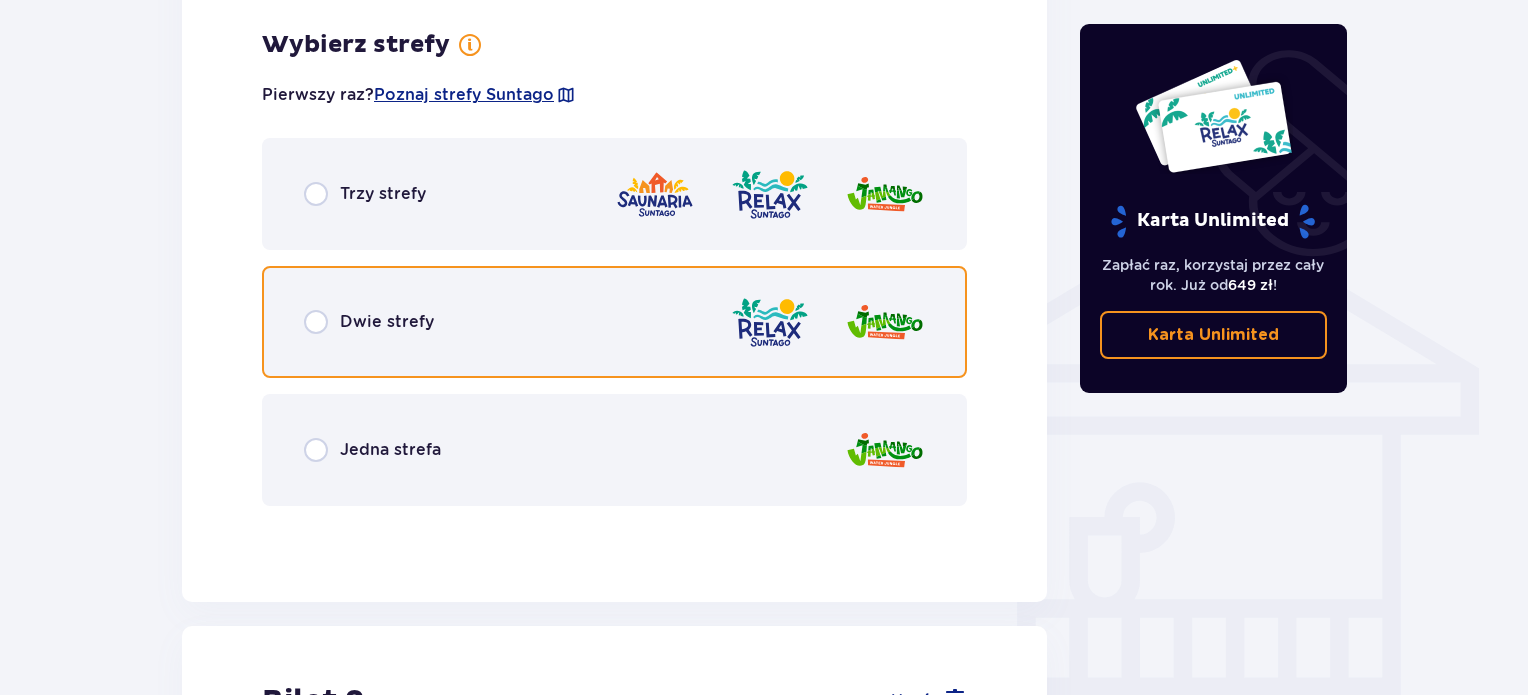 click at bounding box center [316, 322] 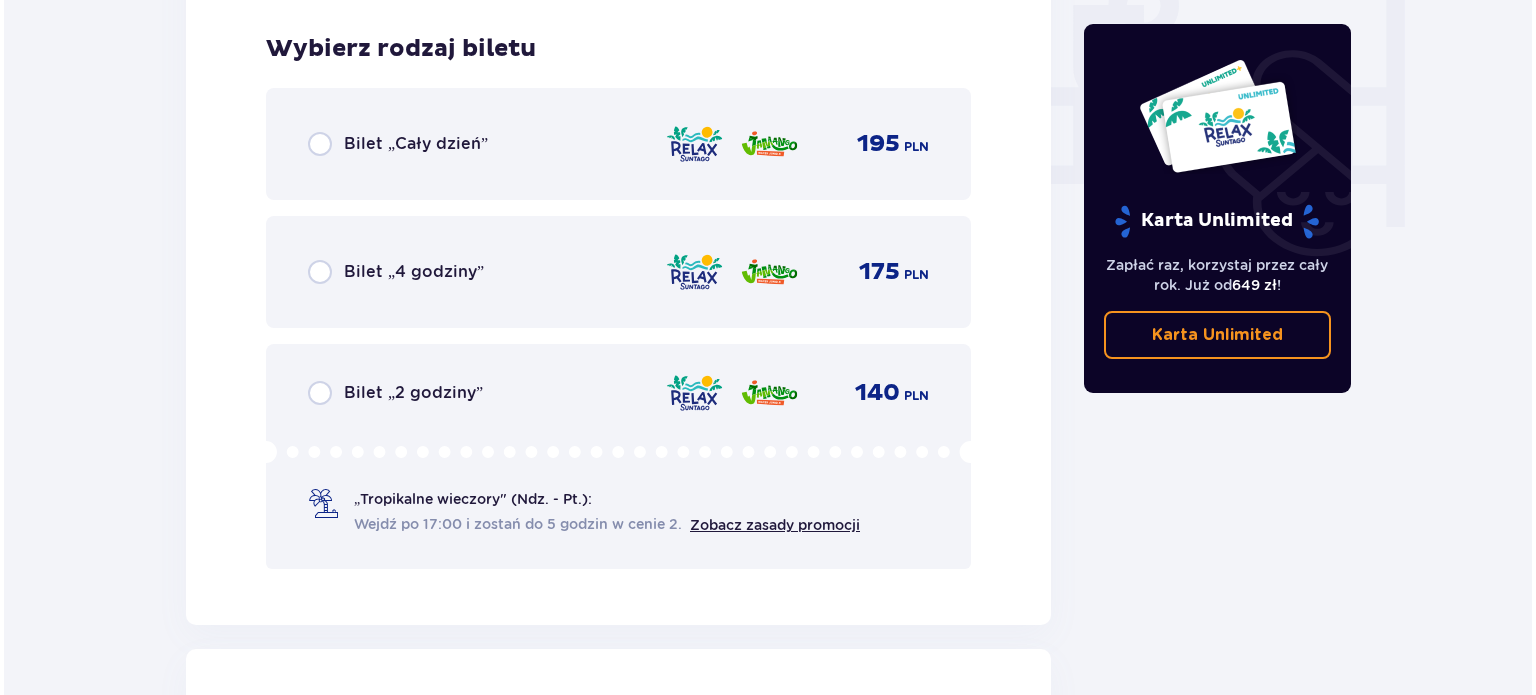 scroll, scrollTop: 1940, scrollLeft: 0, axis: vertical 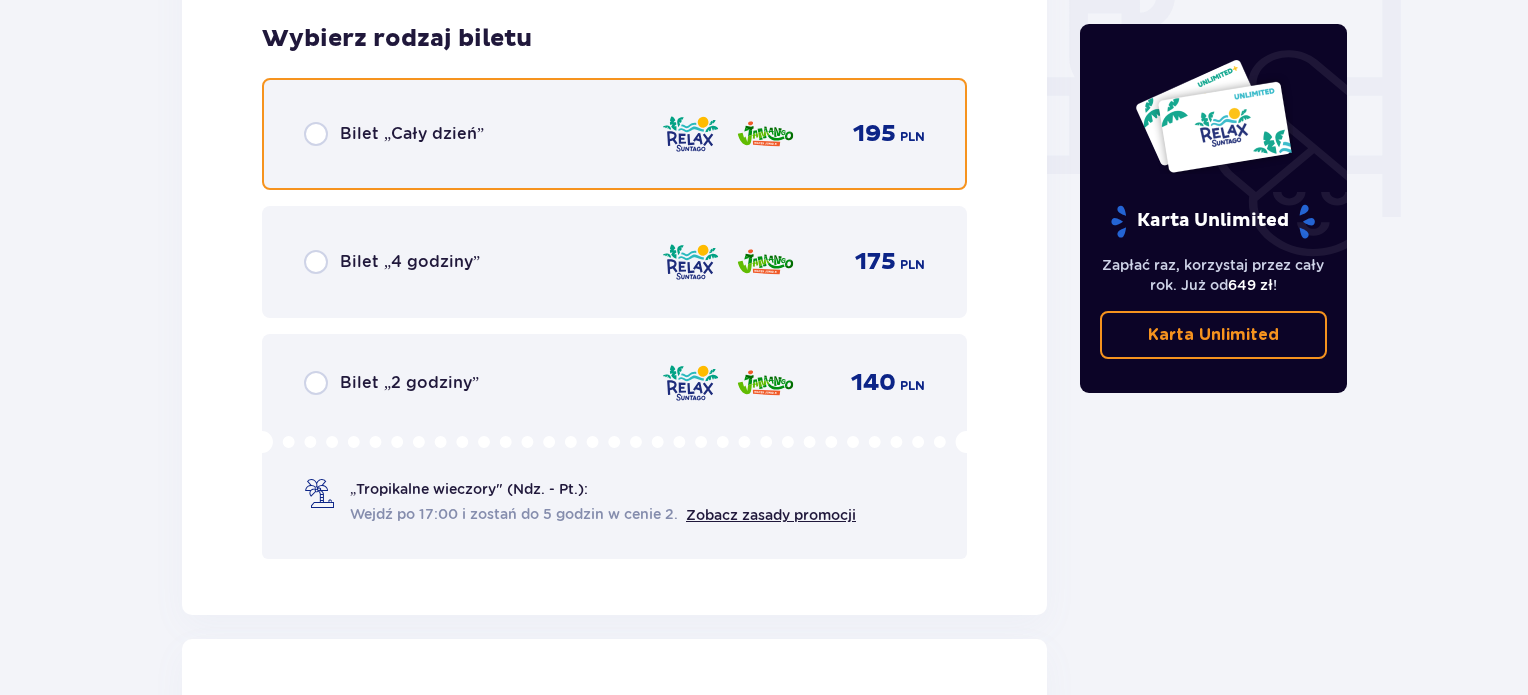 click at bounding box center [316, 134] 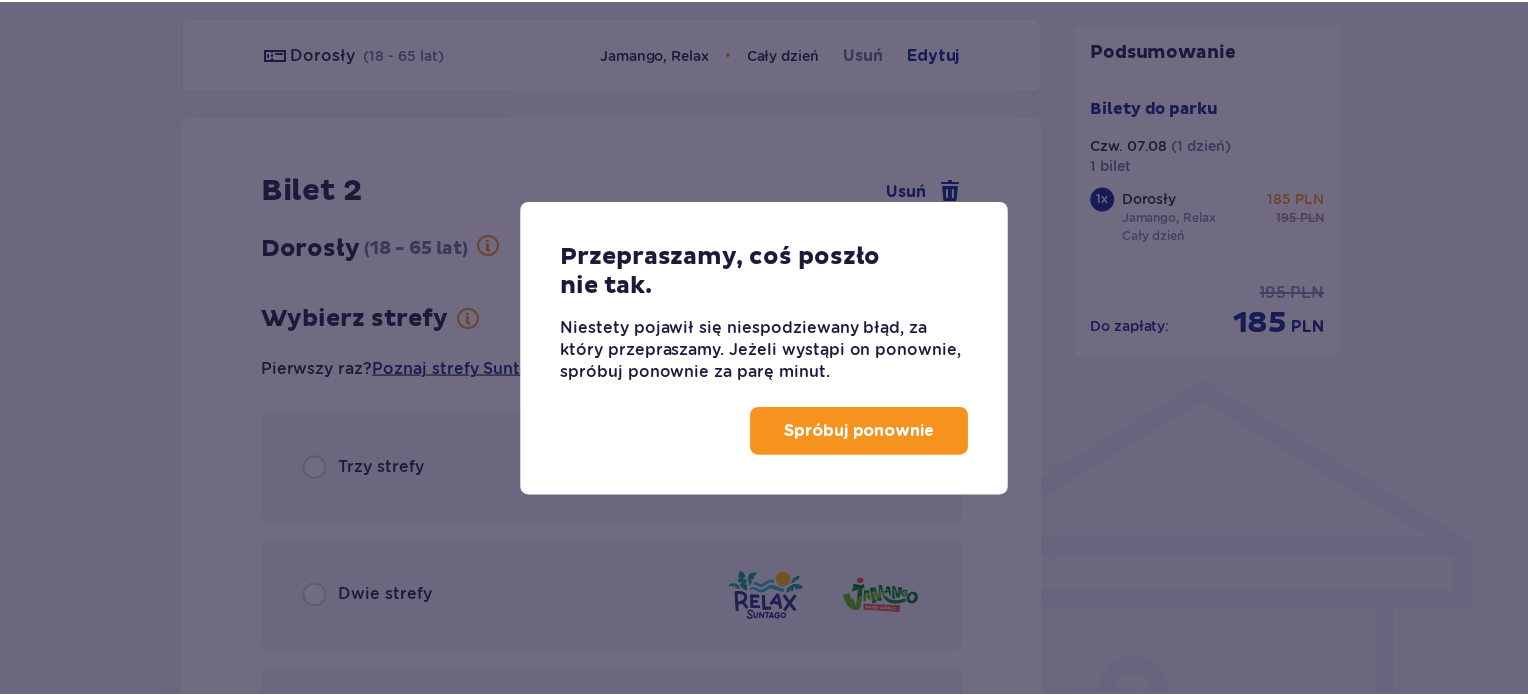 scroll, scrollTop: 1236, scrollLeft: 0, axis: vertical 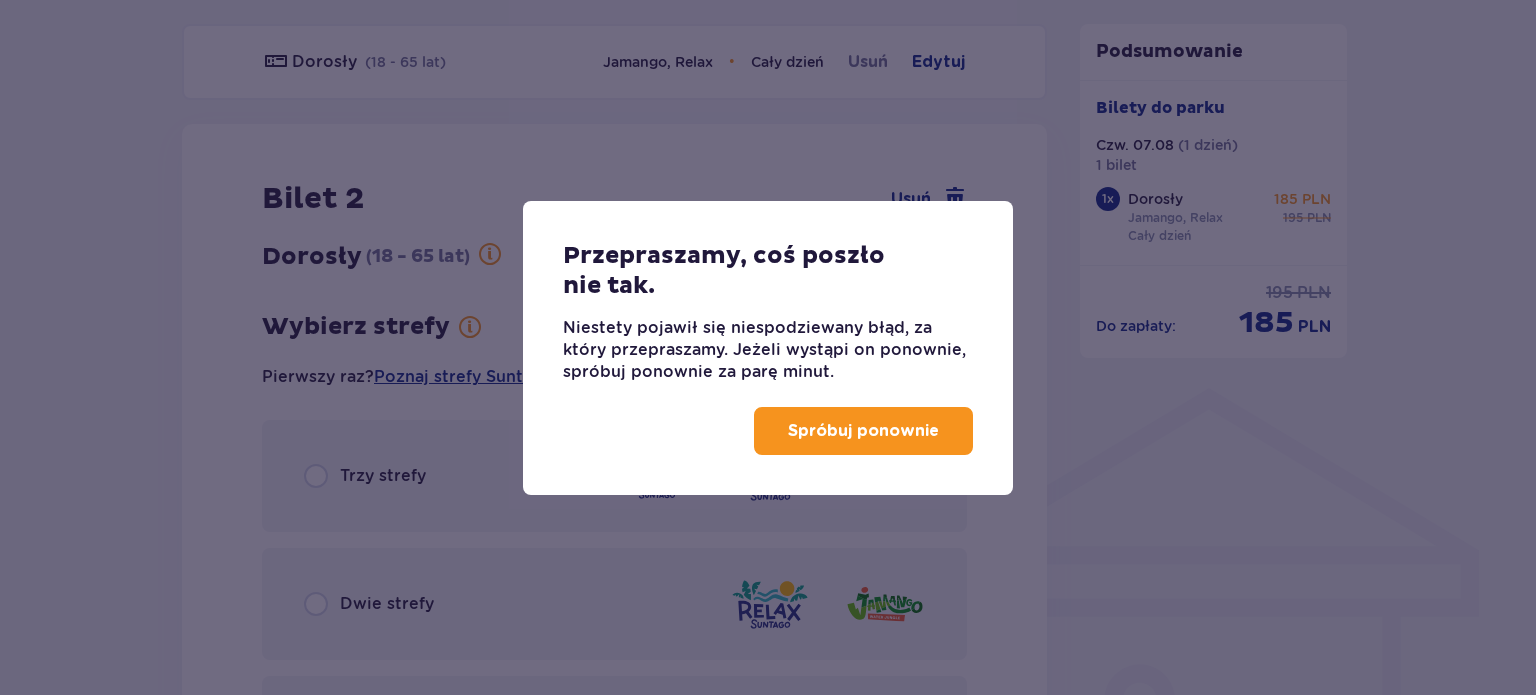 click on "Spróbuj ponownie" at bounding box center (863, 431) 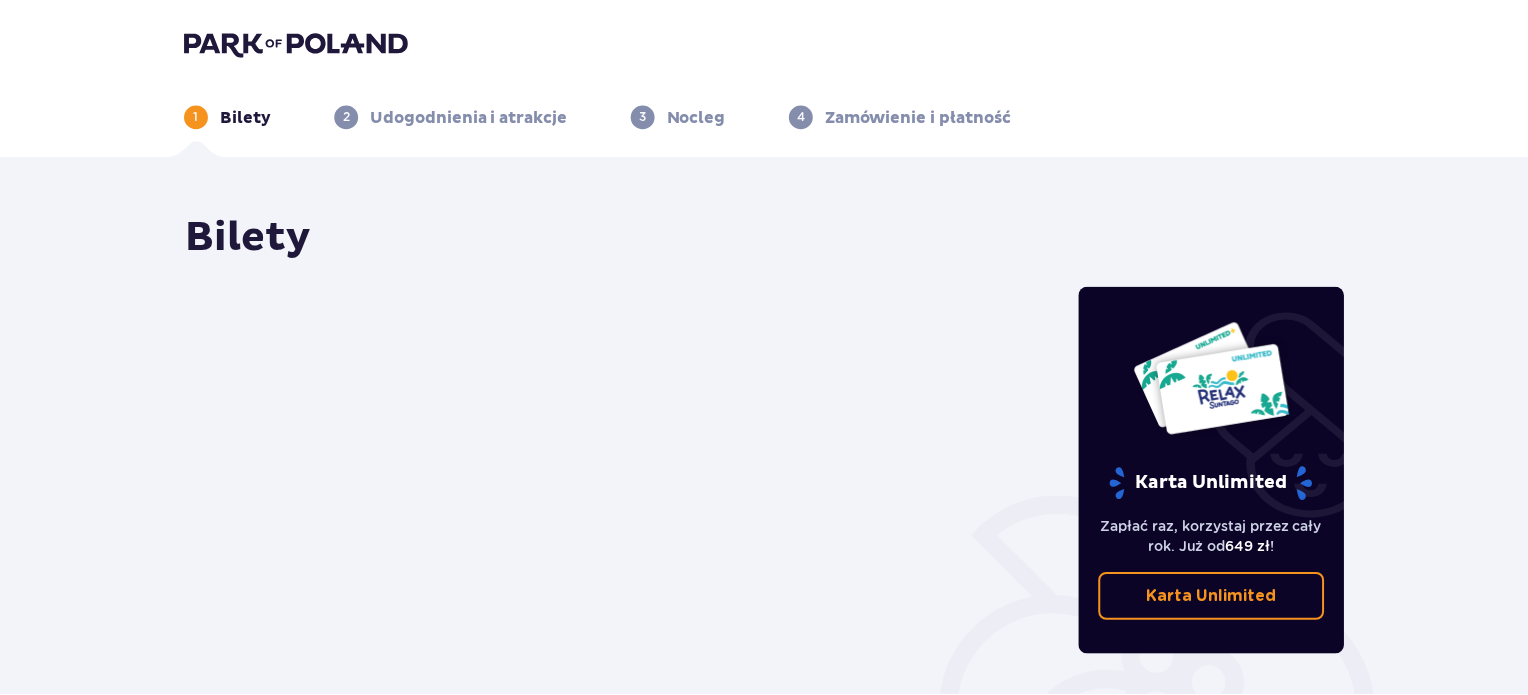 scroll, scrollTop: 0, scrollLeft: 0, axis: both 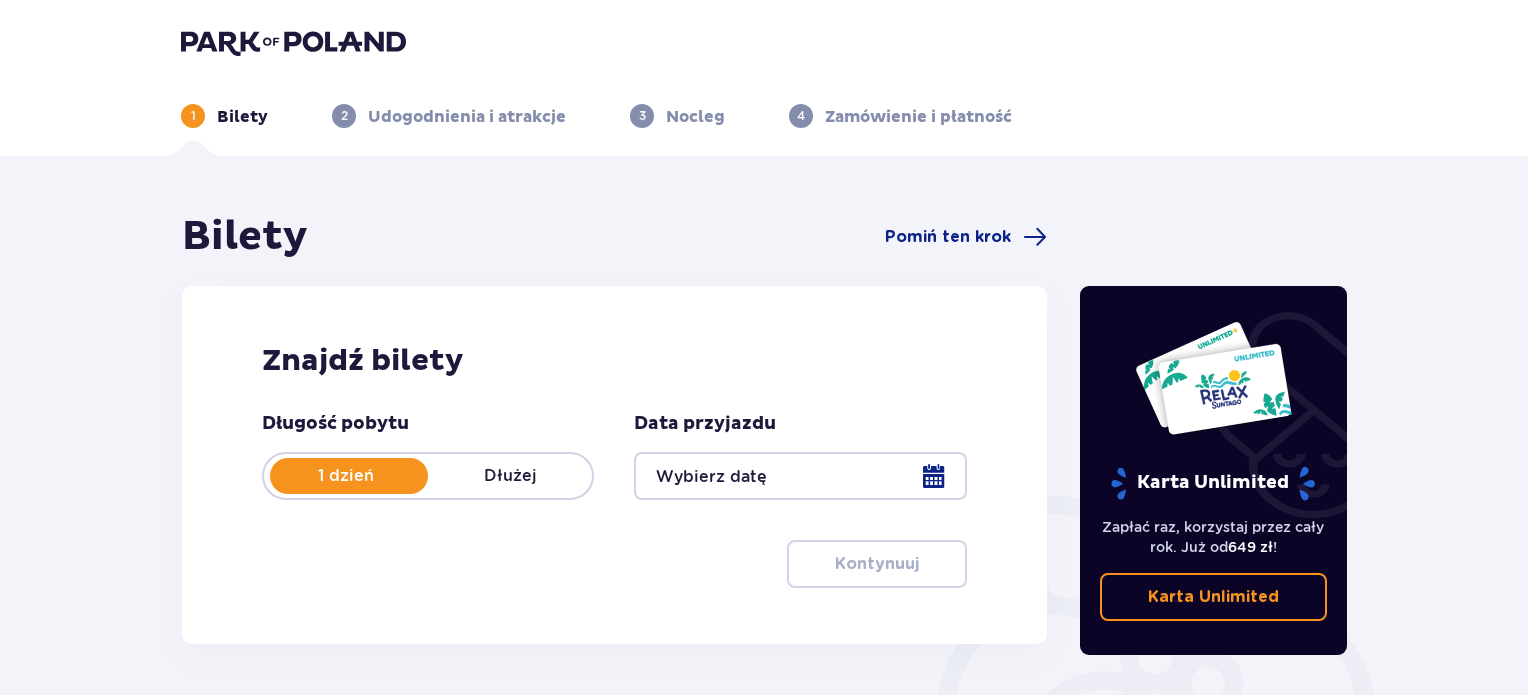 click at bounding box center [800, 476] 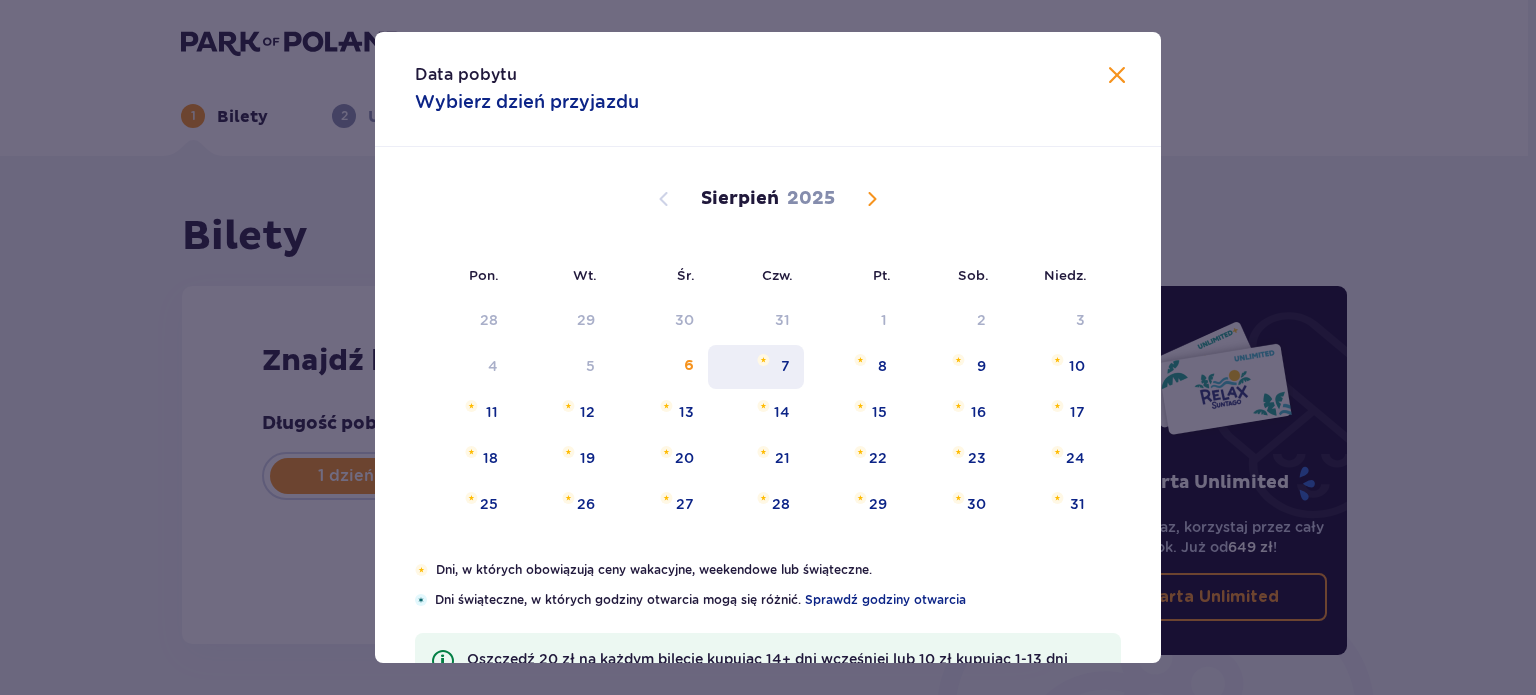 click on "7" at bounding box center (756, 367) 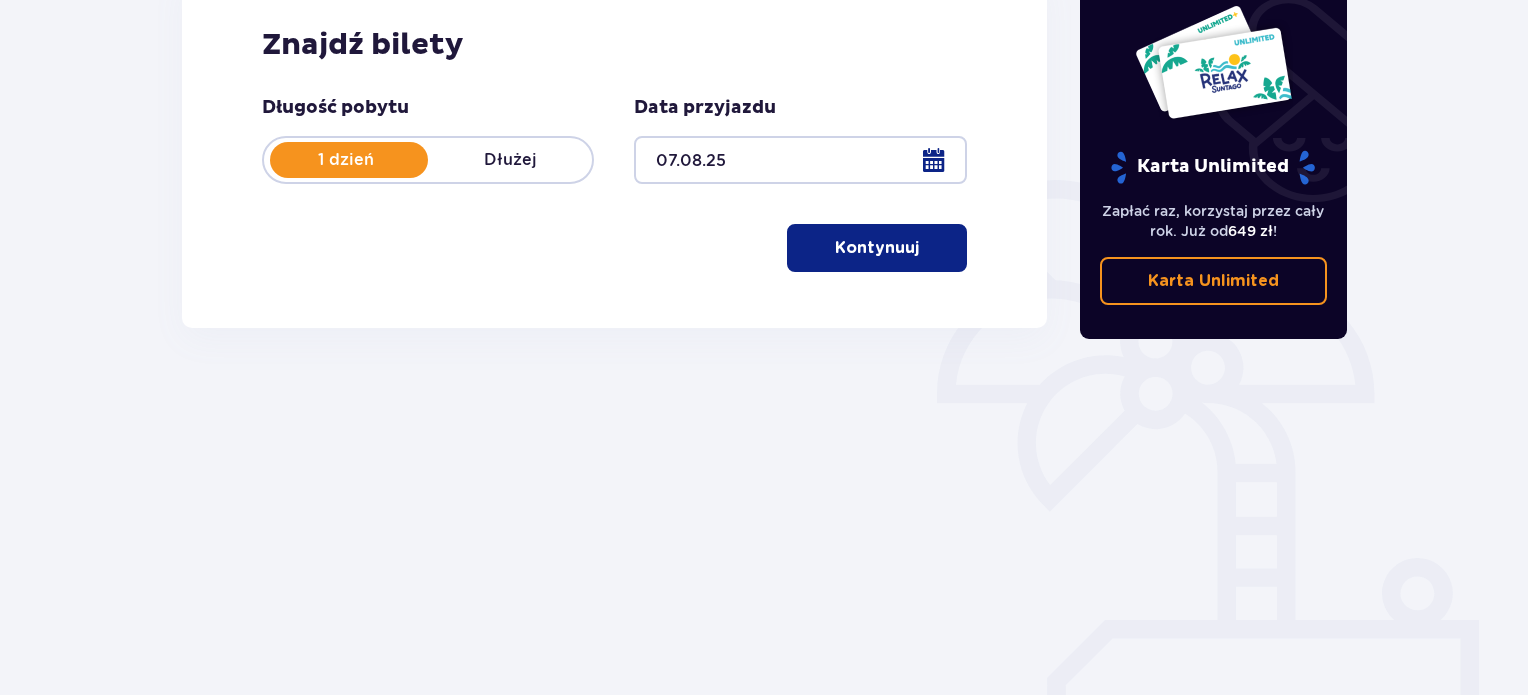 scroll, scrollTop: 324, scrollLeft: 0, axis: vertical 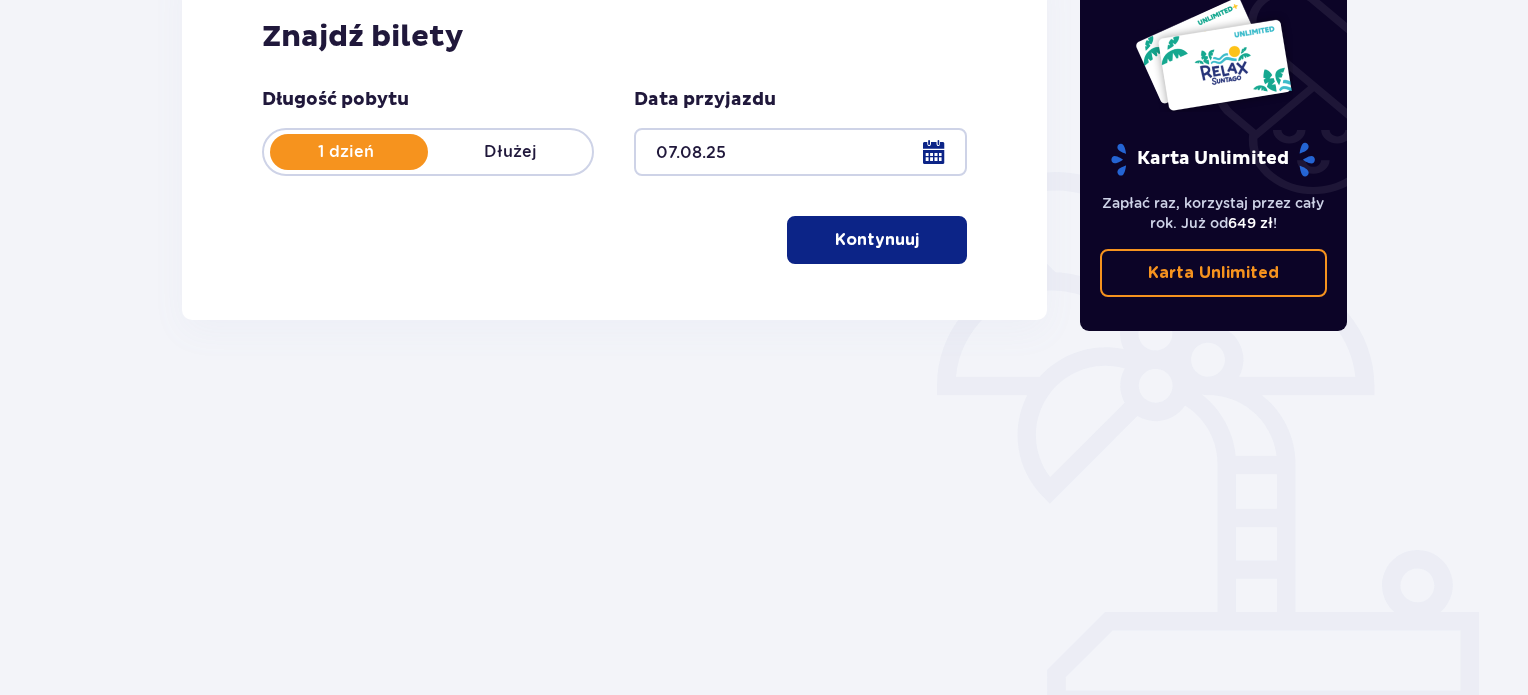 click on "Kontynuuj" at bounding box center (877, 240) 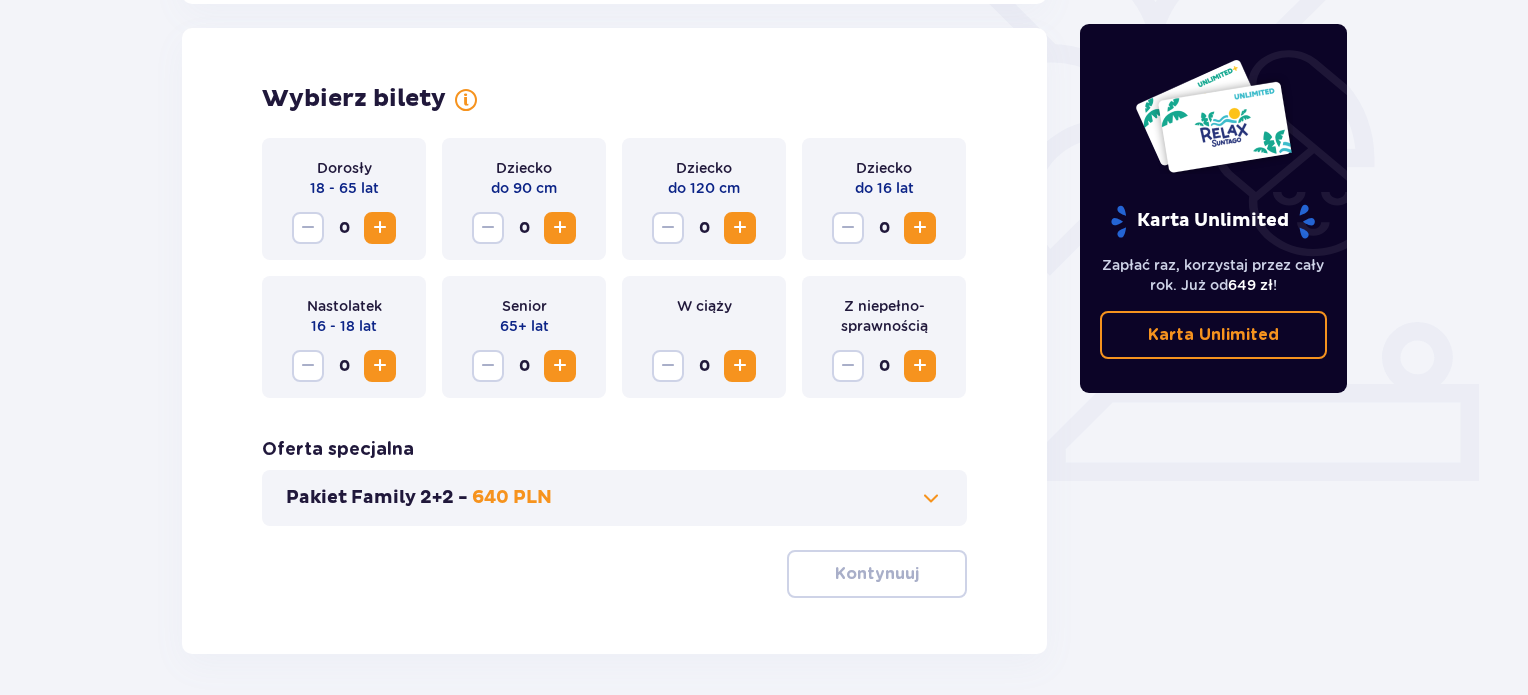 scroll, scrollTop: 556, scrollLeft: 0, axis: vertical 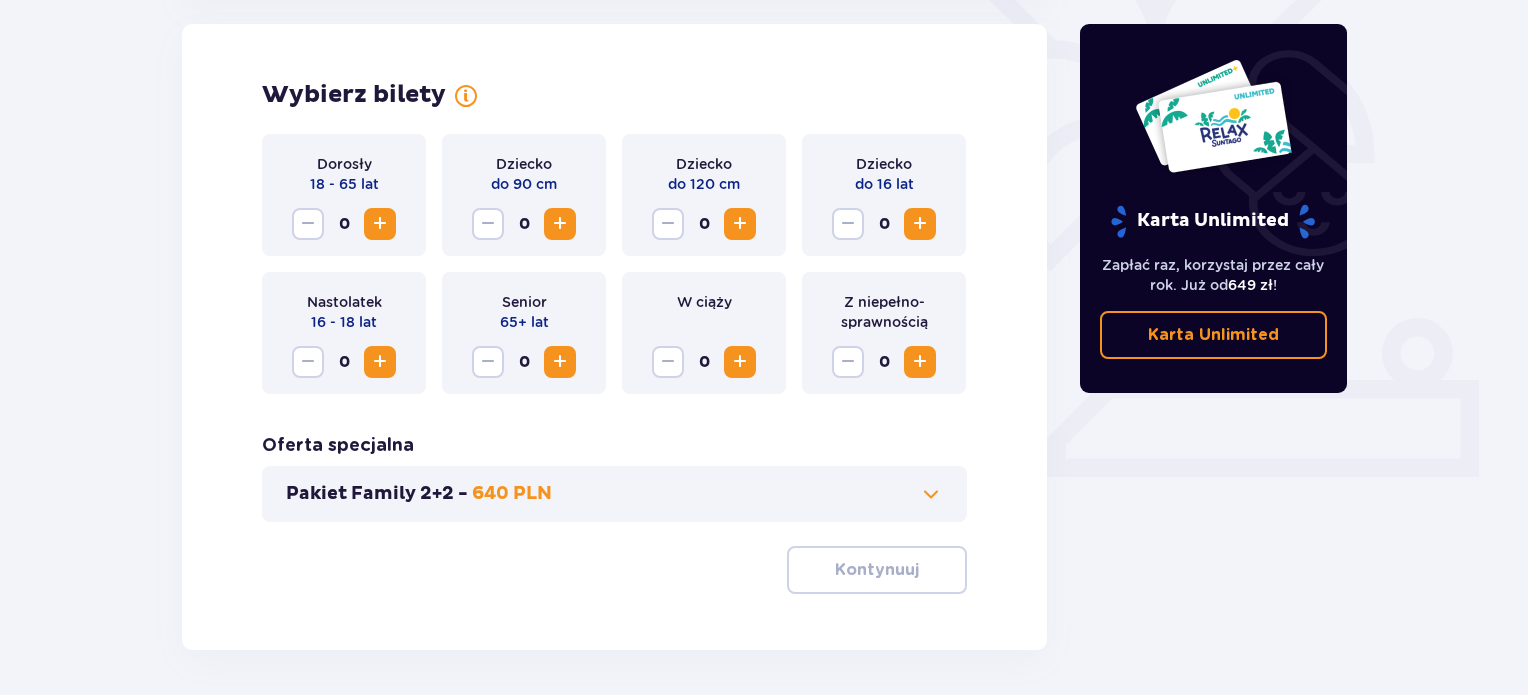 click at bounding box center [380, 224] 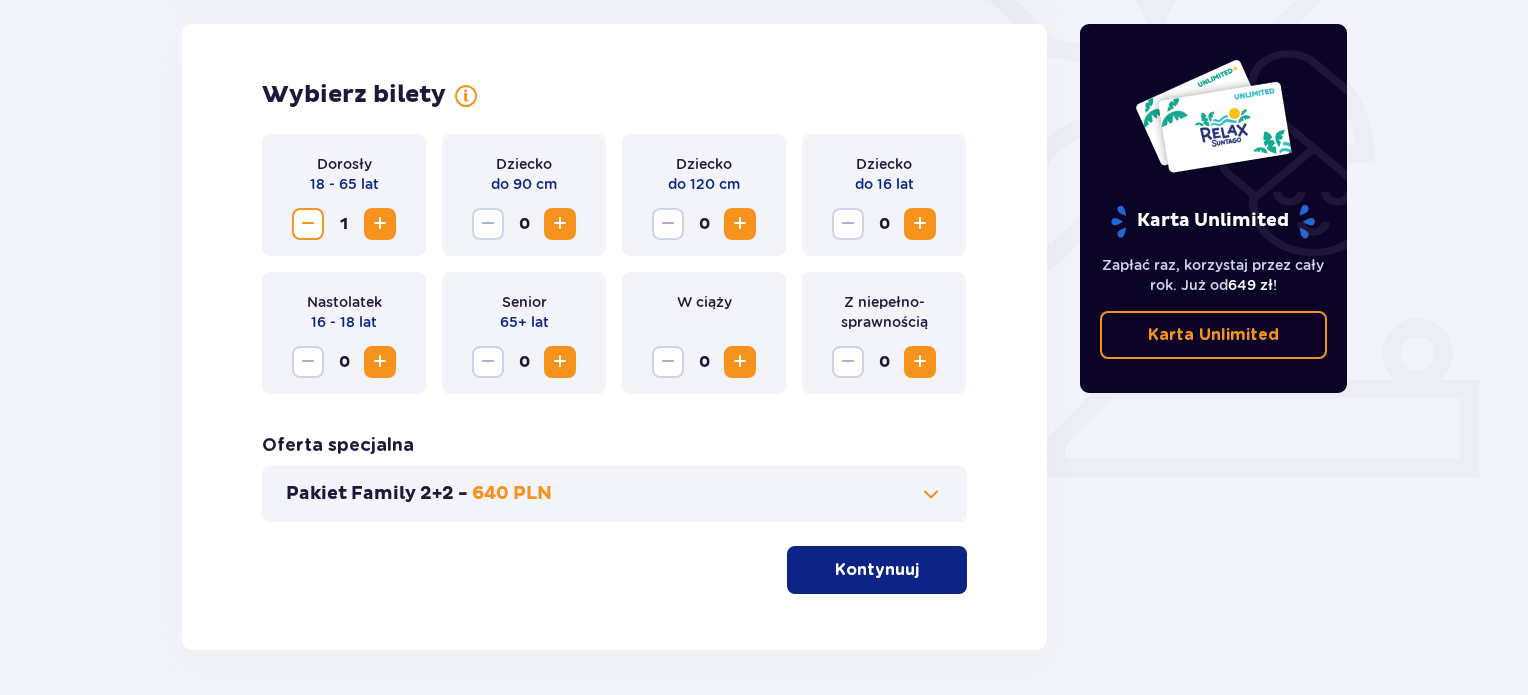 click at bounding box center [380, 224] 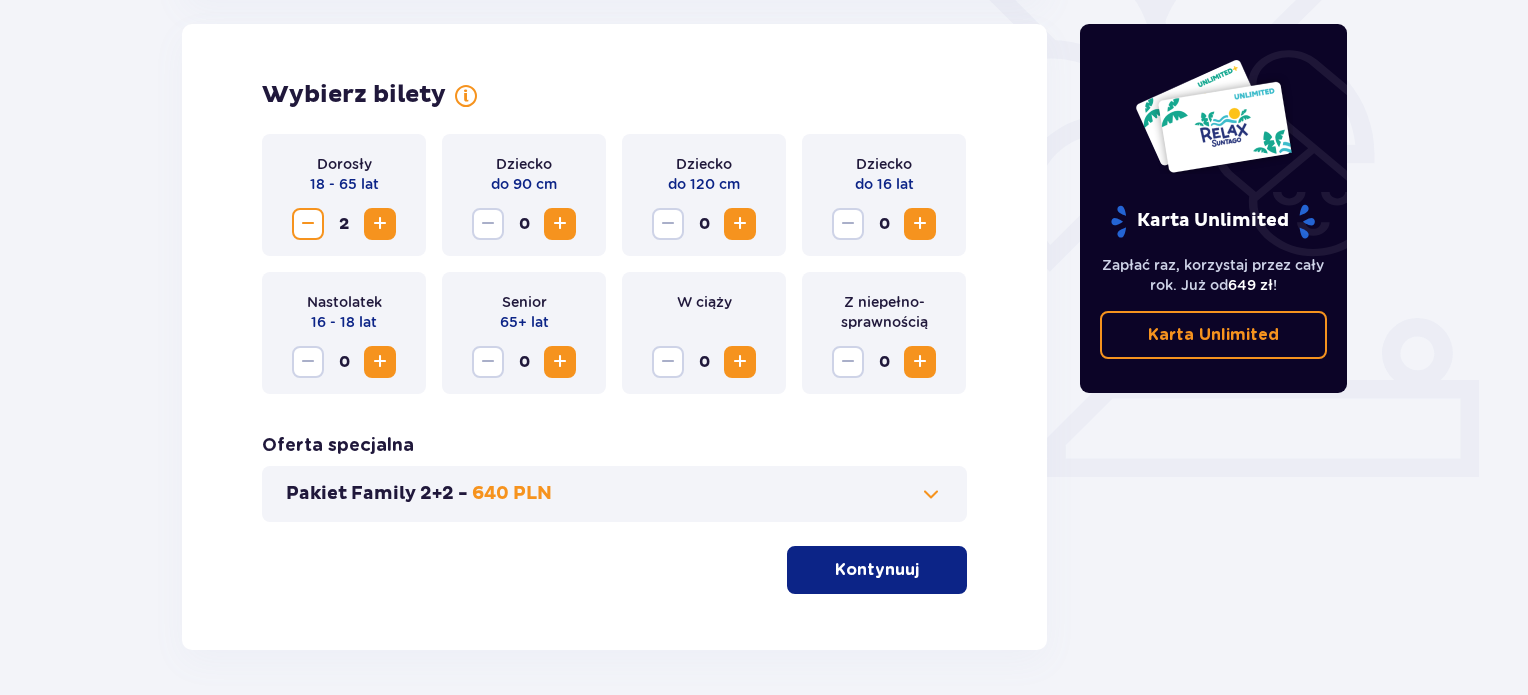 click at bounding box center [920, 224] 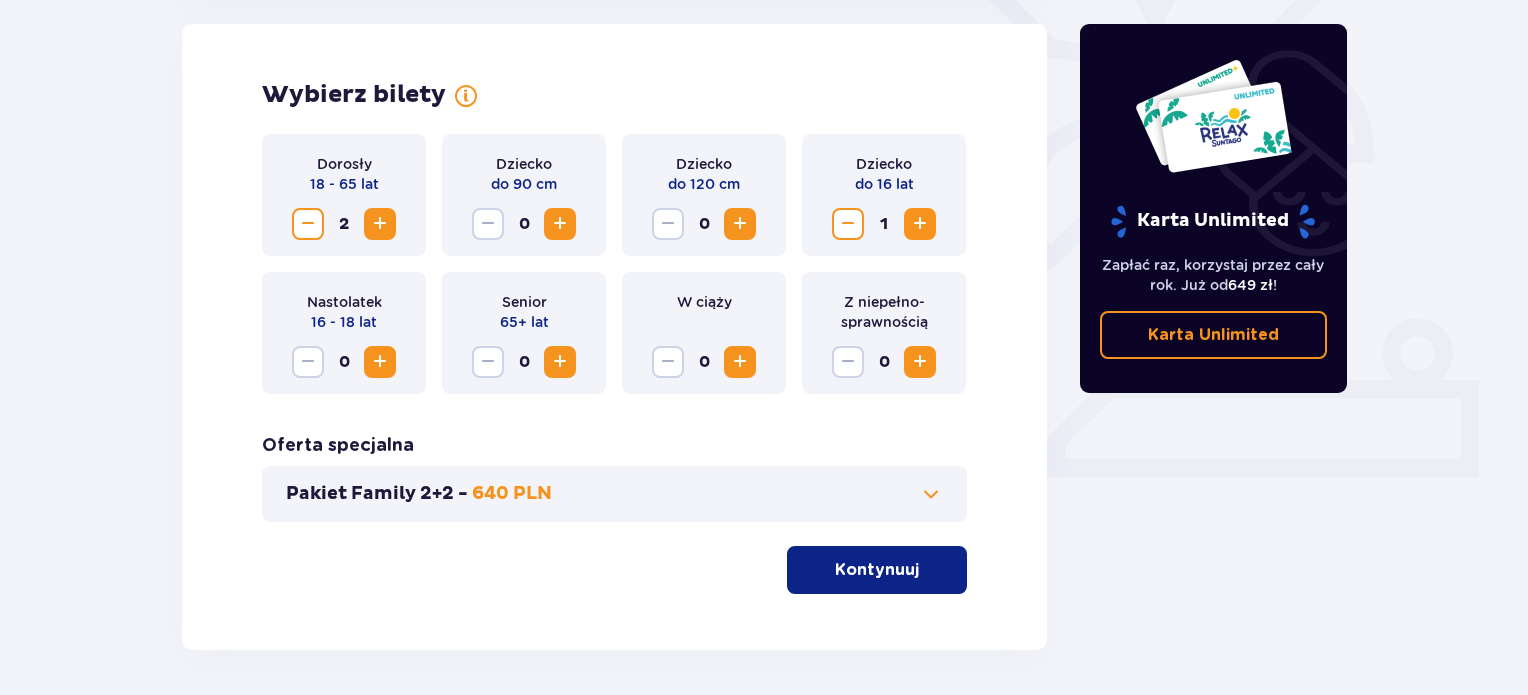 click on "Kontynuuj" at bounding box center [877, 570] 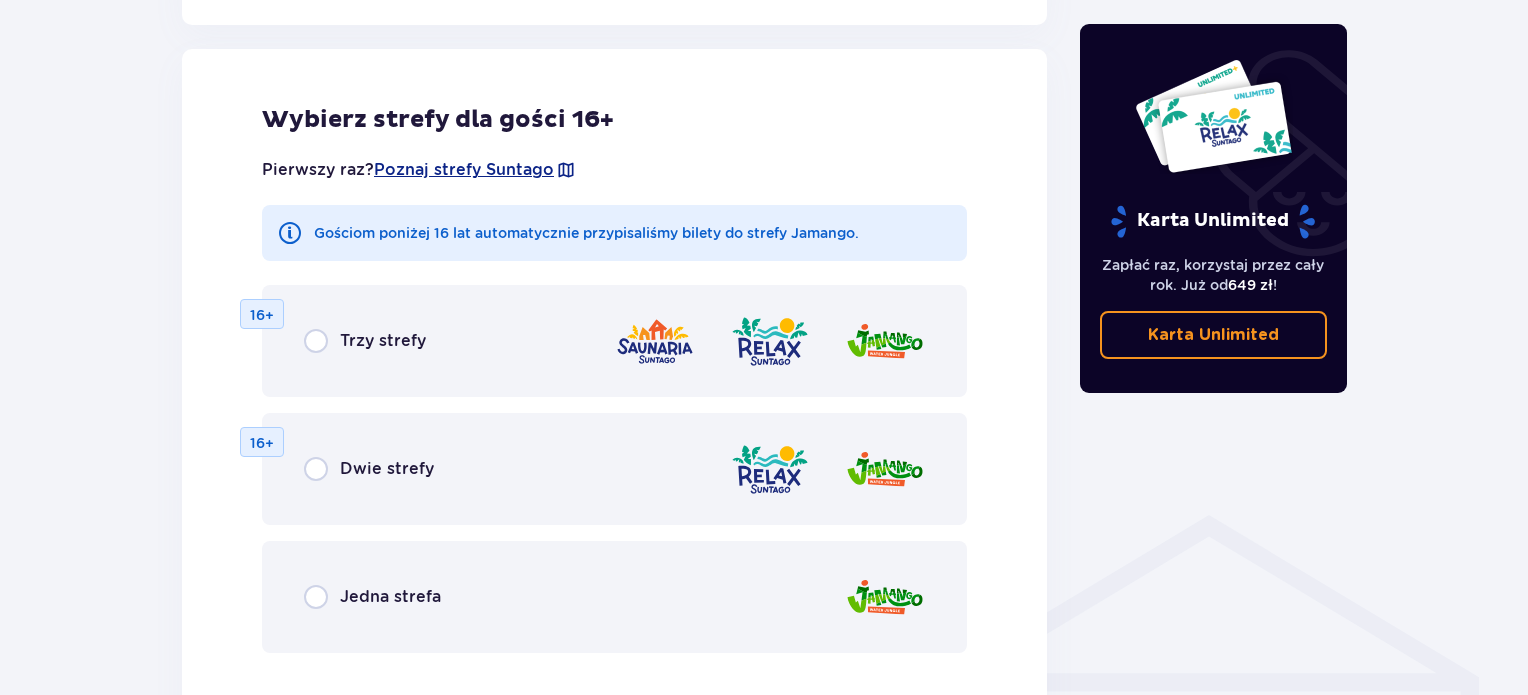 scroll, scrollTop: 1110, scrollLeft: 0, axis: vertical 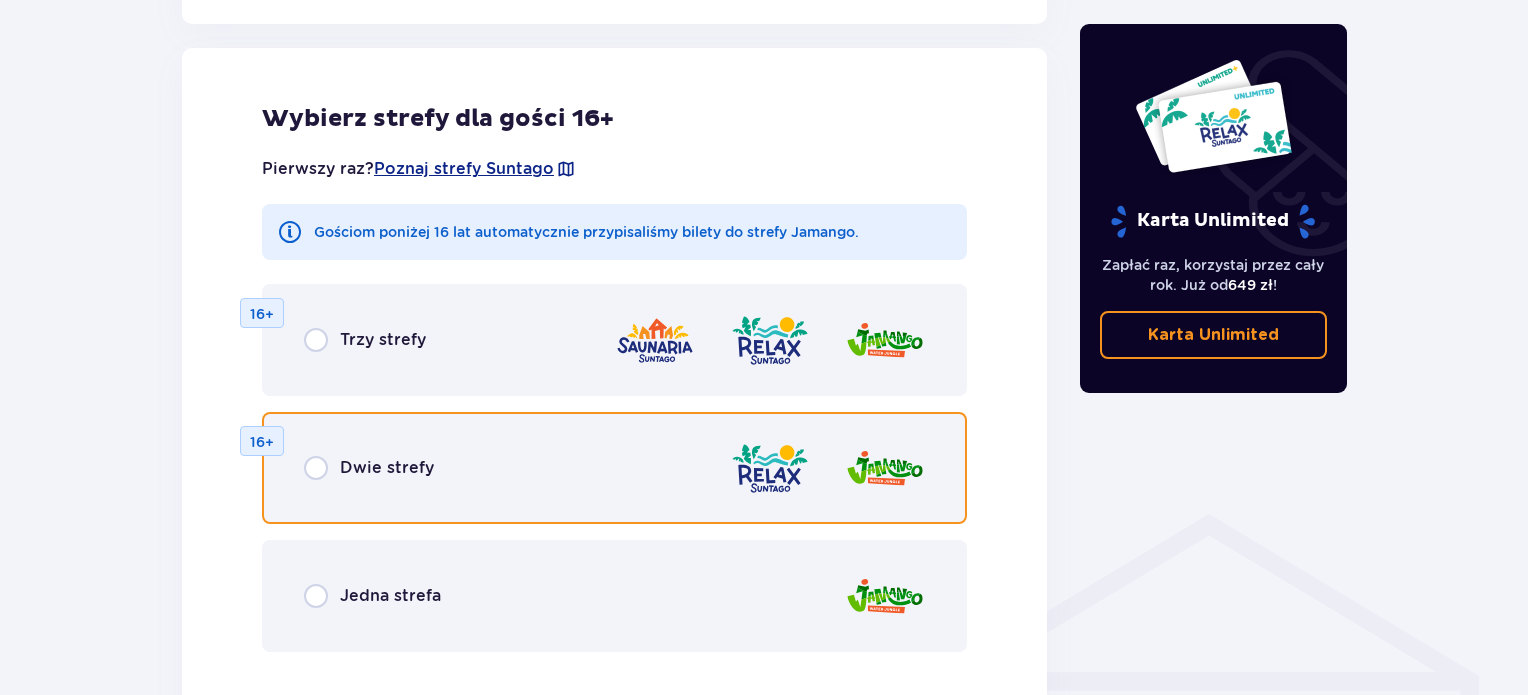 click at bounding box center (316, 468) 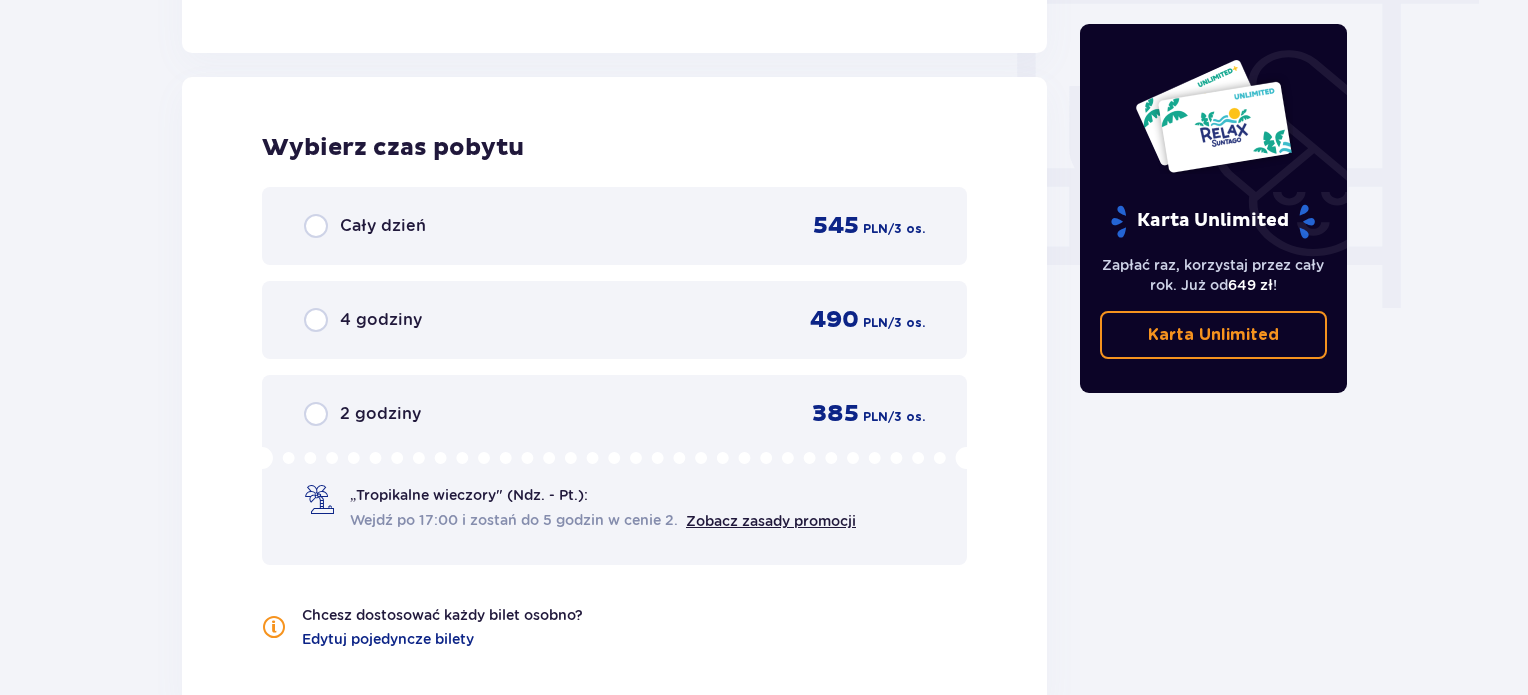 scroll, scrollTop: 1878, scrollLeft: 0, axis: vertical 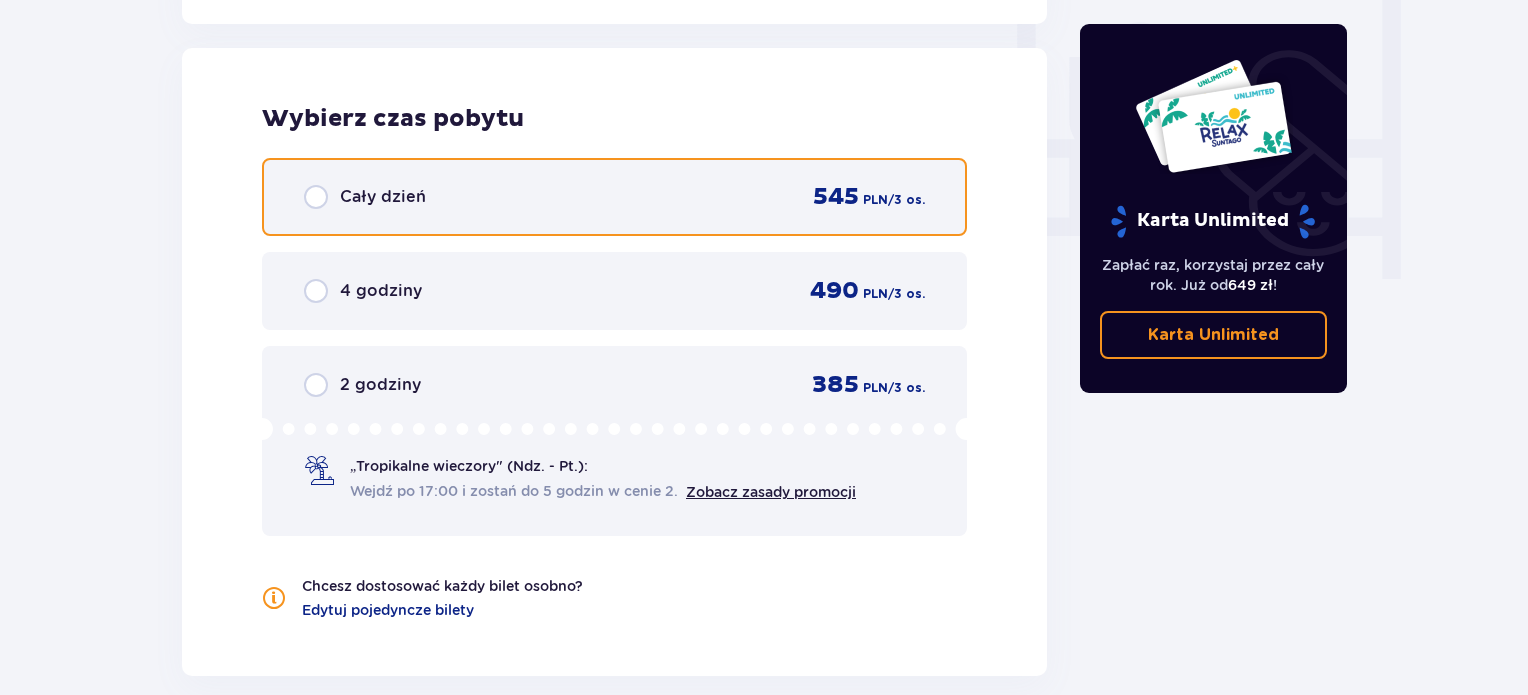 click at bounding box center (316, 197) 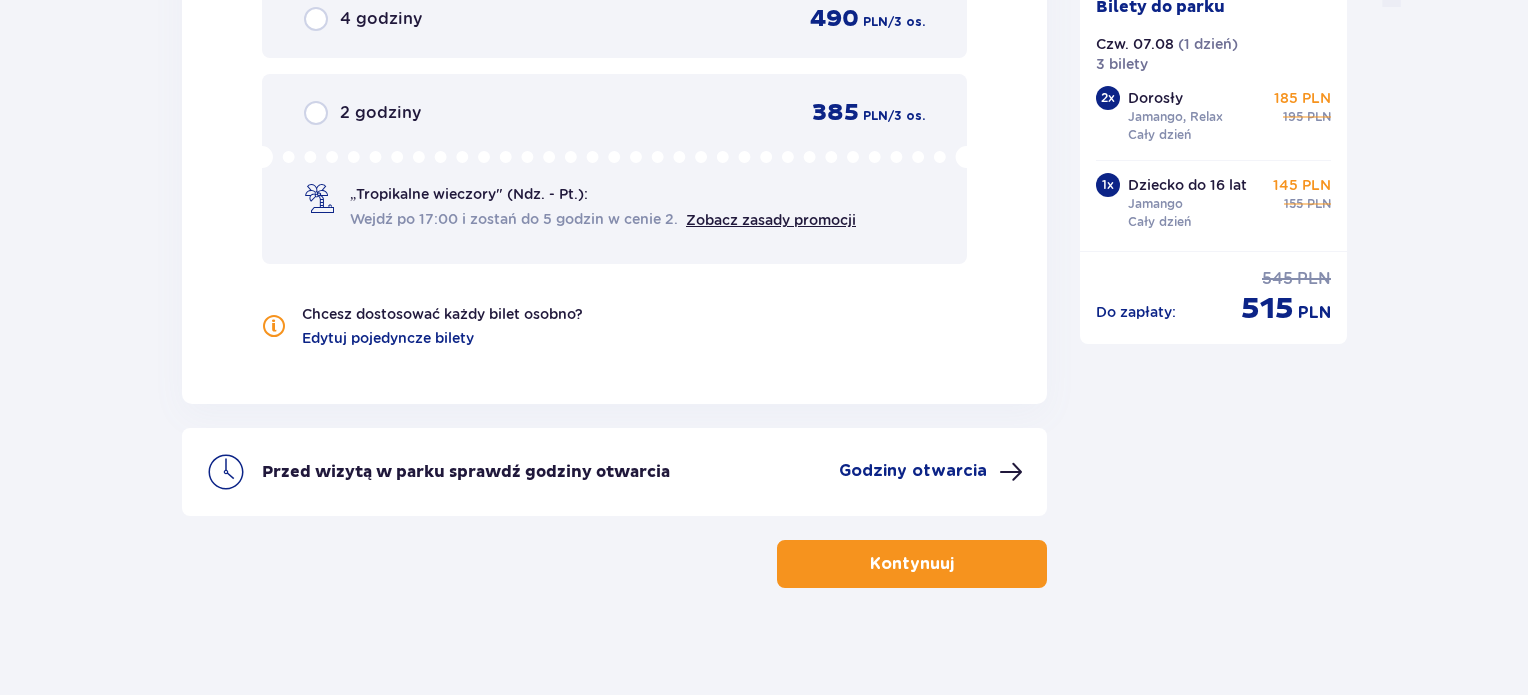 scroll, scrollTop: 2160, scrollLeft: 0, axis: vertical 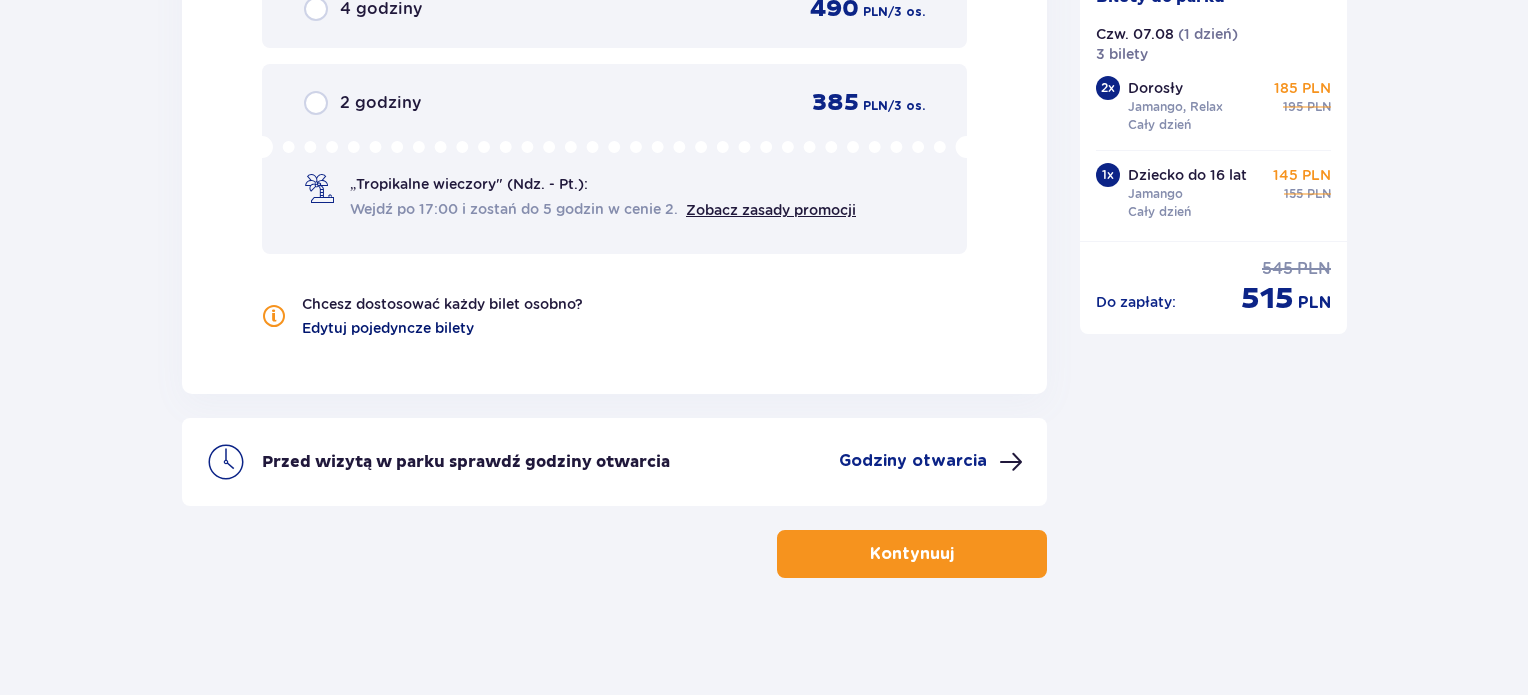 click on "Edytuj pojedyncze bilety" at bounding box center [388, 328] 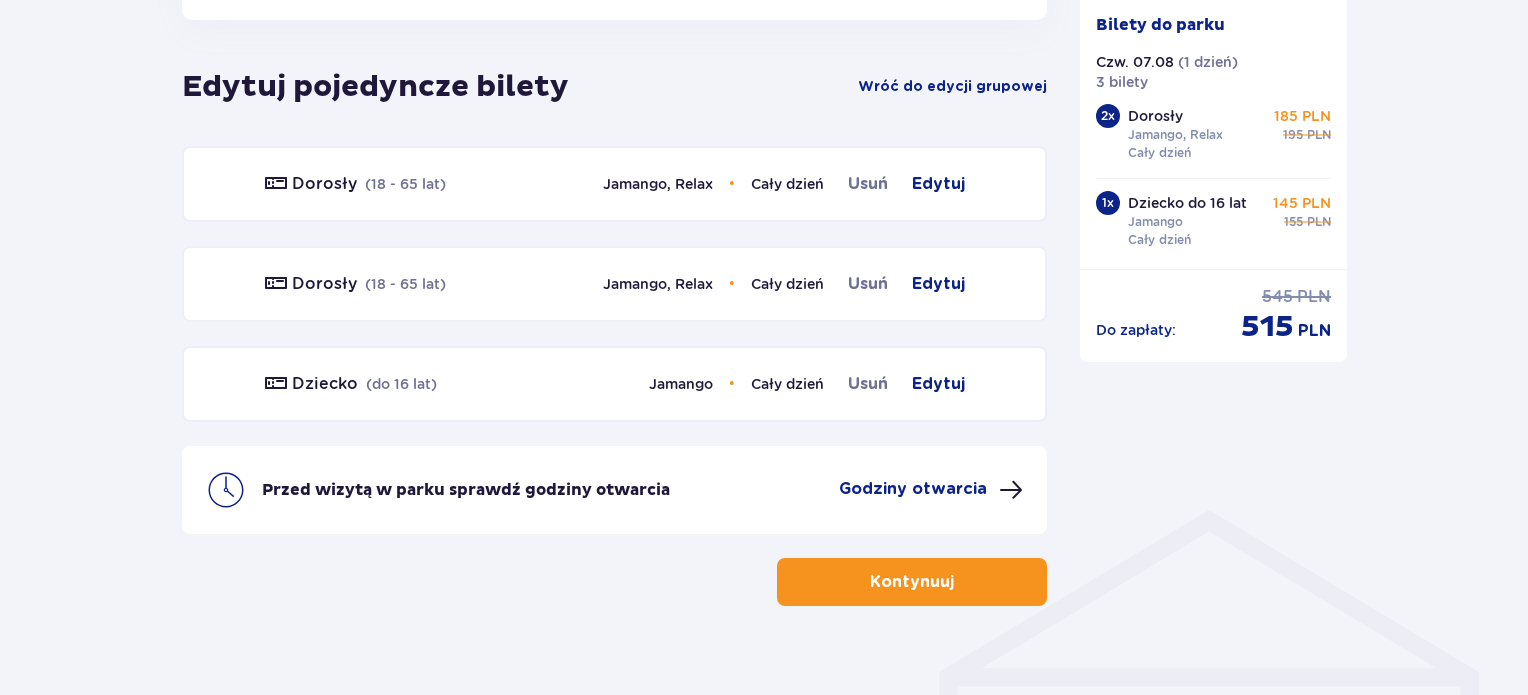 scroll, scrollTop: 1110, scrollLeft: 0, axis: vertical 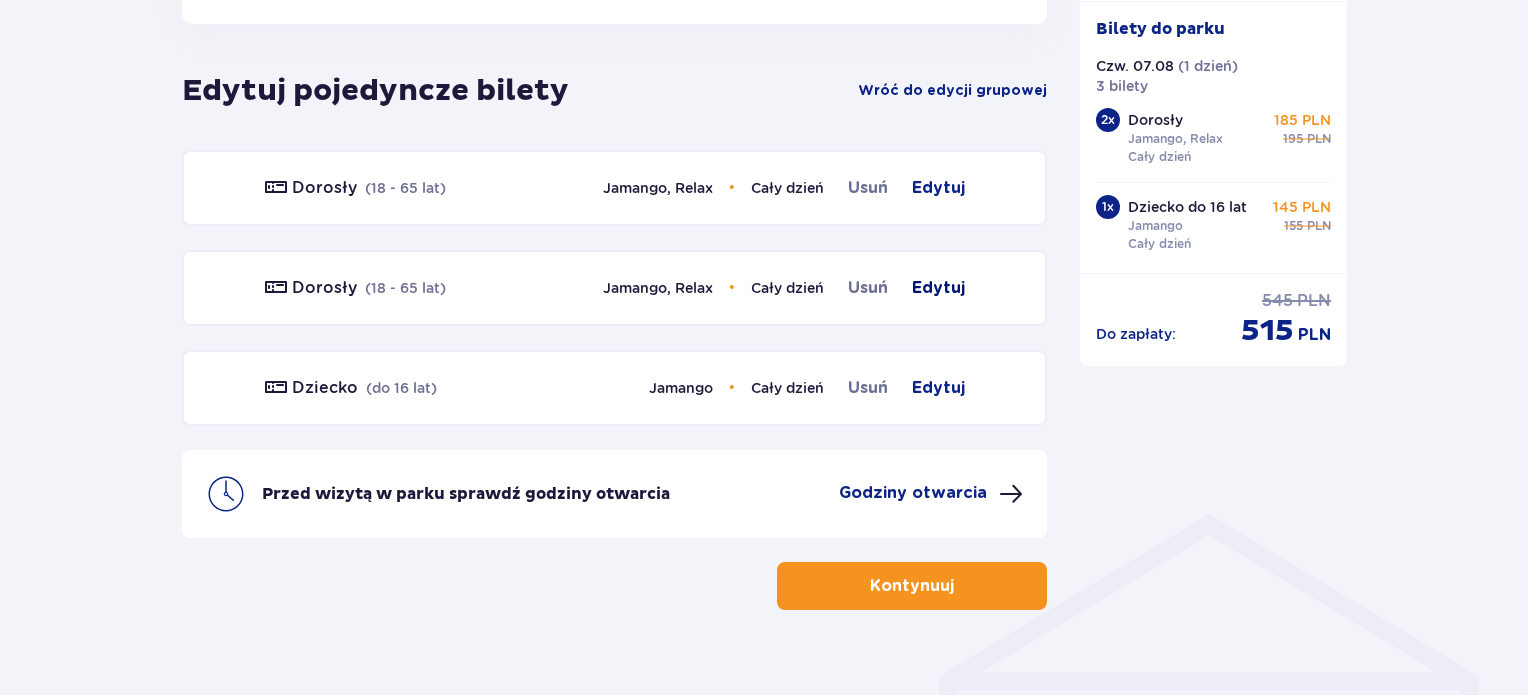 click on "Edytuj" at bounding box center (938, 288) 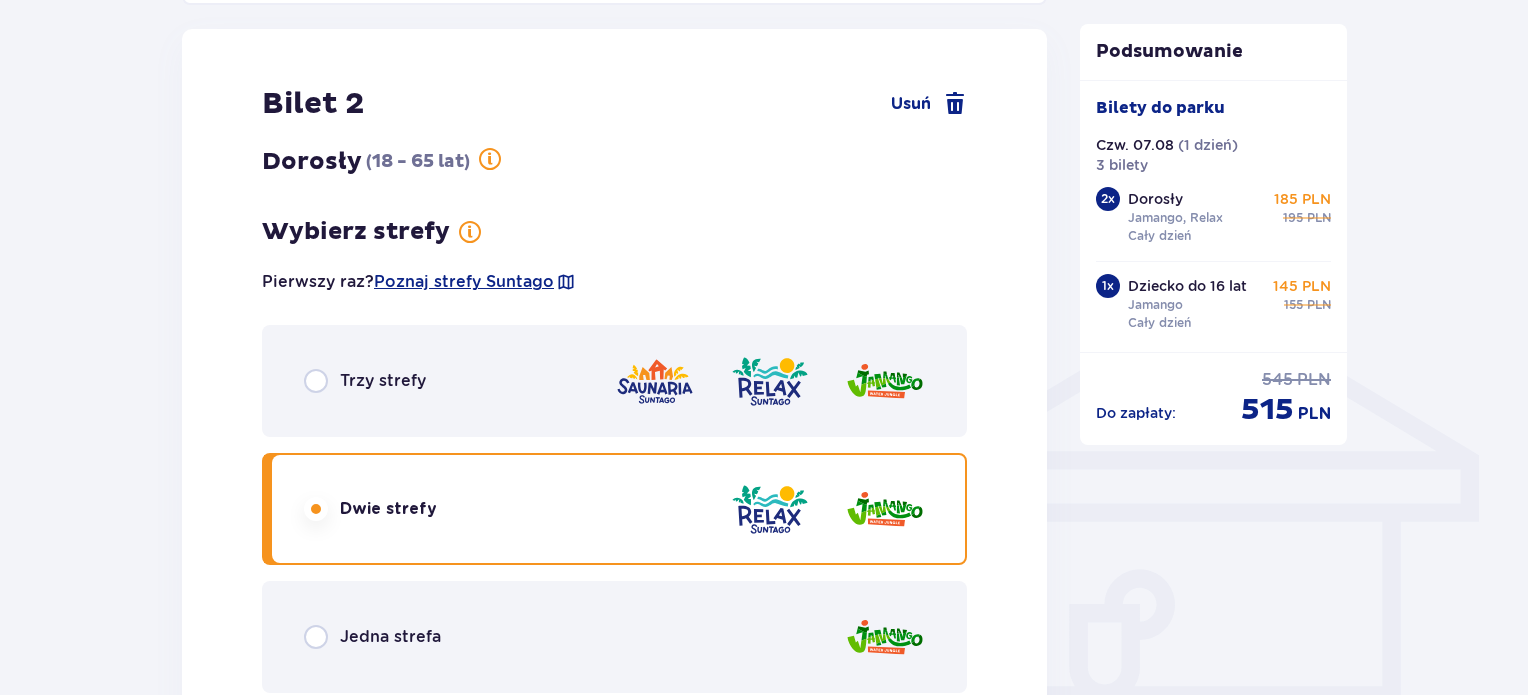 scroll, scrollTop: 1335, scrollLeft: 0, axis: vertical 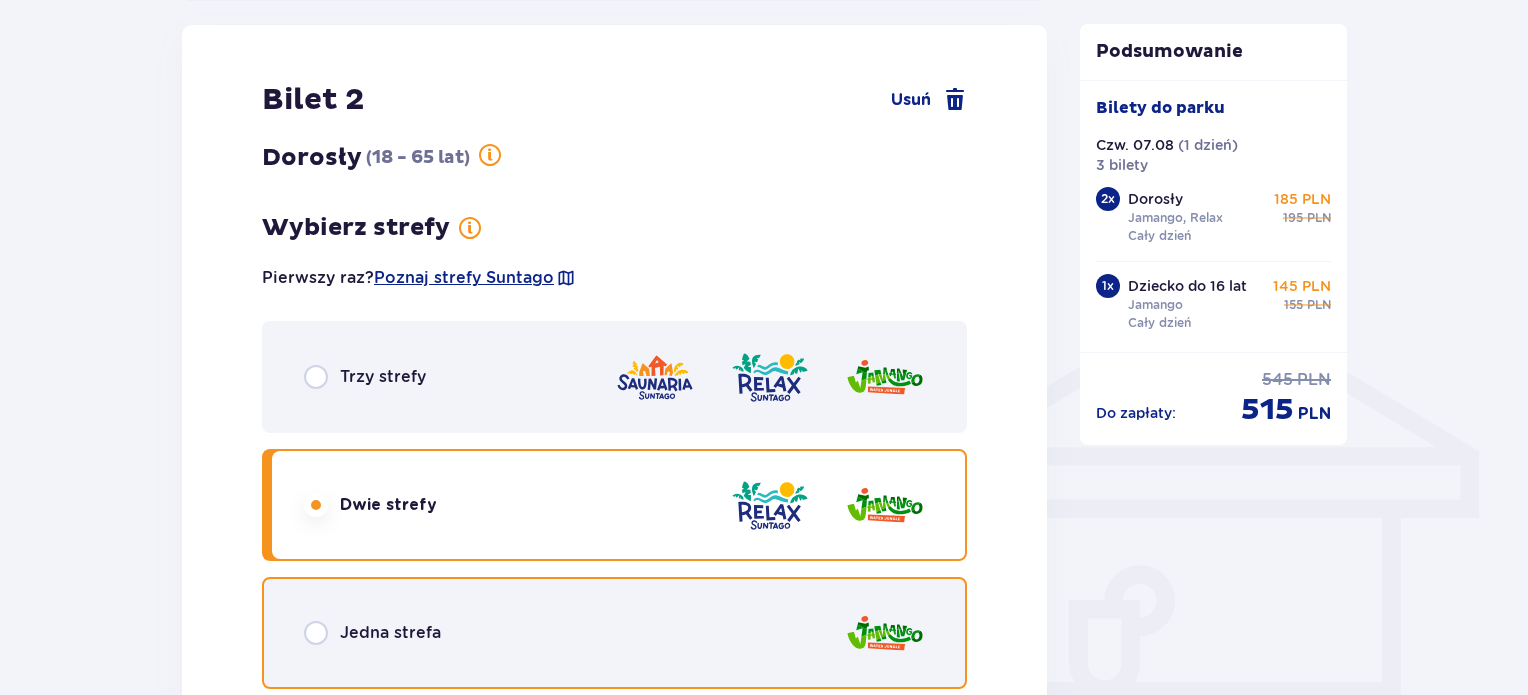 click at bounding box center [316, 633] 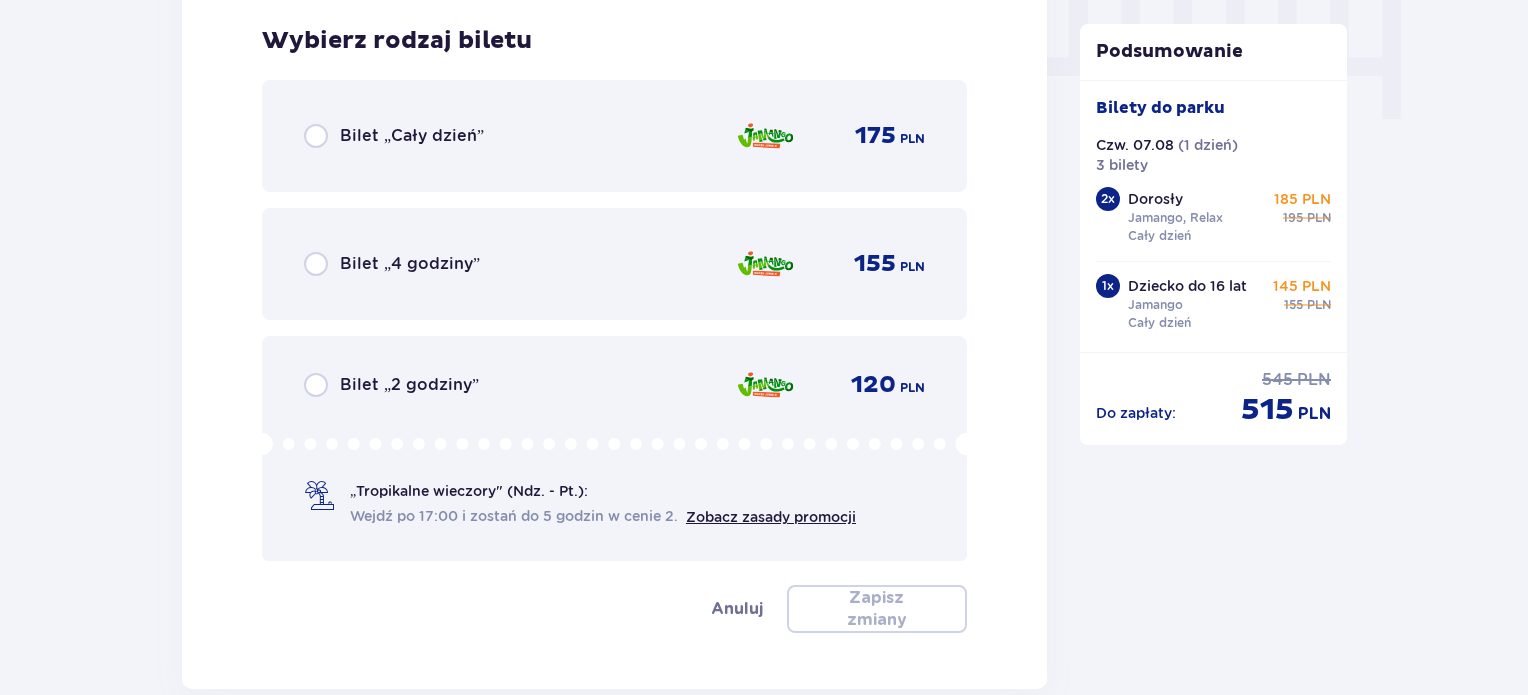 scroll, scrollTop: 2039, scrollLeft: 0, axis: vertical 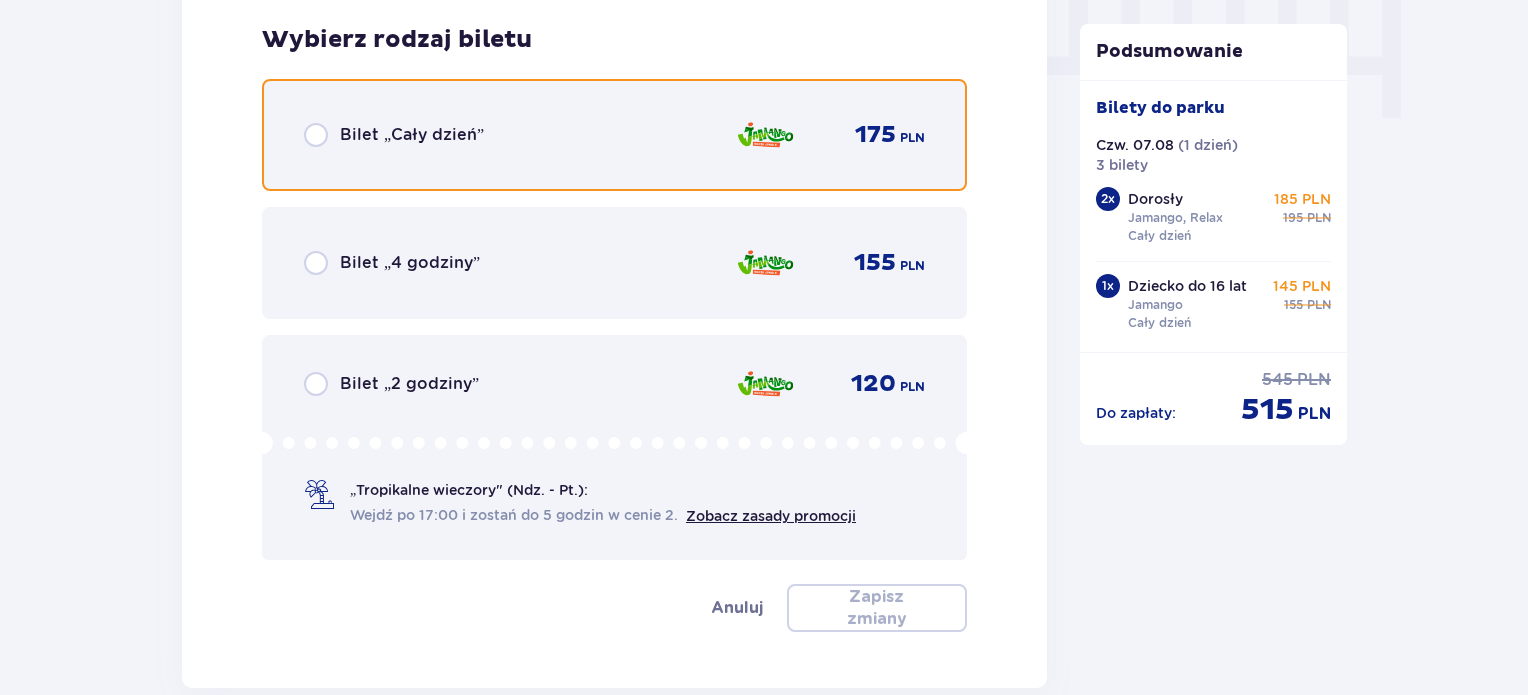 click at bounding box center [316, 135] 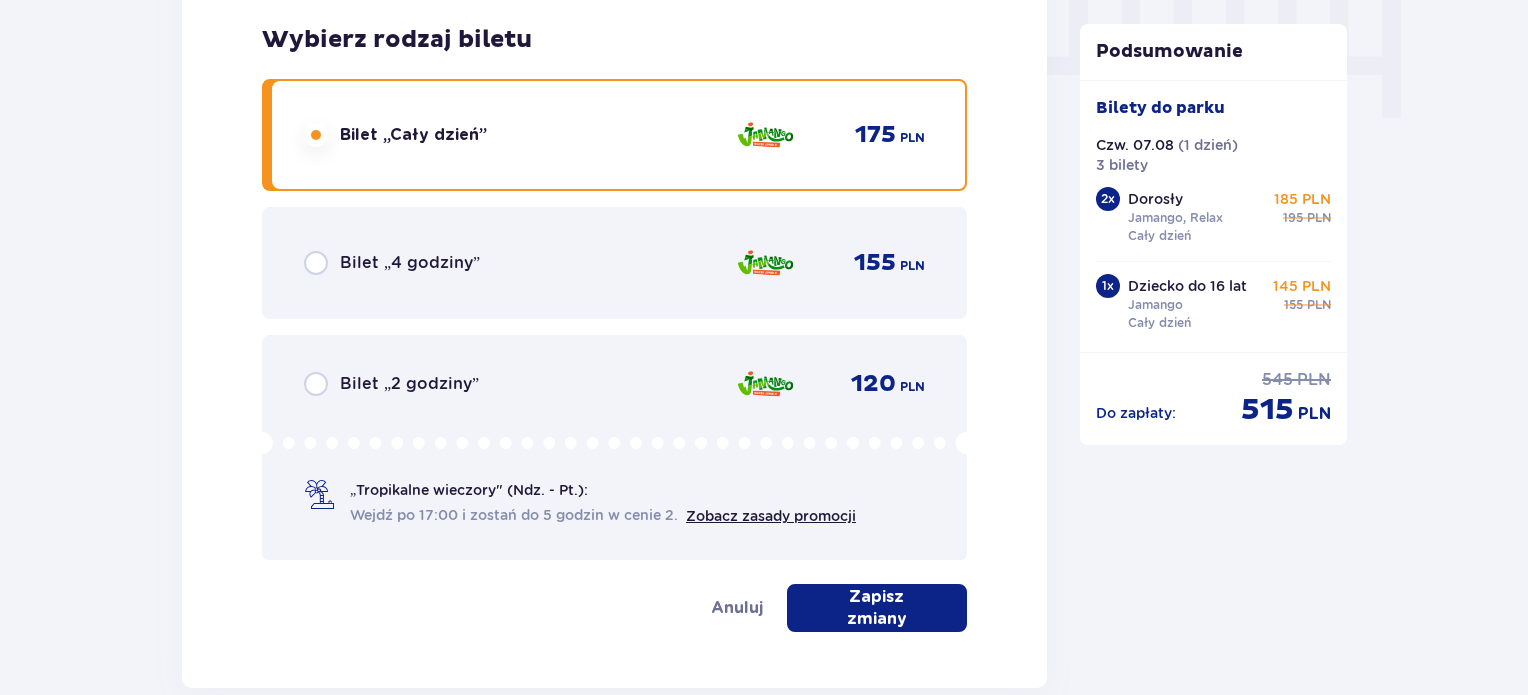click at bounding box center (939, 608) 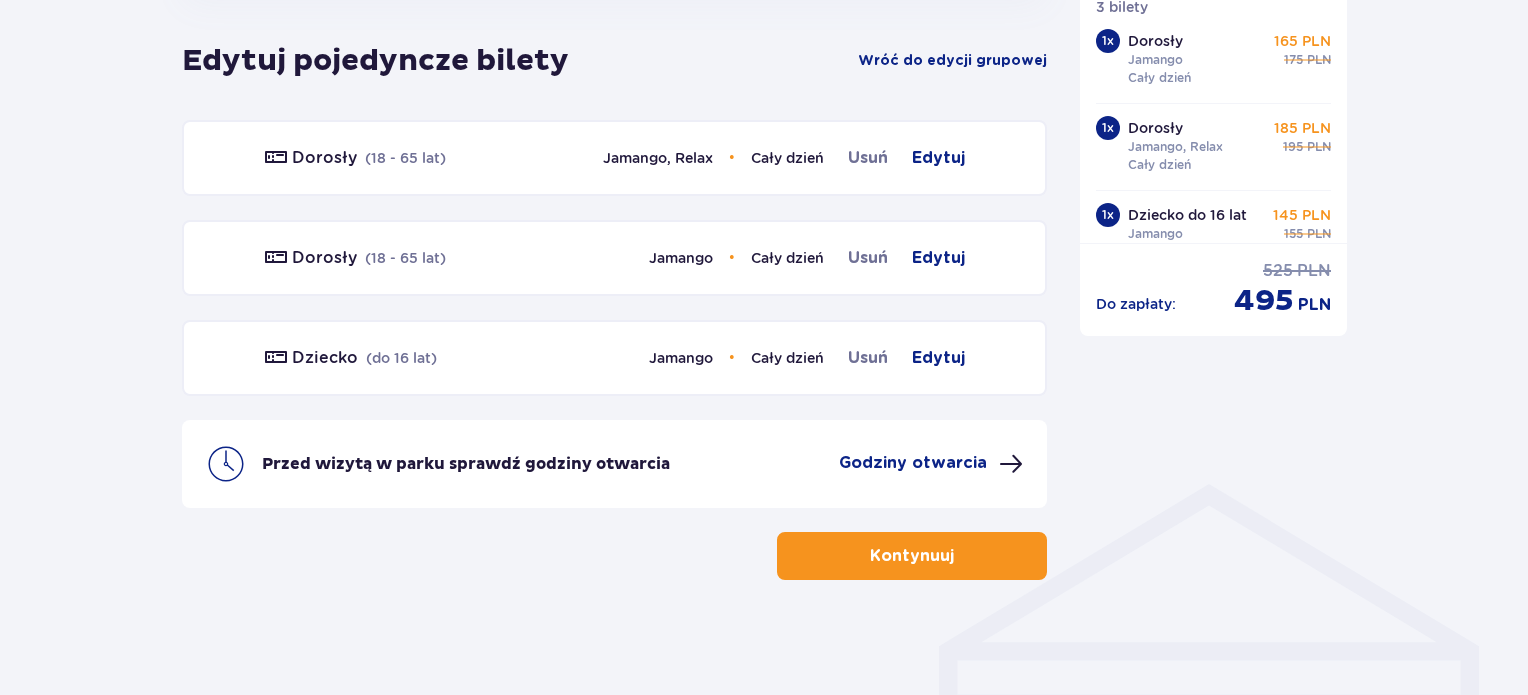 scroll, scrollTop: 1142, scrollLeft: 0, axis: vertical 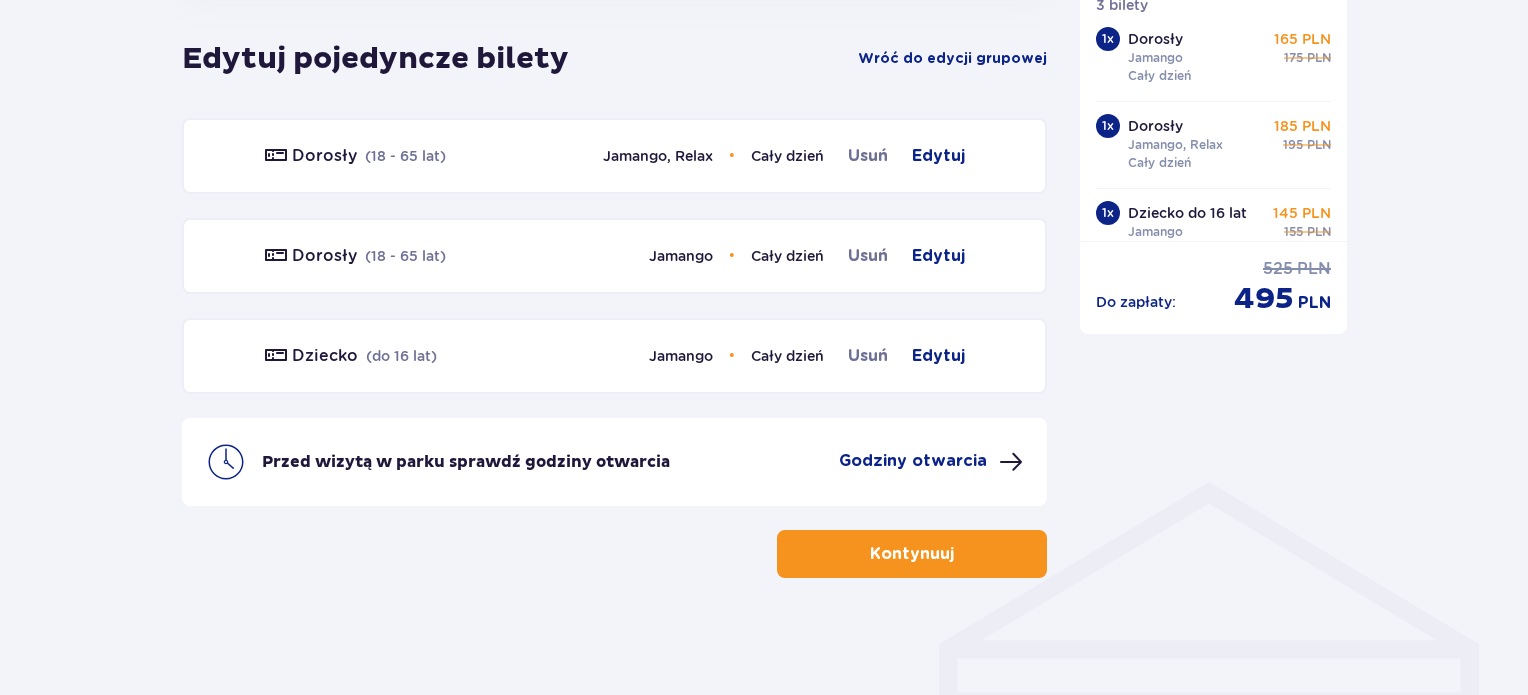 click on "Kontynuuj" at bounding box center (912, 554) 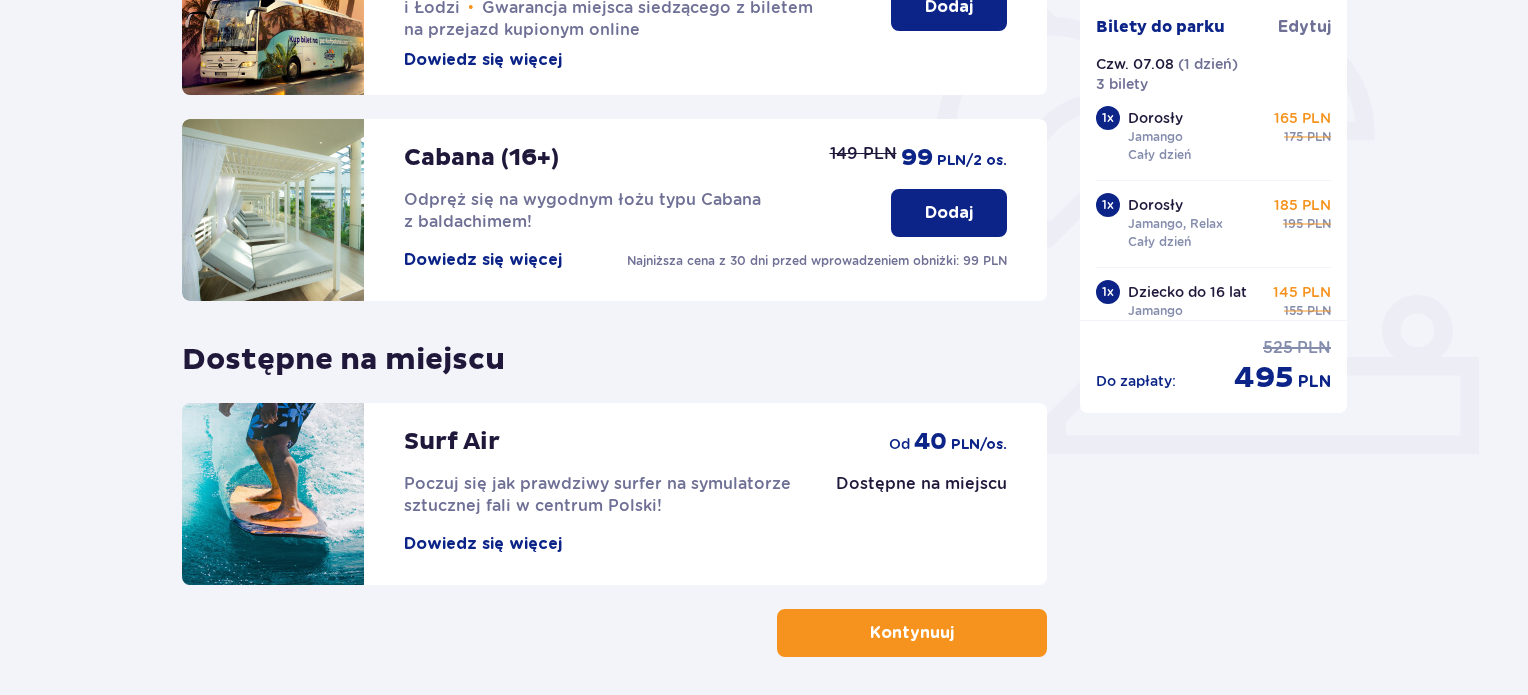 scroll, scrollTop: 660, scrollLeft: 0, axis: vertical 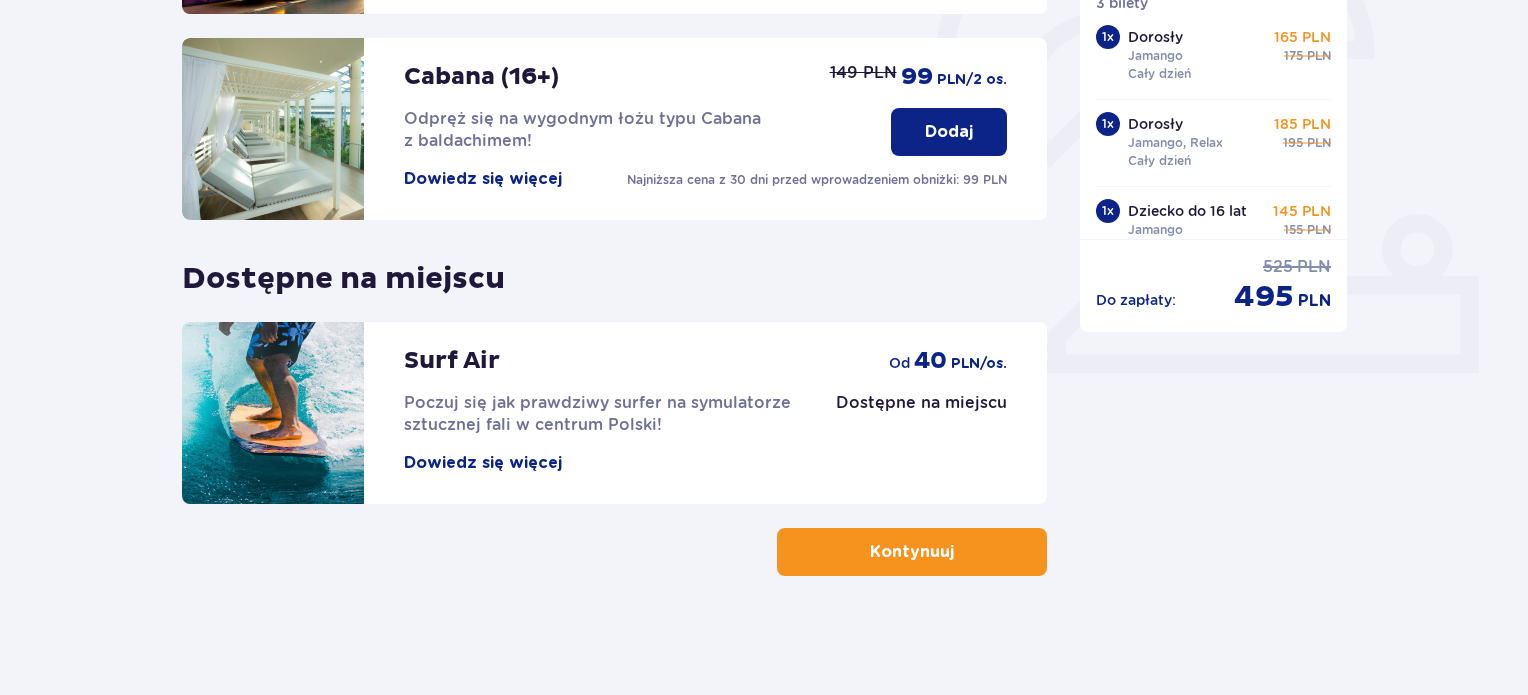 click at bounding box center (958, 552) 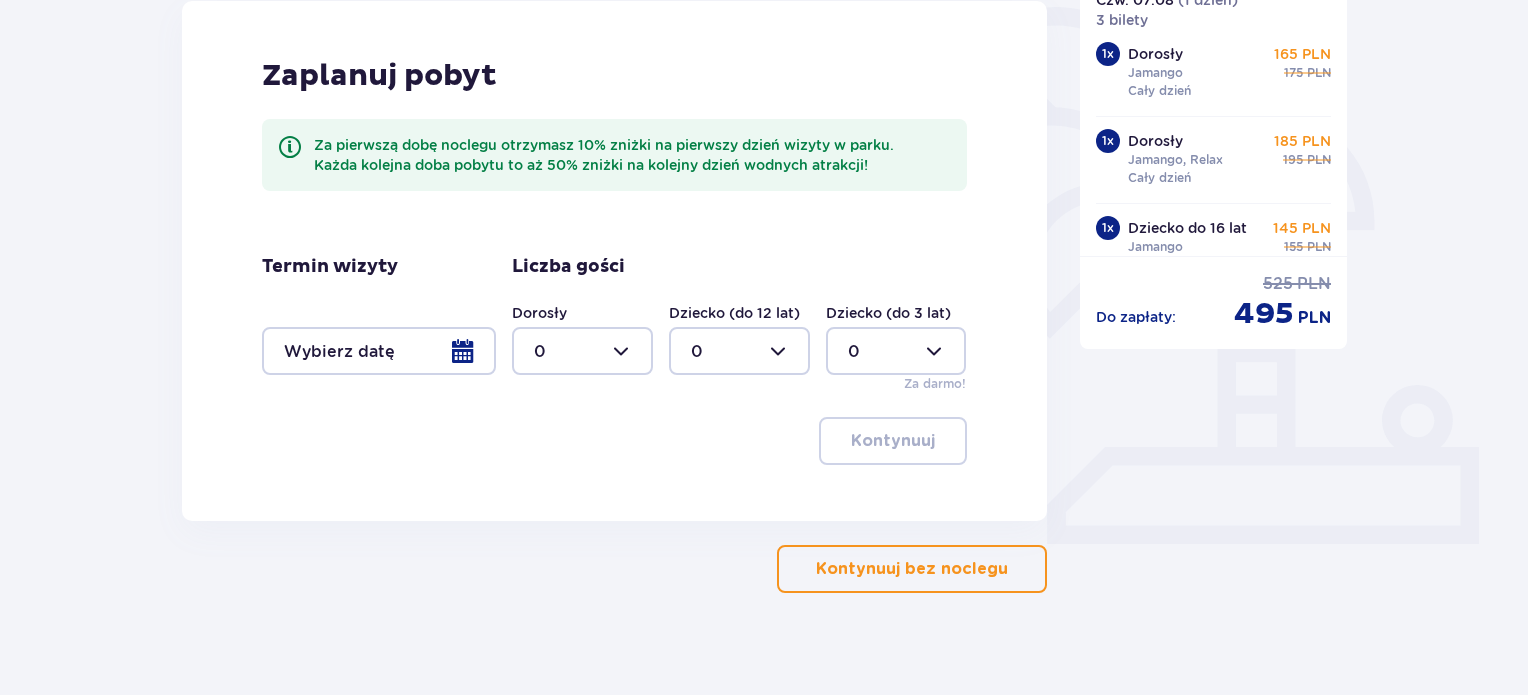 scroll, scrollTop: 496, scrollLeft: 0, axis: vertical 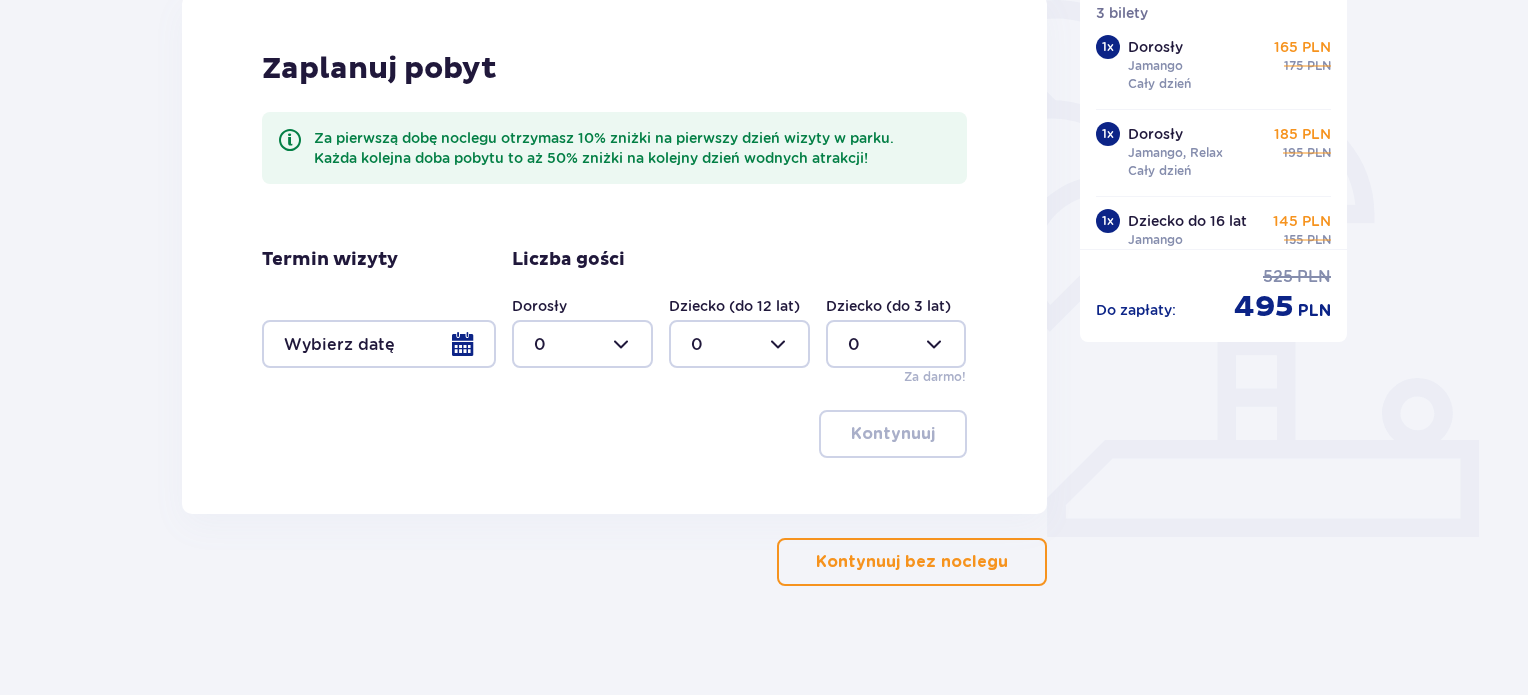 click on "Kontynuuj bez noclegu" at bounding box center (912, 562) 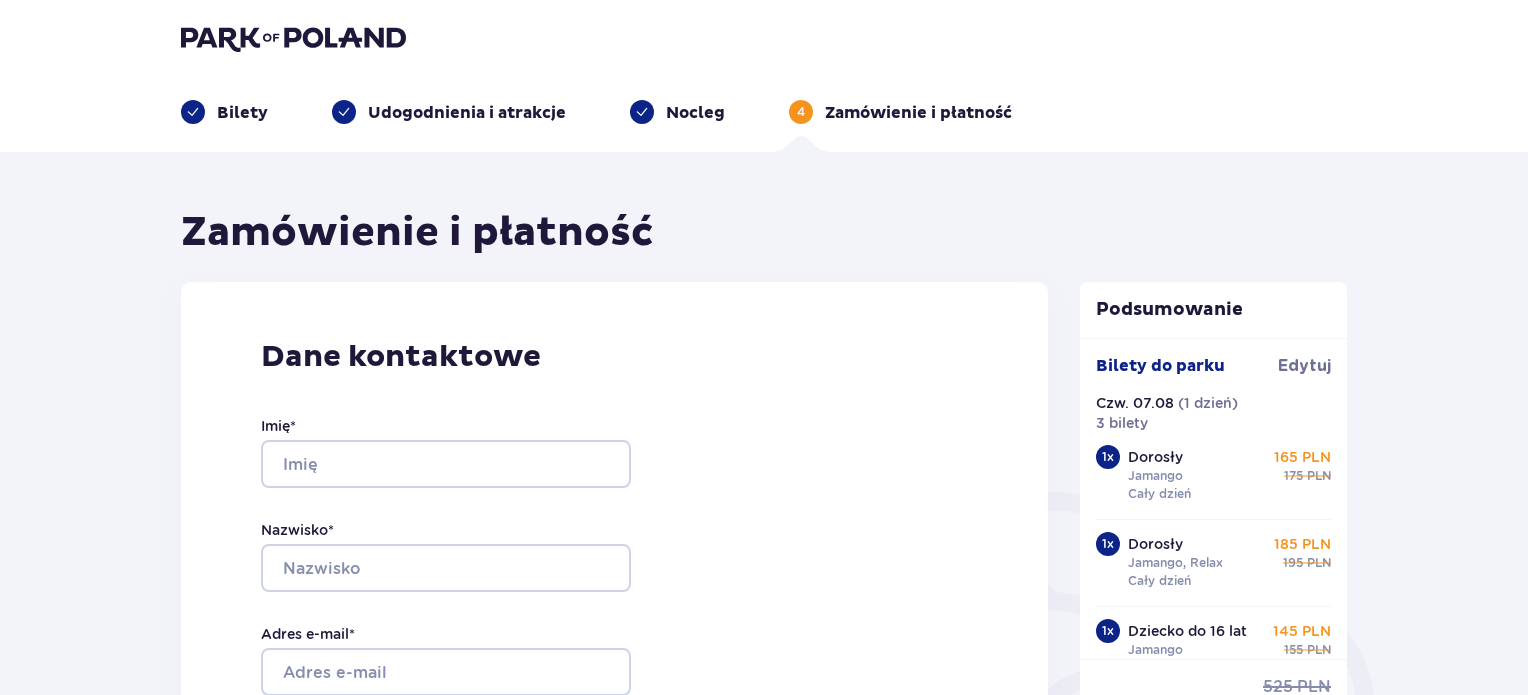 scroll, scrollTop: 0, scrollLeft: 0, axis: both 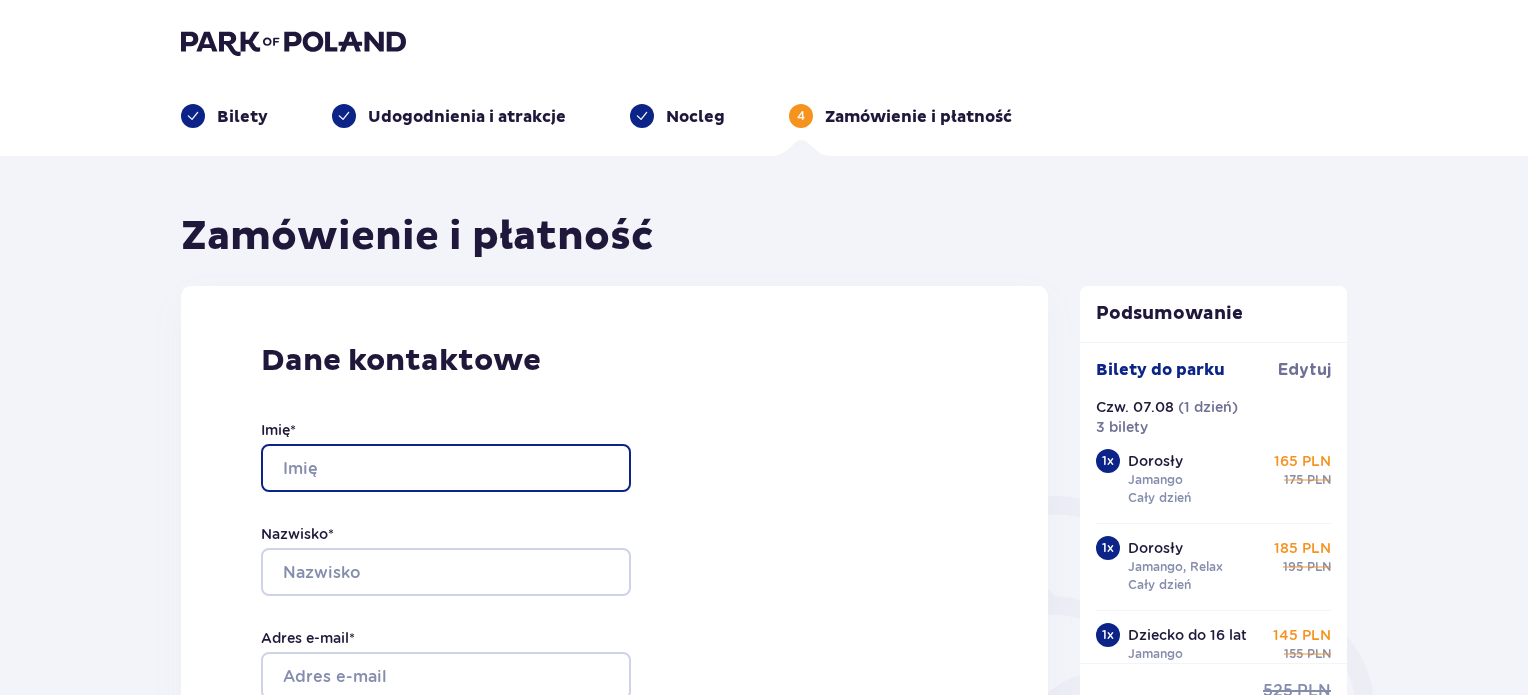click on "Imię *" at bounding box center (446, 468) 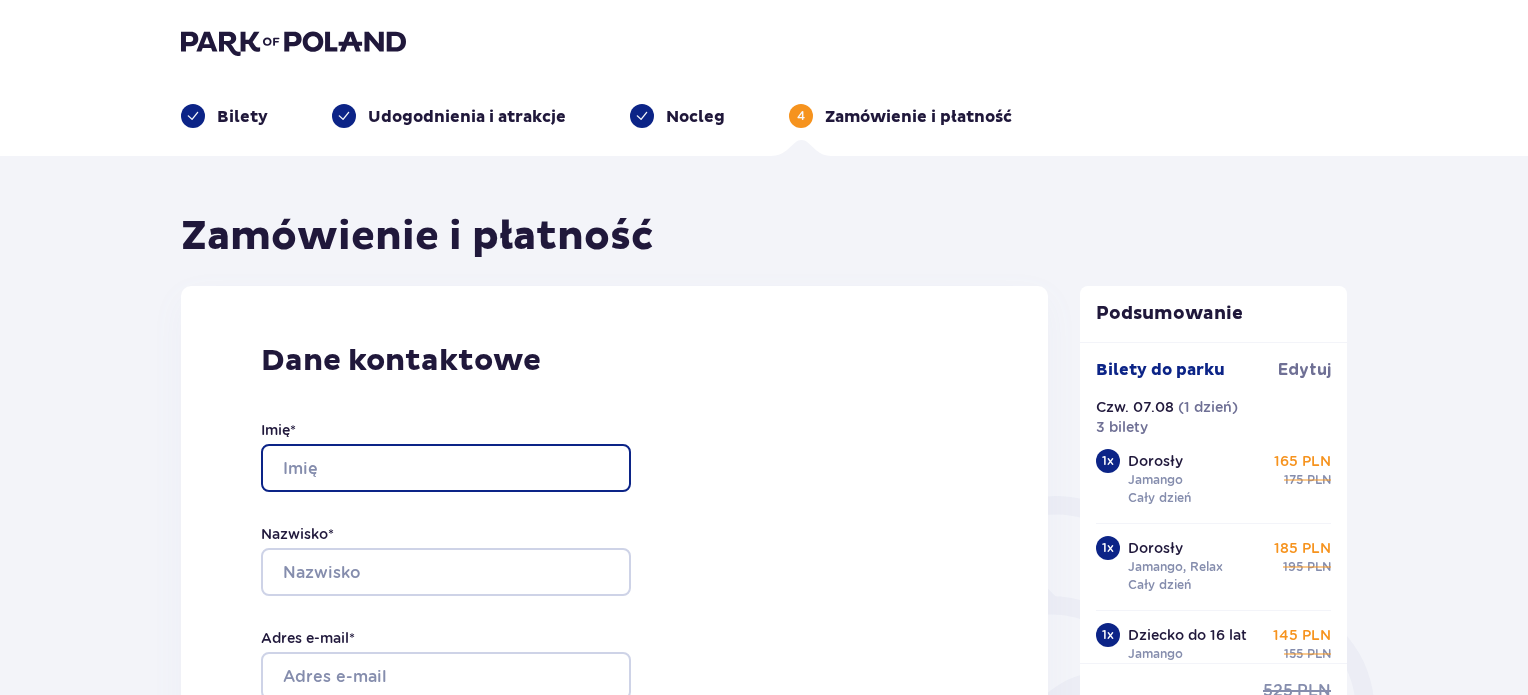 type on "Lukasz" 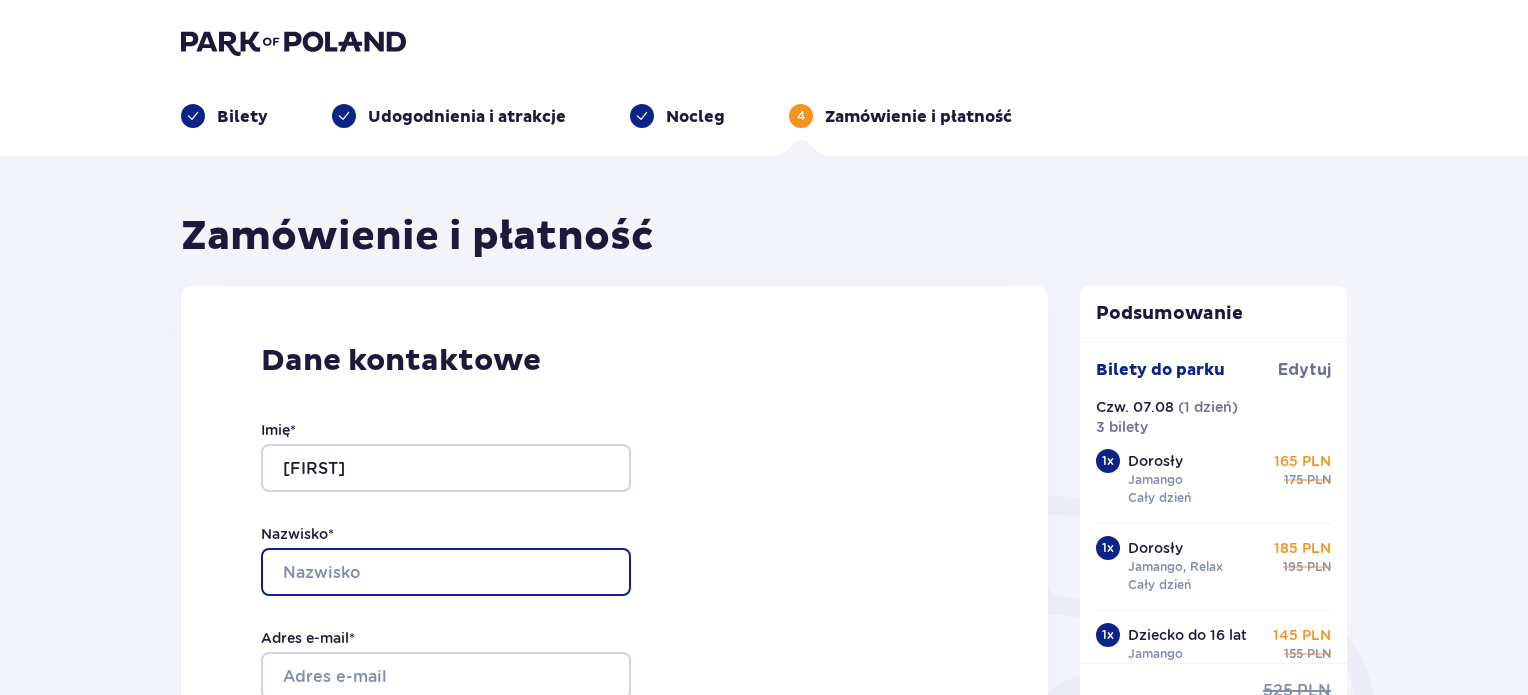type on "Cendrowicz" 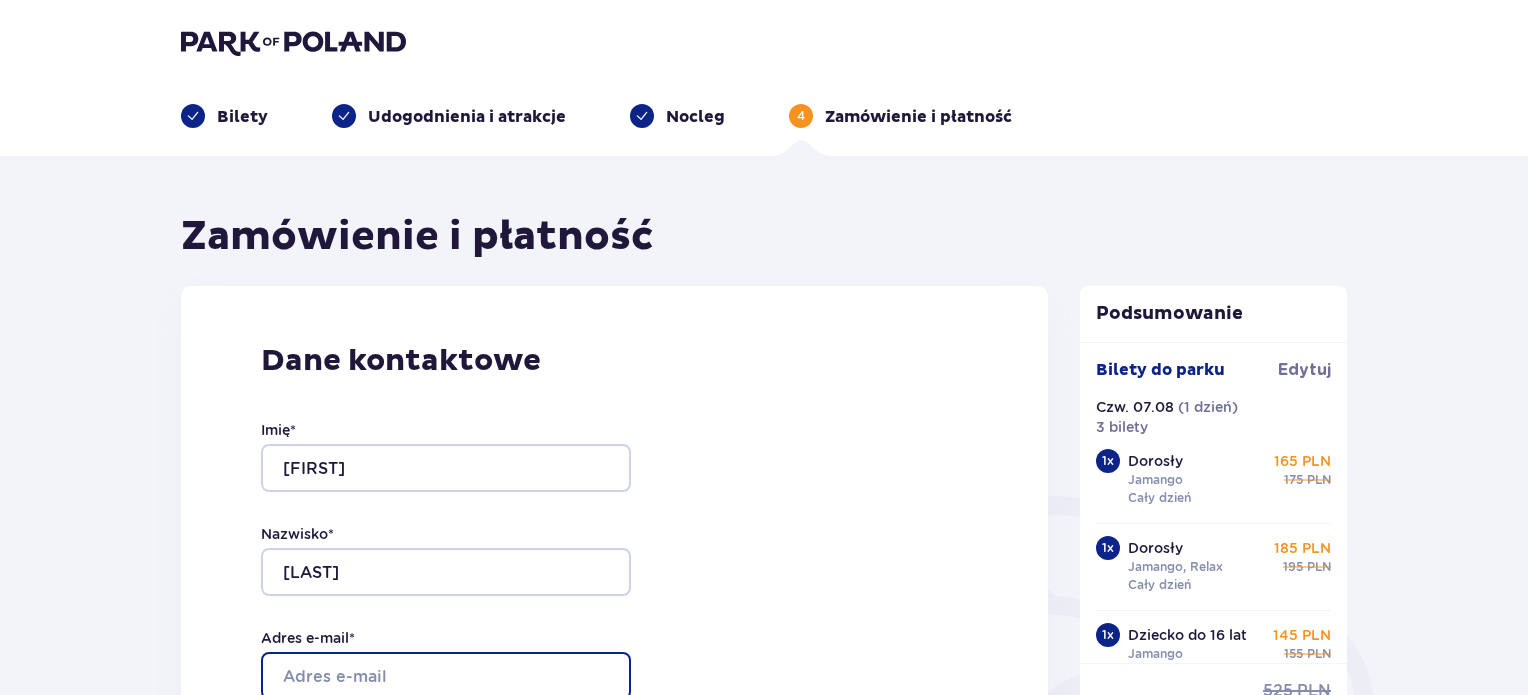 type on "[USERNAME]@[DOMAIN].com" 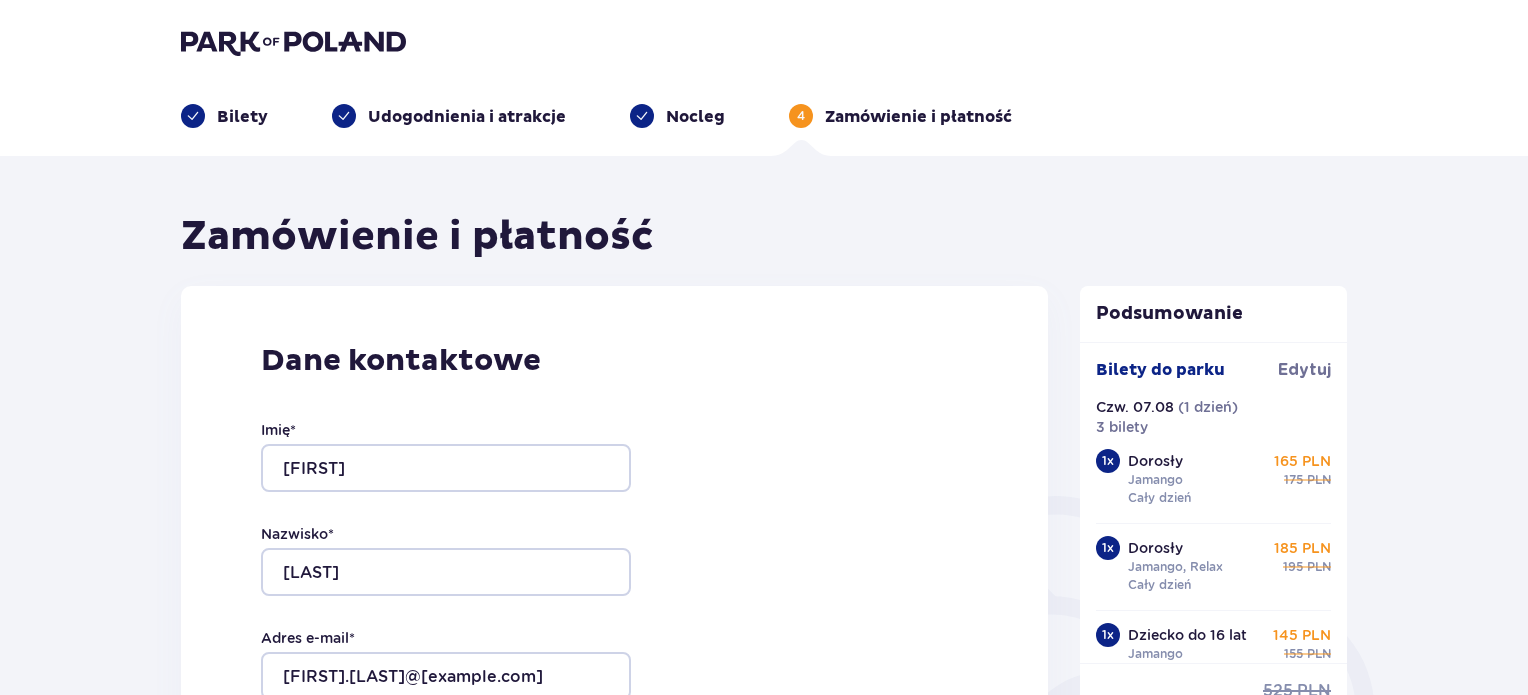 type on "[USERNAME]@[DOMAIN].com" 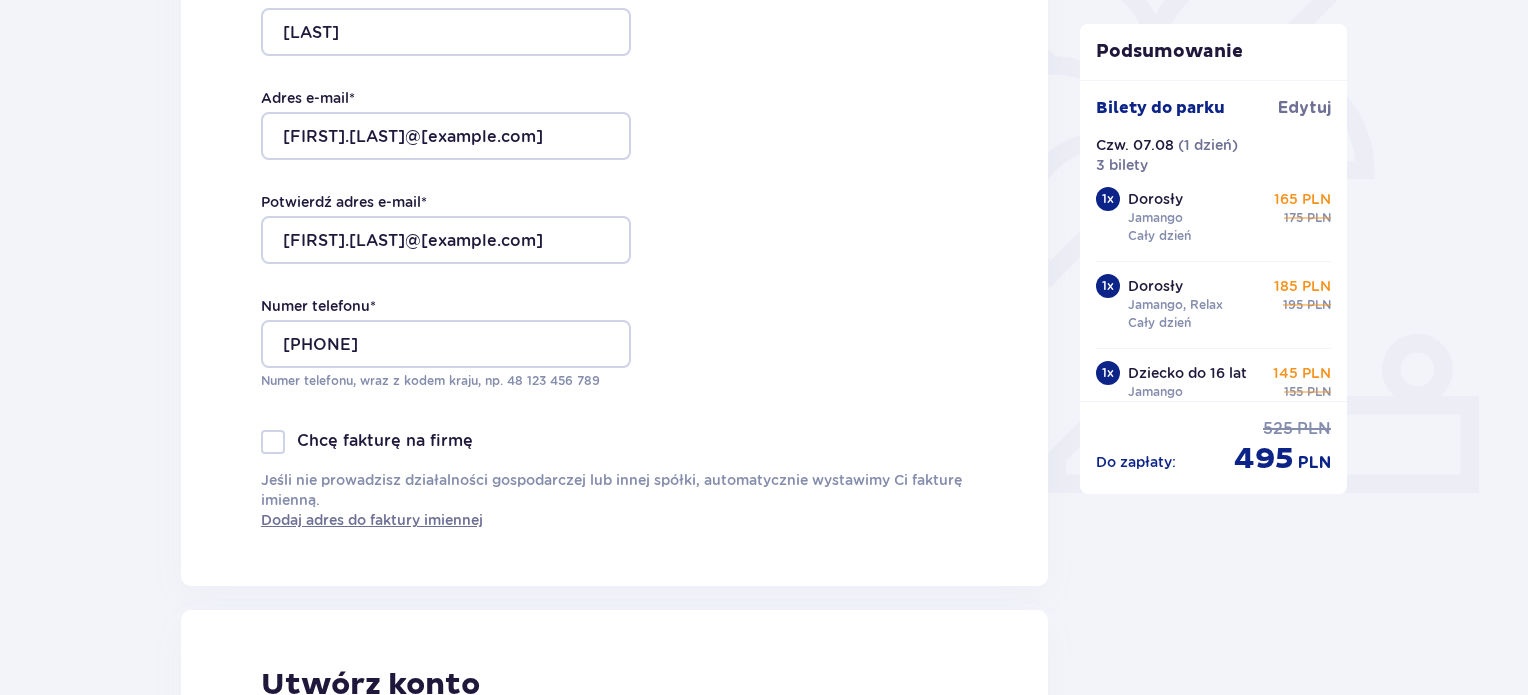 scroll, scrollTop: 639, scrollLeft: 0, axis: vertical 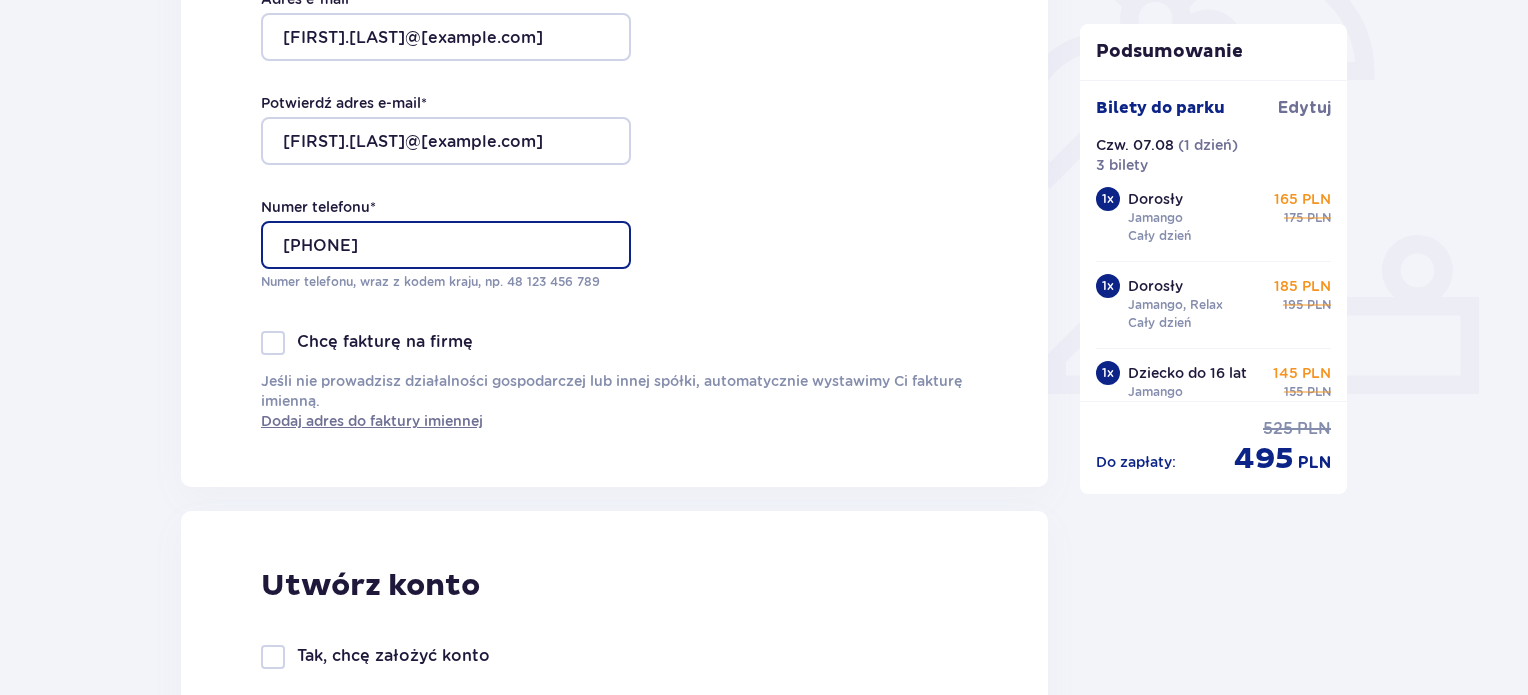 click on "0634976581" at bounding box center [446, 245] 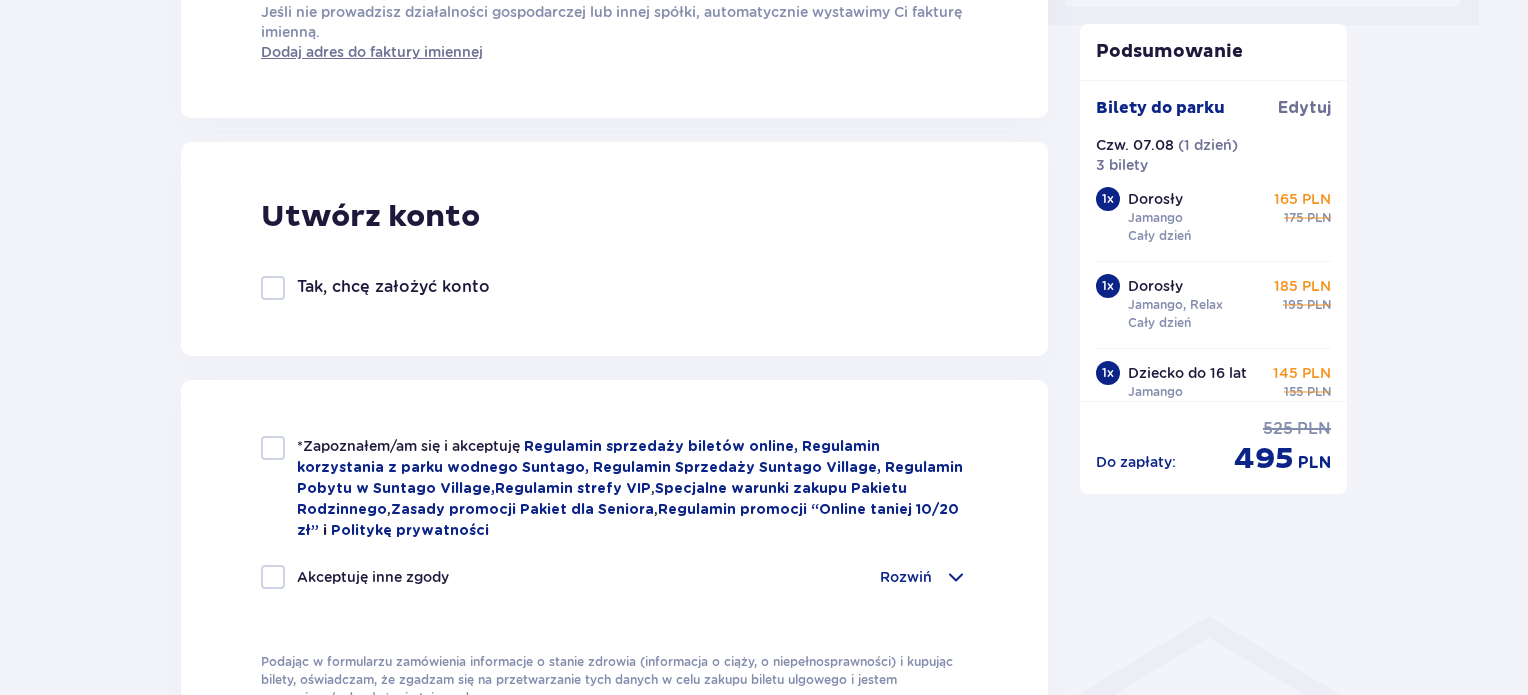 scroll, scrollTop: 1024, scrollLeft: 0, axis: vertical 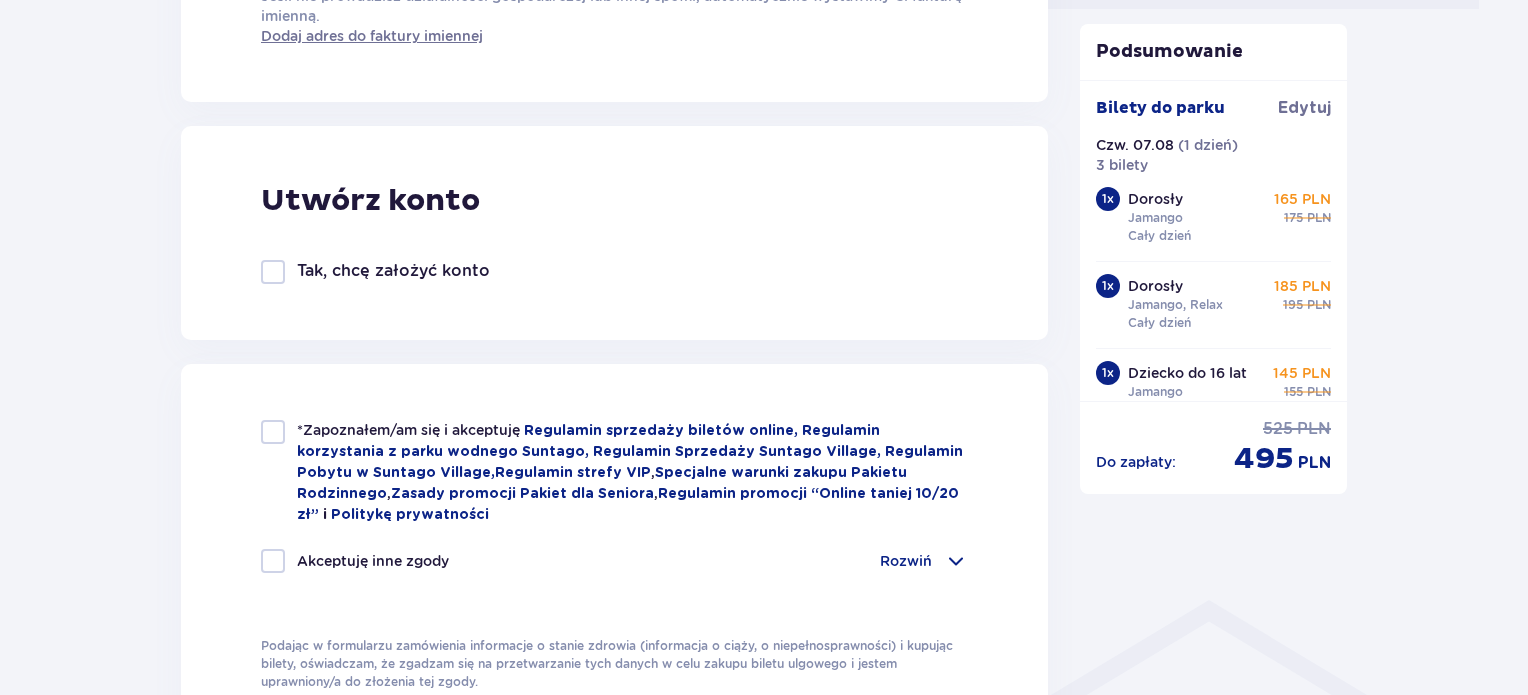 type on "+31634976581" 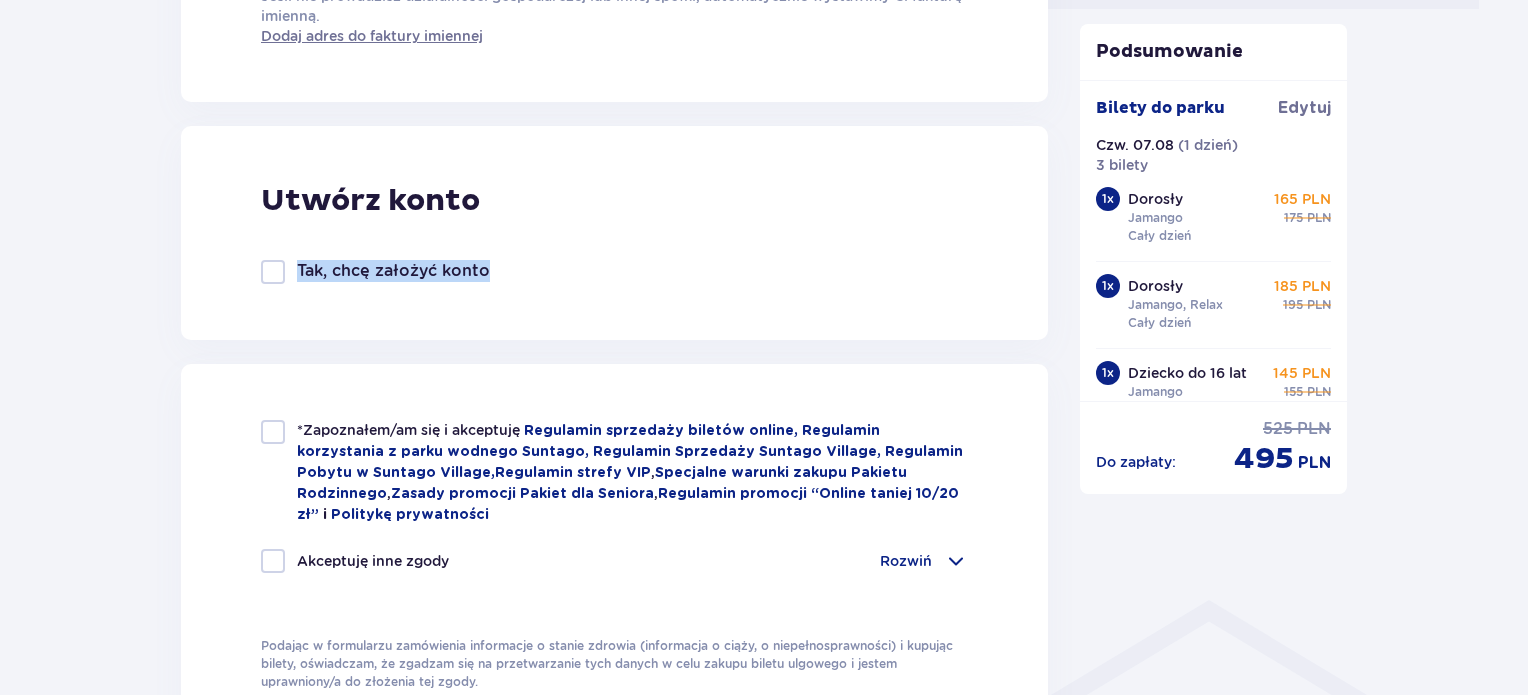 drag, startPoint x: 274, startPoint y: 272, endPoint x: 275, endPoint y: 431, distance: 159.00314 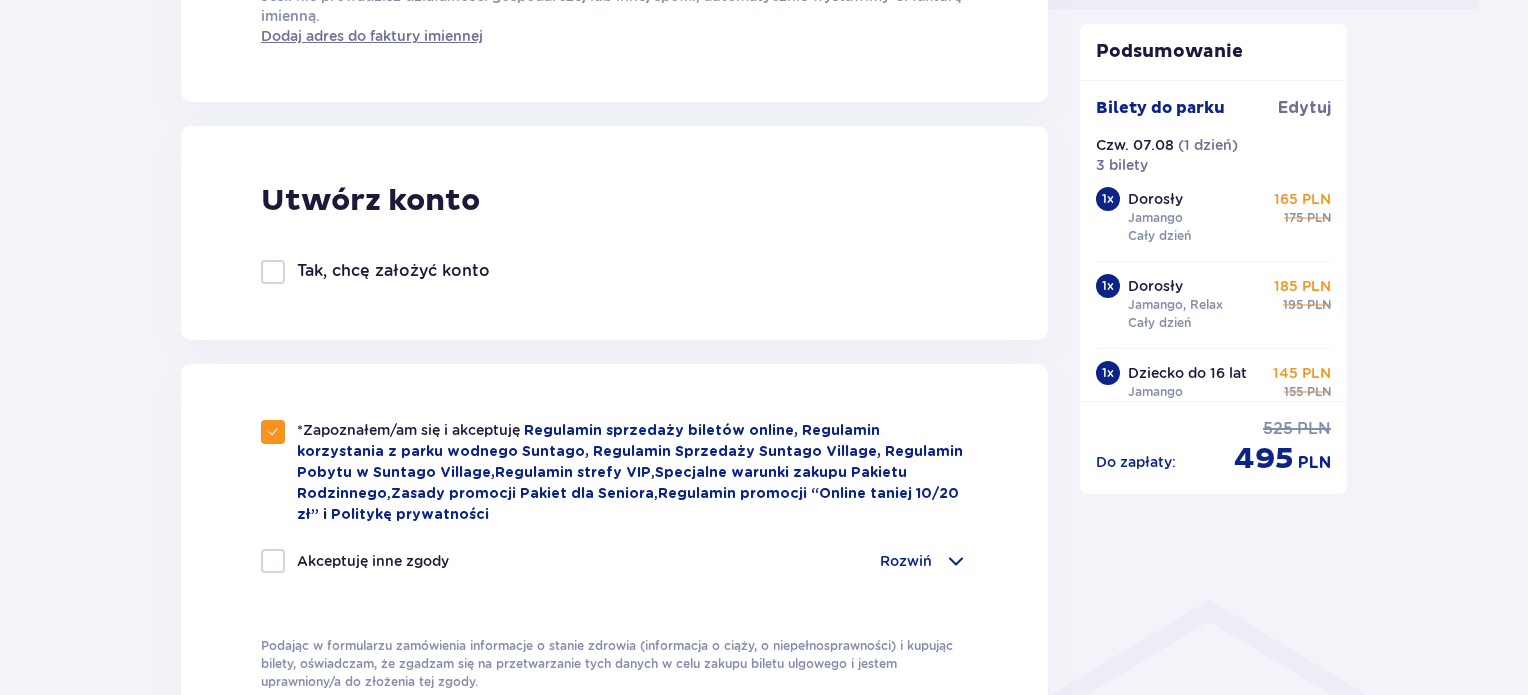 click at bounding box center (273, 272) 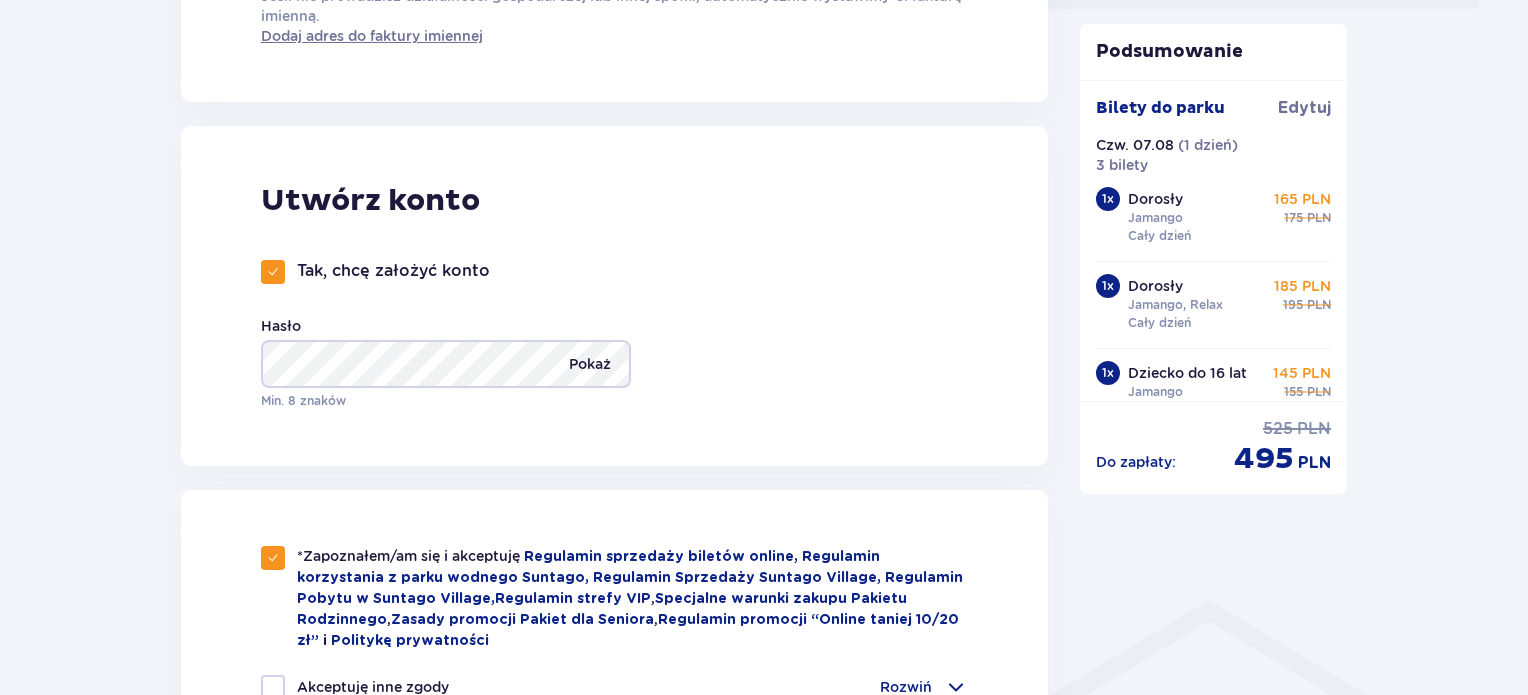 click on "Pokaż" at bounding box center (590, 364) 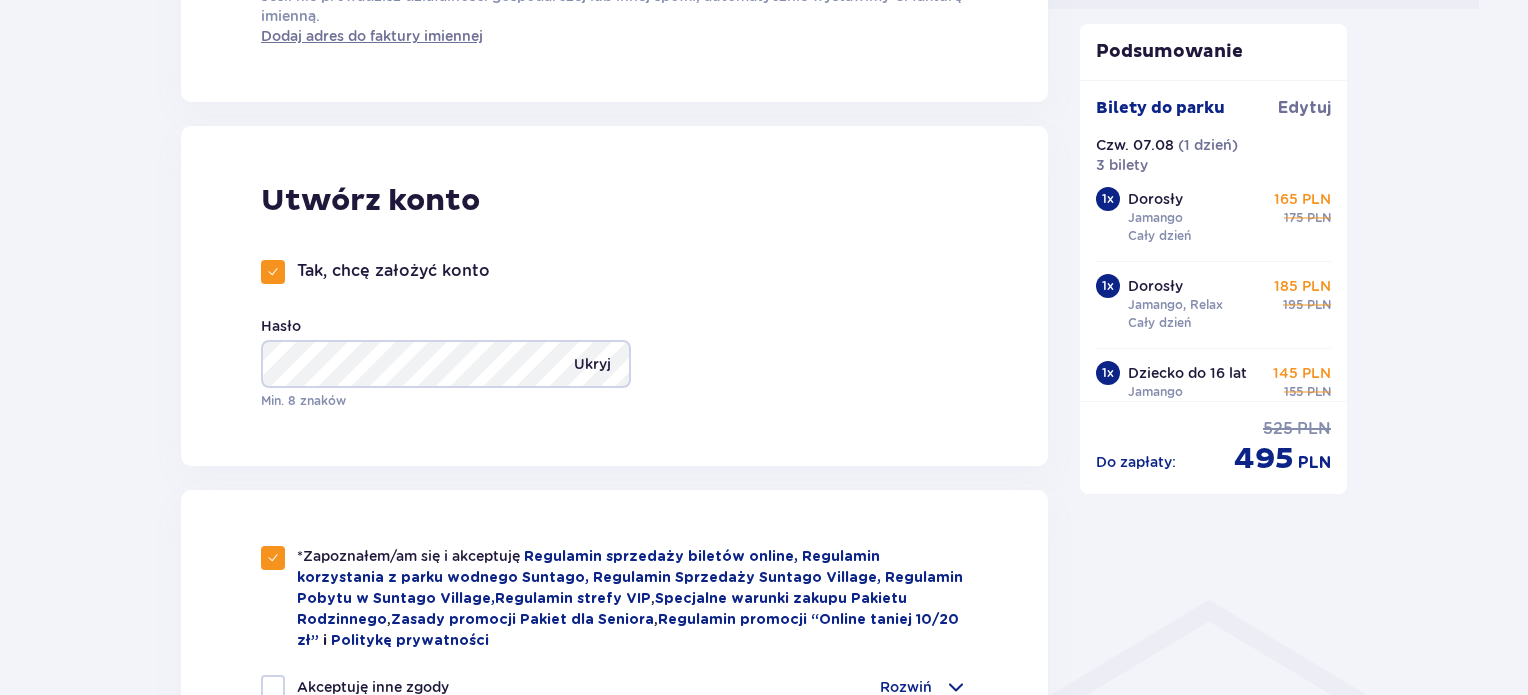 click on "Ukryj" at bounding box center (592, 364) 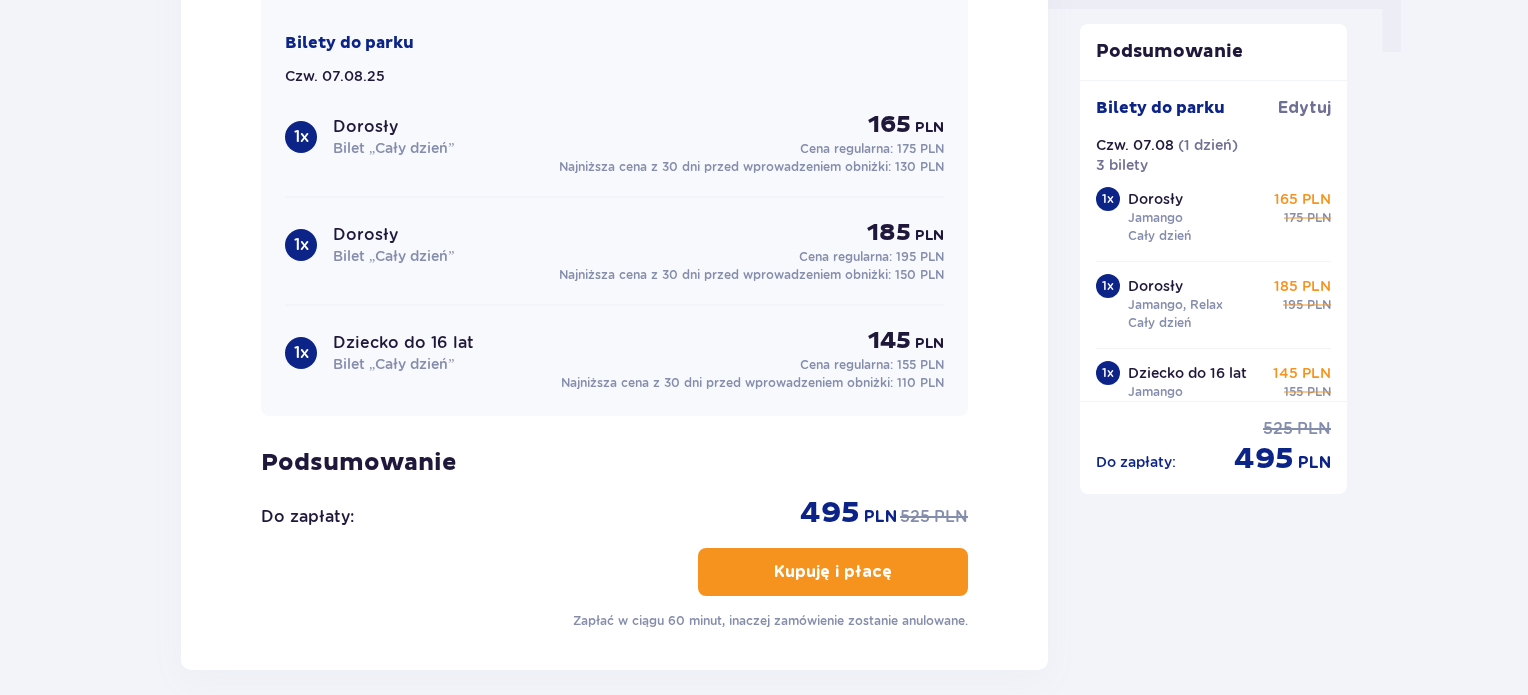 scroll, scrollTop: 2294, scrollLeft: 0, axis: vertical 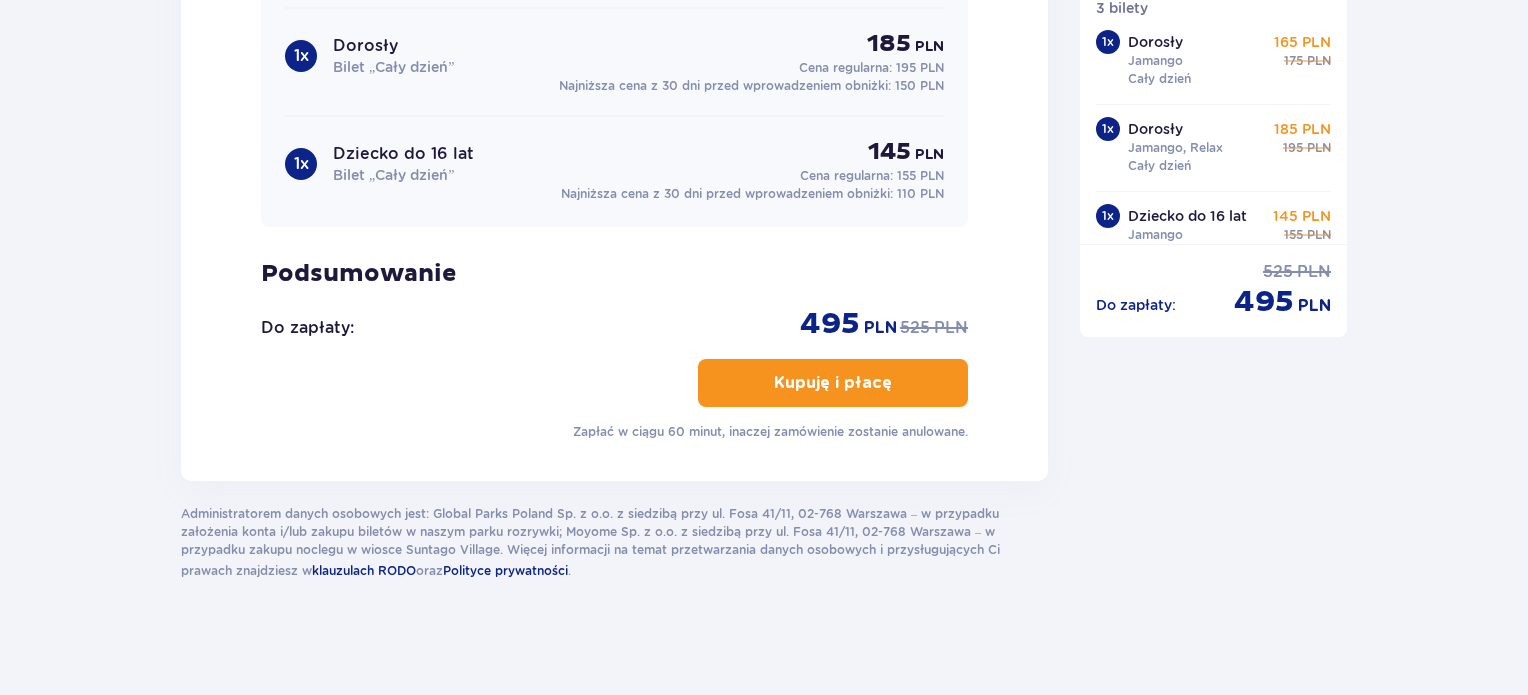 click on "Kupuję i płacę" at bounding box center (833, 383) 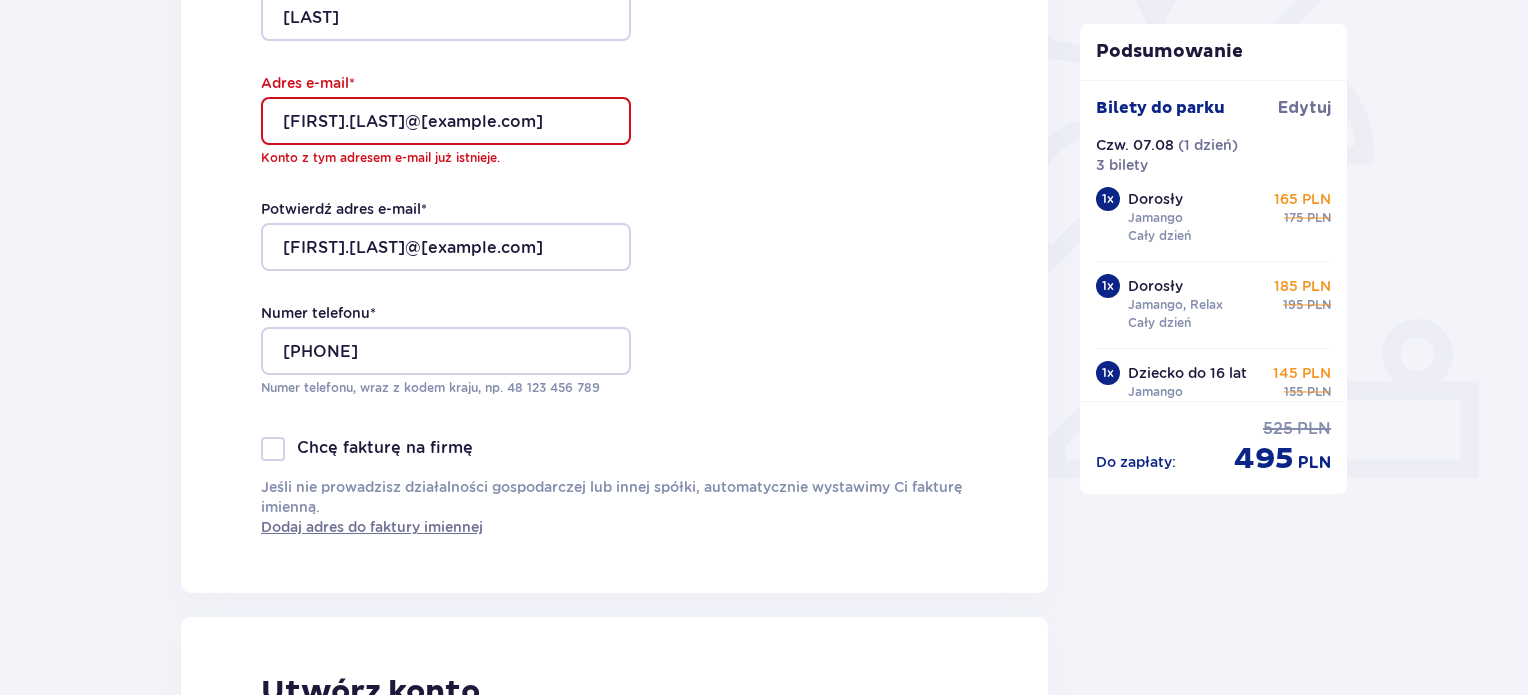 scroll, scrollTop: 552, scrollLeft: 0, axis: vertical 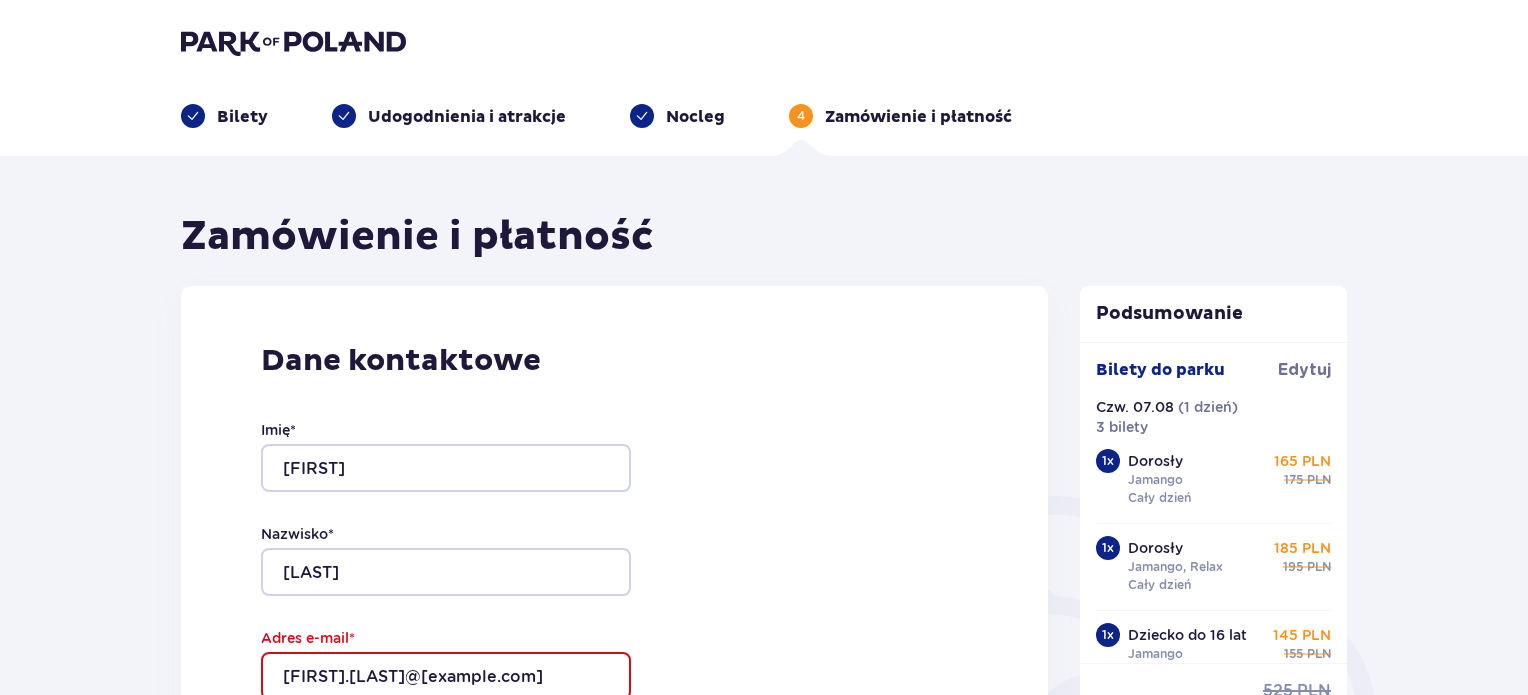 click at bounding box center [293, 42] 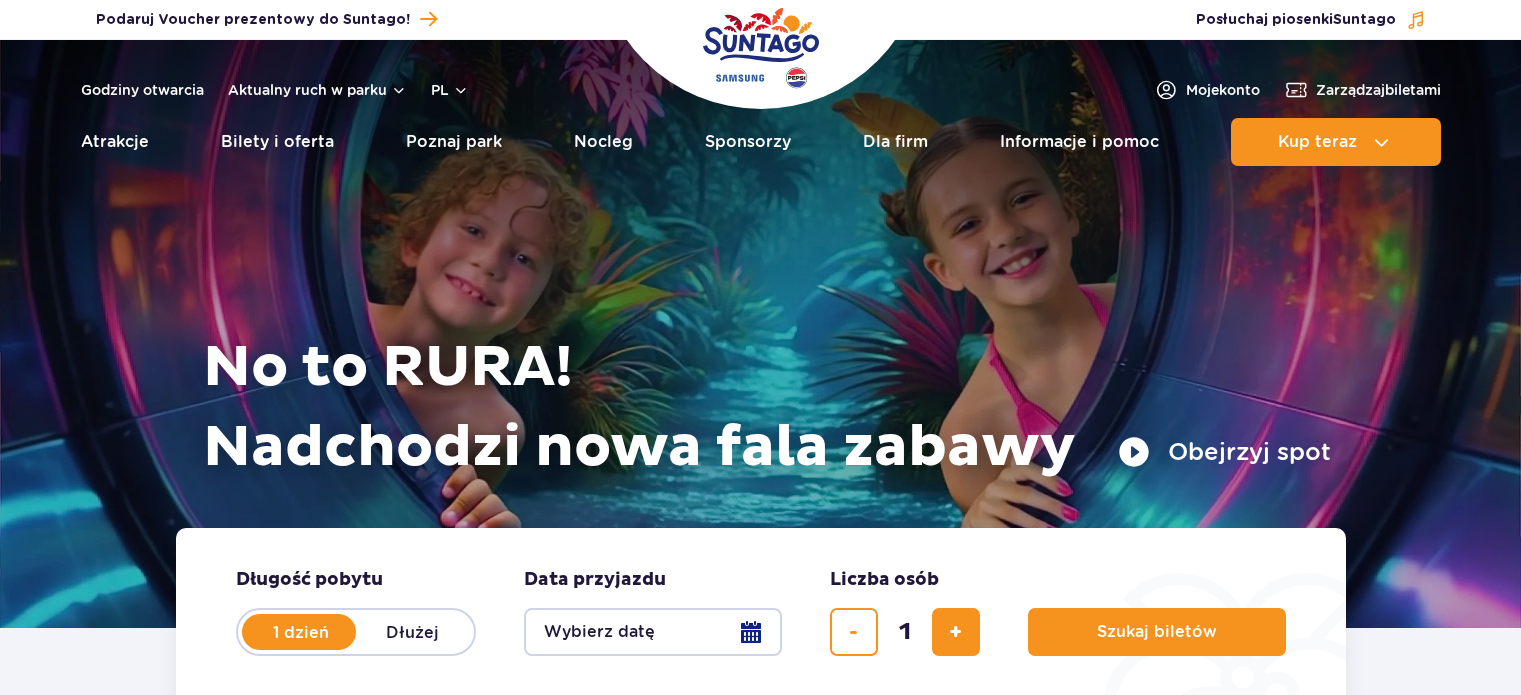 scroll, scrollTop: 0, scrollLeft: 0, axis: both 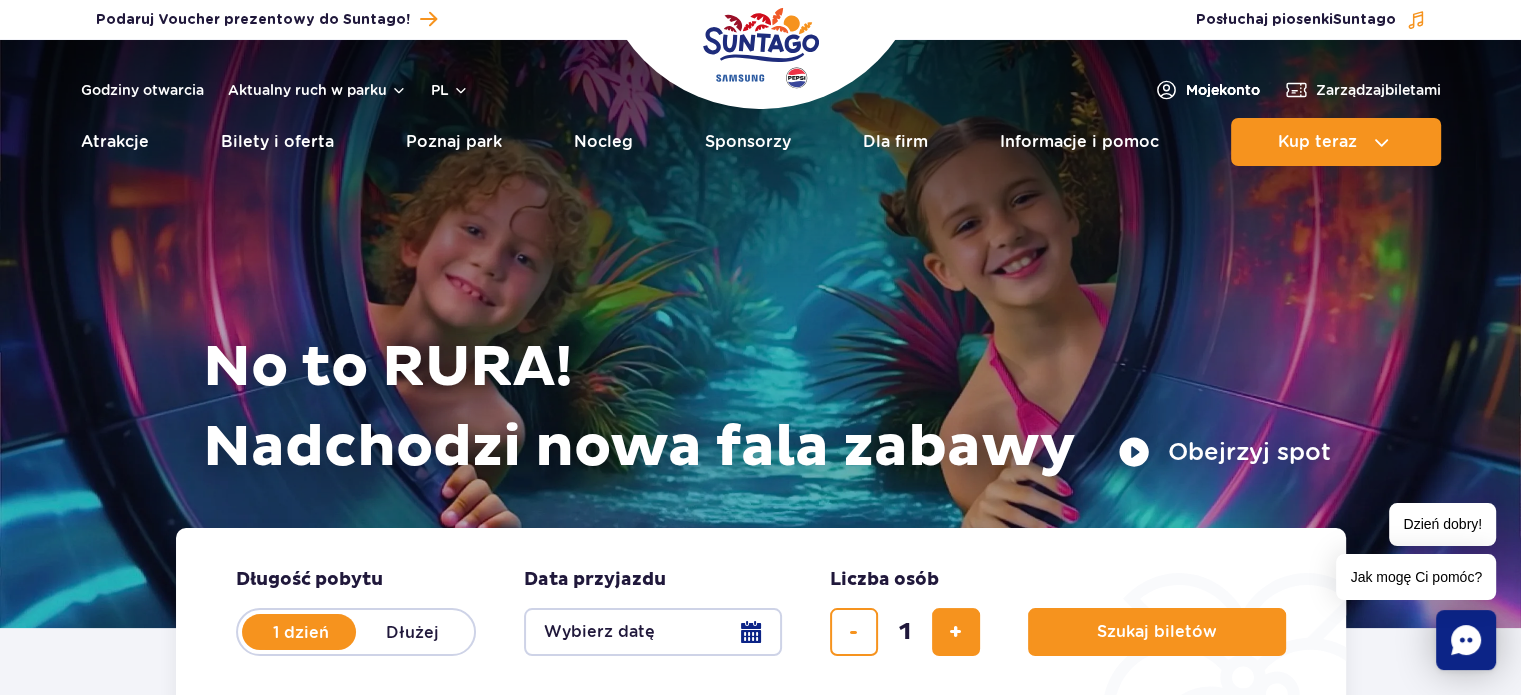 click on "Moje  konto" at bounding box center (1223, 90) 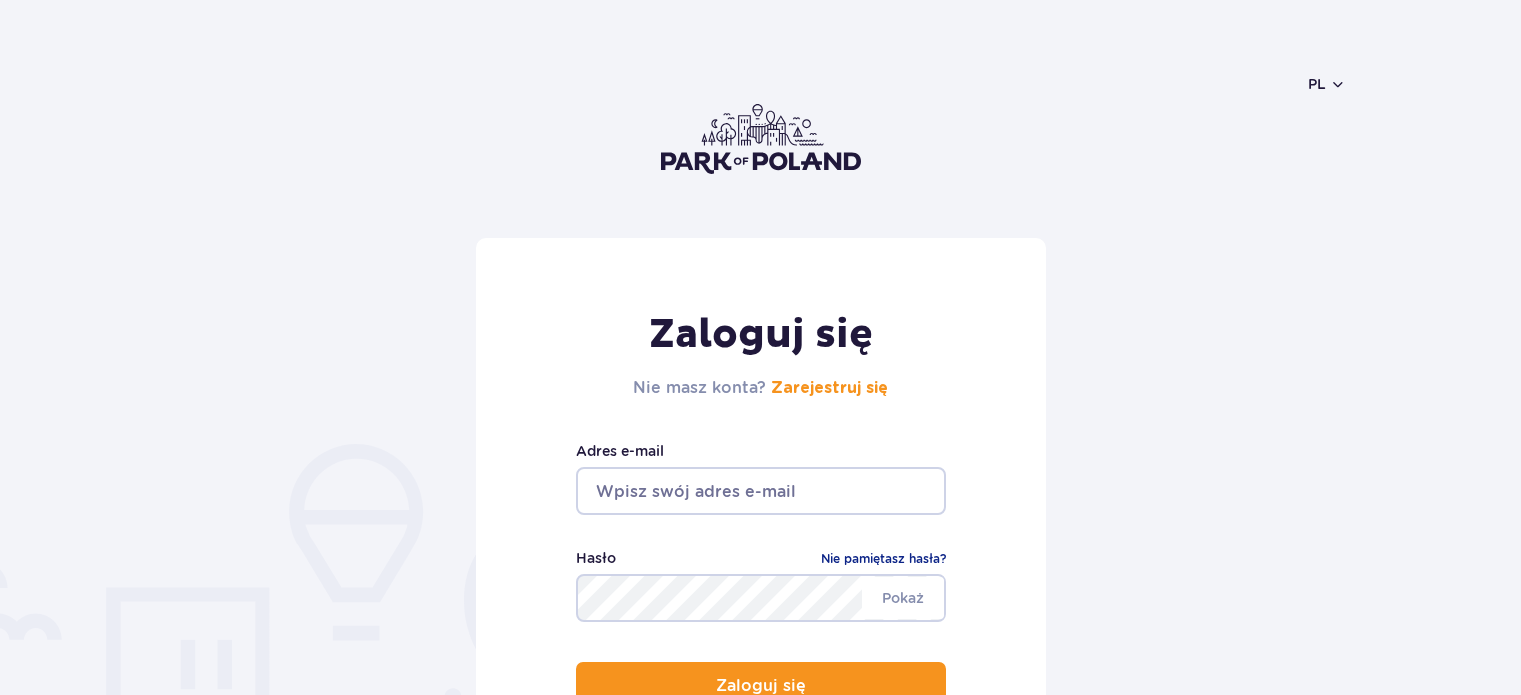 scroll, scrollTop: 0, scrollLeft: 0, axis: both 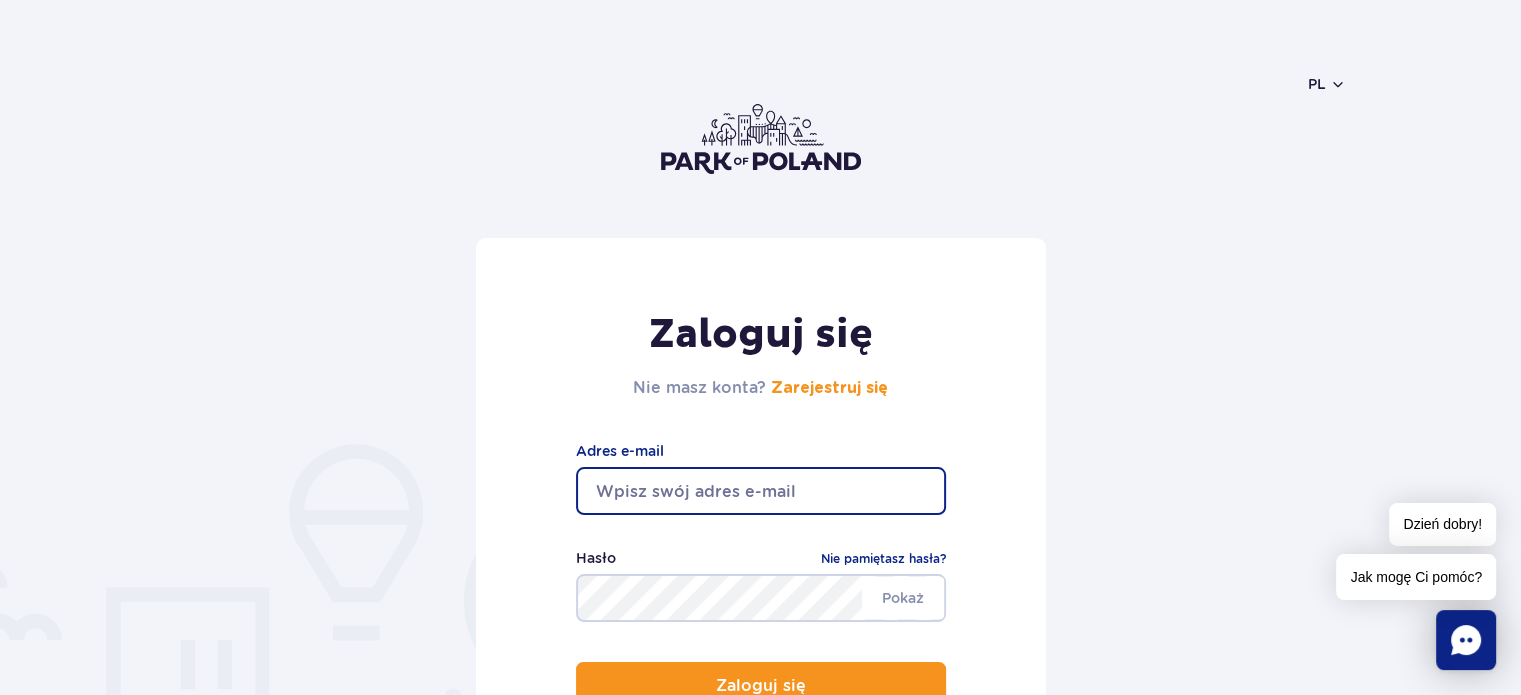 click at bounding box center (761, 491) 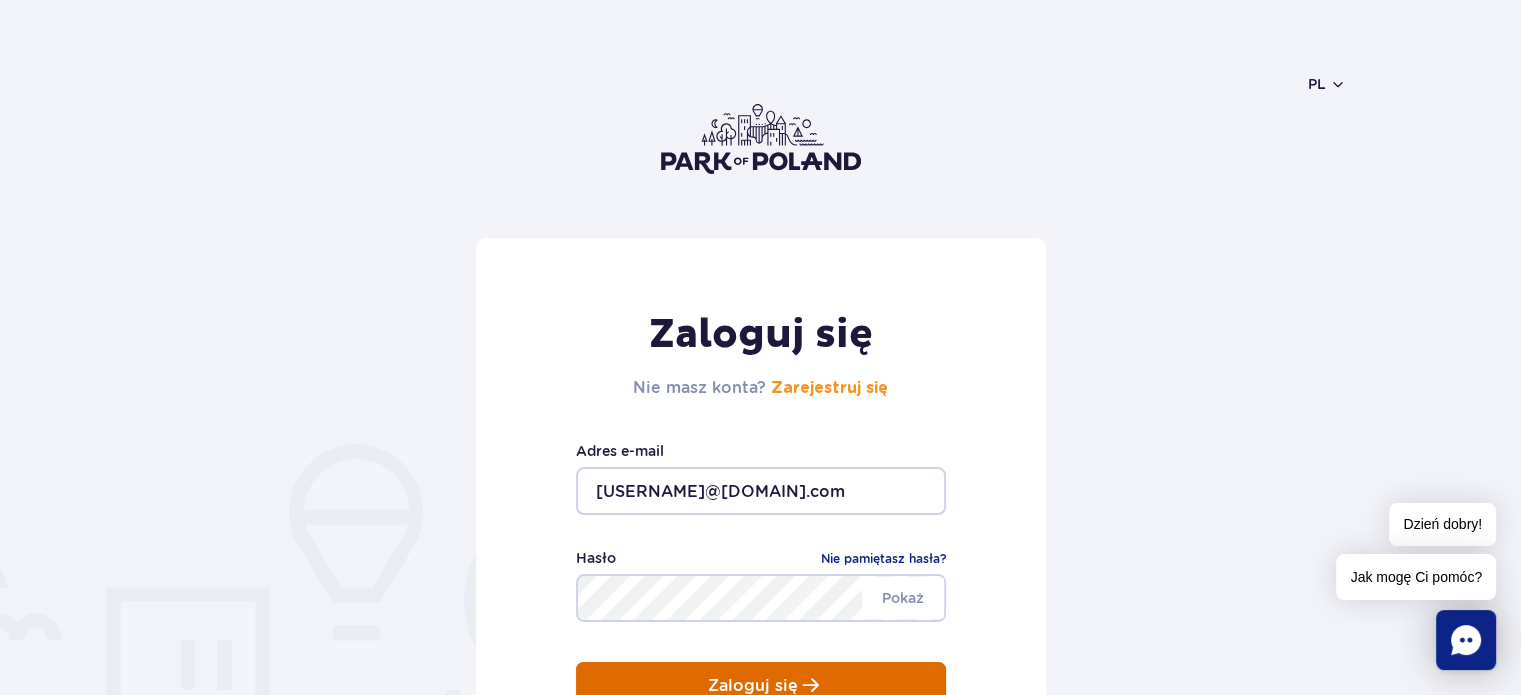 click on "Zaloguj się" at bounding box center (761, 686) 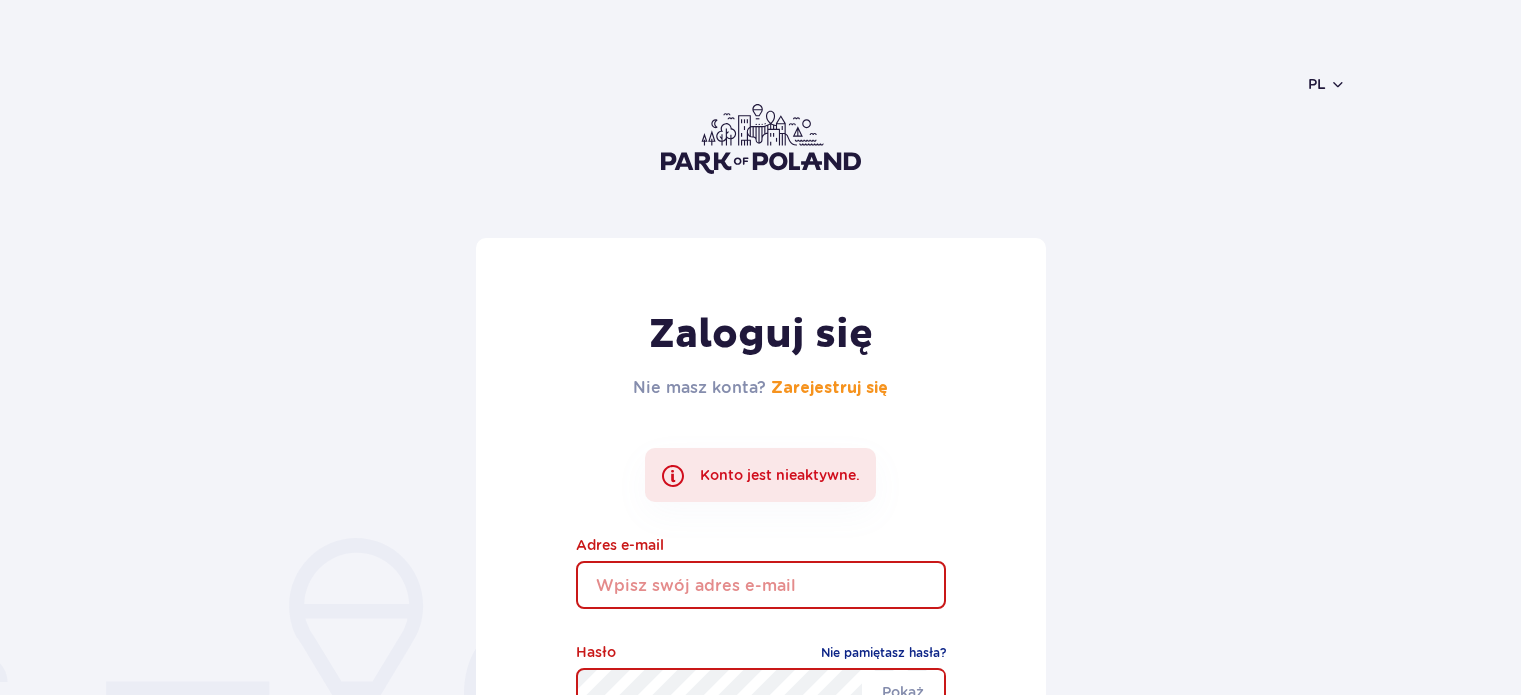 scroll, scrollTop: 0, scrollLeft: 0, axis: both 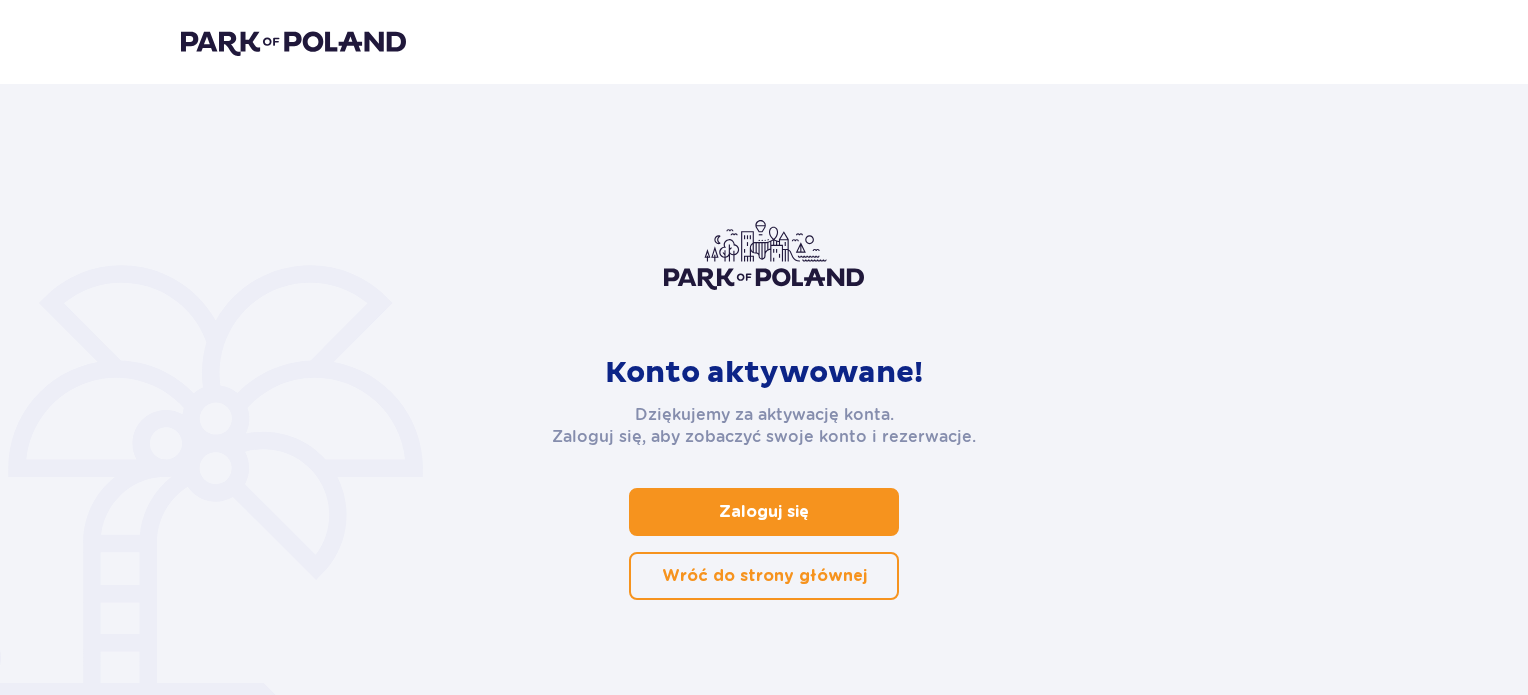click on "Zaloguj się" at bounding box center (764, 512) 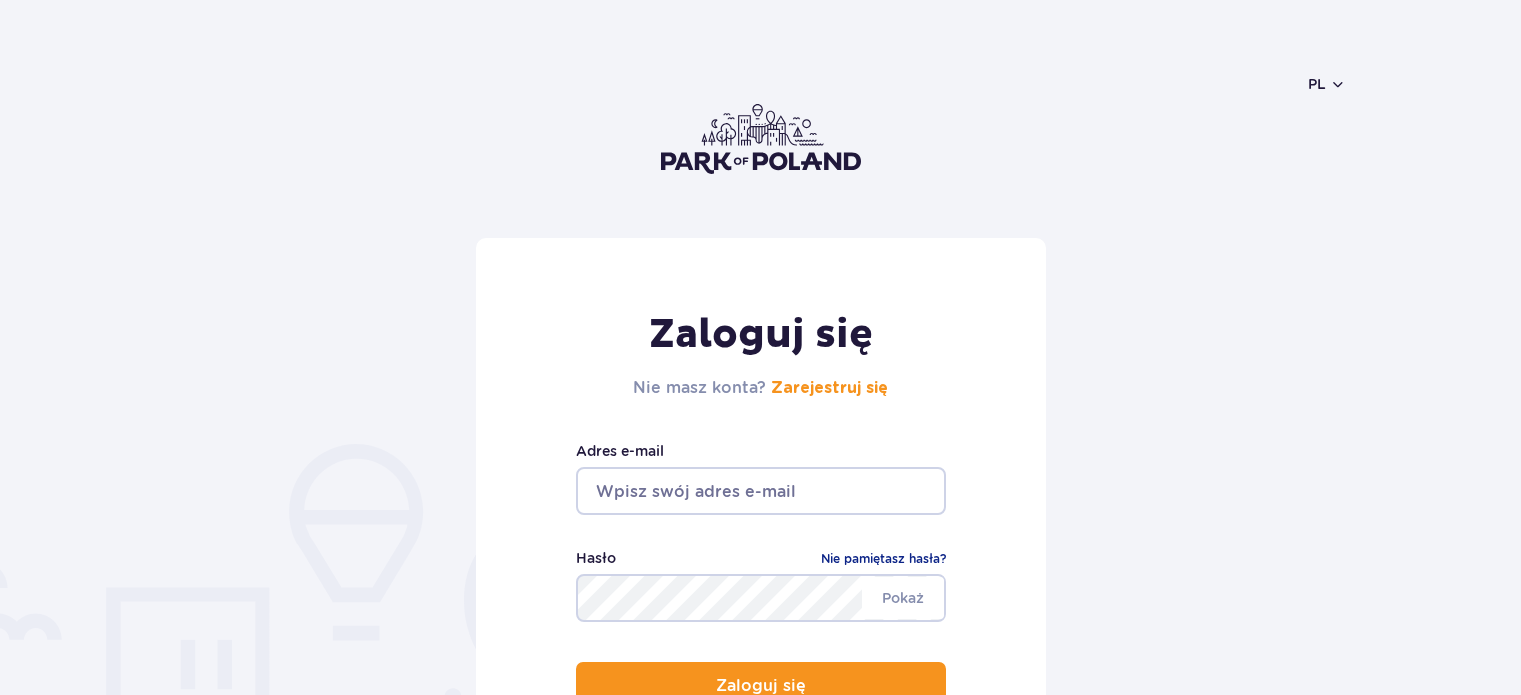 scroll, scrollTop: 0, scrollLeft: 0, axis: both 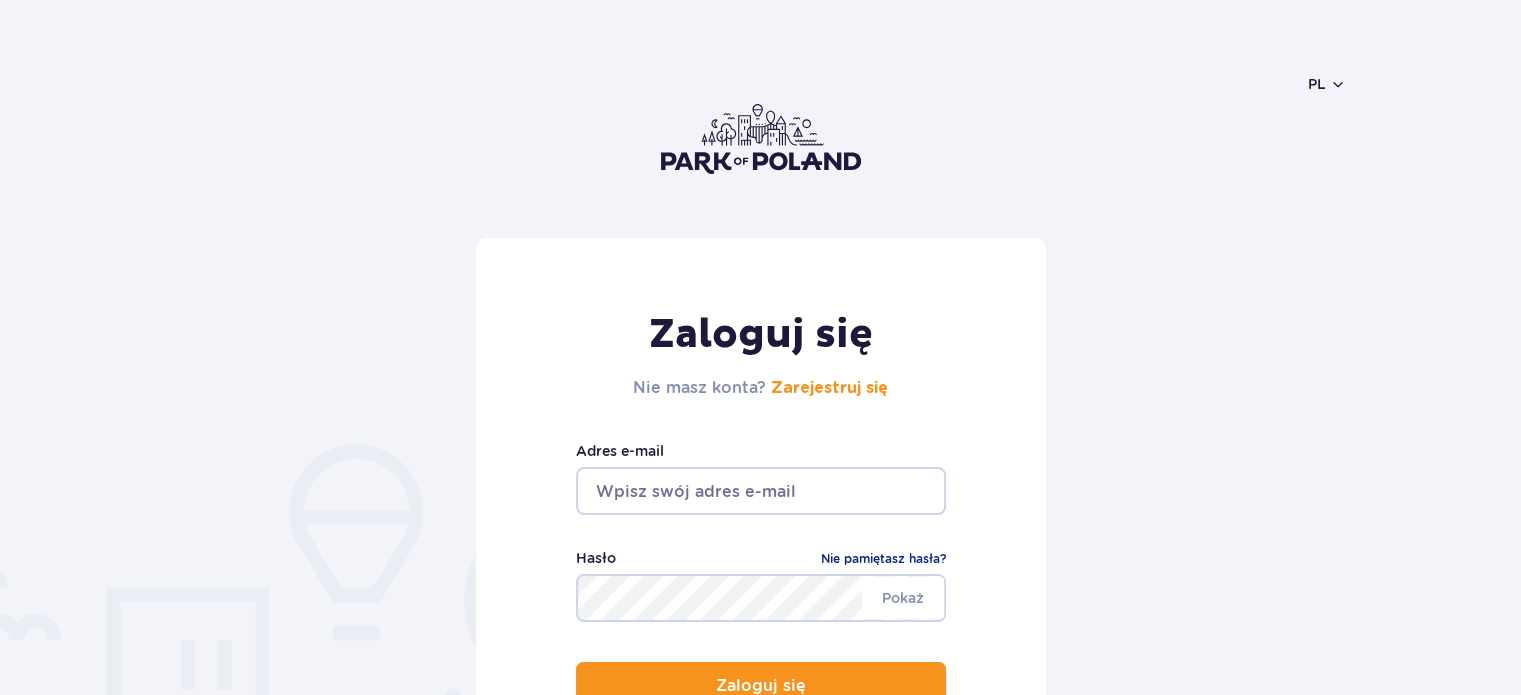 drag, startPoint x: 0, startPoint y: 0, endPoint x: 738, endPoint y: 510, distance: 897.07526 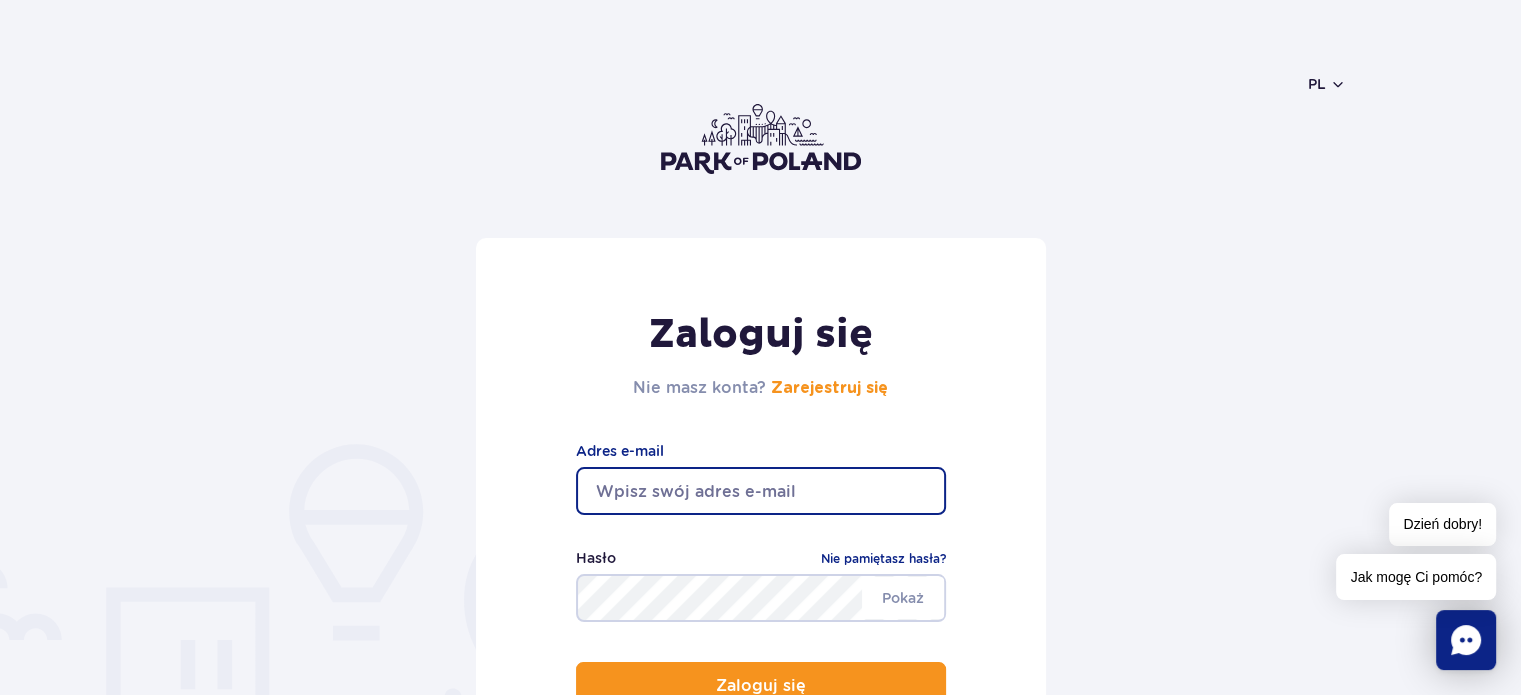 type on "[USERNAME]@[DOMAIN].com" 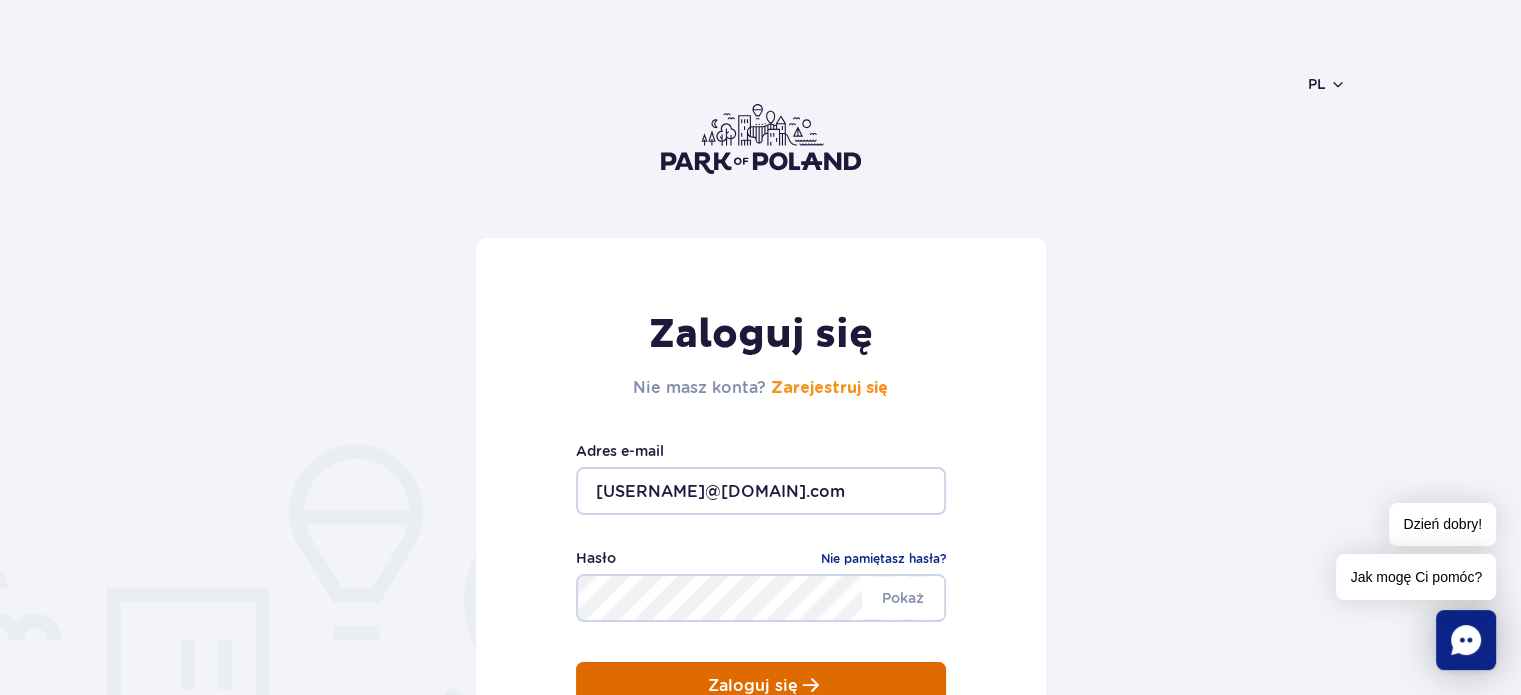 click on "Zaloguj się" at bounding box center [761, 686] 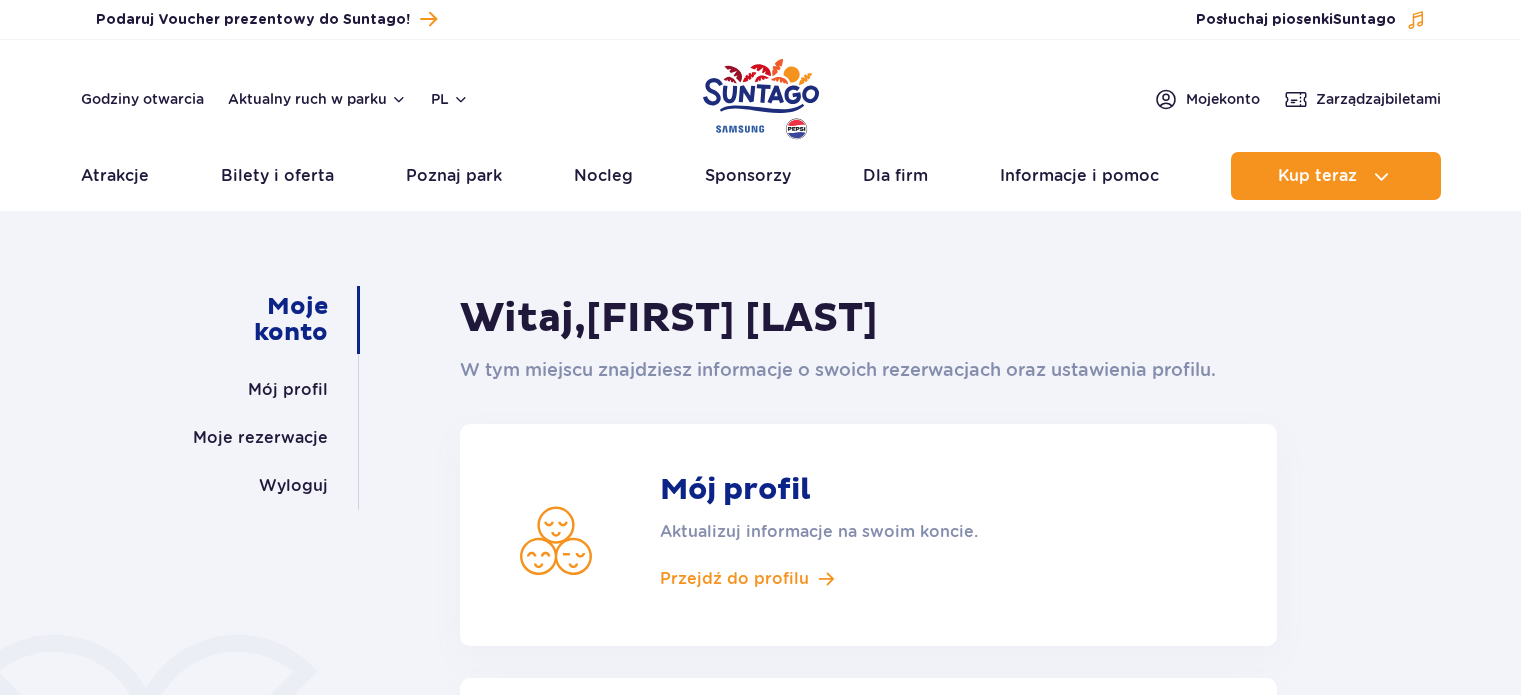 scroll, scrollTop: 0, scrollLeft: 0, axis: both 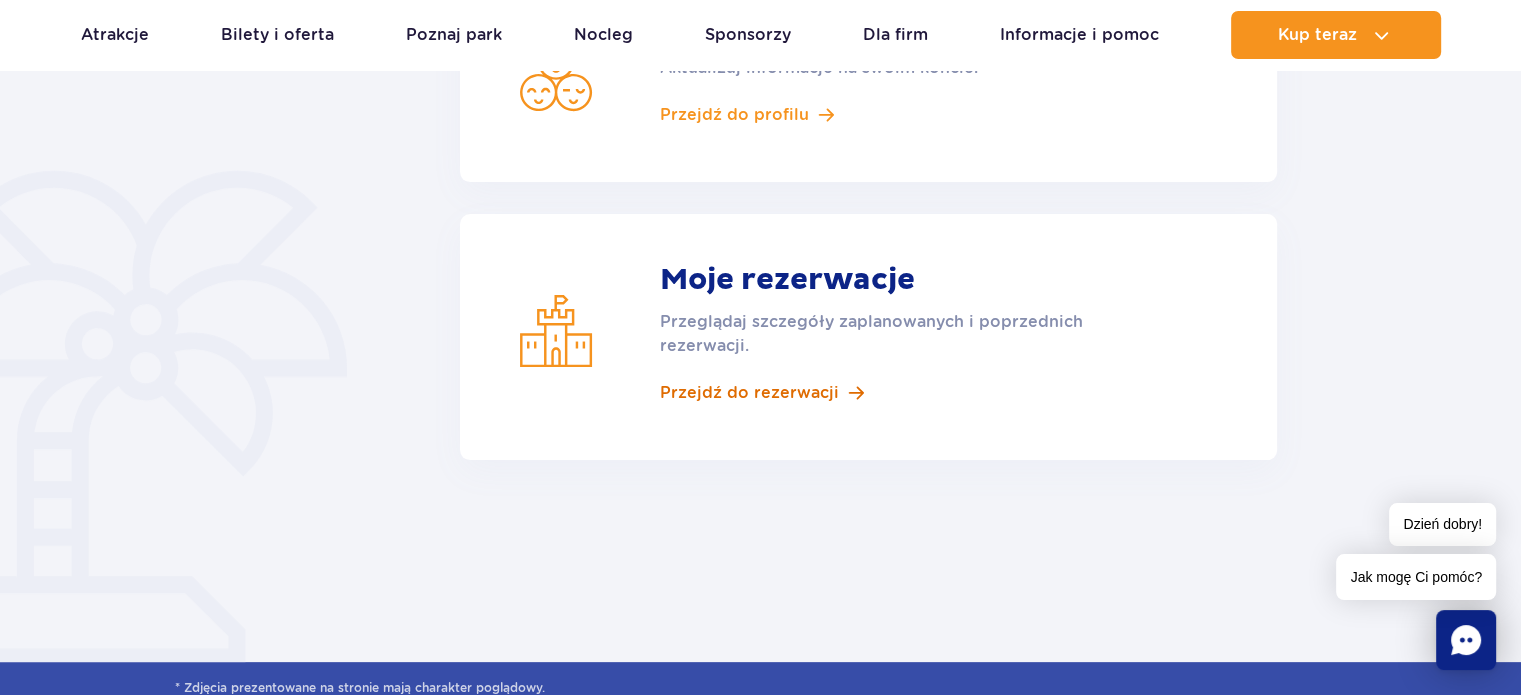 click on "Przejdź do rezerwacji" at bounding box center (749, 393) 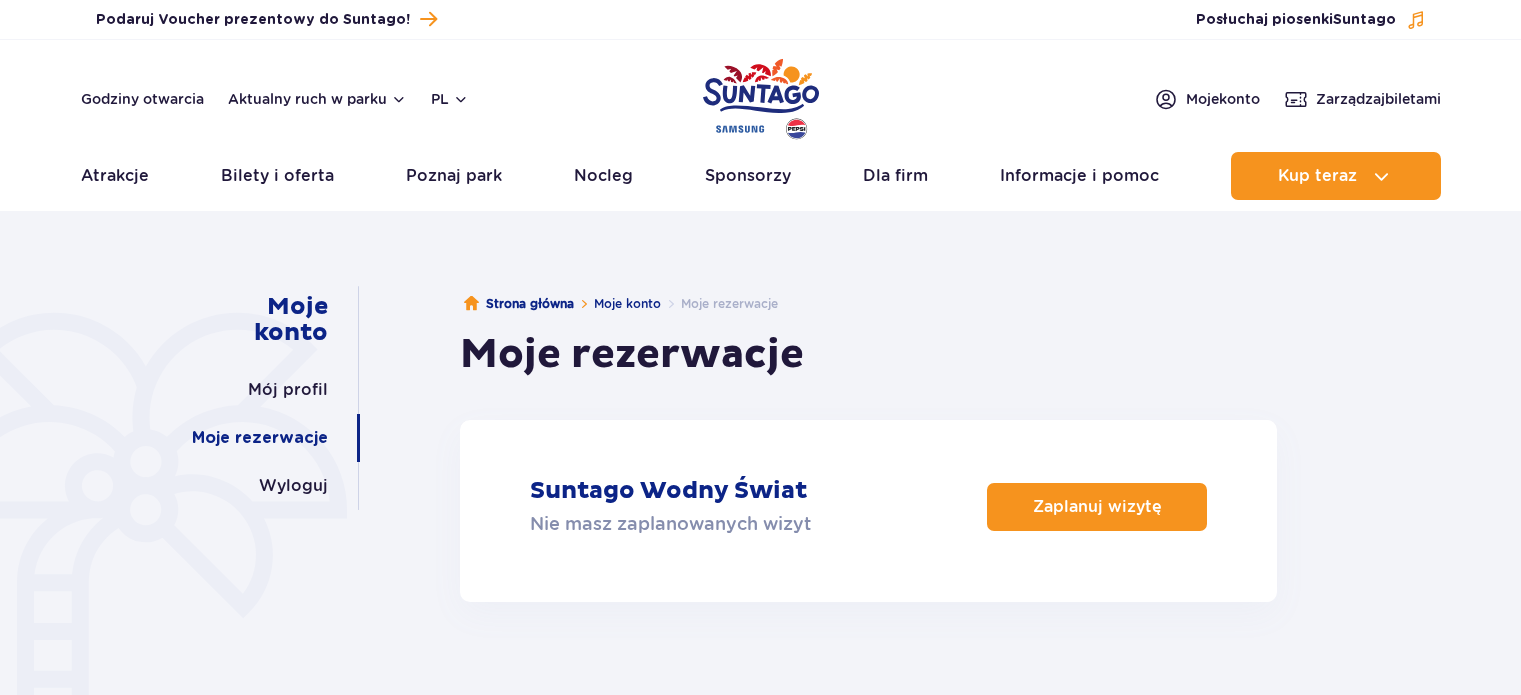 scroll, scrollTop: 0, scrollLeft: 0, axis: both 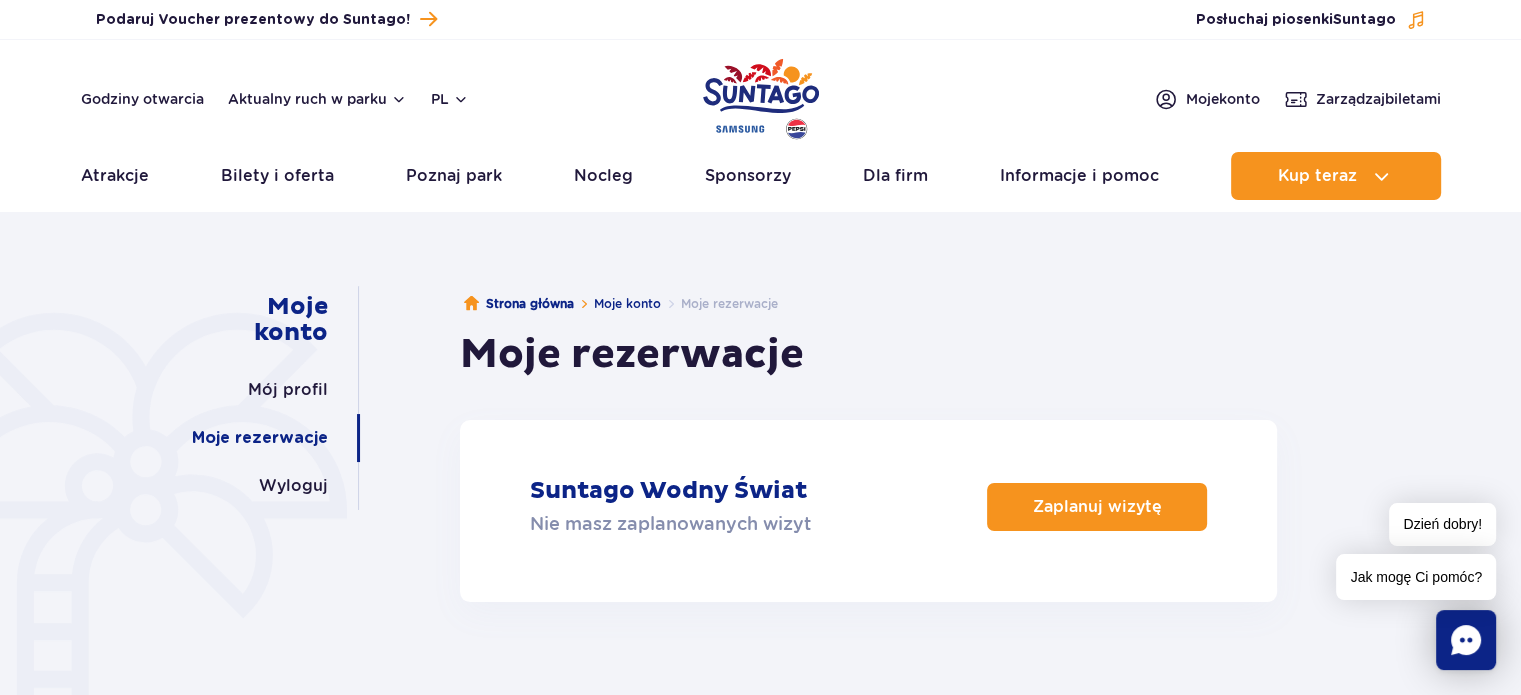 click on "Strona główna
Moje konto
Moje rezerwacje
Moje rezerwacje
Suntago Wodny Świat Nie masz zaplanowanych wizyt Zaplanuj wizytę" at bounding box center (868, 444) 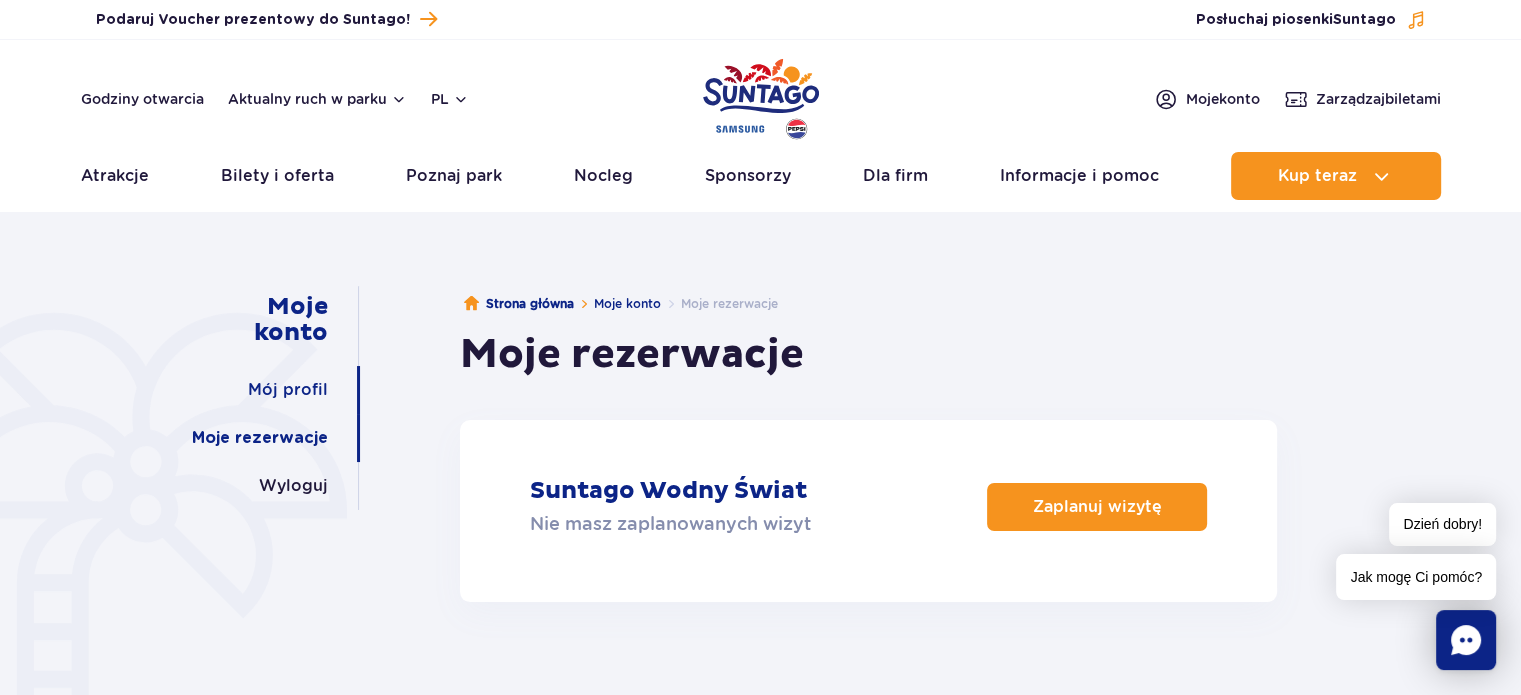 click on "Mój profil" at bounding box center (288, 390) 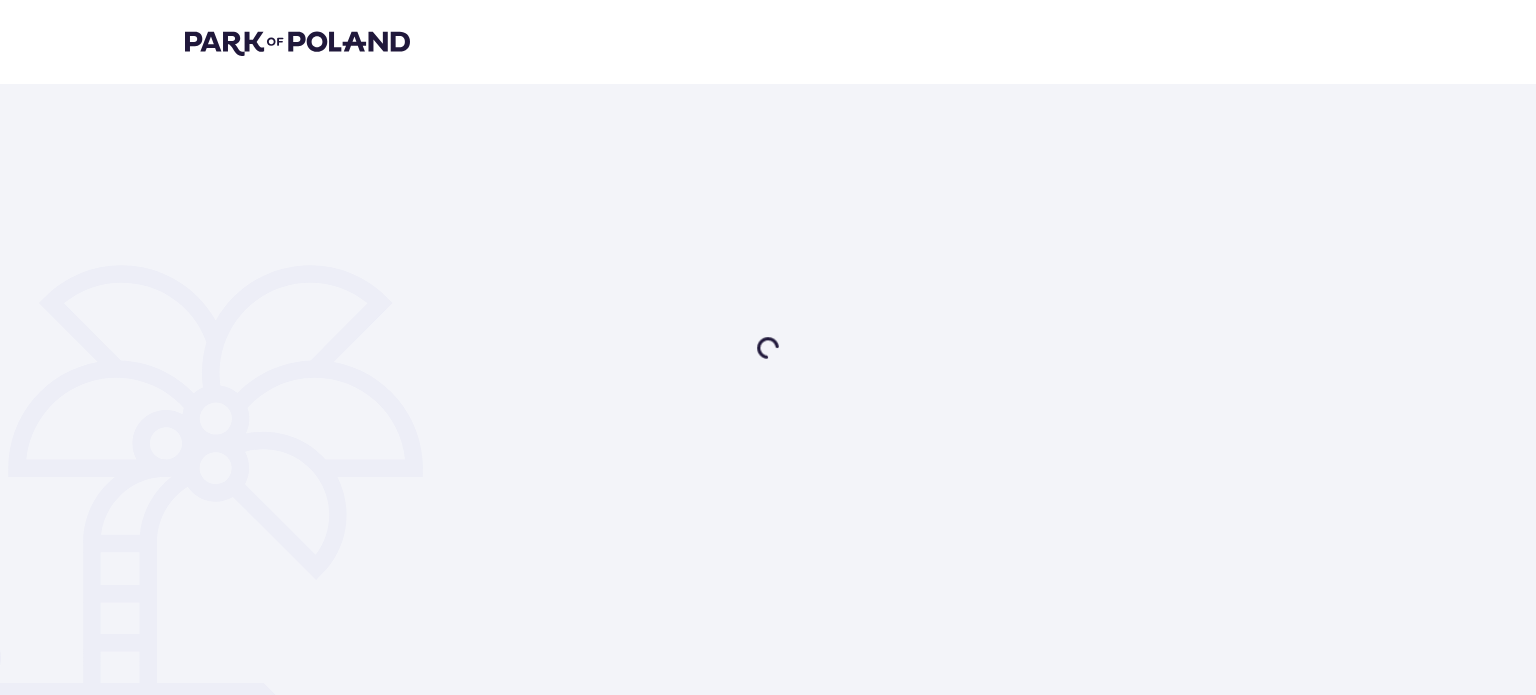 scroll, scrollTop: 0, scrollLeft: 0, axis: both 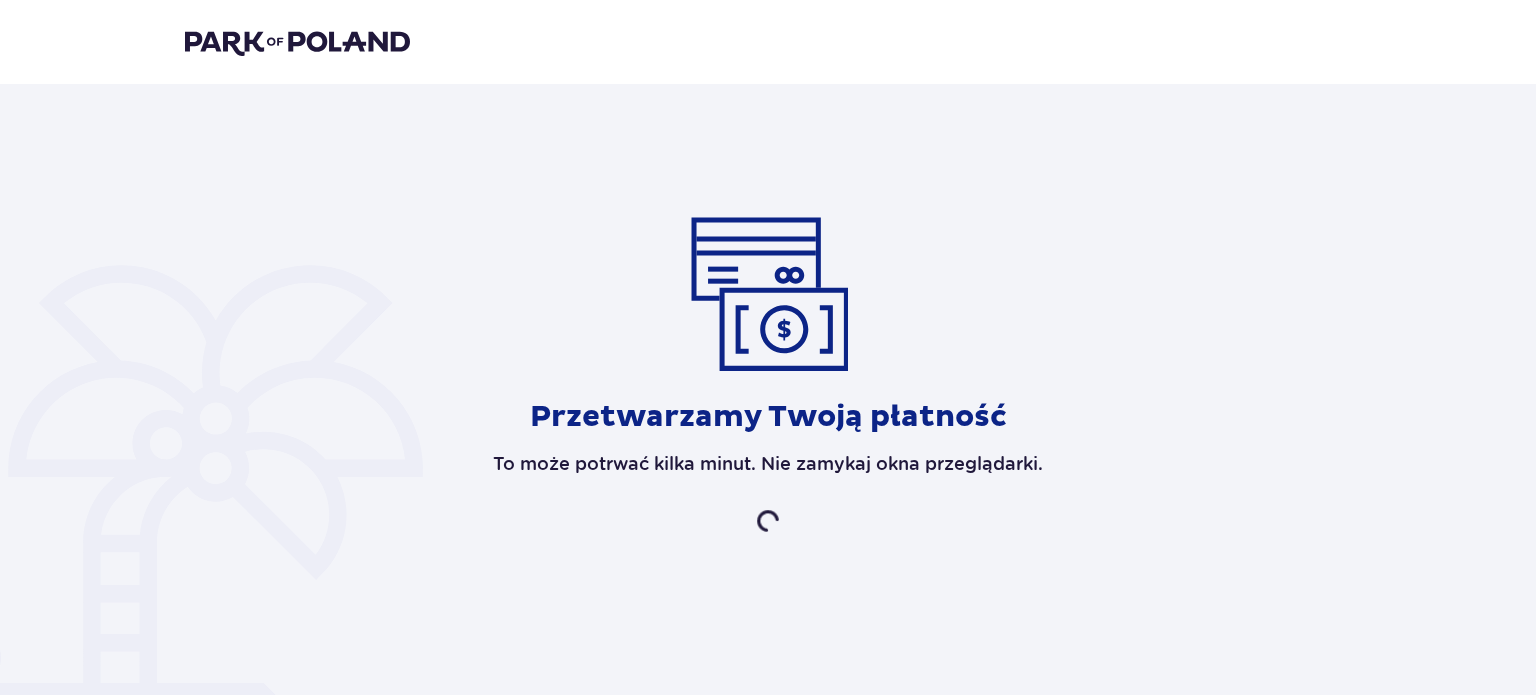 click on "Przetwarzamy Twoją płatność To może potrwać kilka minut. Nie zamykaj okna przeglądarki." at bounding box center (768, 374) 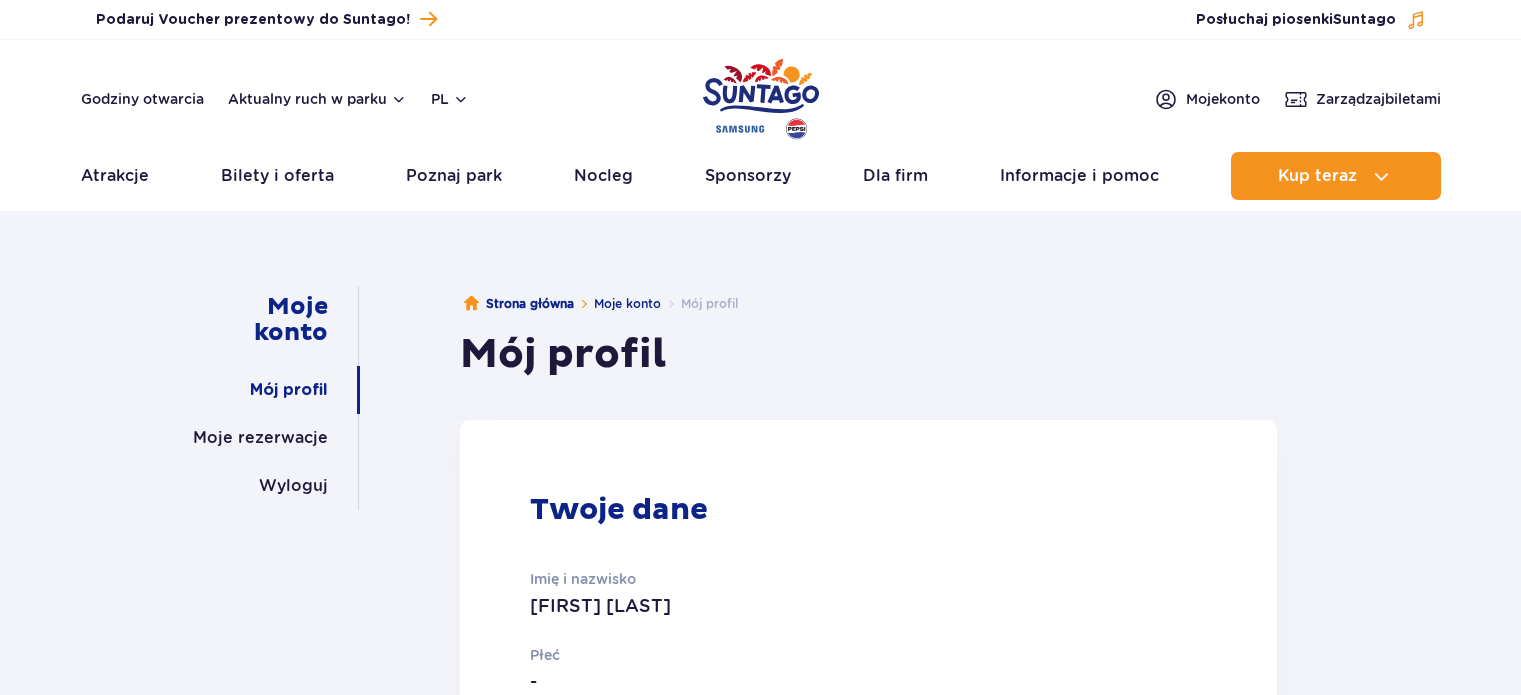 scroll, scrollTop: 0, scrollLeft: 0, axis: both 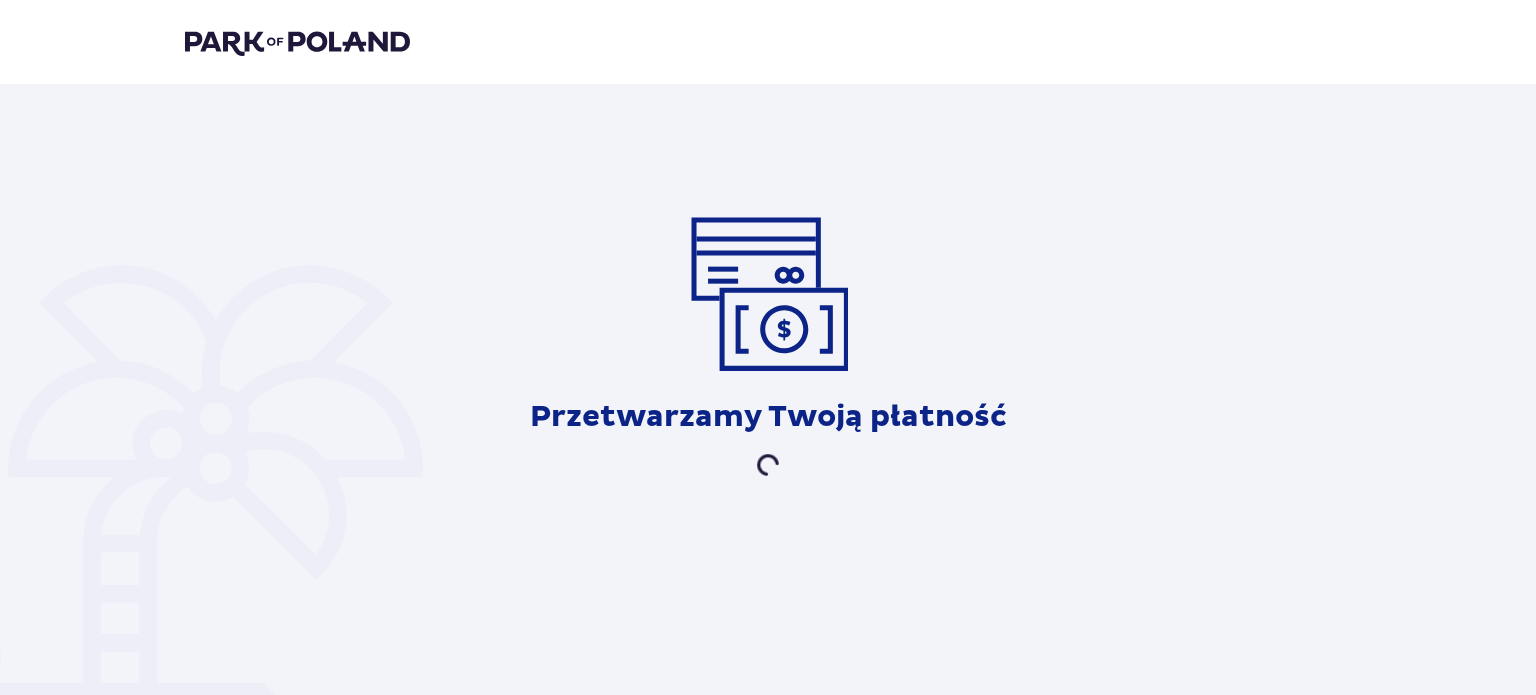 click on "Przetwarzamy Twoją płatność" at bounding box center (768, 341) 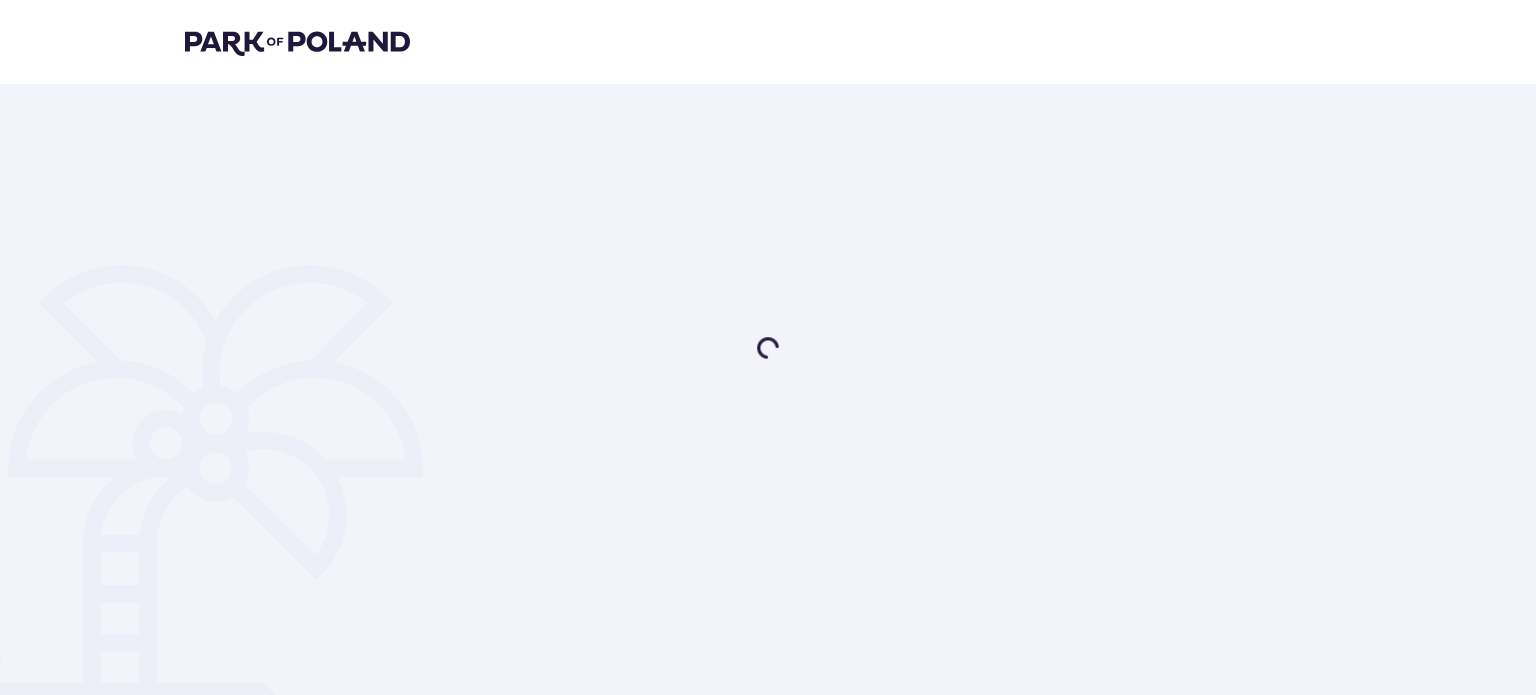 scroll, scrollTop: 0, scrollLeft: 0, axis: both 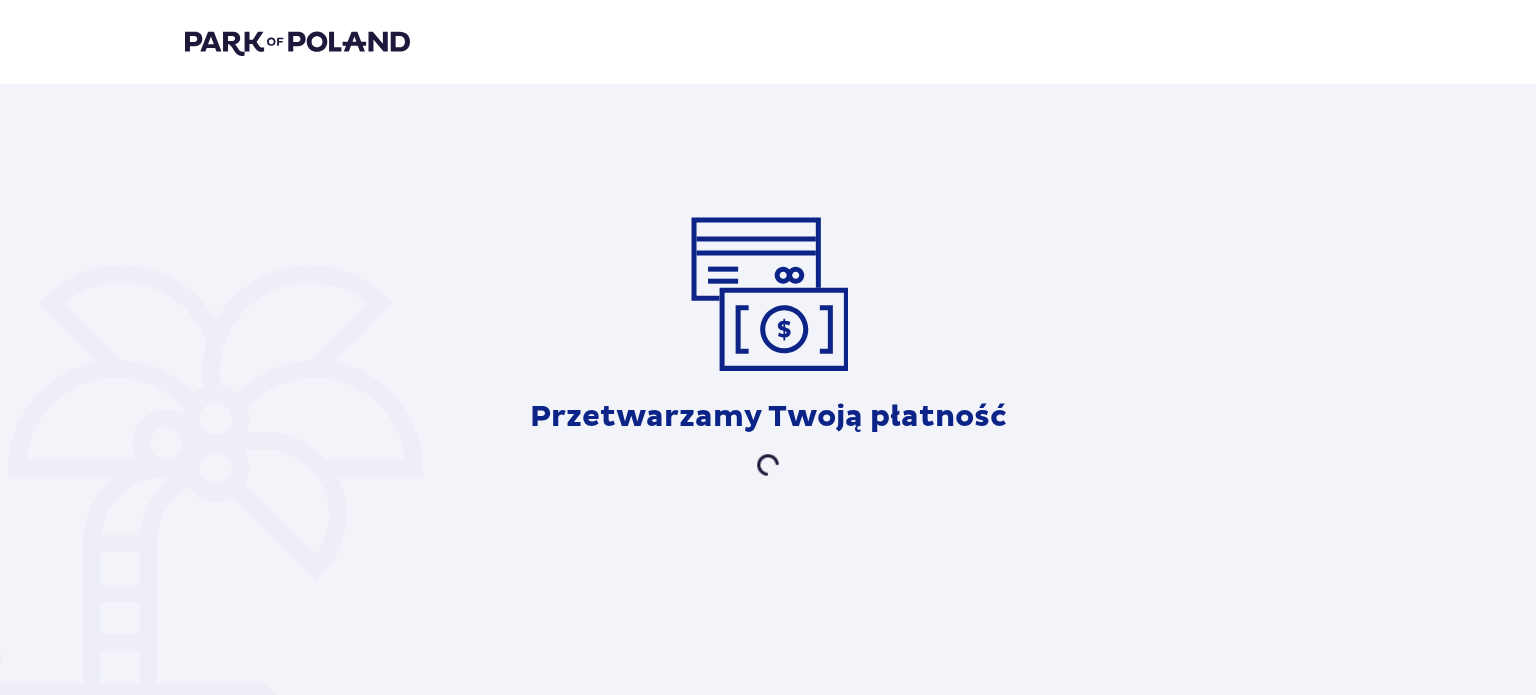 click on "Przetwarzamy Twoją płatność" at bounding box center [768, 309] 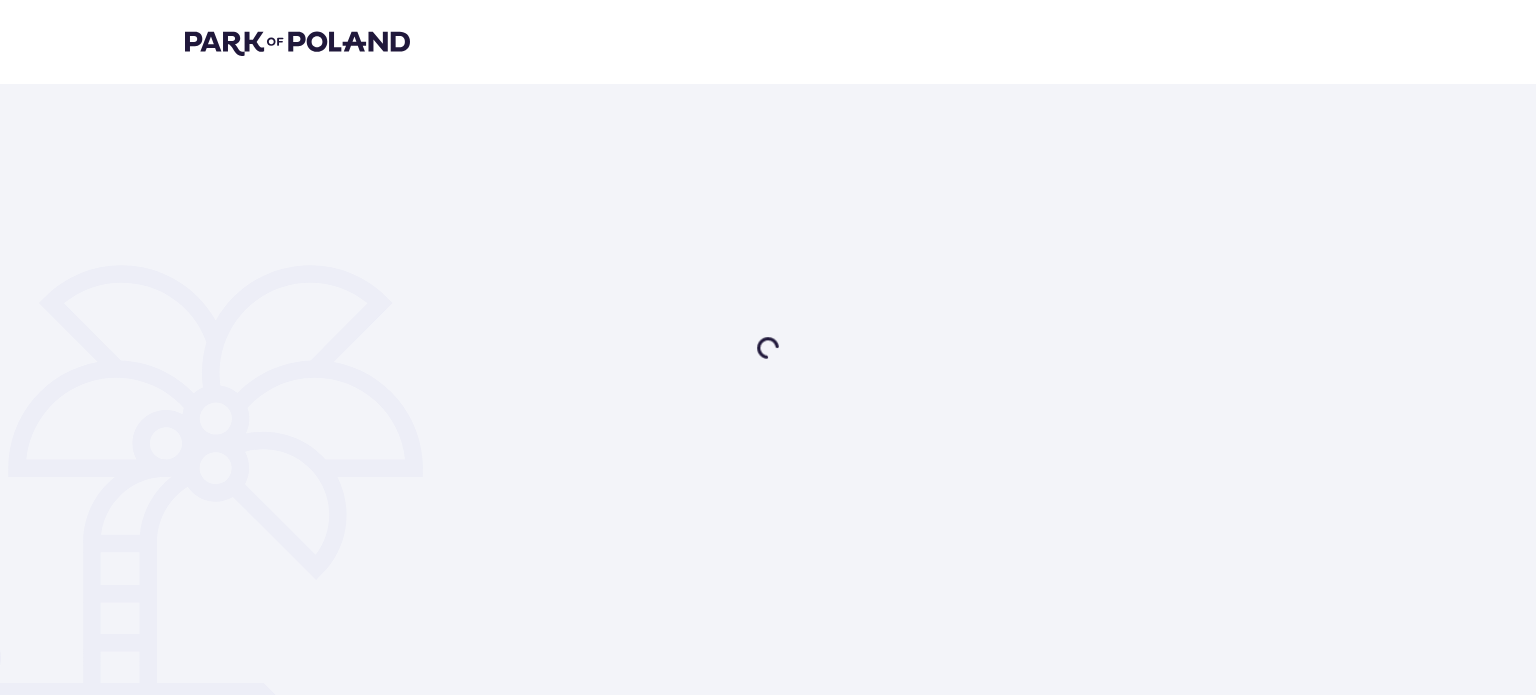scroll, scrollTop: 0, scrollLeft: 0, axis: both 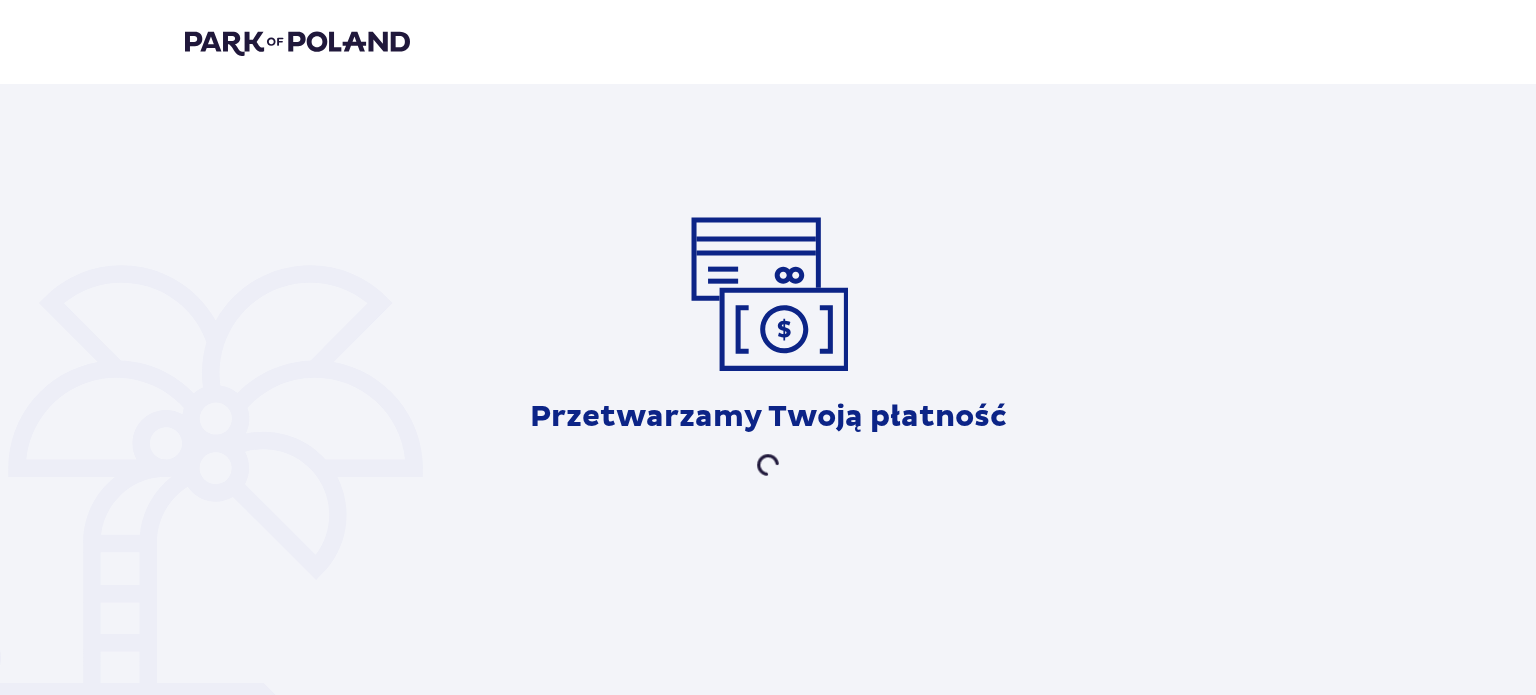 click at bounding box center (768, 294) 